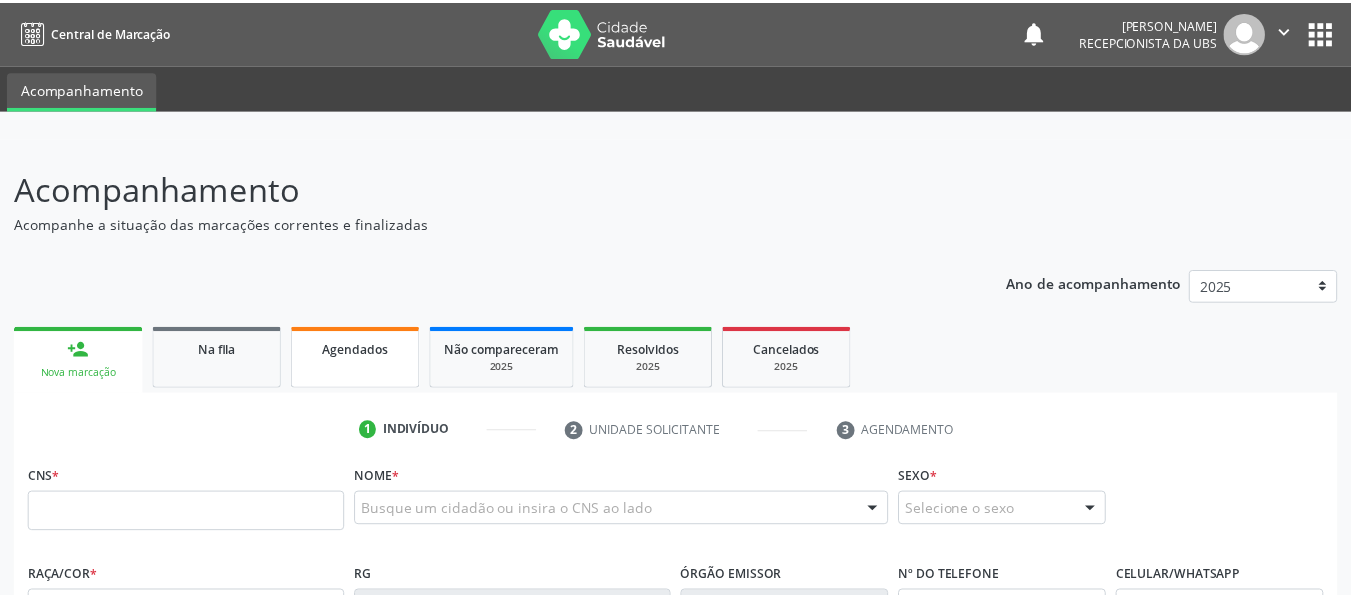 scroll, scrollTop: 0, scrollLeft: 0, axis: both 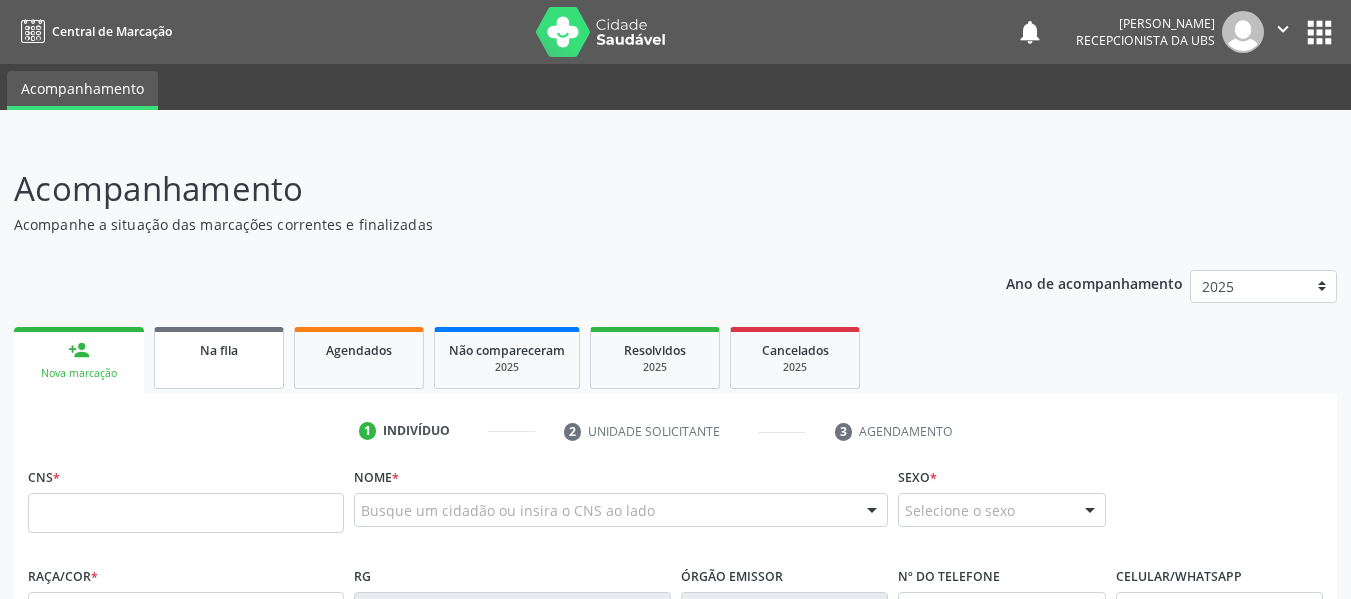 click on "Na fila" at bounding box center [219, 350] 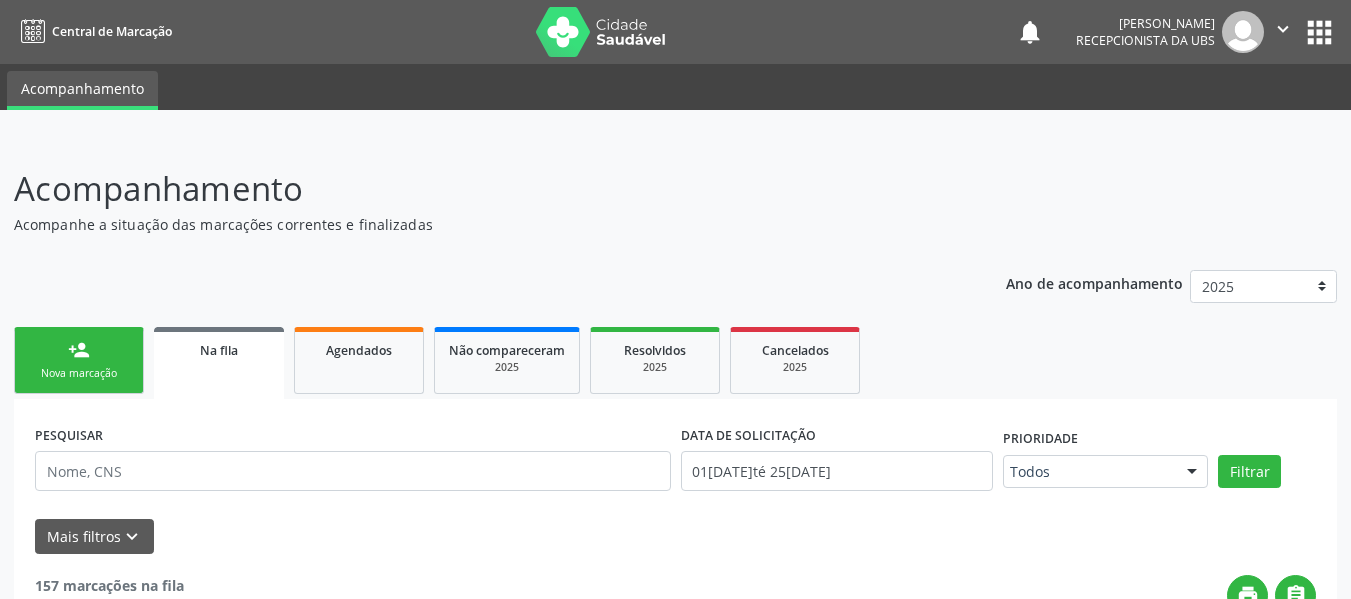 click on "Na fila" at bounding box center (219, 350) 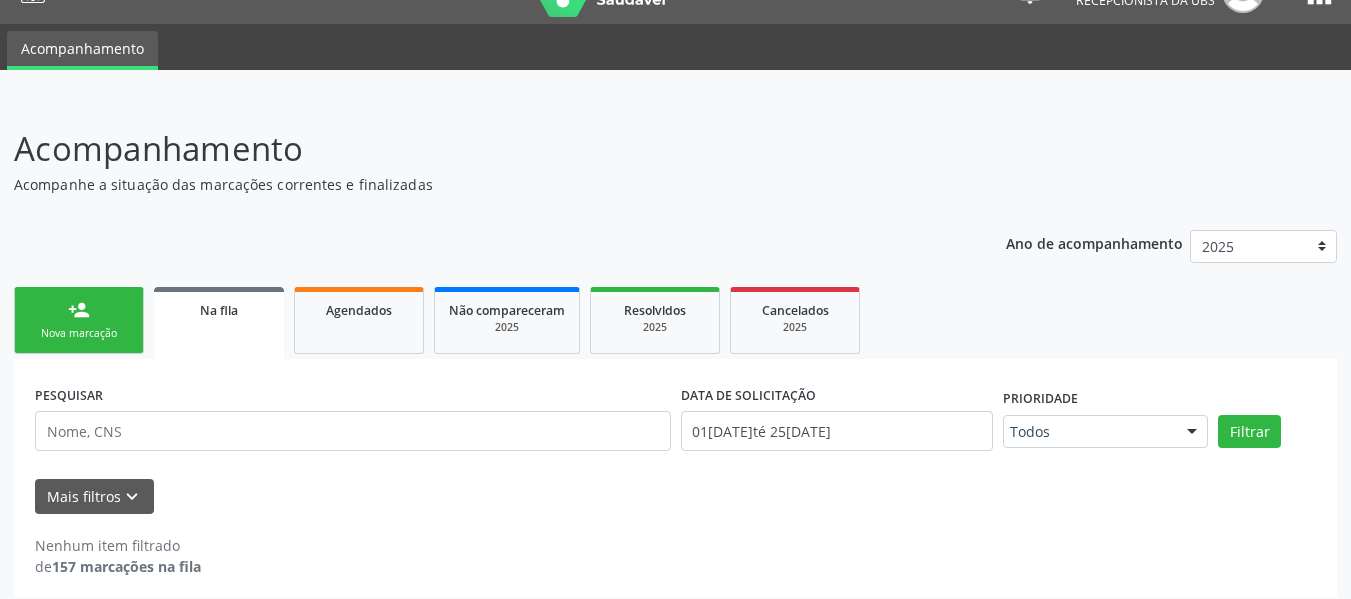 scroll, scrollTop: 53, scrollLeft: 0, axis: vertical 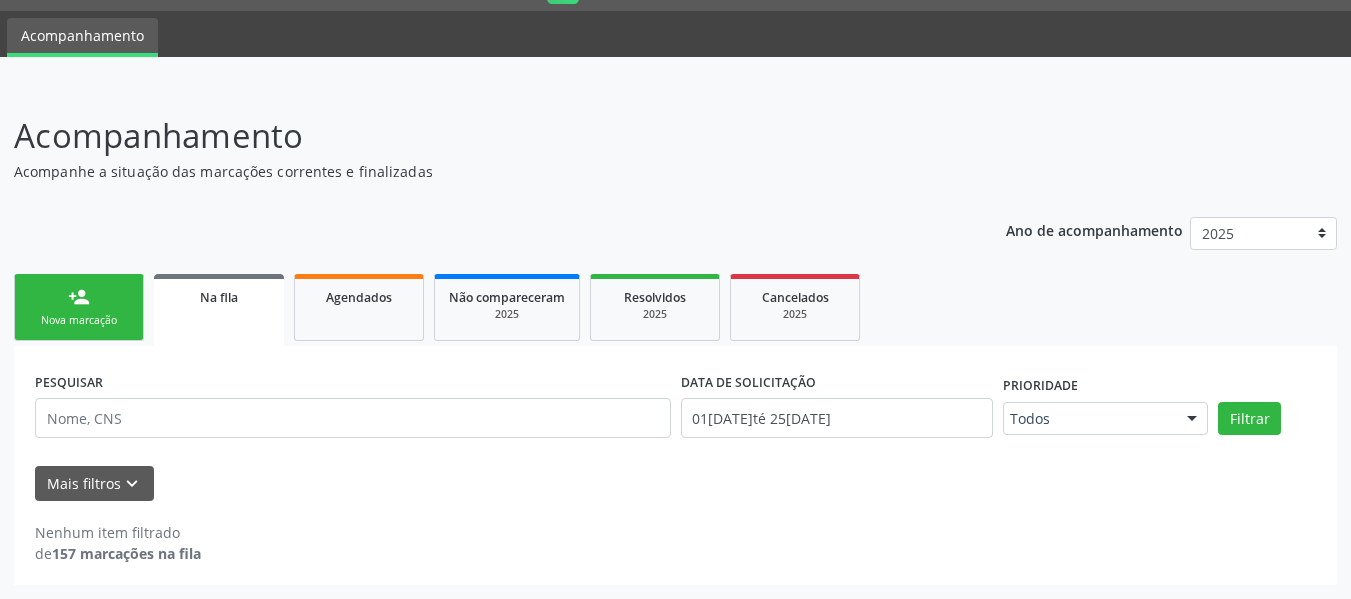 click on "Na fila" at bounding box center (219, 310) 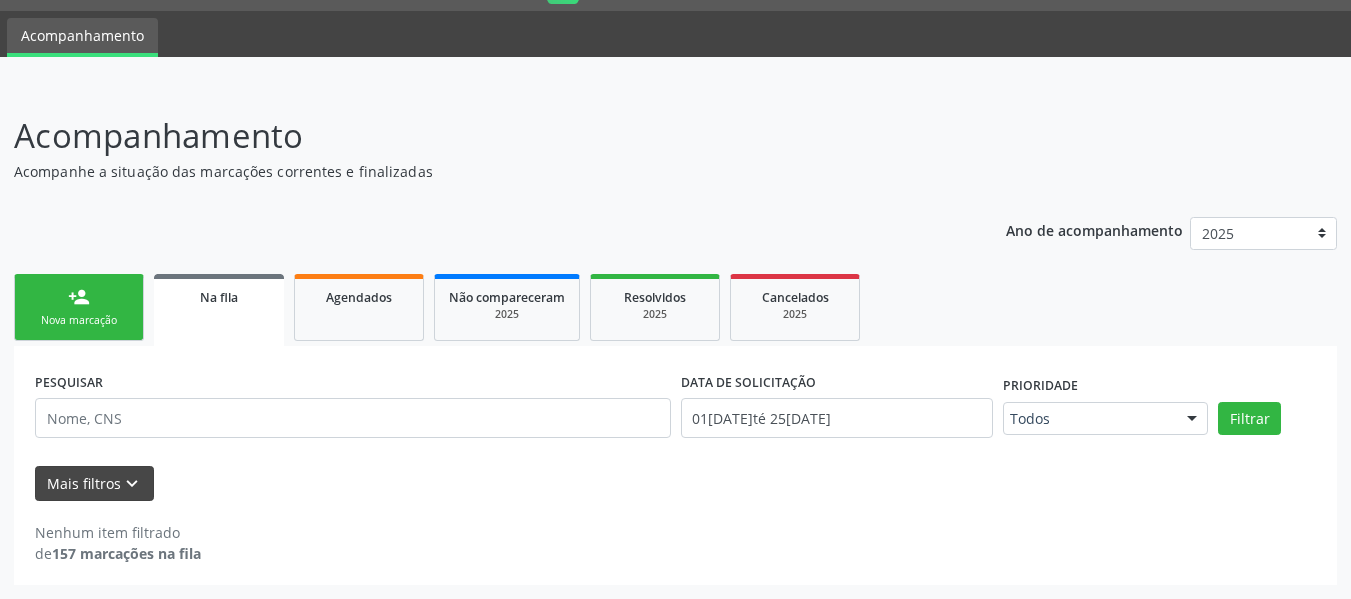 drag, startPoint x: 219, startPoint y: 289, endPoint x: 127, endPoint y: 479, distance: 211.10187 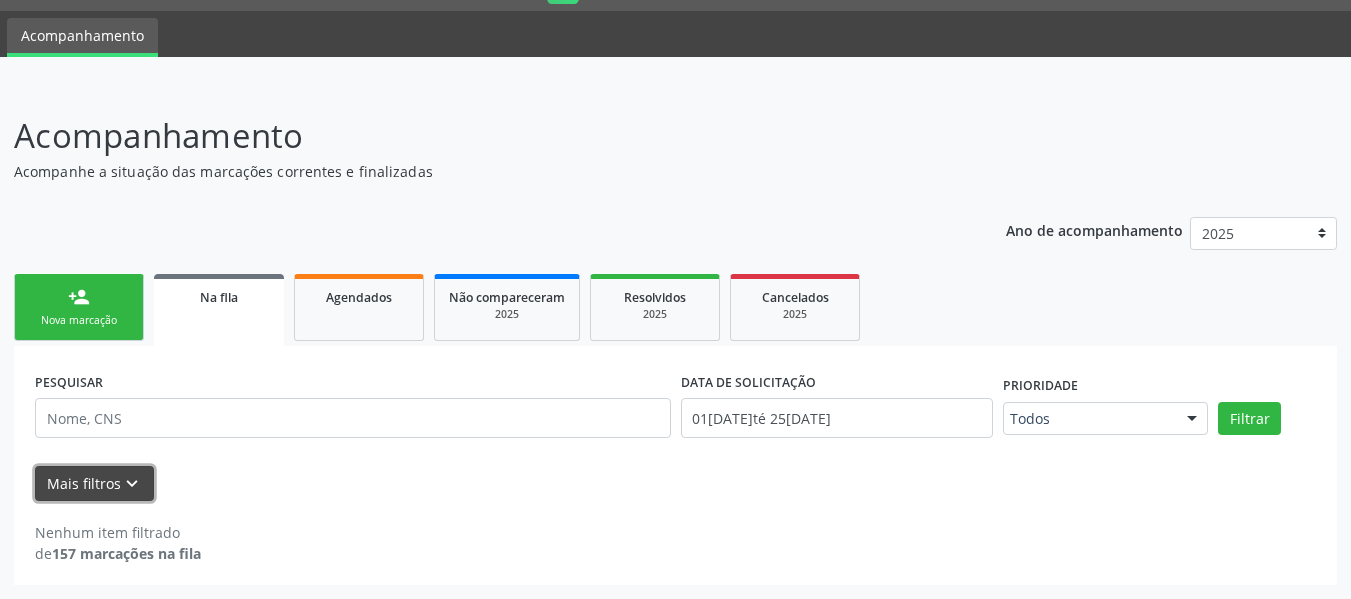 click on "keyboard_arrow_down" at bounding box center (132, 484) 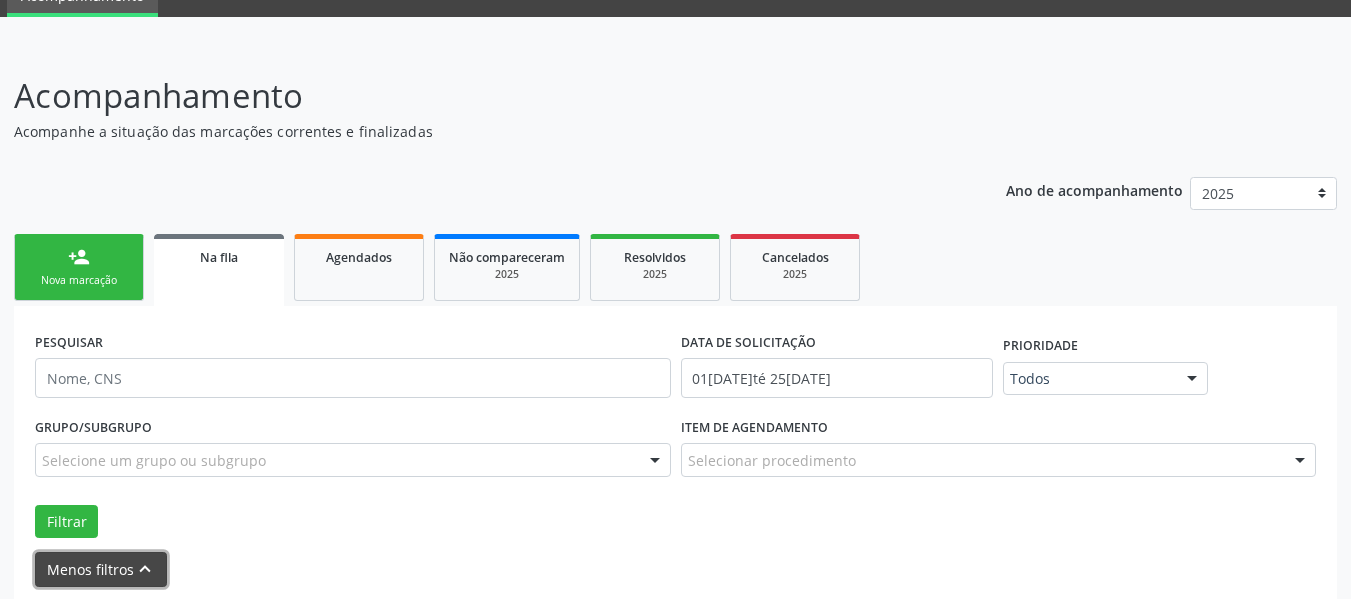 scroll, scrollTop: 179, scrollLeft: 0, axis: vertical 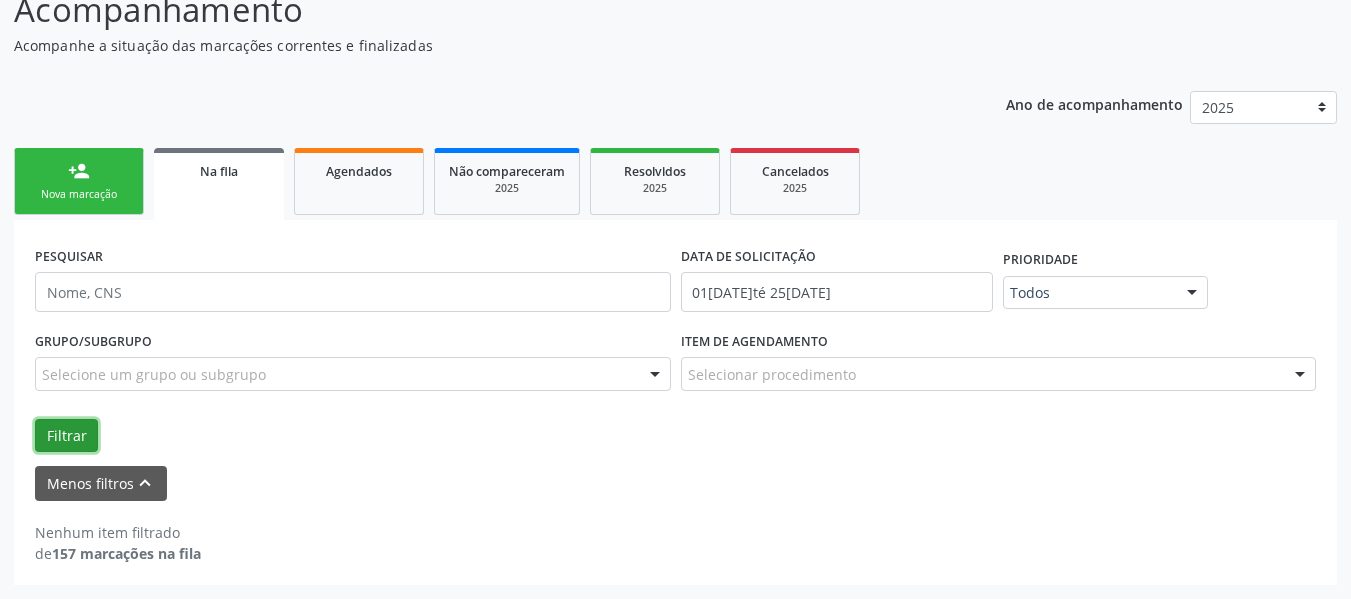 click on "Filtrar" at bounding box center (66, 436) 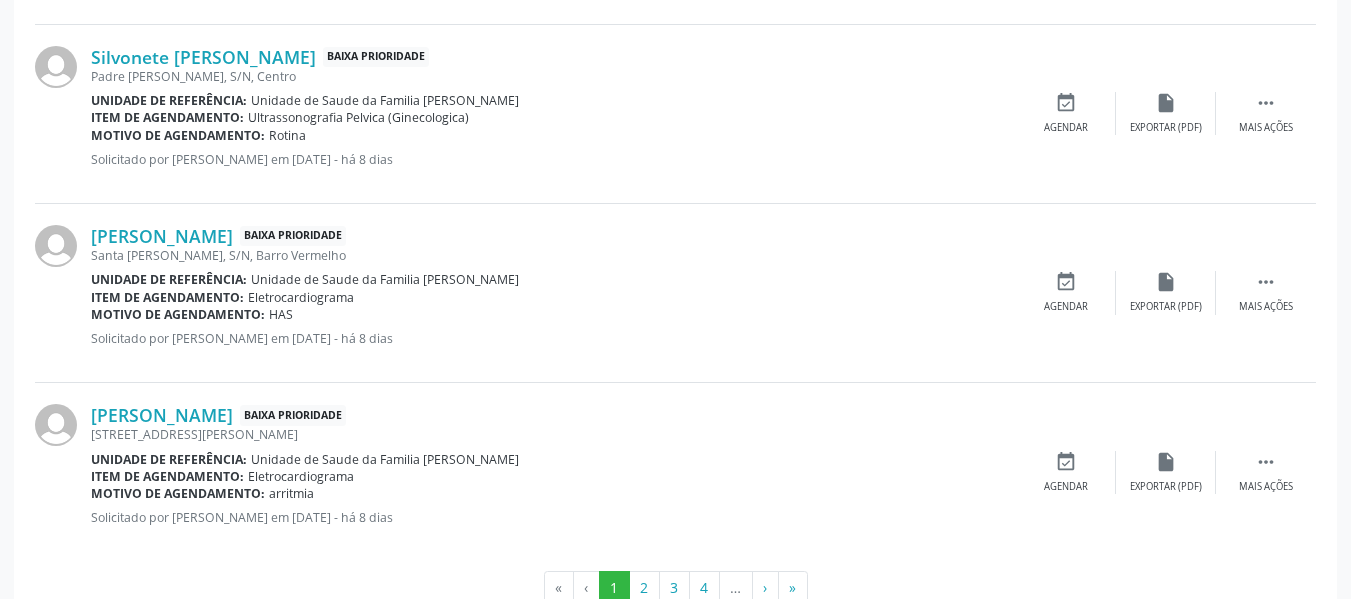 scroll, scrollTop: 3008, scrollLeft: 0, axis: vertical 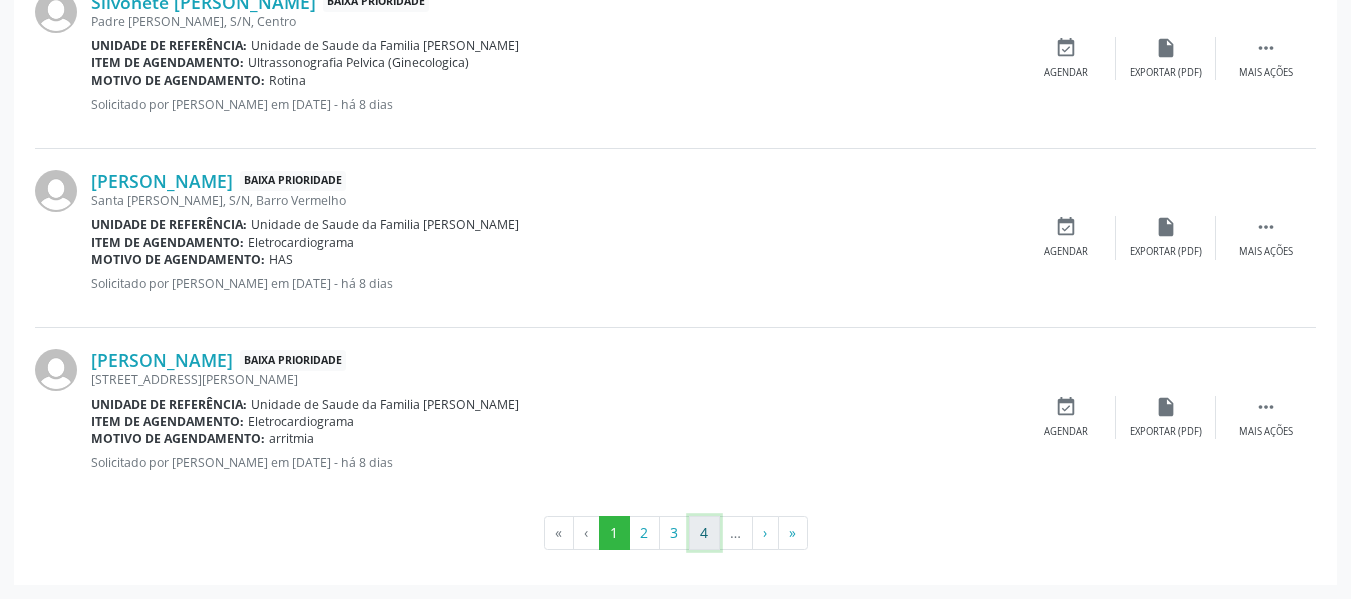 click on "4" at bounding box center [704, 533] 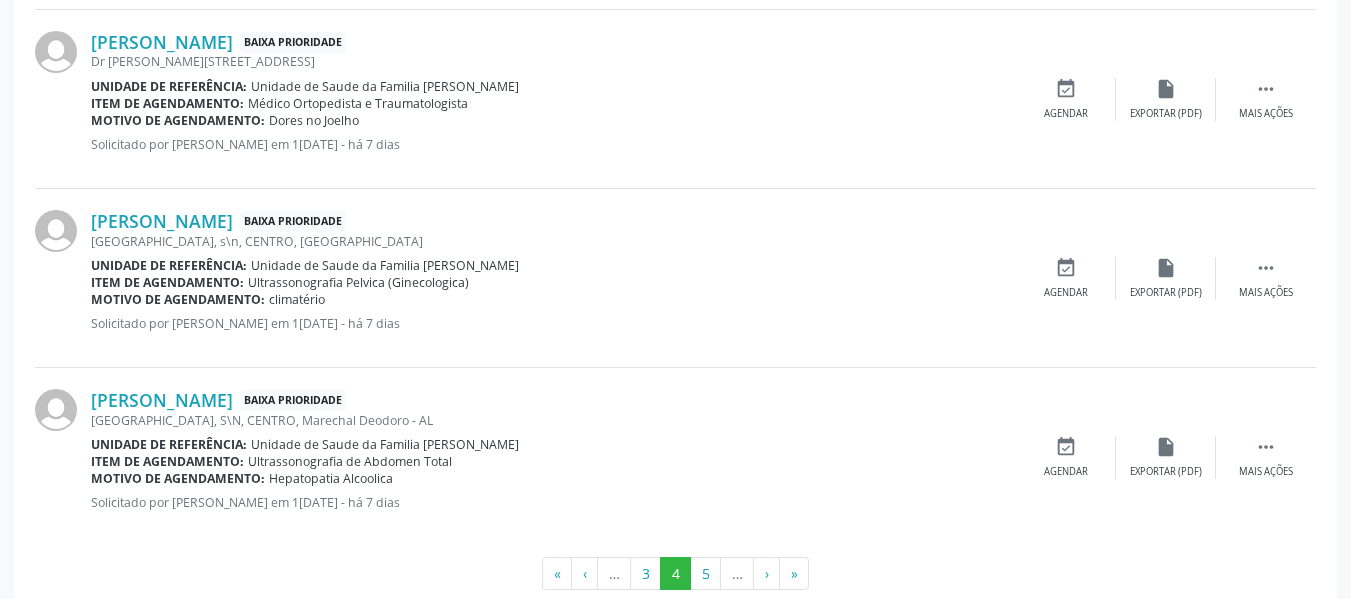 scroll, scrollTop: 2939, scrollLeft: 0, axis: vertical 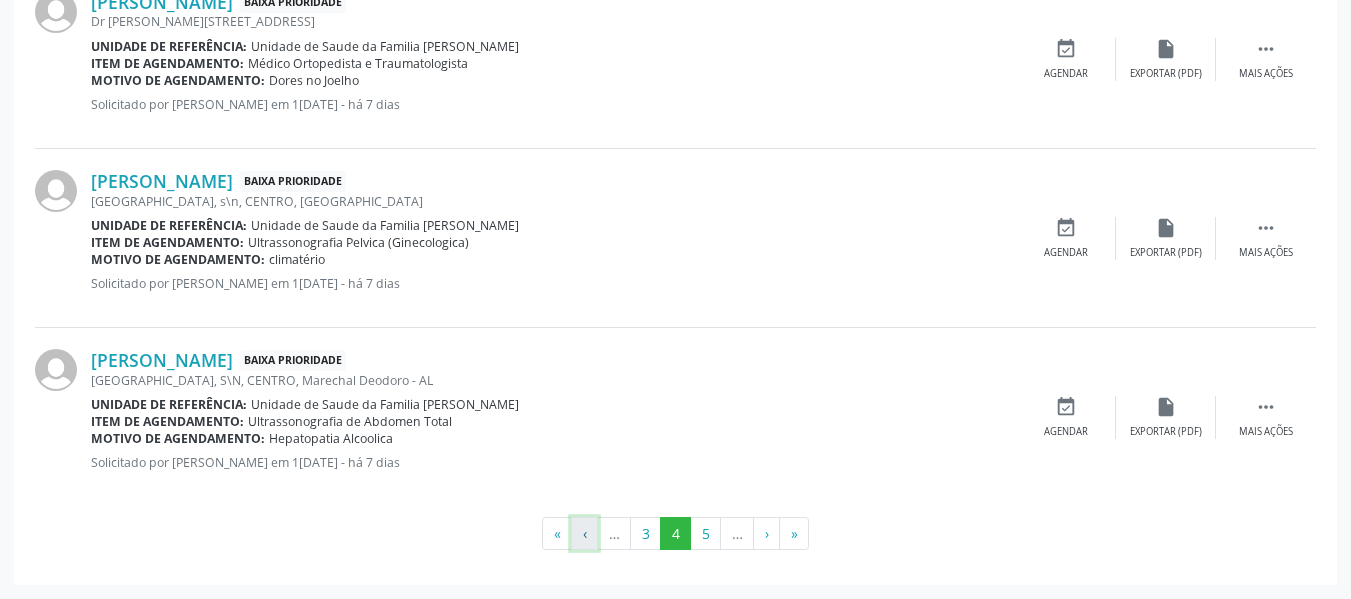 click on "‹" at bounding box center (584, 534) 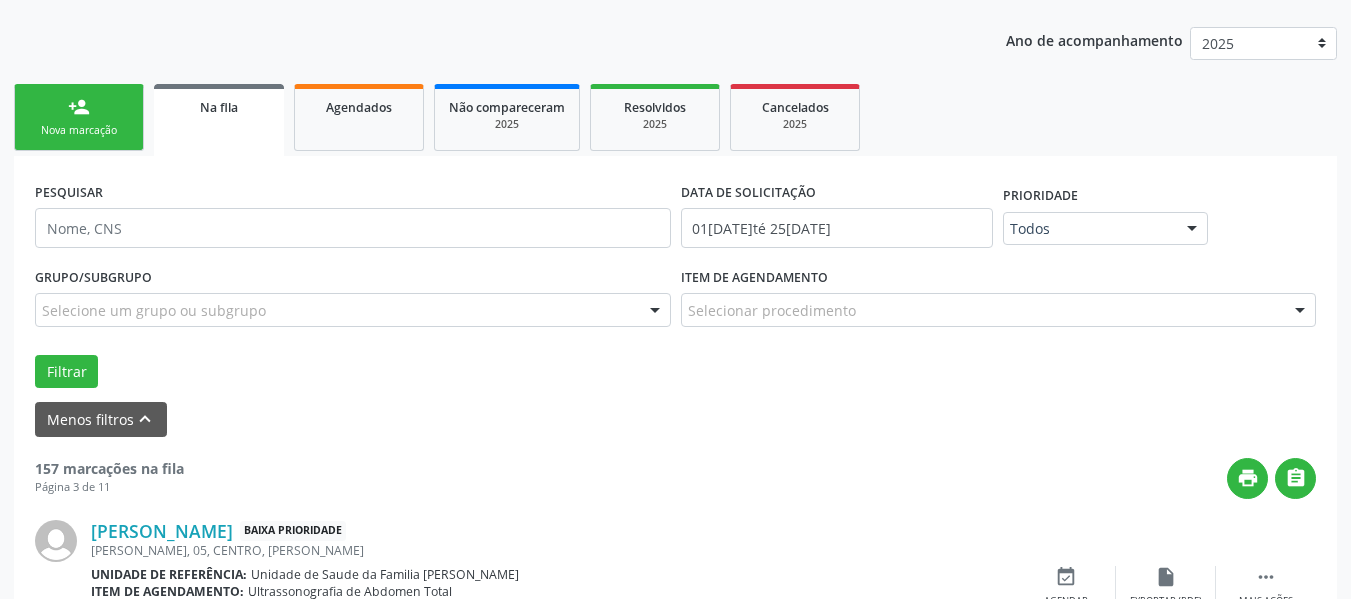 scroll, scrollTop: 2939, scrollLeft: 0, axis: vertical 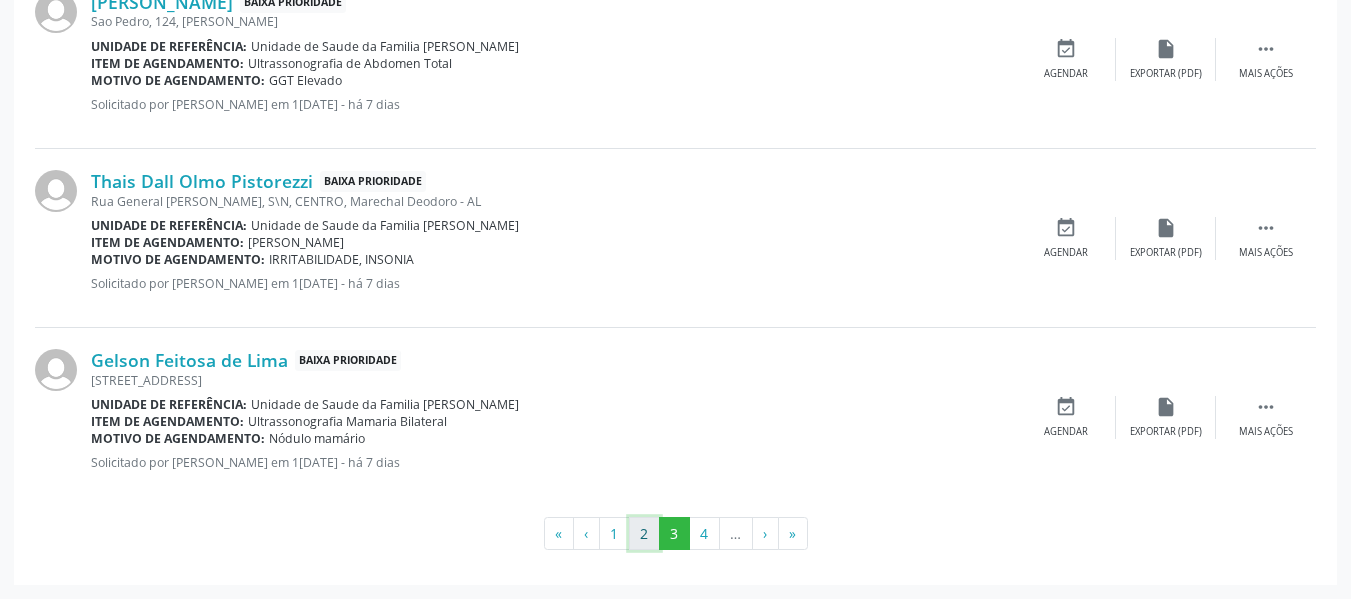 click on "2" at bounding box center [644, 534] 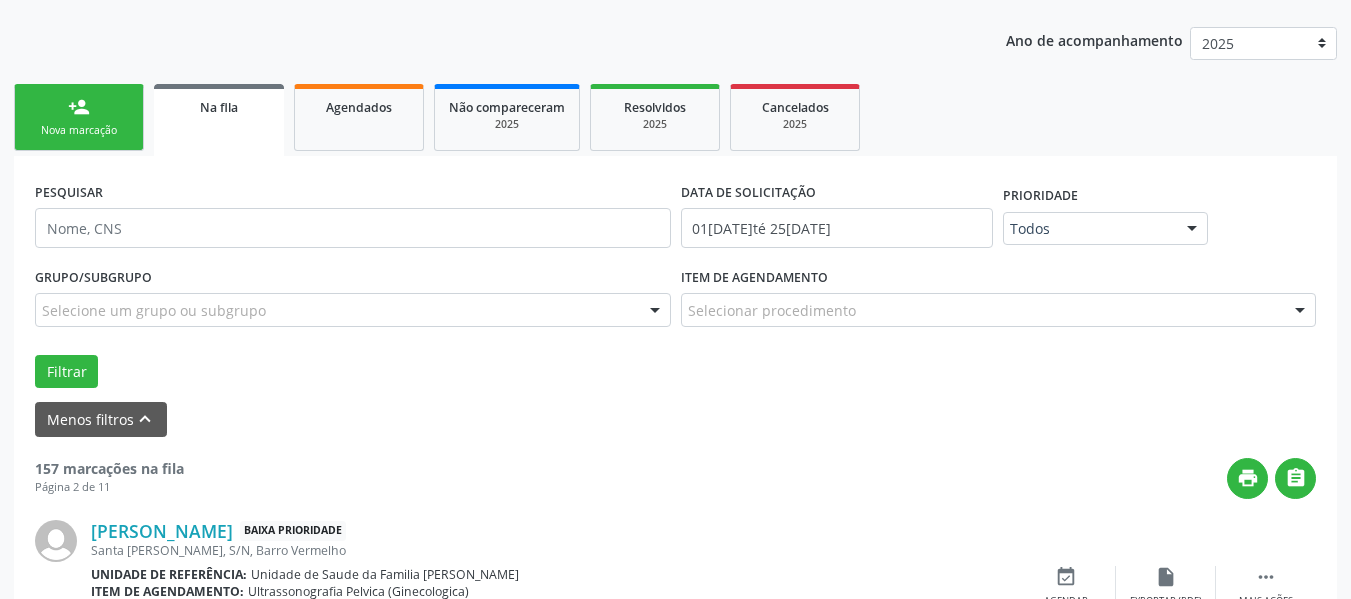 scroll, scrollTop: 2939, scrollLeft: 0, axis: vertical 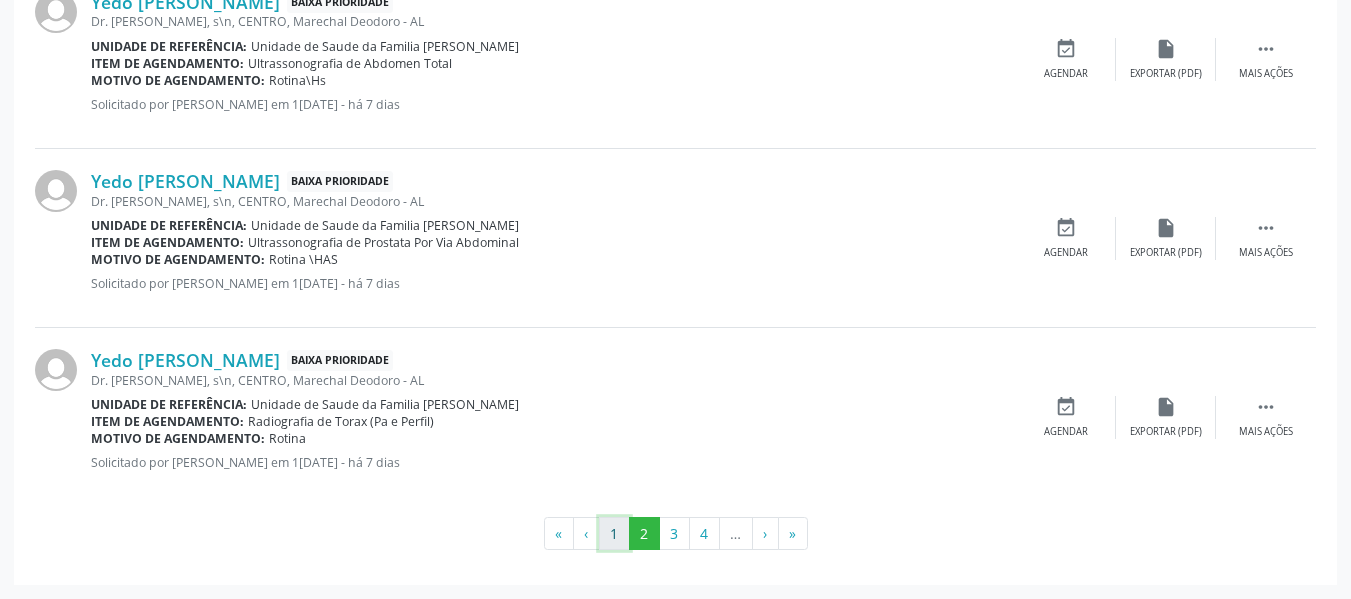 click on "1" at bounding box center (614, 534) 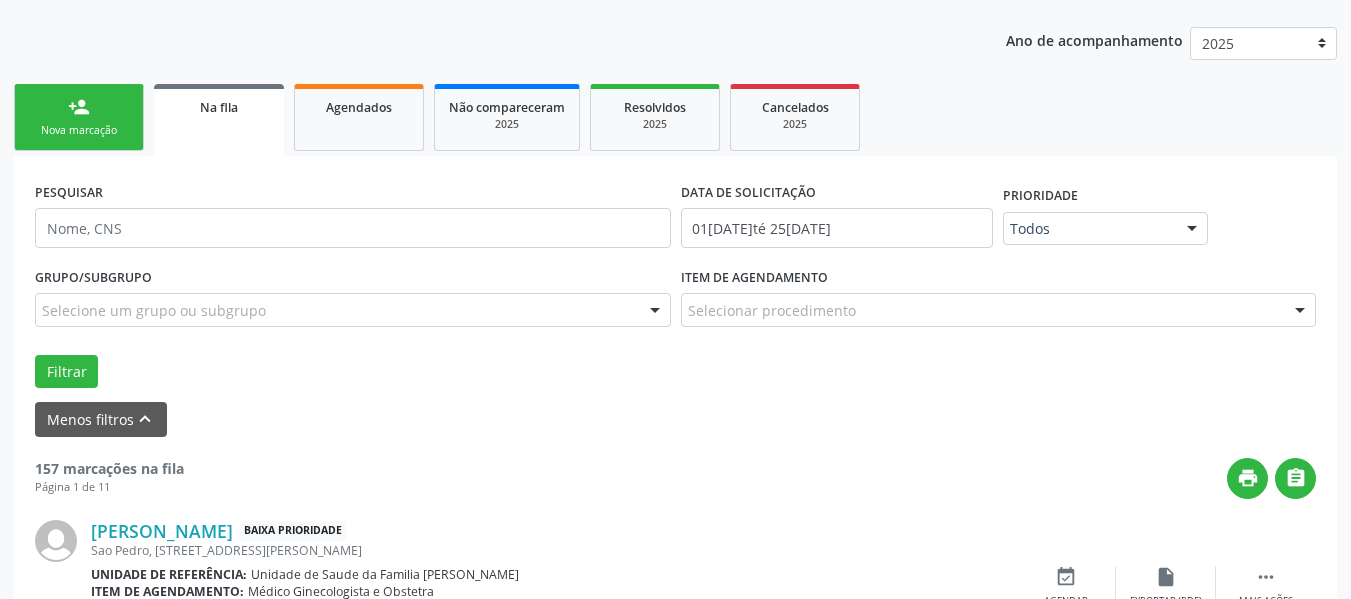 scroll, scrollTop: 3008, scrollLeft: 0, axis: vertical 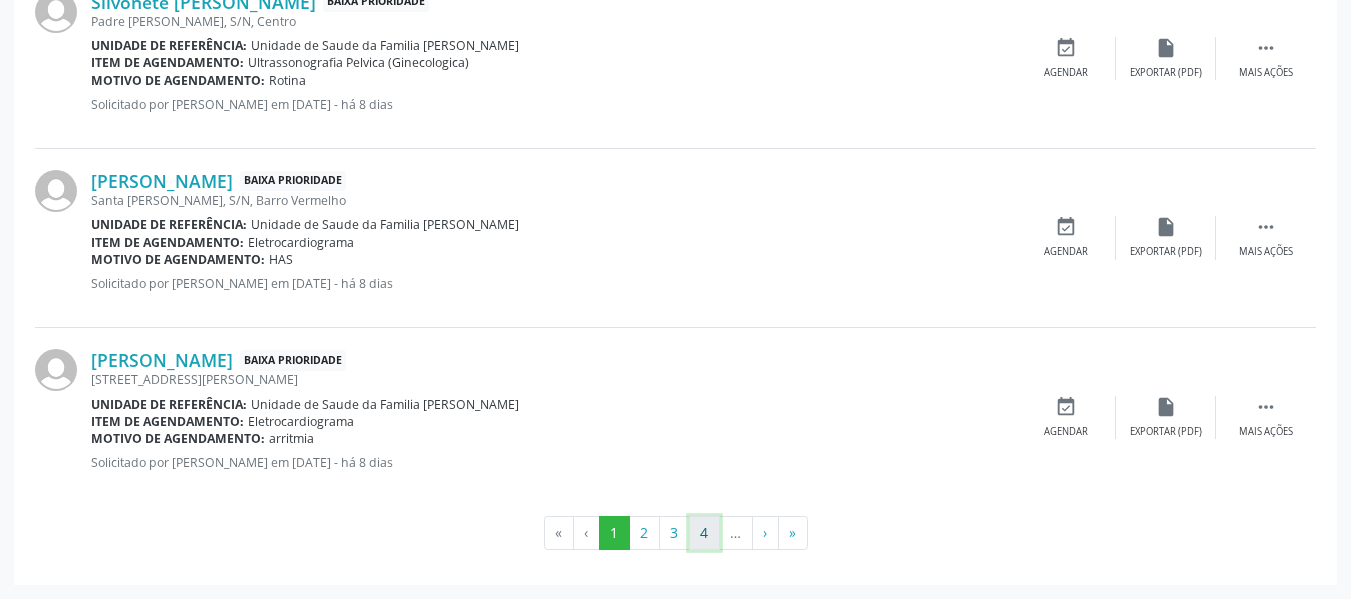 click on "4" at bounding box center (704, 533) 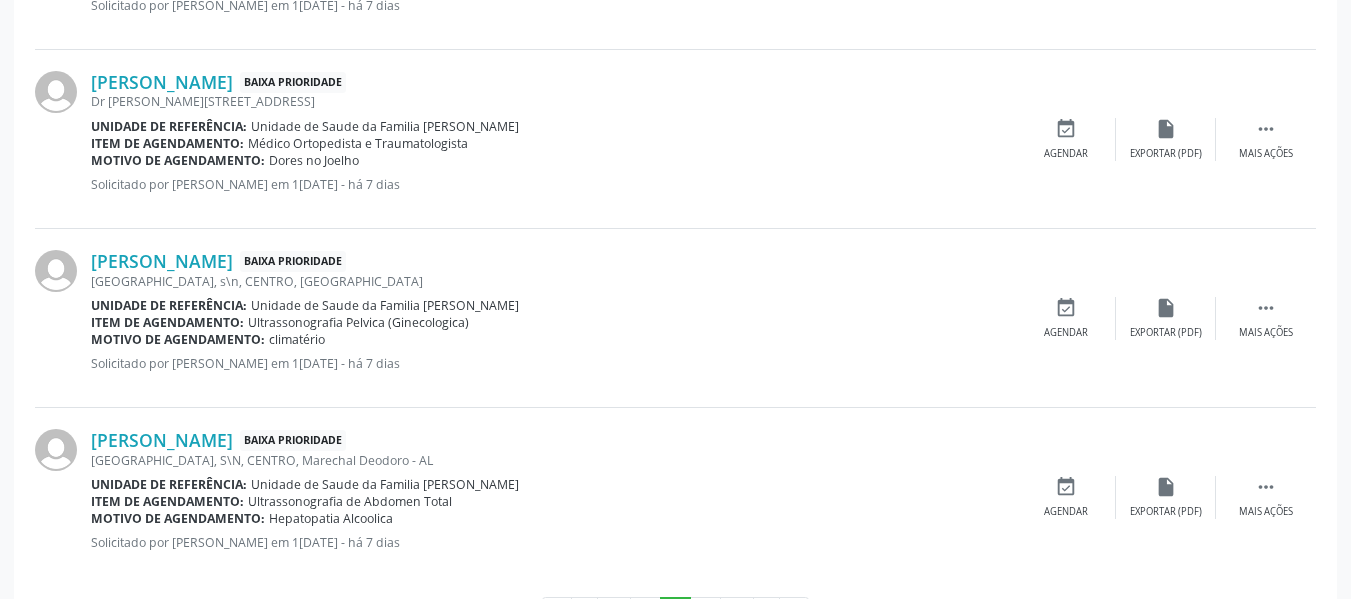 scroll, scrollTop: 2939, scrollLeft: 0, axis: vertical 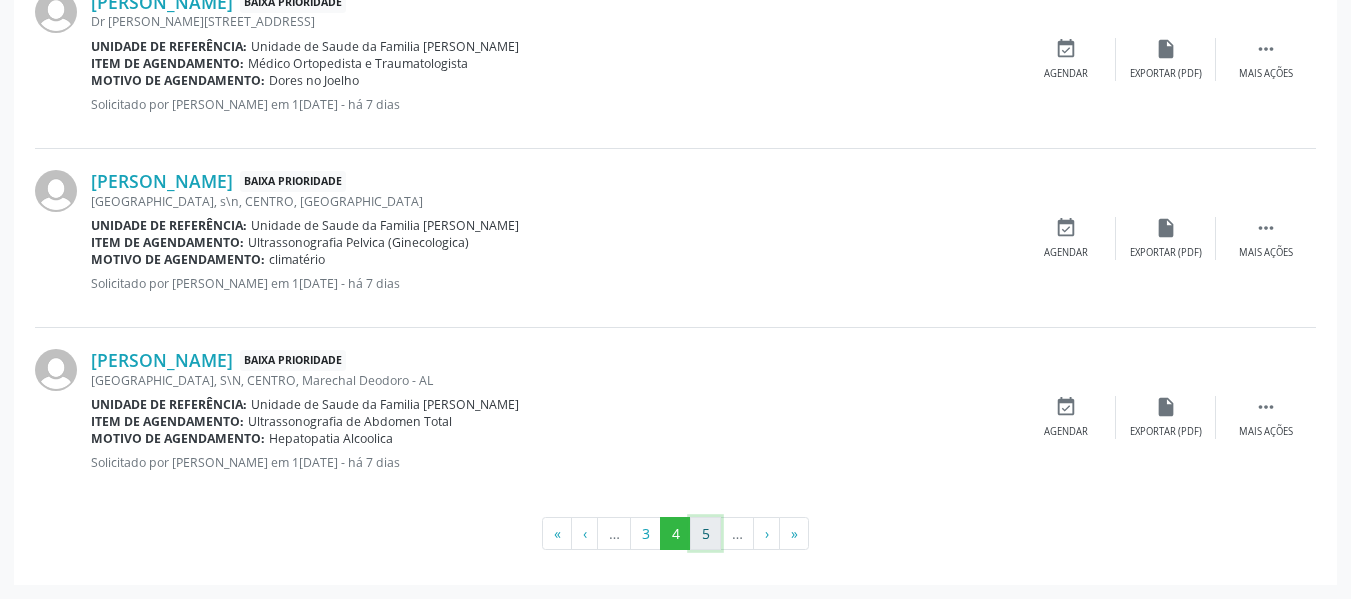 click on "5" at bounding box center (705, 534) 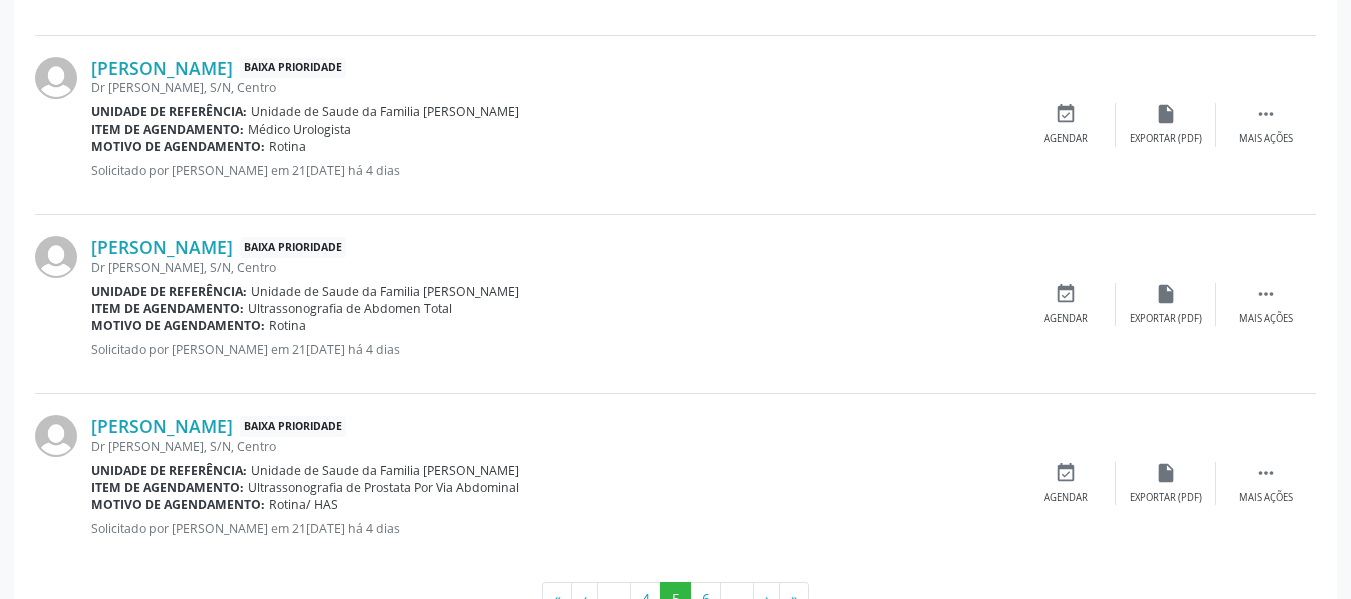 scroll, scrollTop: 2922, scrollLeft: 0, axis: vertical 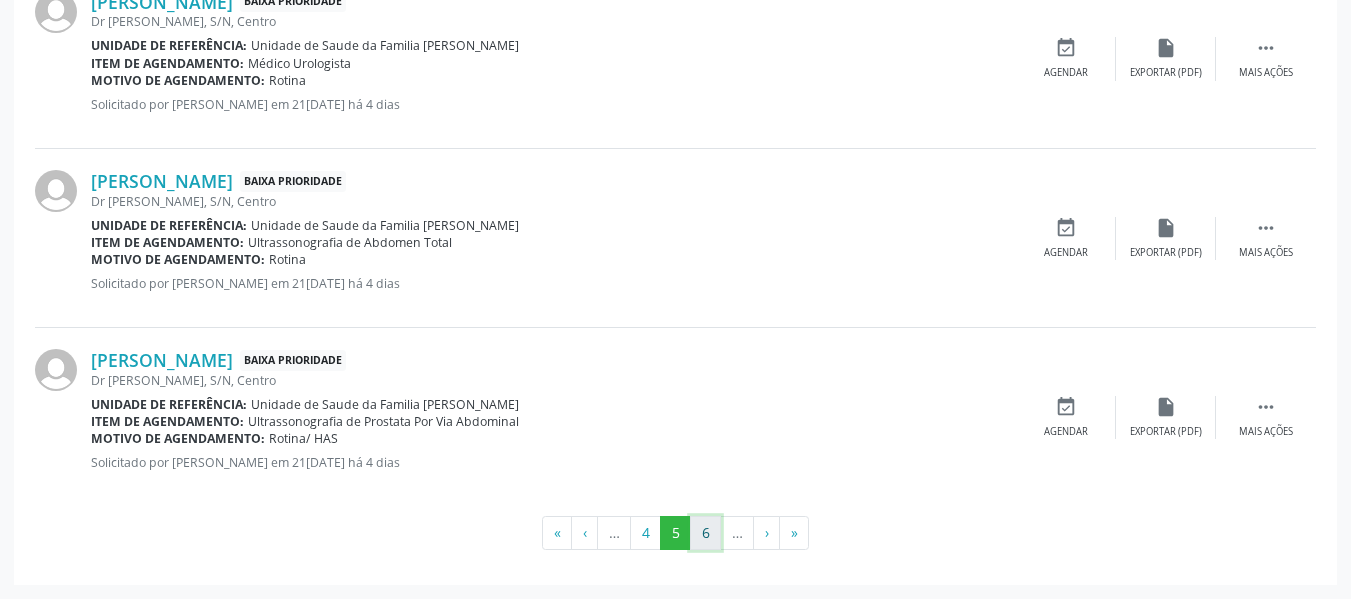 click on "6" at bounding box center [705, 533] 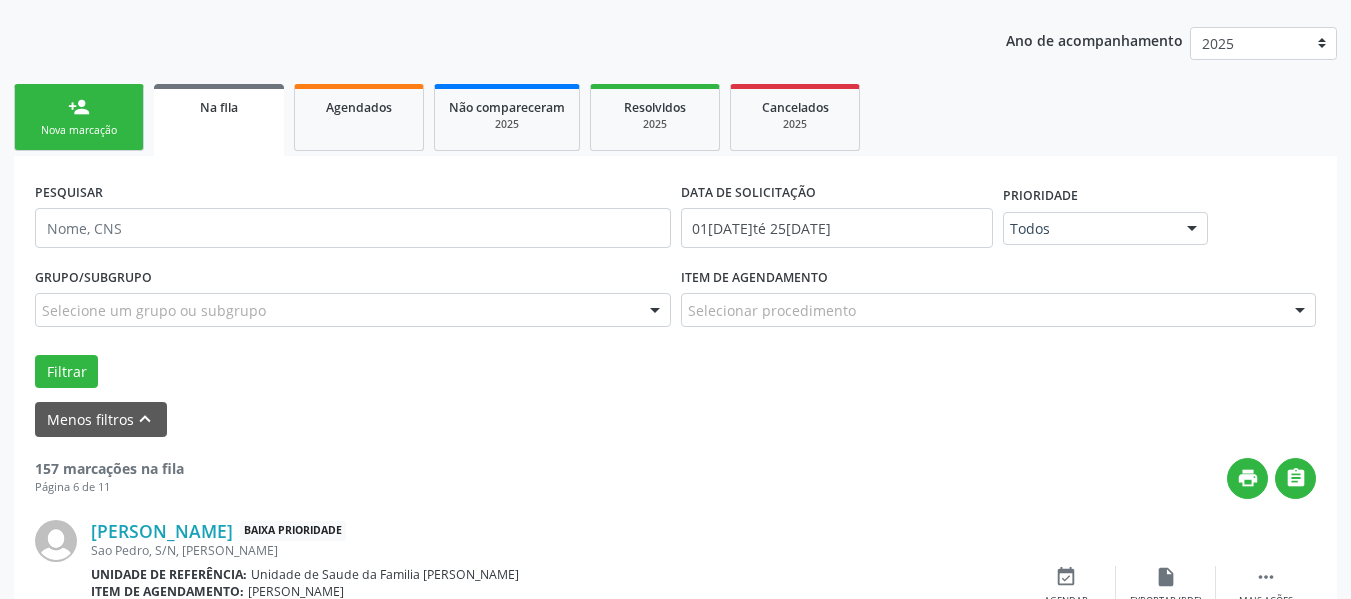 scroll, scrollTop: 2922, scrollLeft: 0, axis: vertical 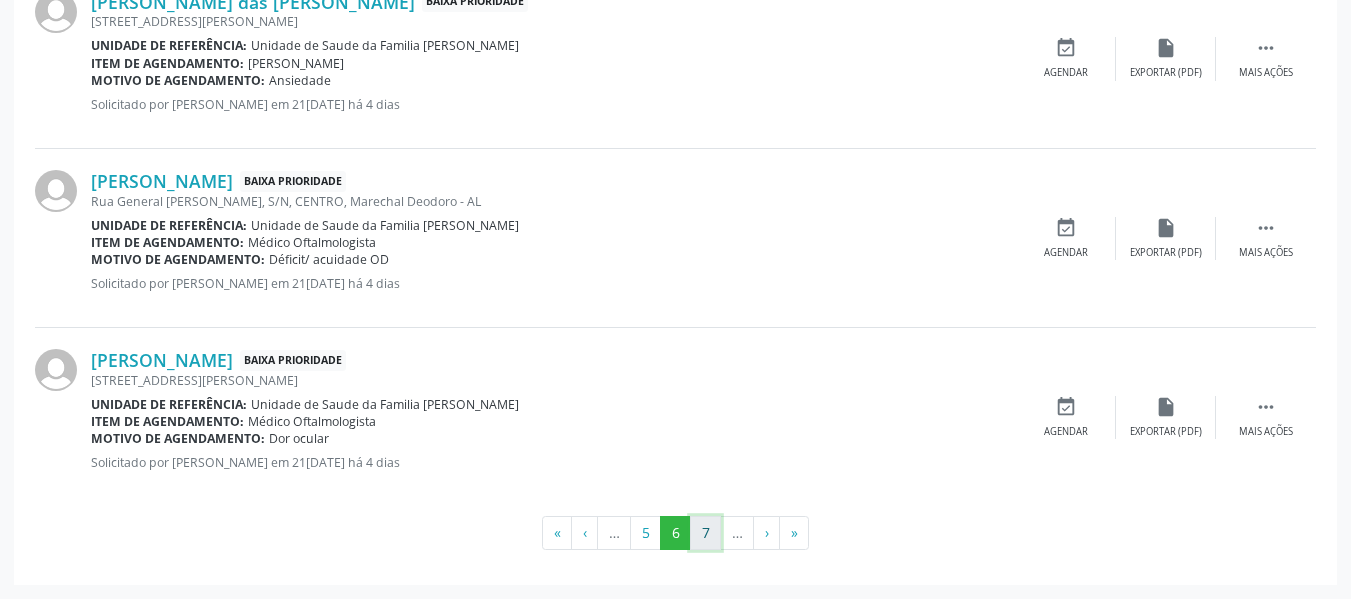 click on "7" at bounding box center (705, 533) 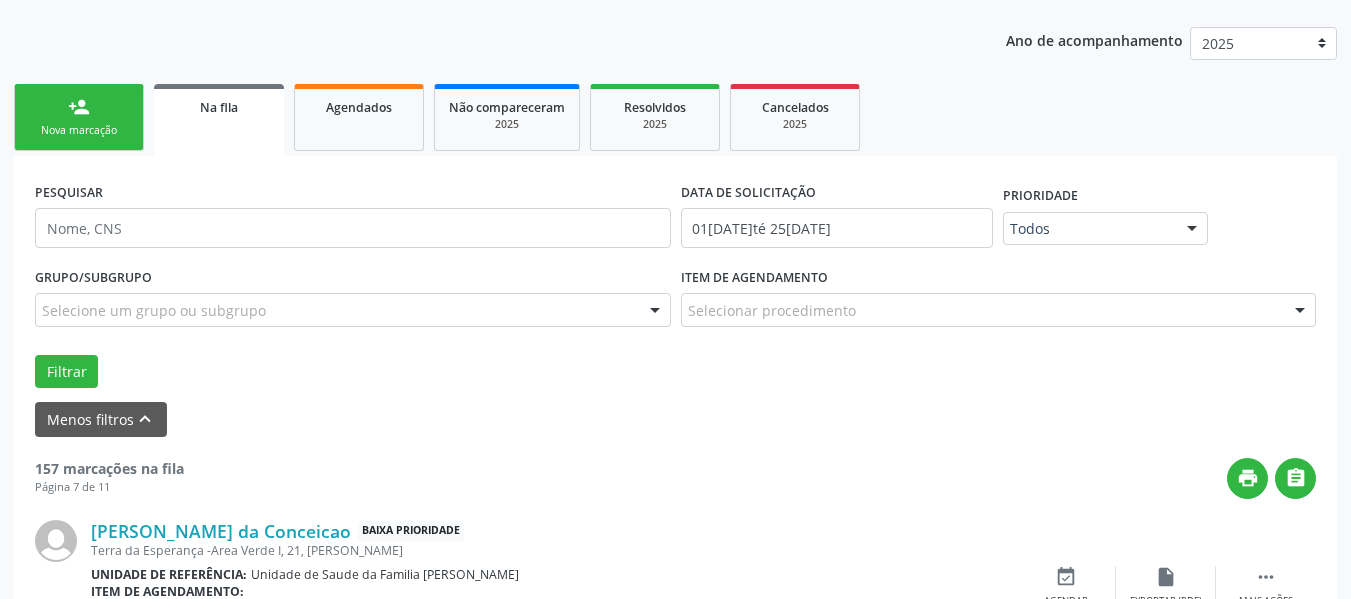 scroll, scrollTop: 2922, scrollLeft: 0, axis: vertical 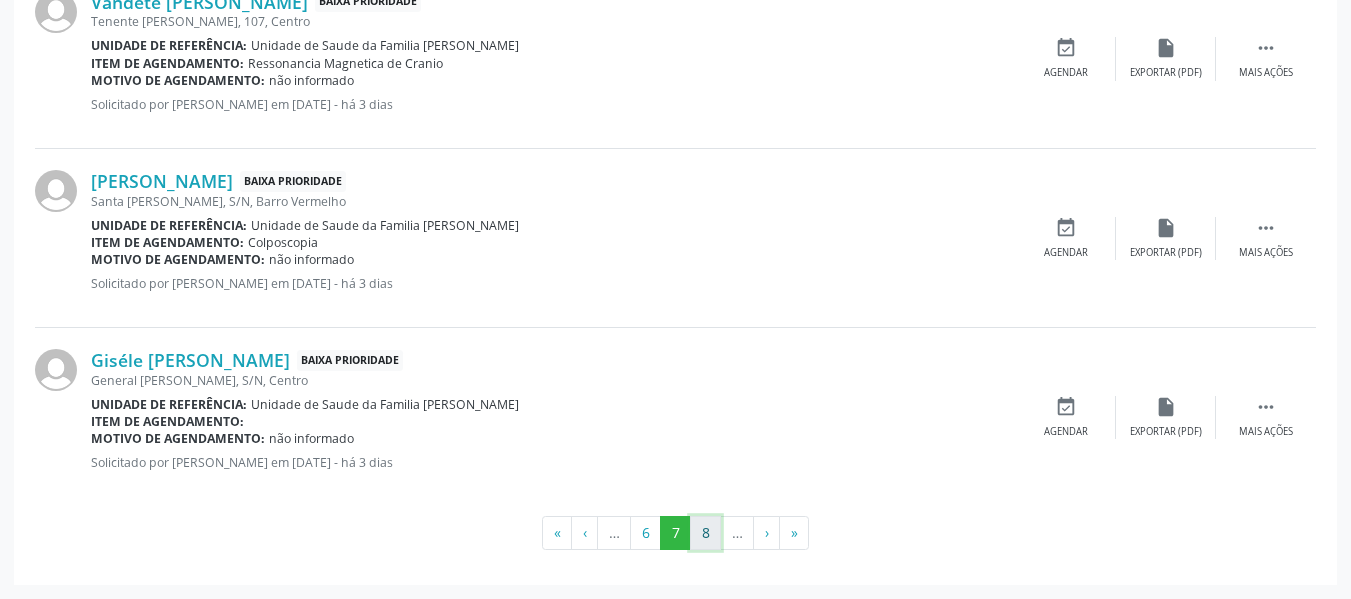click on "8" at bounding box center (705, 533) 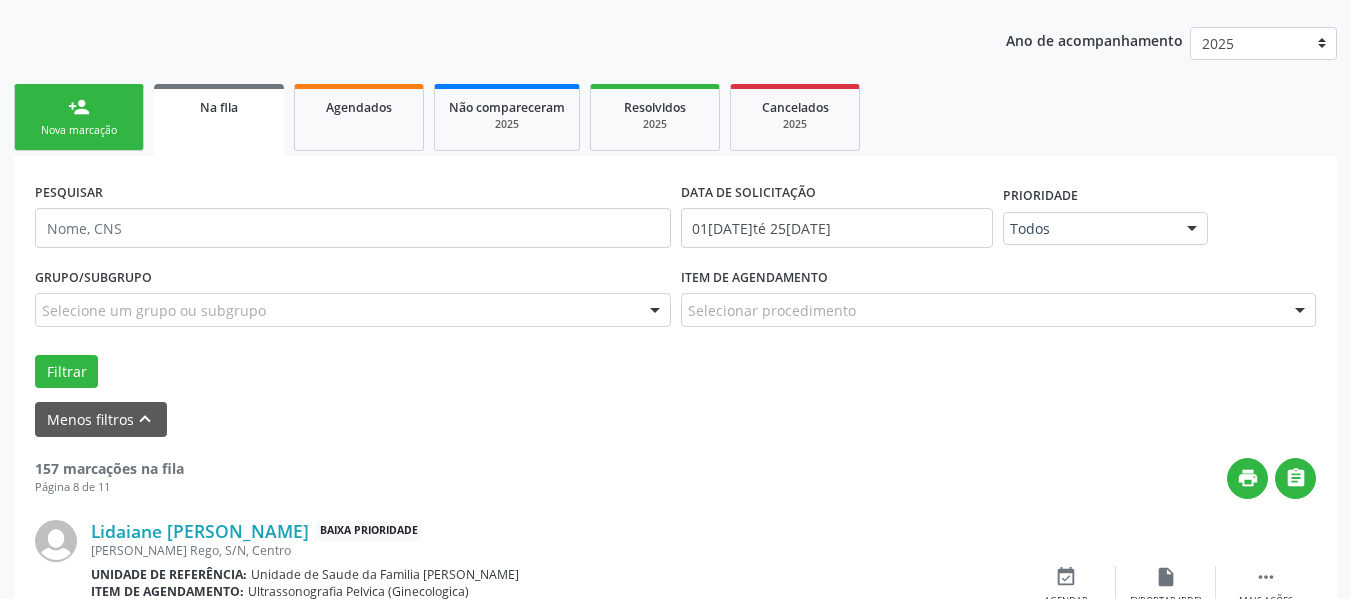 scroll, scrollTop: 2922, scrollLeft: 0, axis: vertical 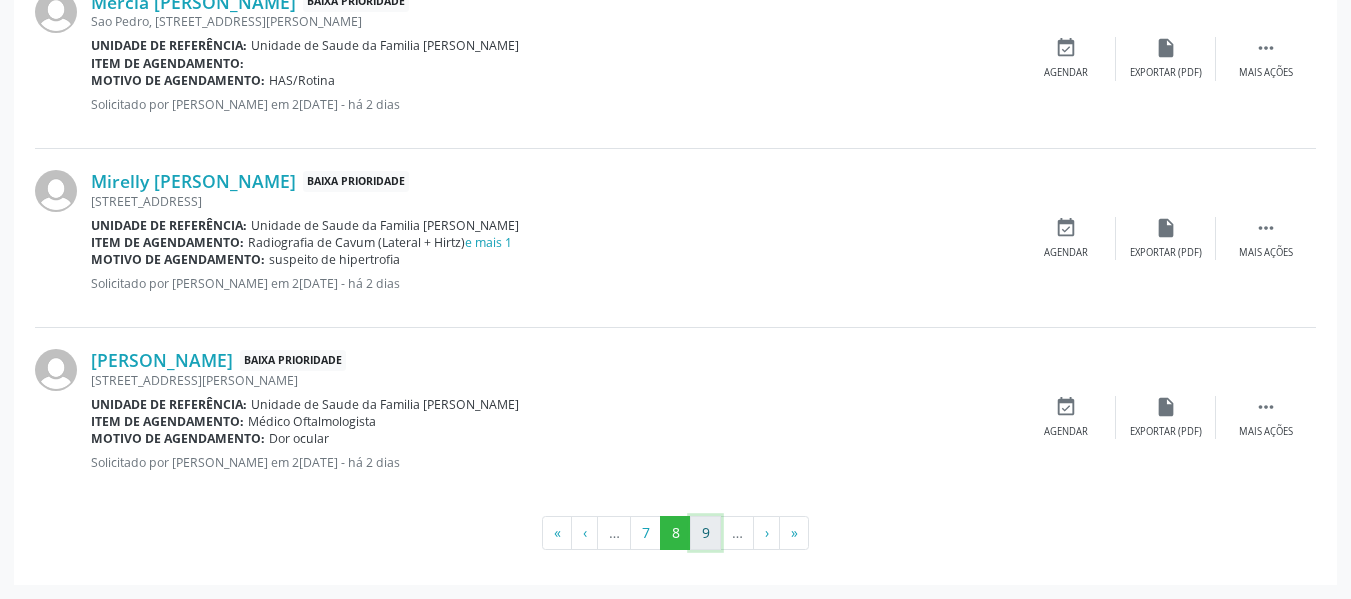 click on "9" at bounding box center (705, 533) 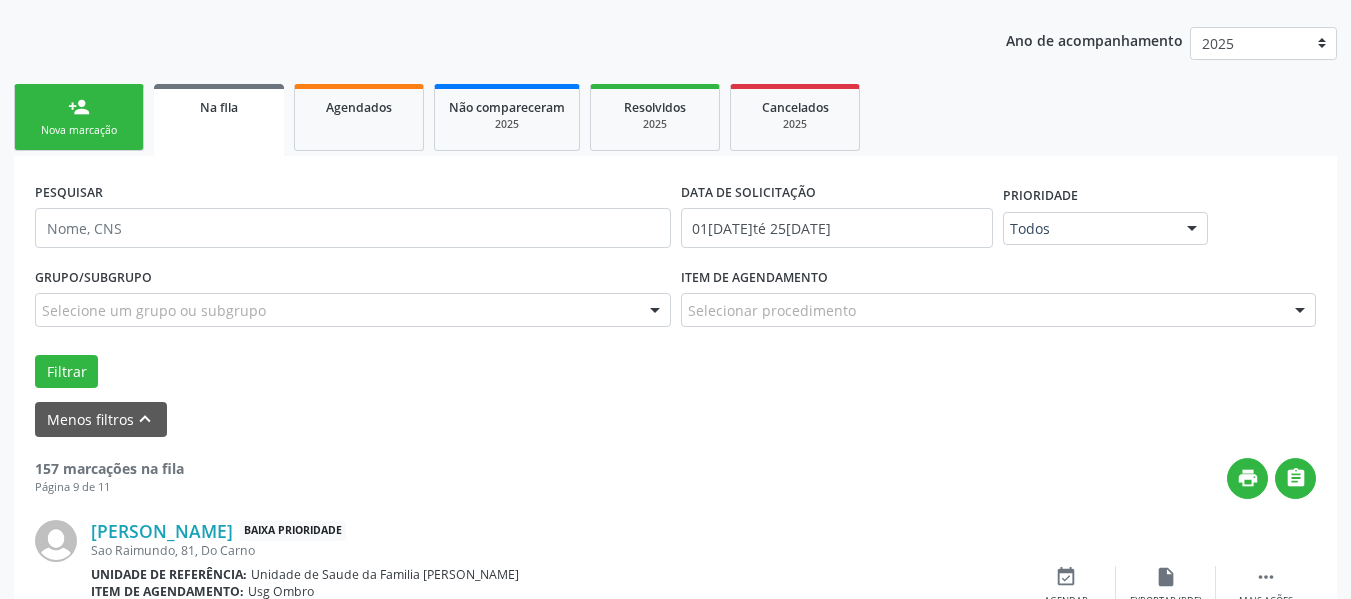 scroll, scrollTop: 2922, scrollLeft: 0, axis: vertical 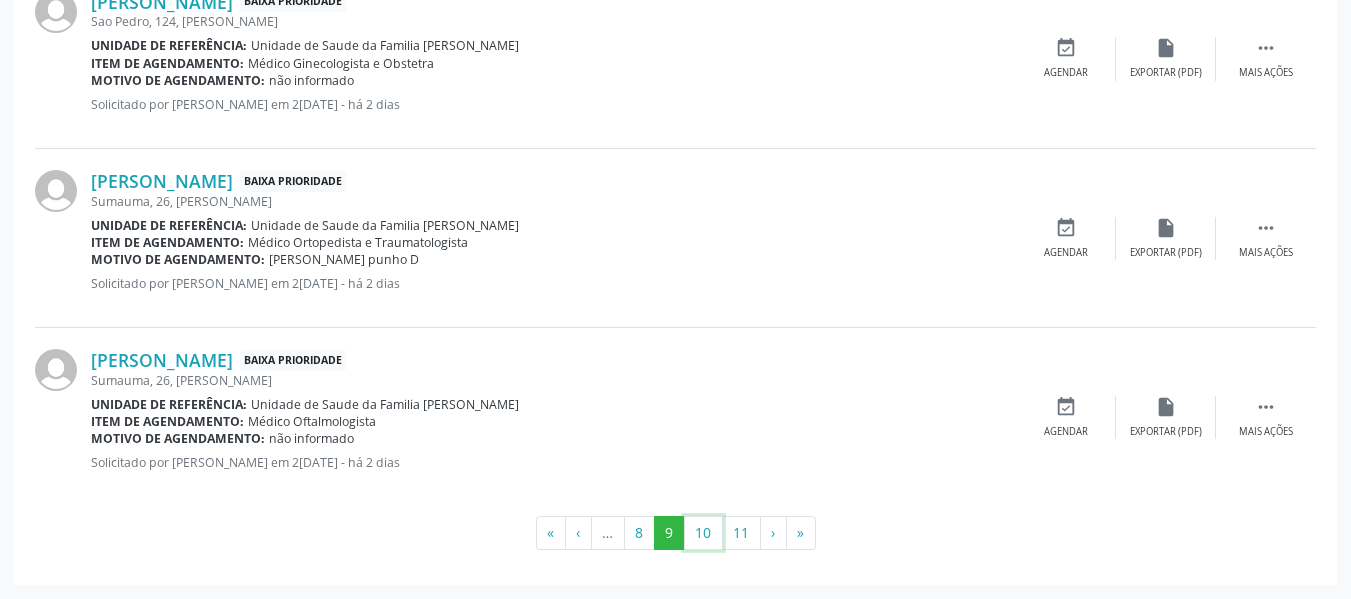 click on "10" at bounding box center [703, 533] 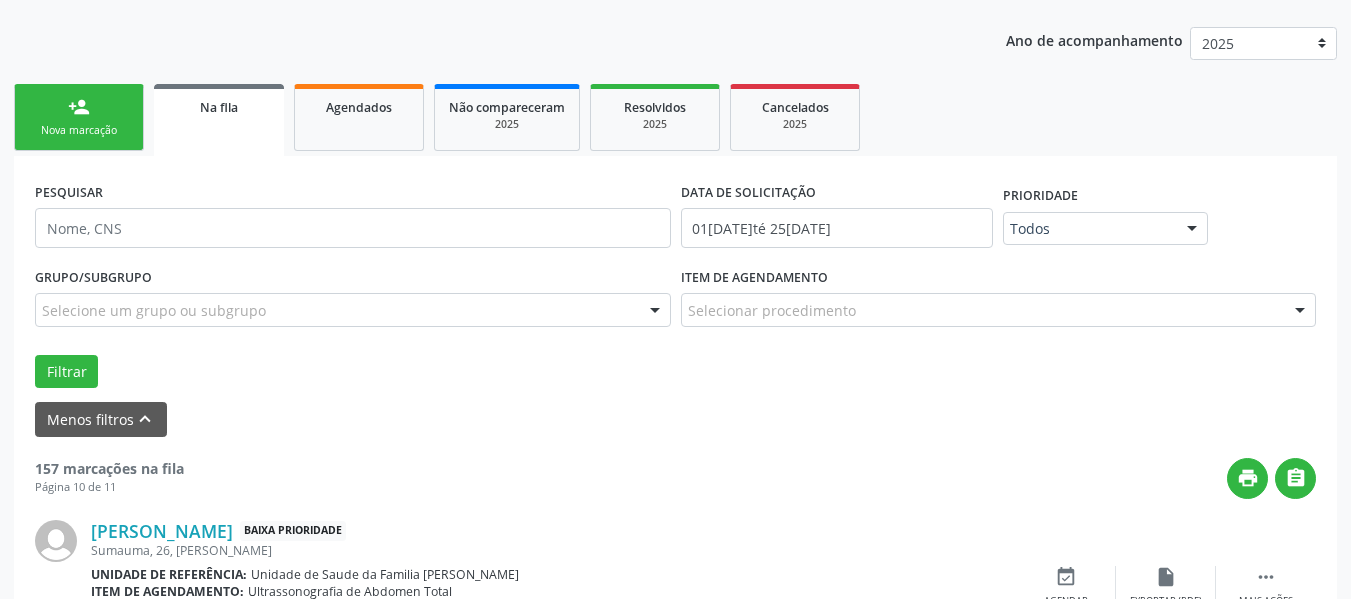 scroll, scrollTop: 2922, scrollLeft: 0, axis: vertical 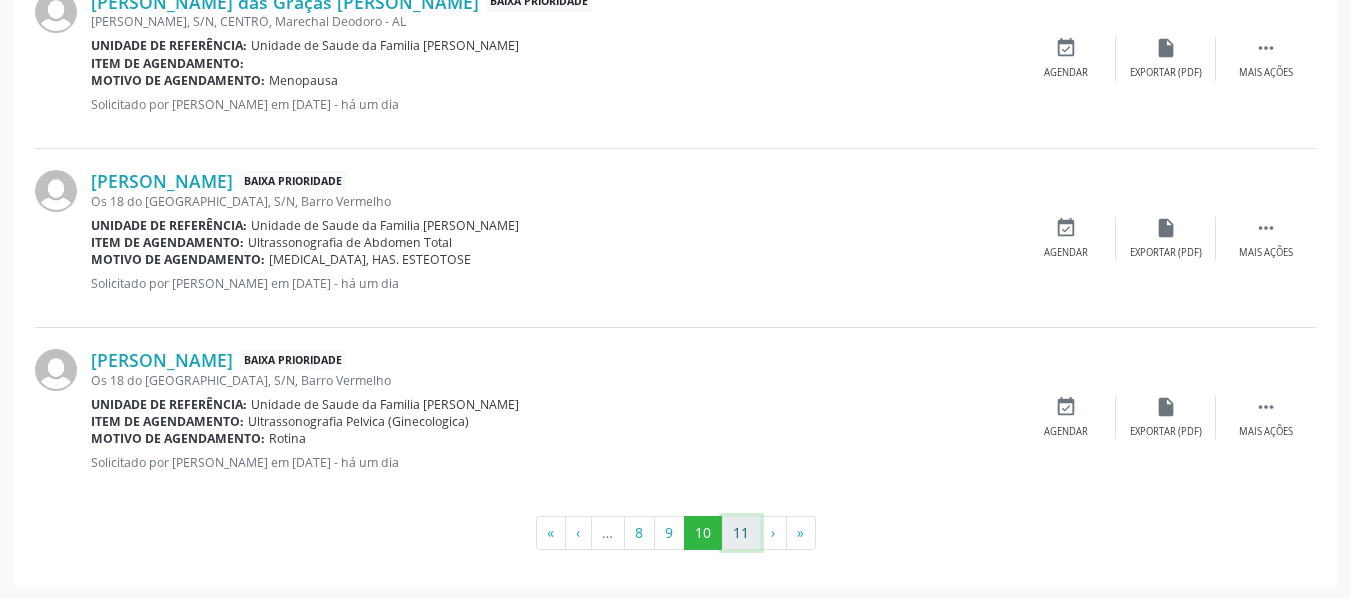 click on "11" at bounding box center (741, 533) 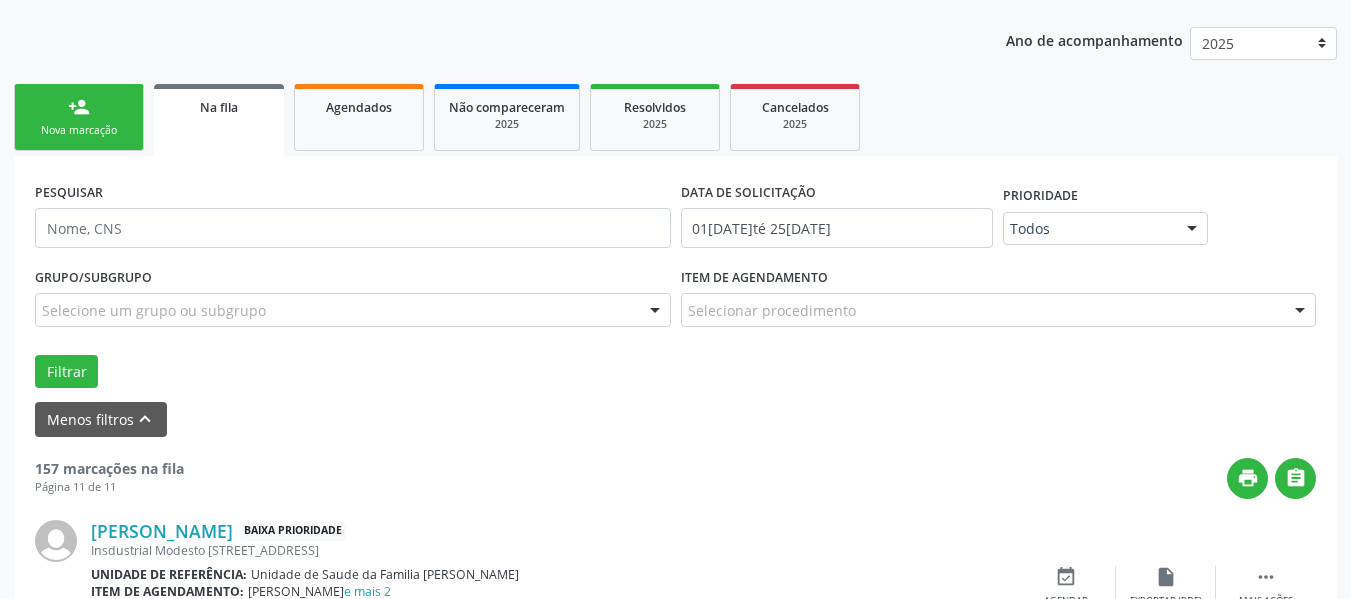 scroll, scrollTop: 1488, scrollLeft: 0, axis: vertical 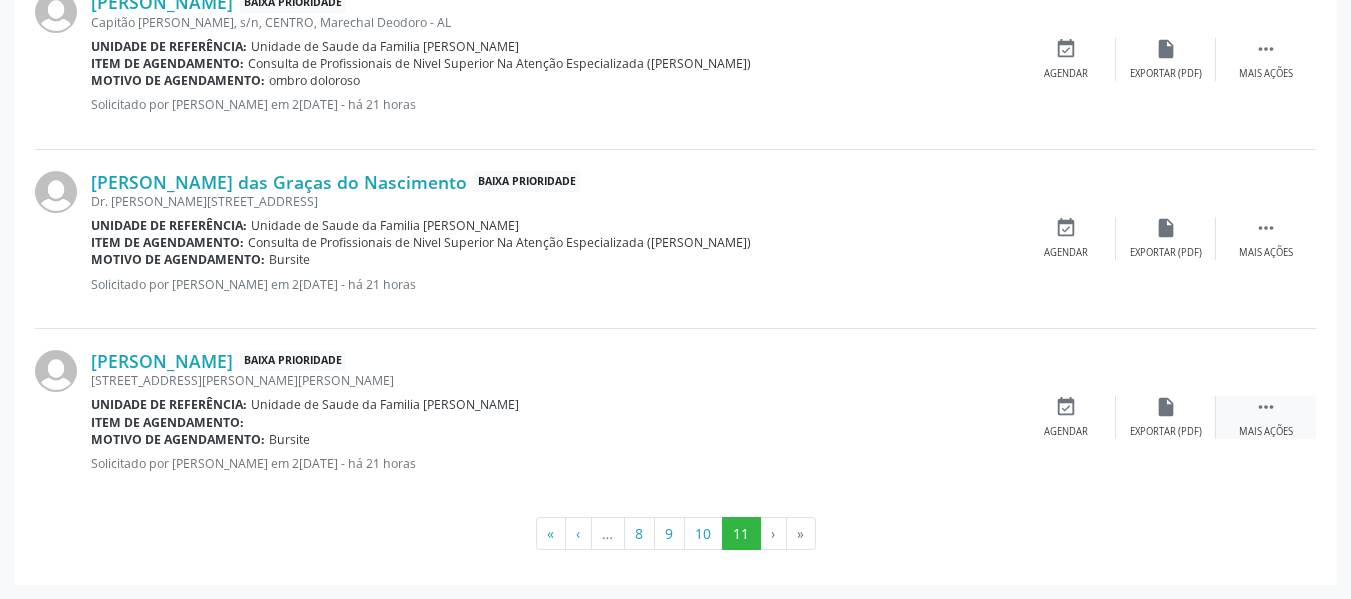 click on "" at bounding box center (1266, 407) 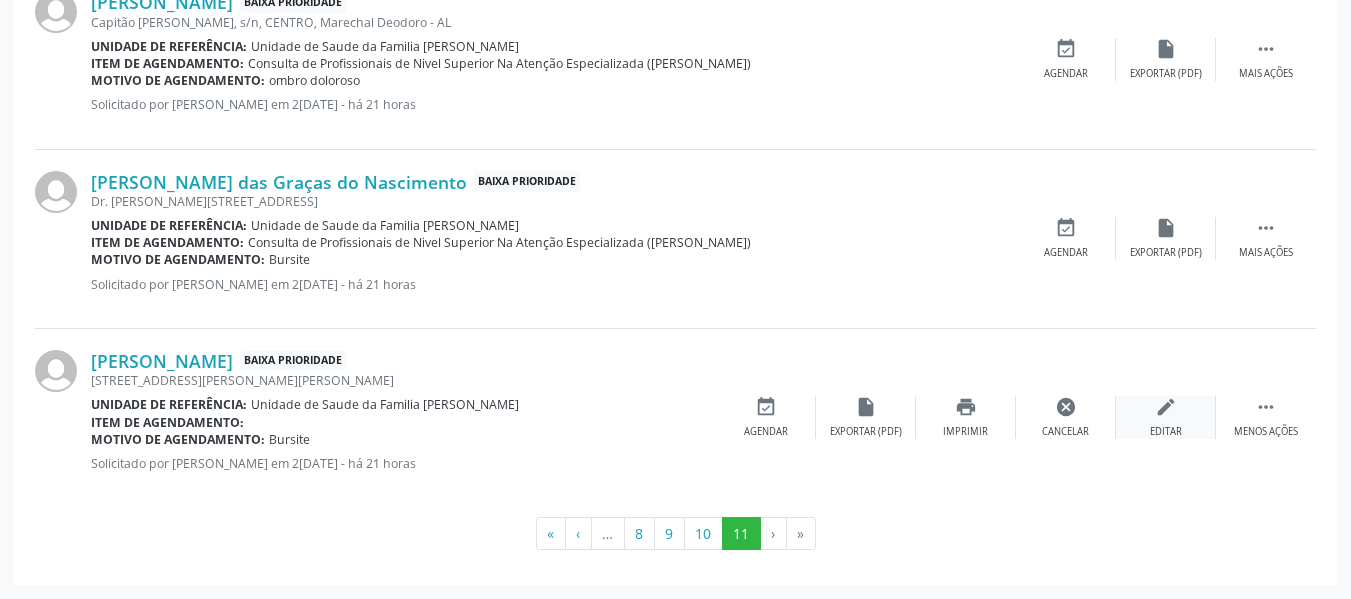 click on "edit" at bounding box center (1166, 407) 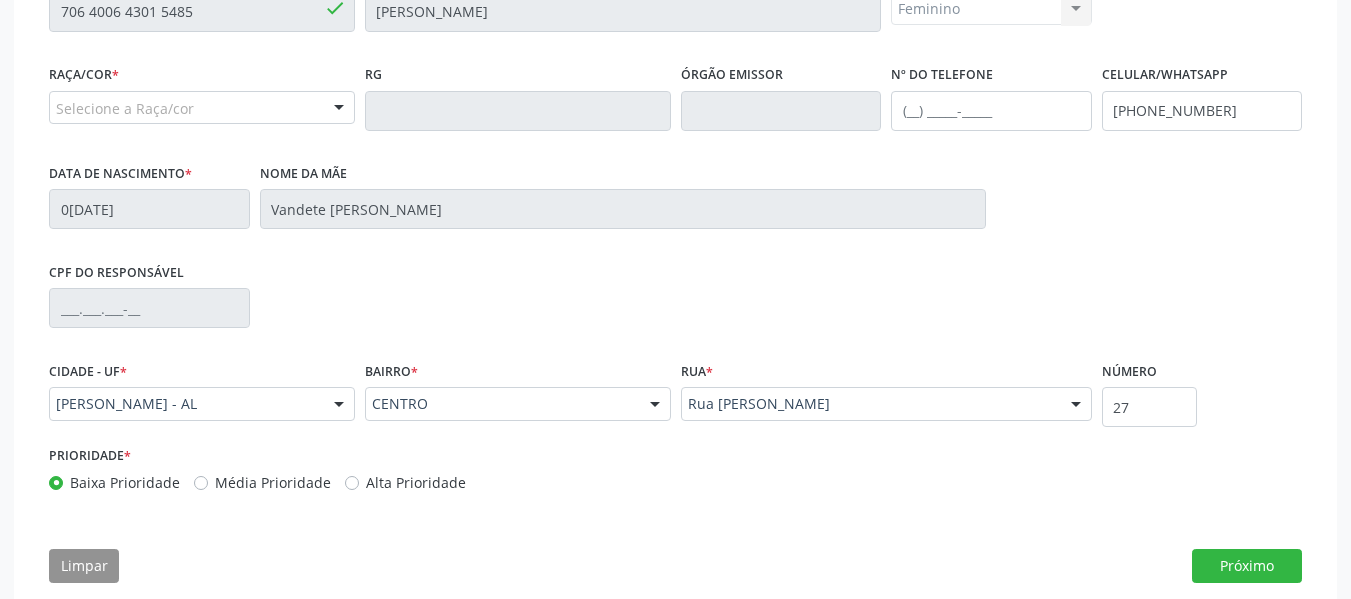 scroll, scrollTop: 540, scrollLeft: 0, axis: vertical 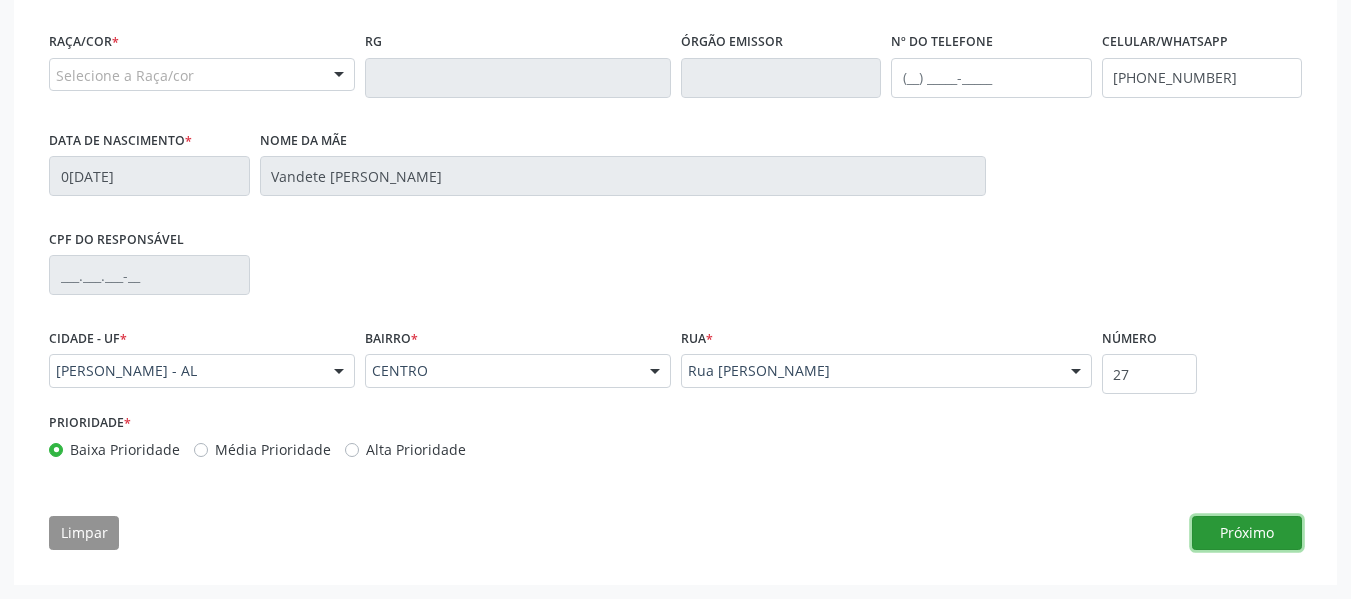 click on "Próximo" at bounding box center [1247, 533] 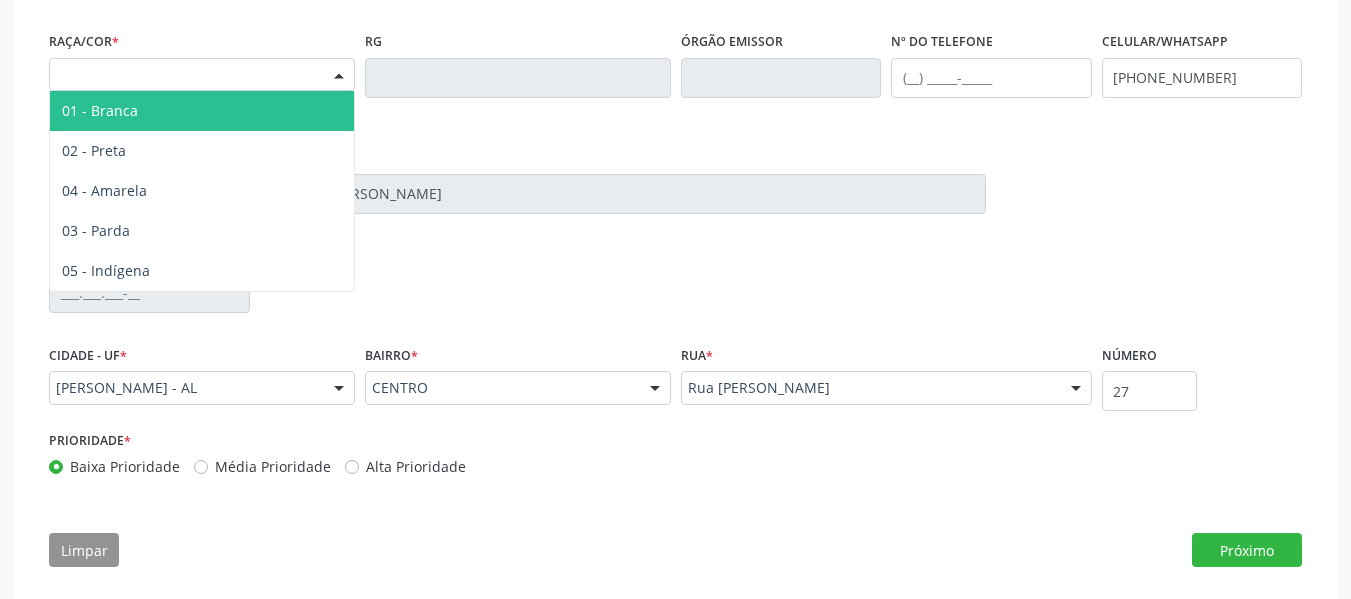 click at bounding box center (339, 76) 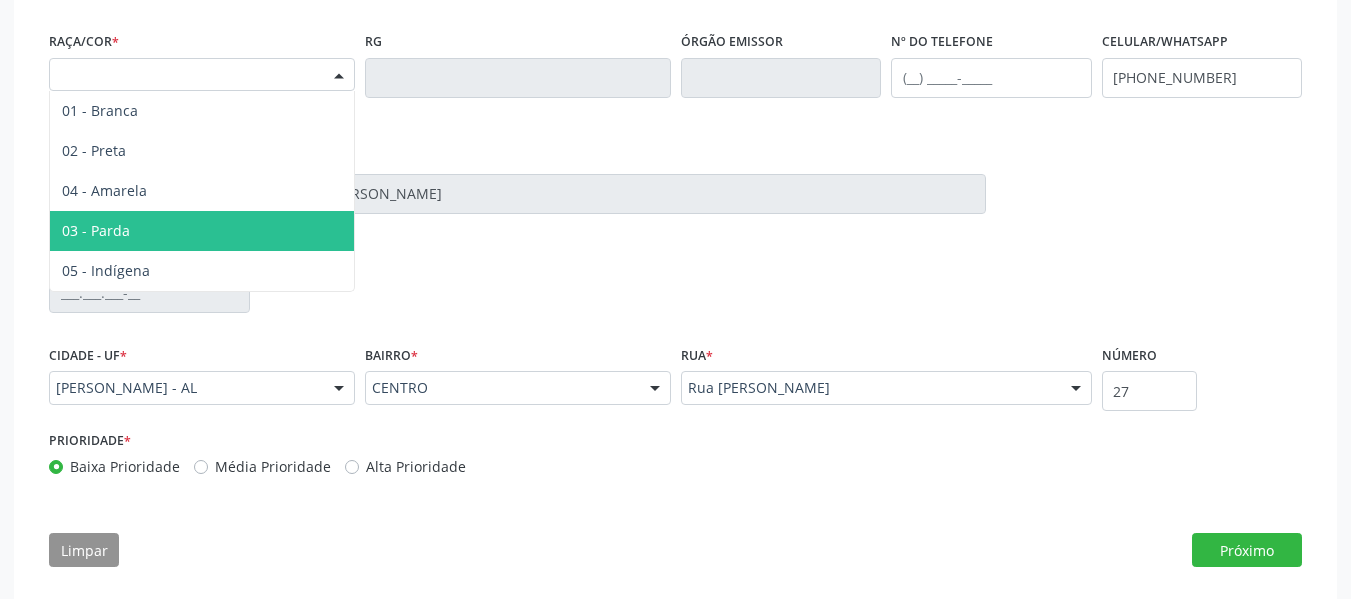 click on "03 - Parda" at bounding box center [96, 230] 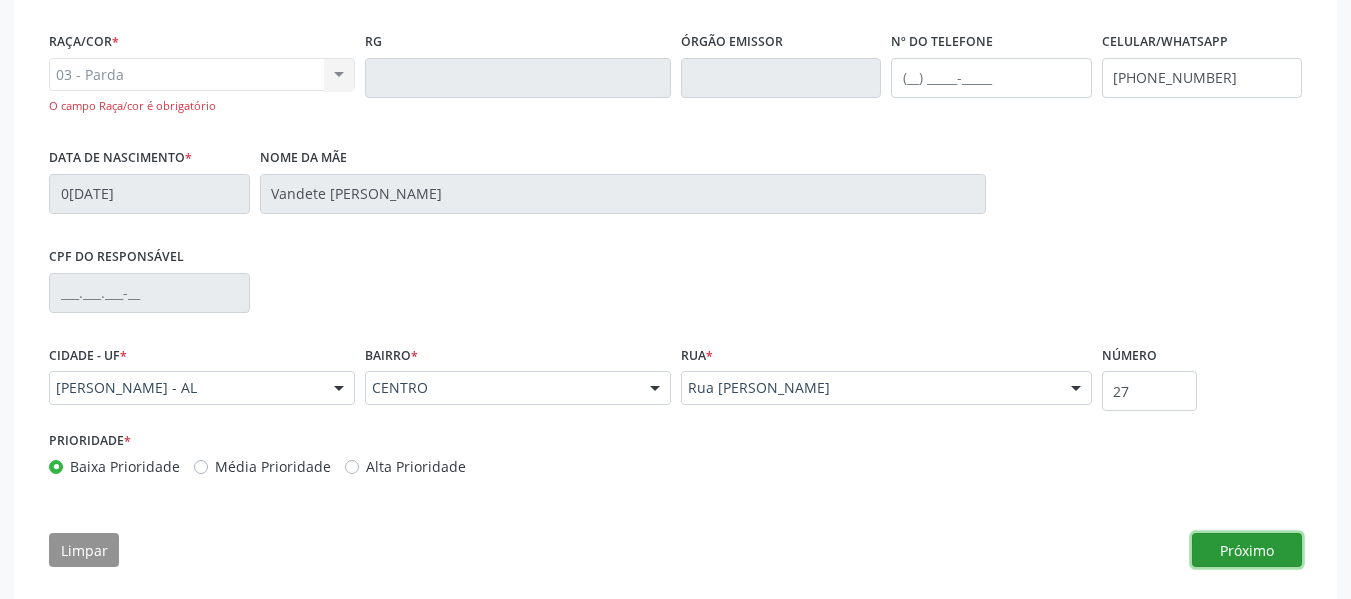 click on "Próximo" at bounding box center (1247, 550) 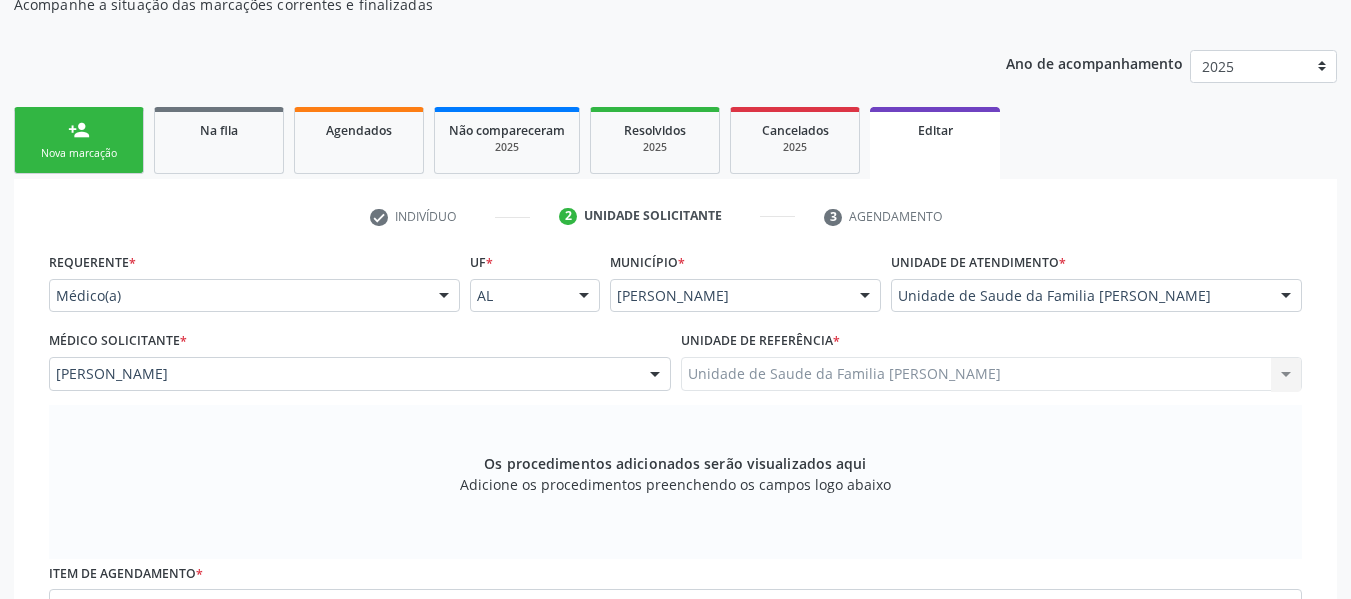 scroll, scrollTop: 207, scrollLeft: 0, axis: vertical 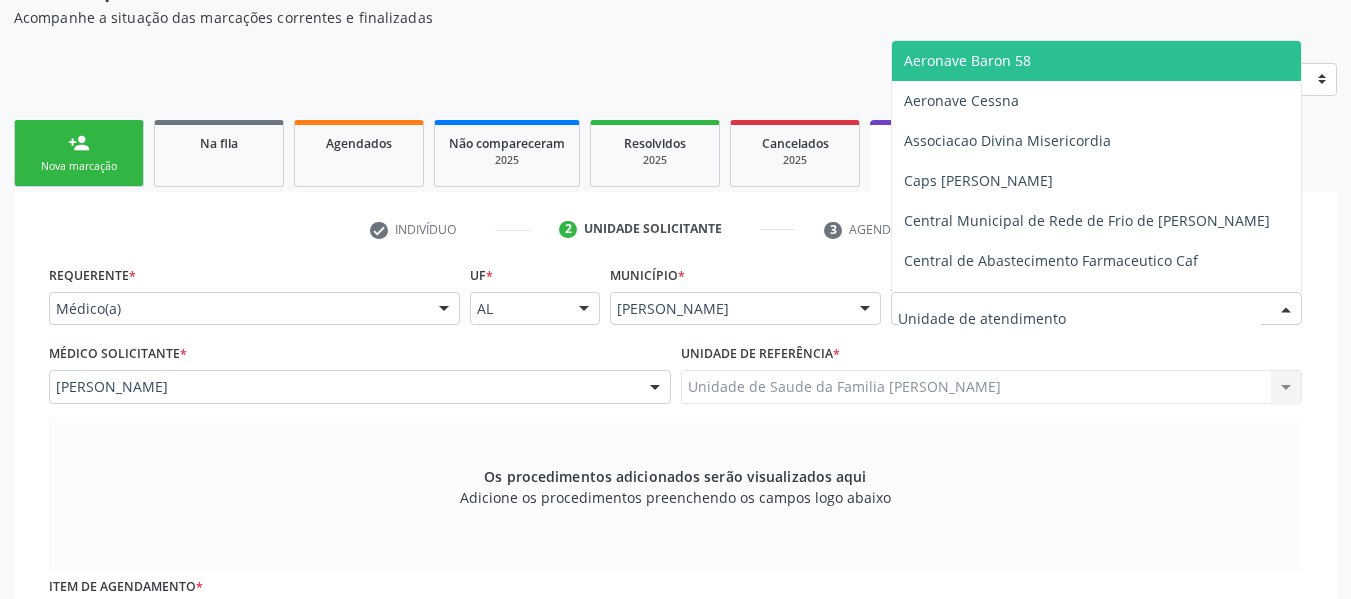 click at bounding box center (1286, 310) 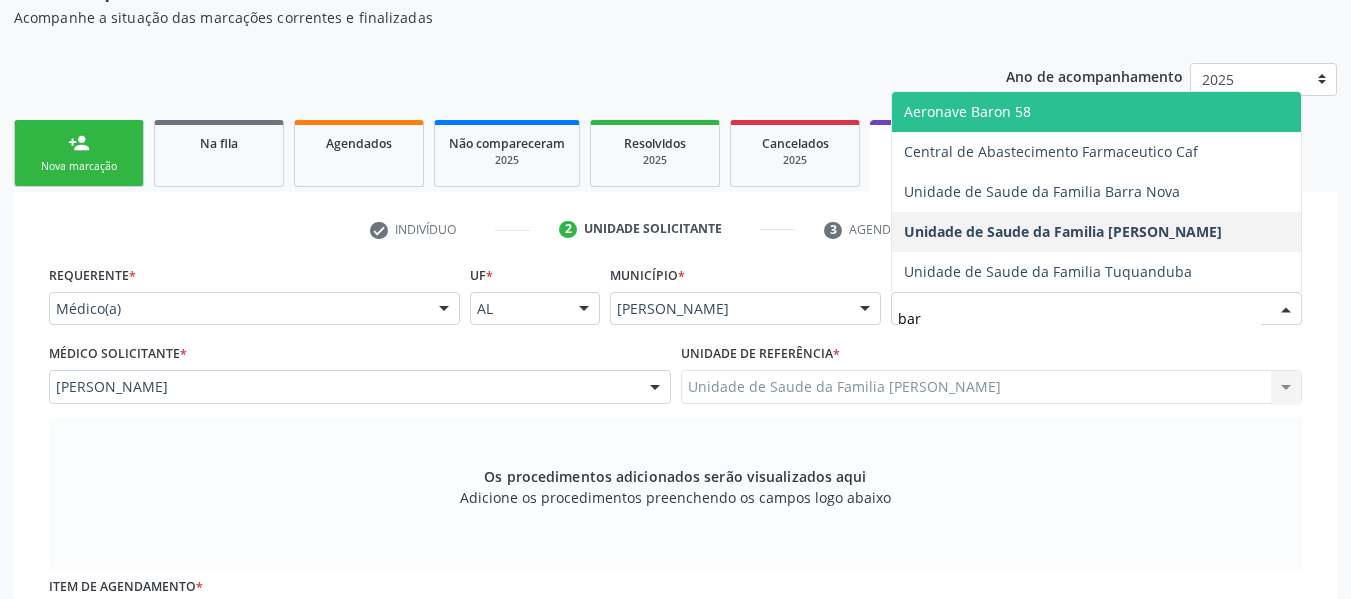 type on "barr" 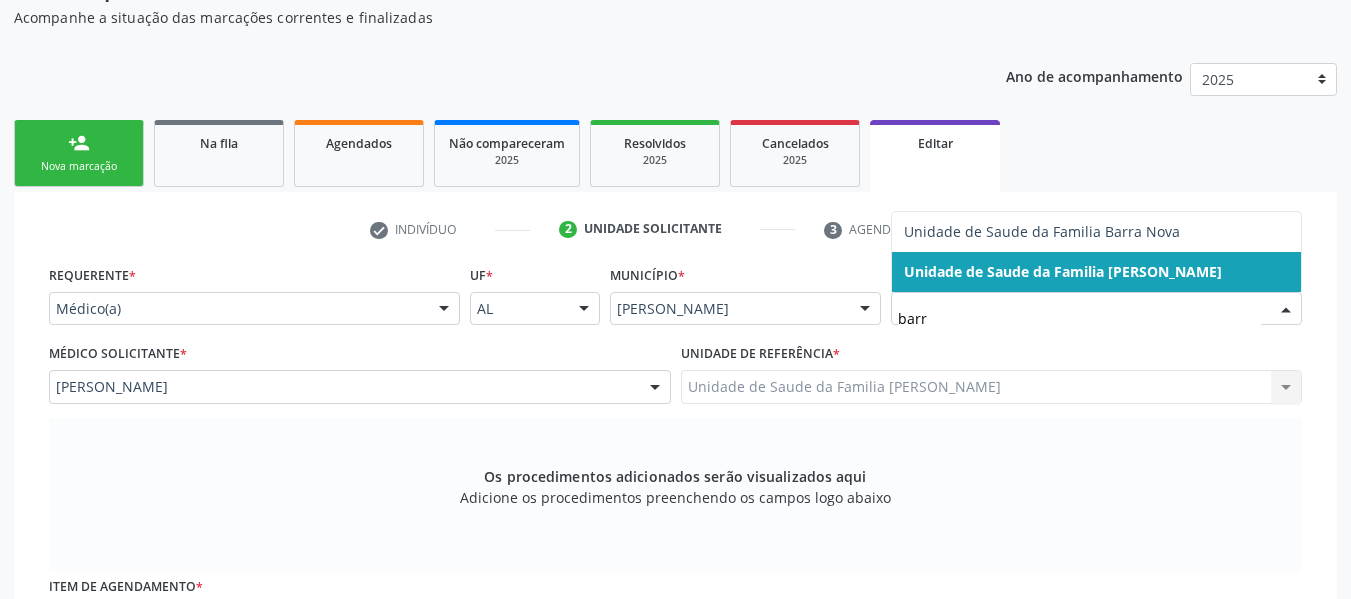 click on "Unidade de Saude da Familia [PERSON_NAME]" at bounding box center (1063, 271) 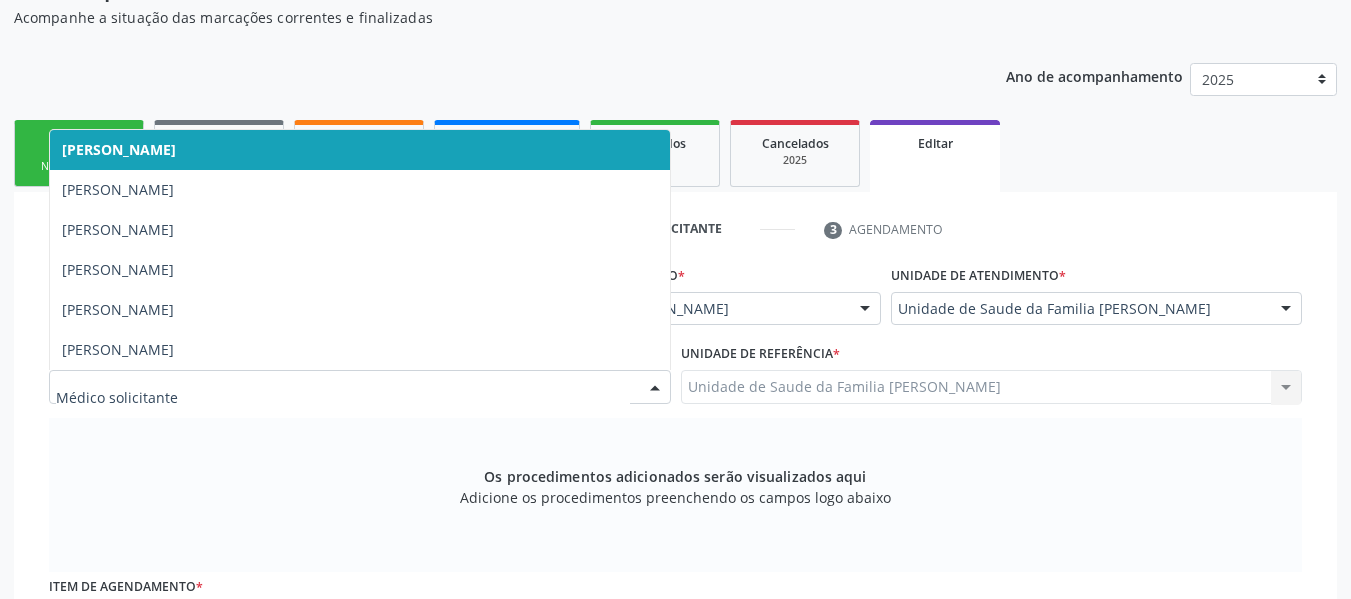 click at bounding box center [655, 388] 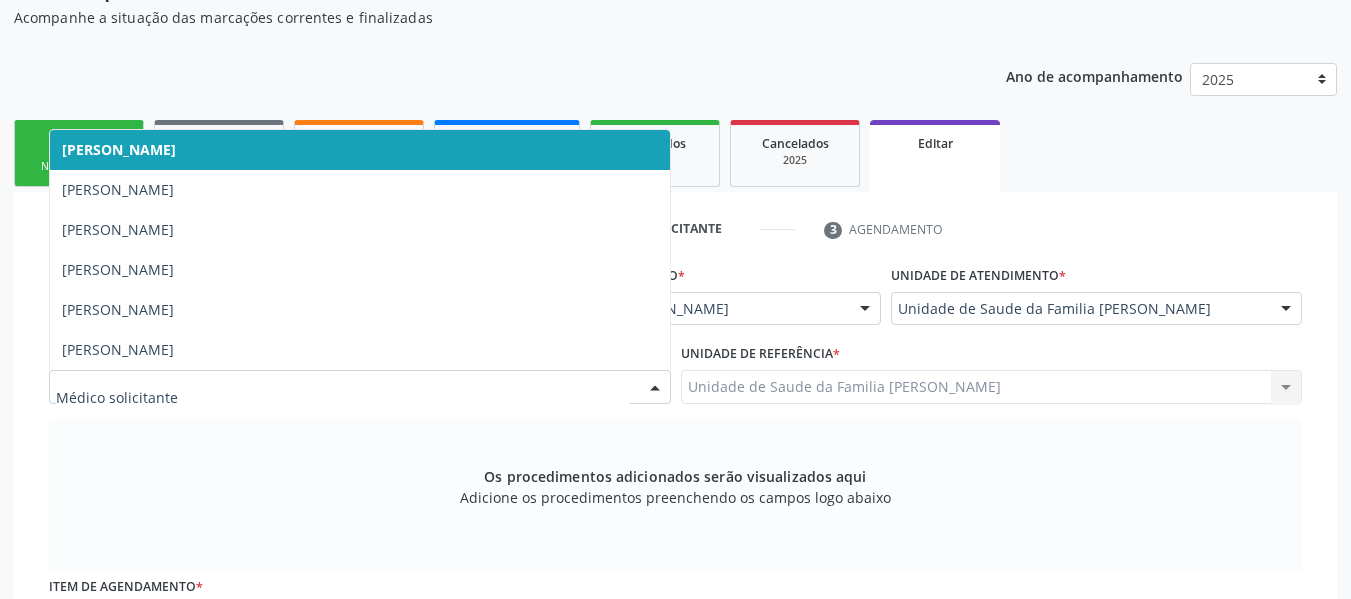 click on "[PERSON_NAME]" at bounding box center (119, 149) 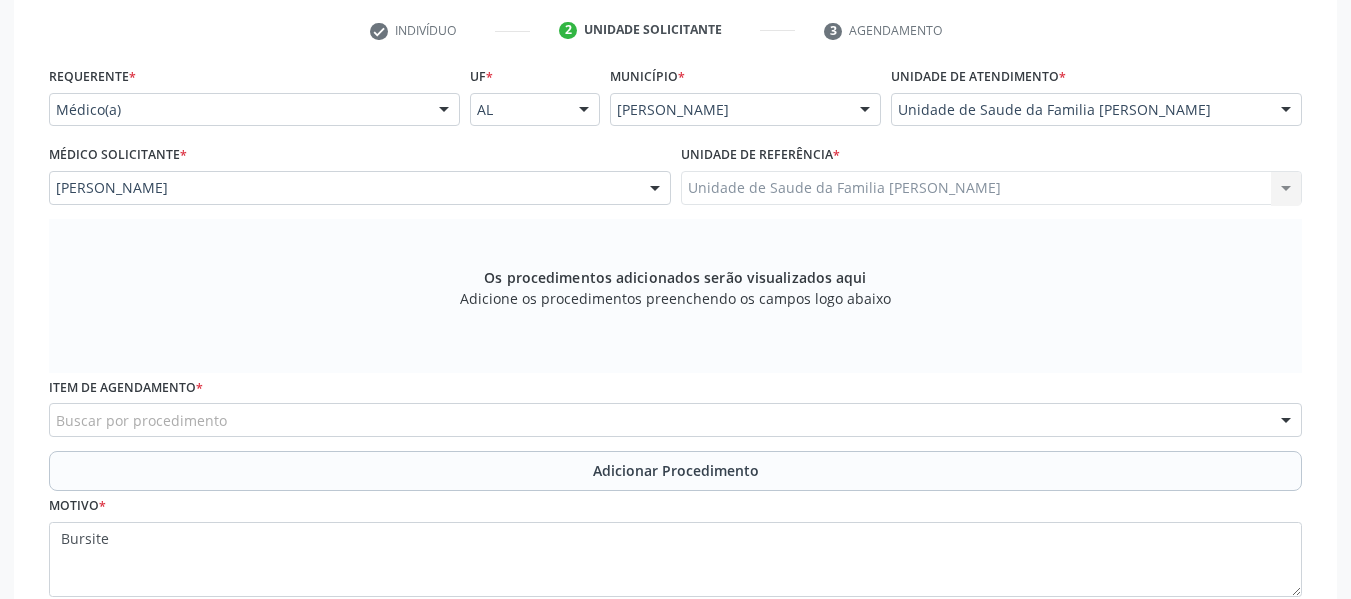 scroll, scrollTop: 407, scrollLeft: 0, axis: vertical 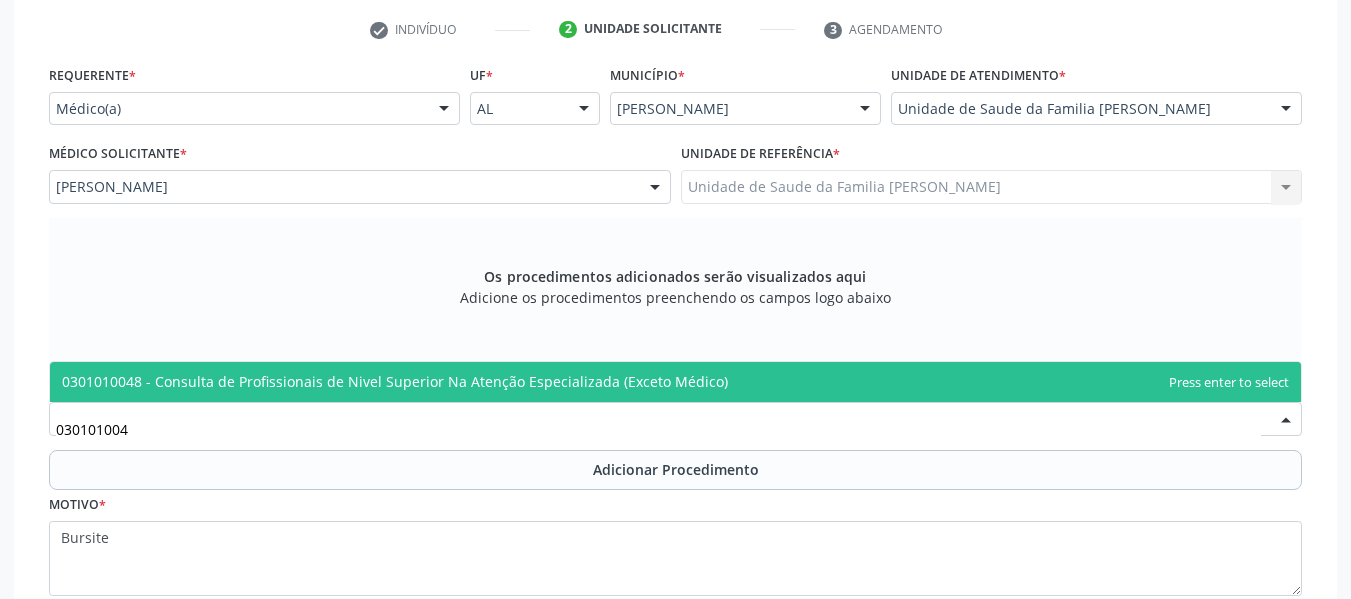 type on "0301010048" 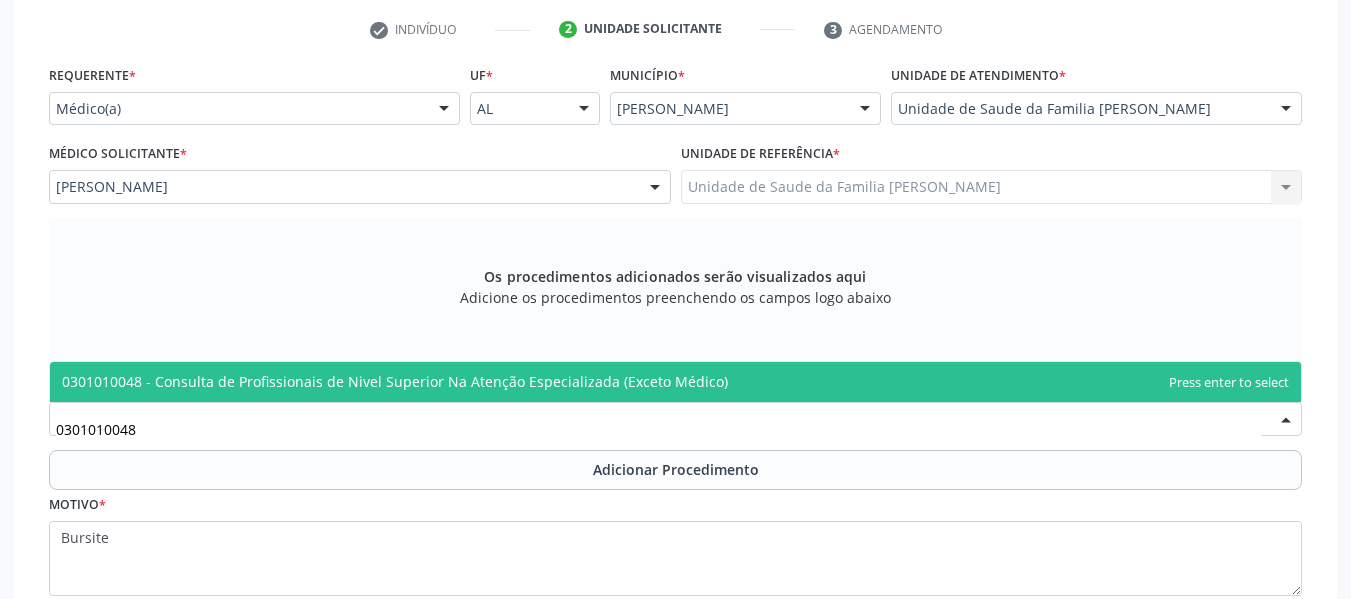 click on "0301010048 - Consulta de Profissionais de Nivel Superior Na Atenção Especializada (Exceto Médico)" at bounding box center (395, 381) 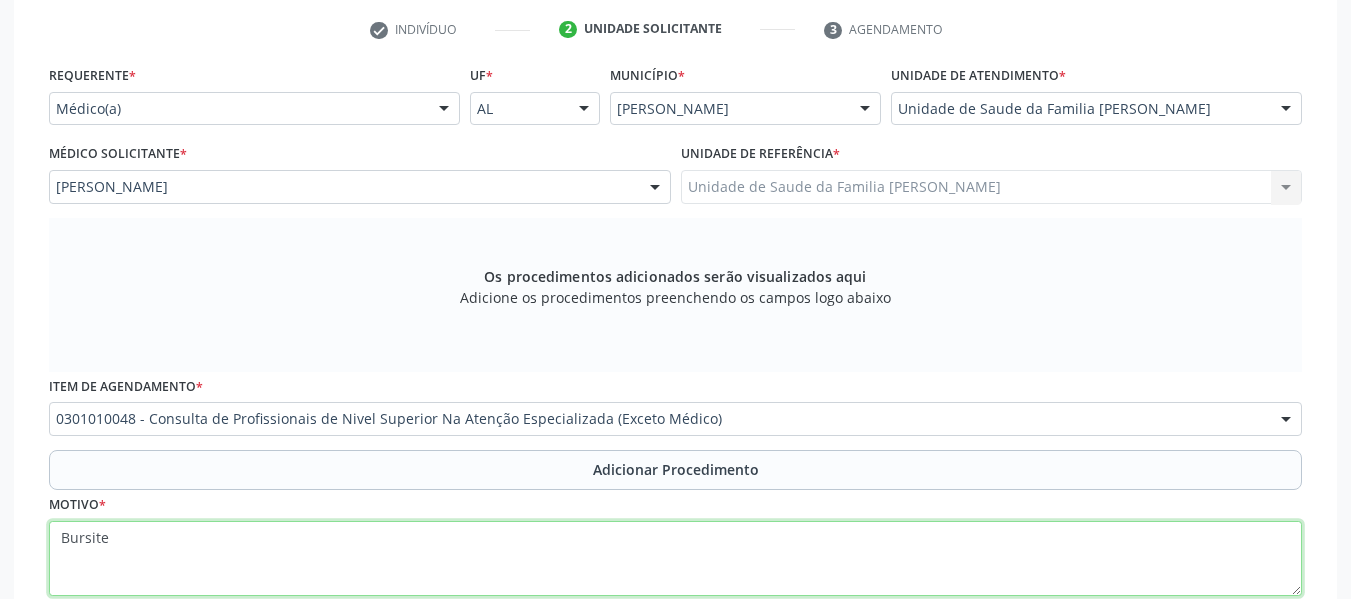 click on "Bursite" at bounding box center [675, 559] 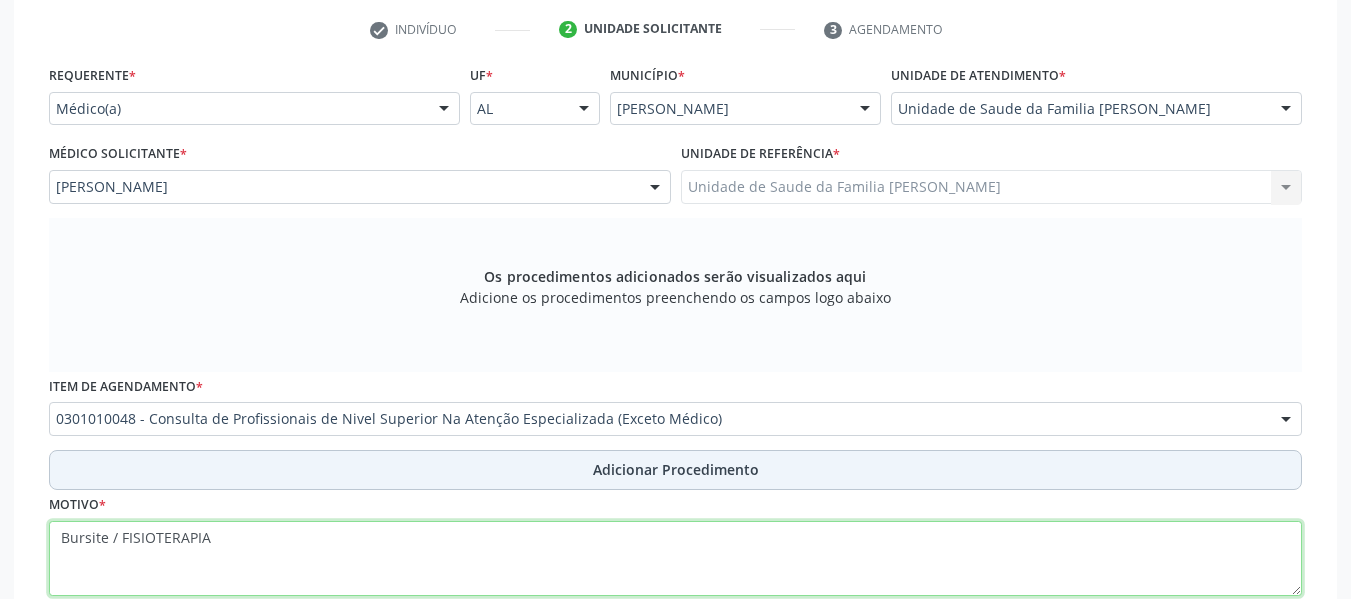 type on "Bursite / FISIOTERAPIA" 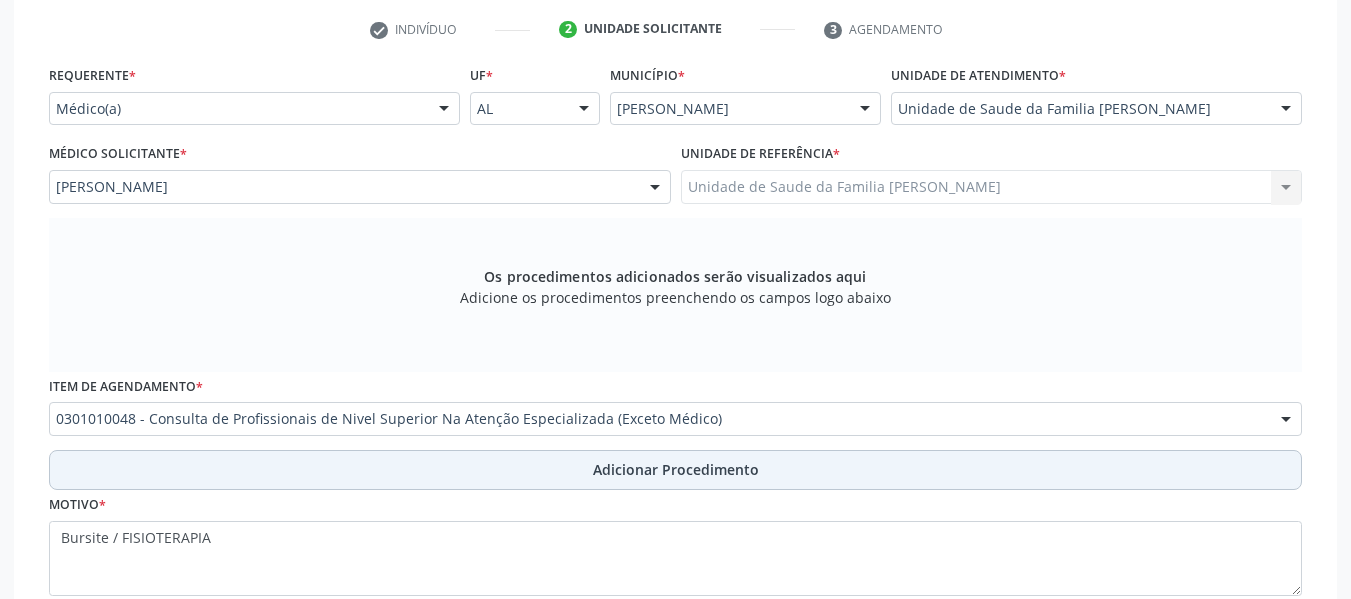 click on "Adicionar Procedimento" at bounding box center [676, 469] 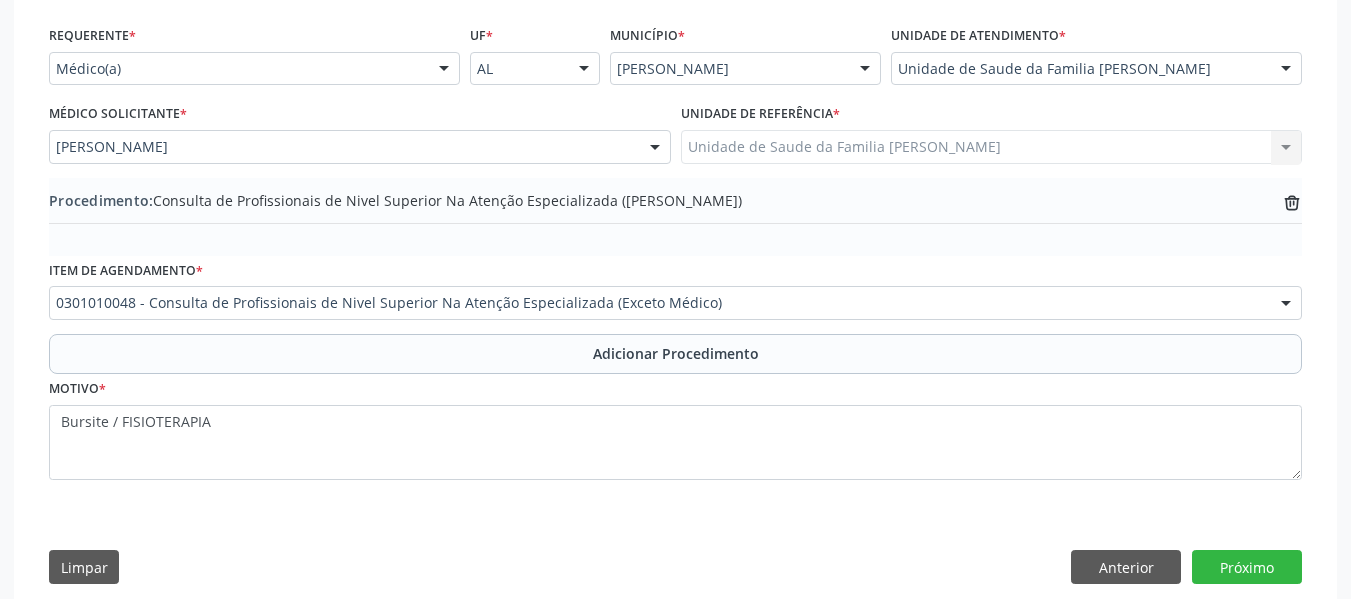 scroll, scrollTop: 481, scrollLeft: 0, axis: vertical 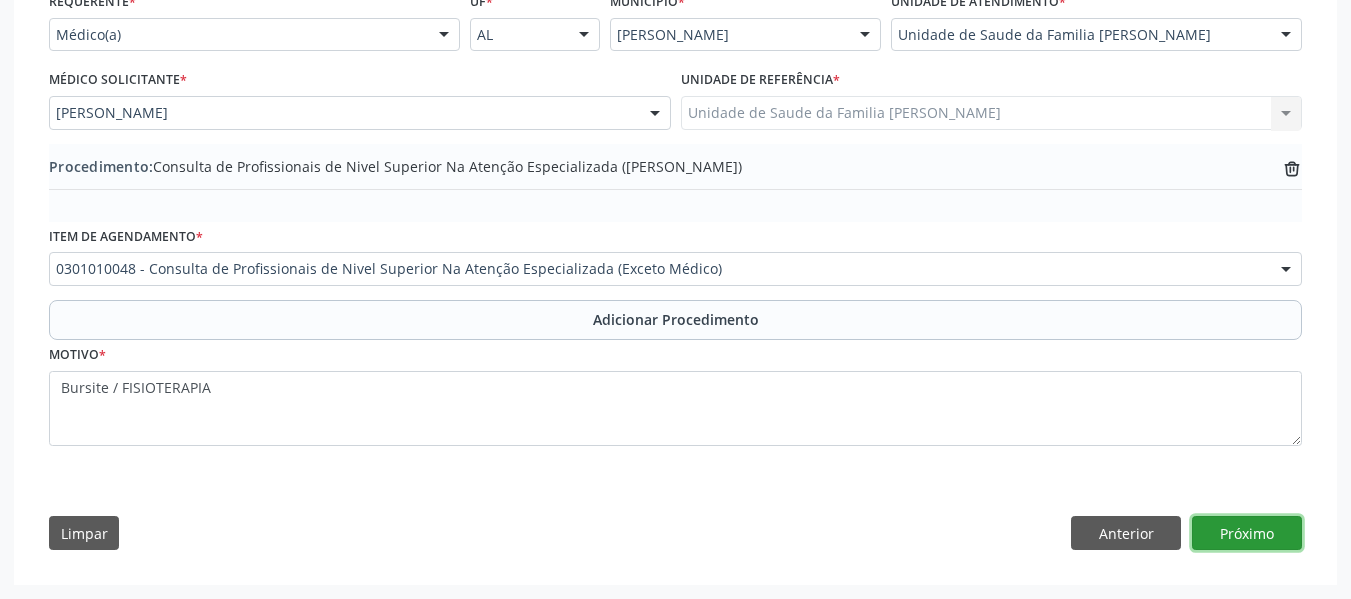 click on "Próximo" at bounding box center [1247, 533] 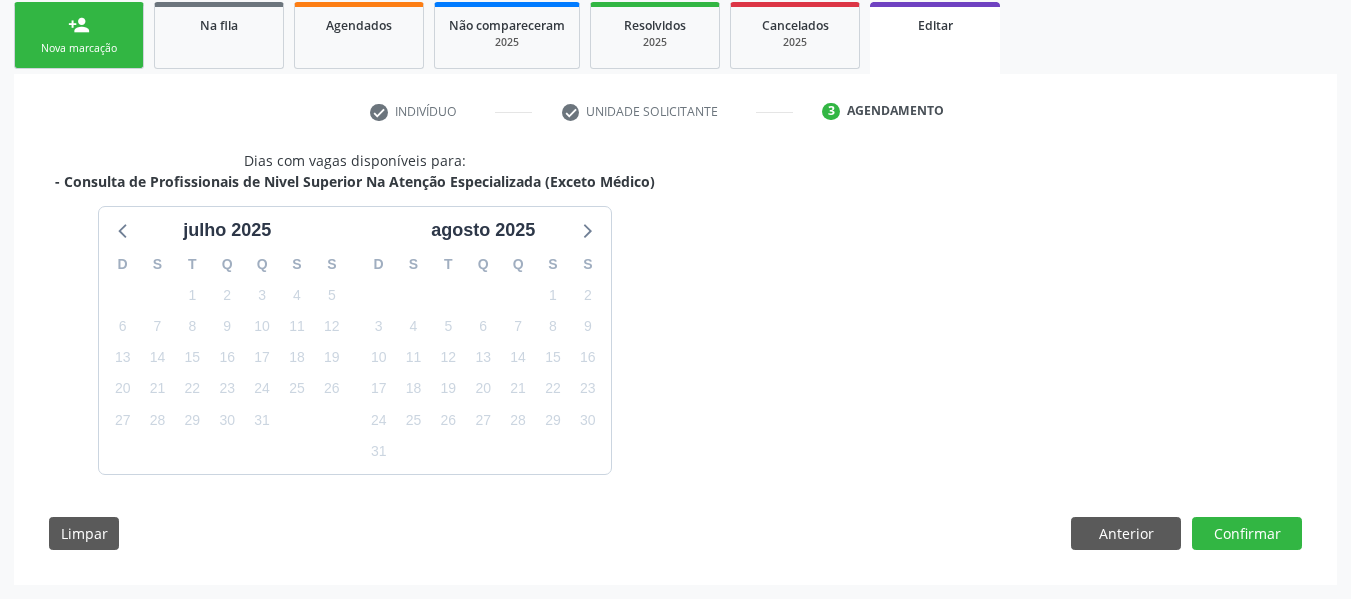 scroll, scrollTop: 384, scrollLeft: 0, axis: vertical 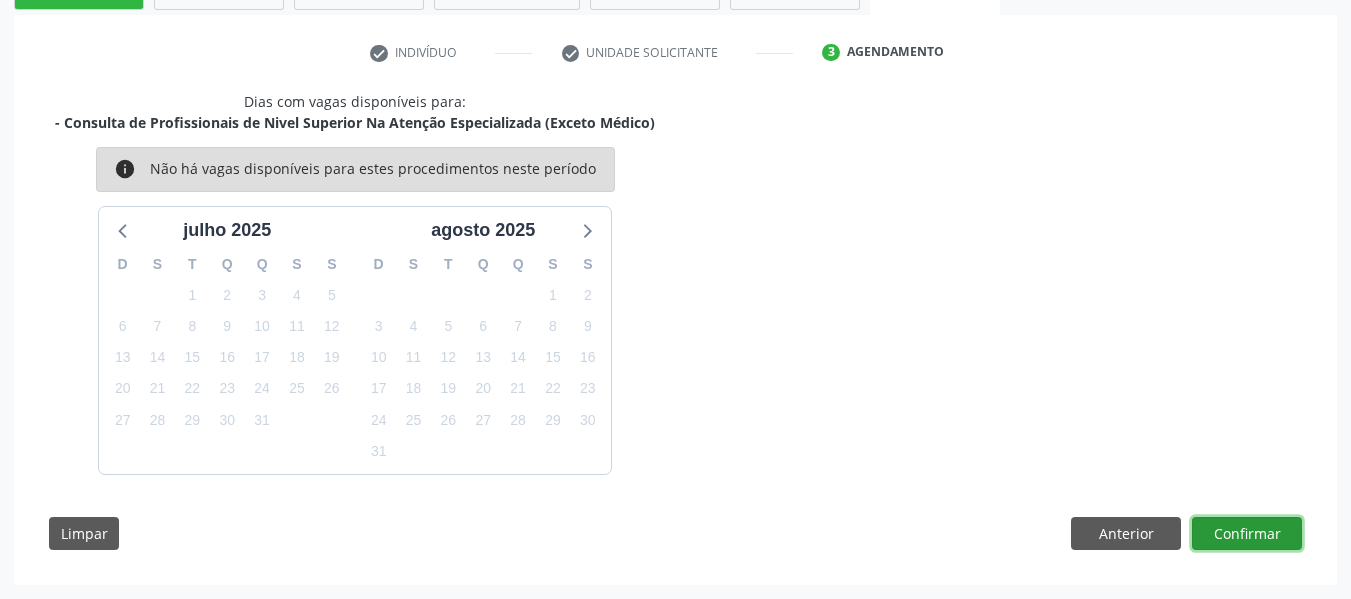 click on "Confirmar" at bounding box center [1247, 534] 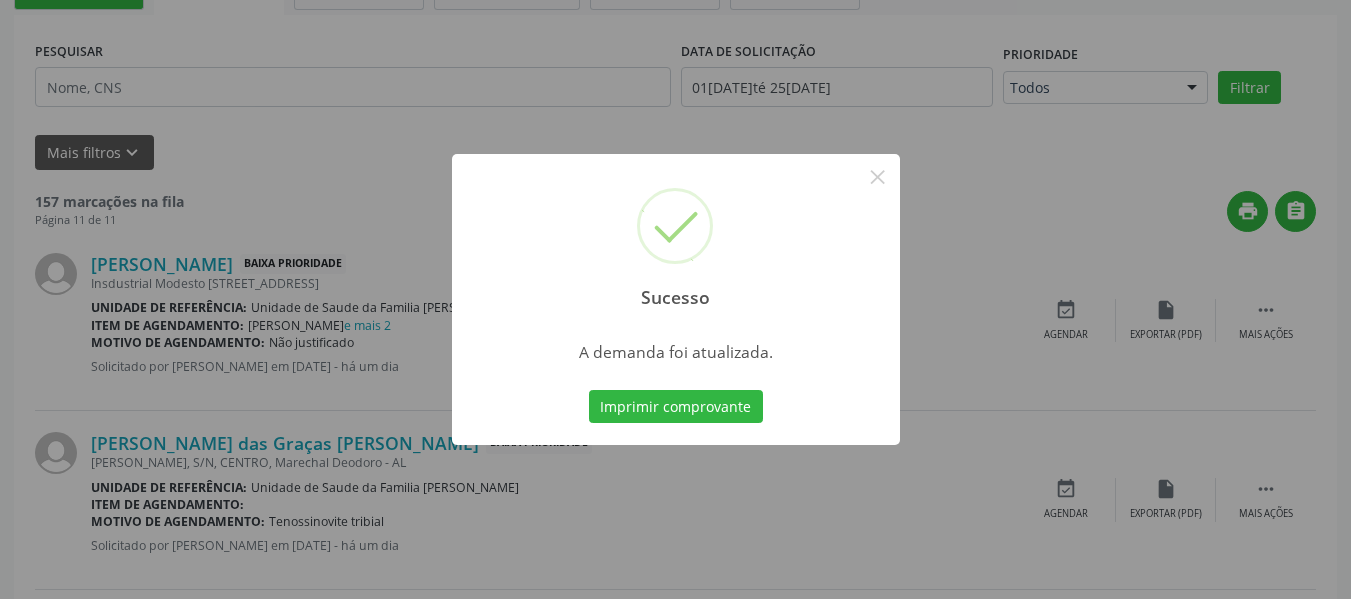 scroll, scrollTop: 96, scrollLeft: 0, axis: vertical 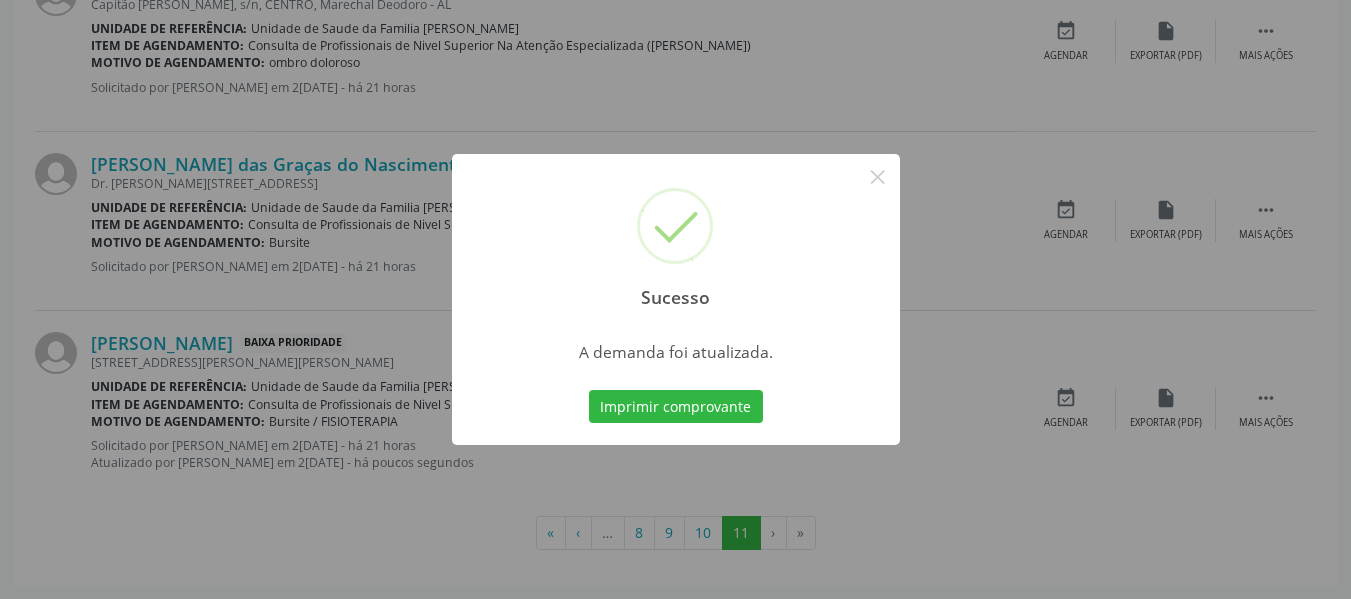 click on "Sucesso × A demanda foi atualizada. Imprimir comprovante Cancel" at bounding box center [675, 299] 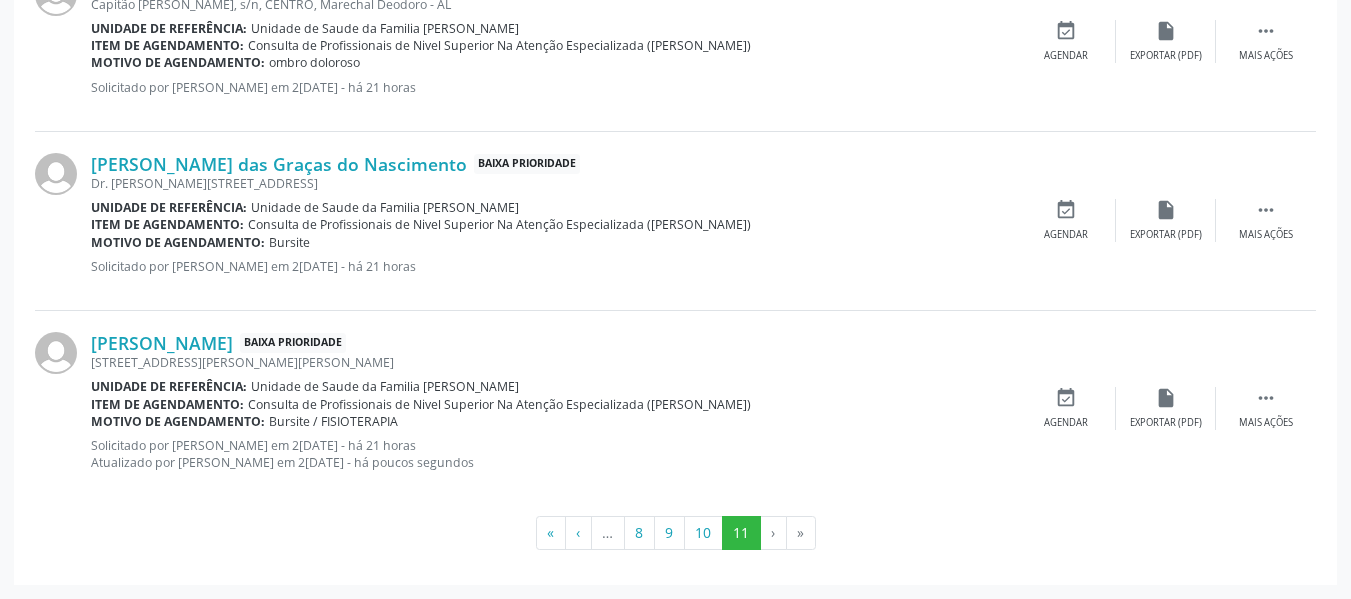 click on "" at bounding box center [1266, 210] 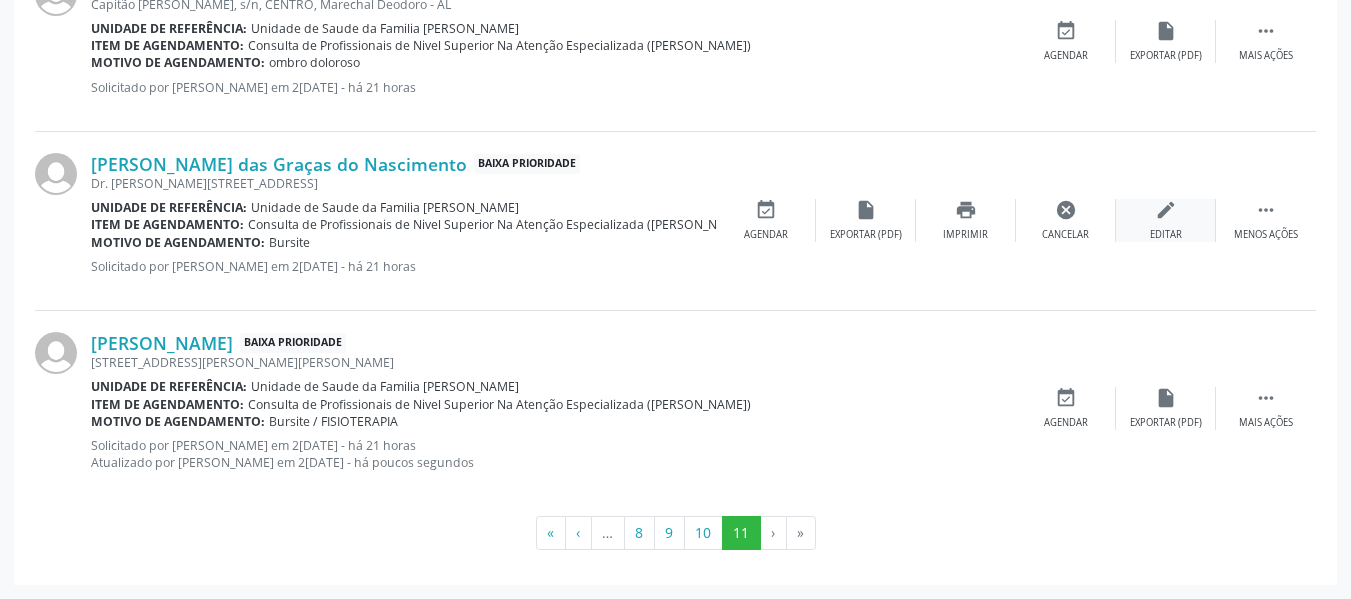 click on "Editar" at bounding box center [1166, 235] 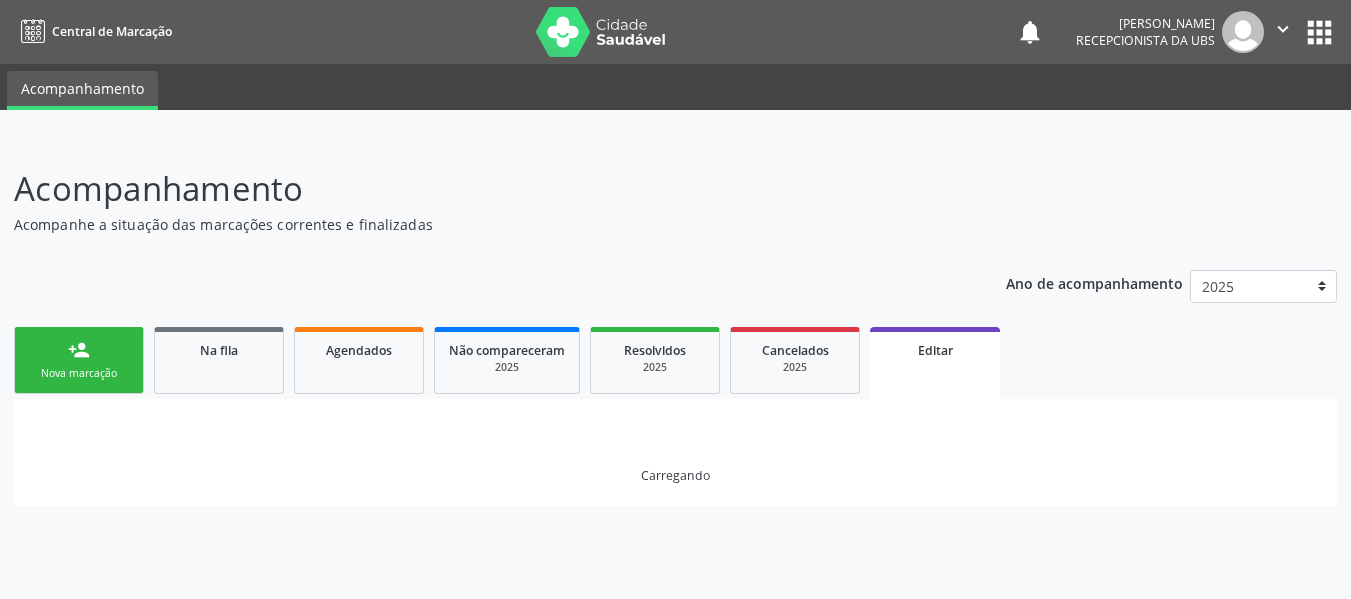 scroll, scrollTop: 0, scrollLeft: 0, axis: both 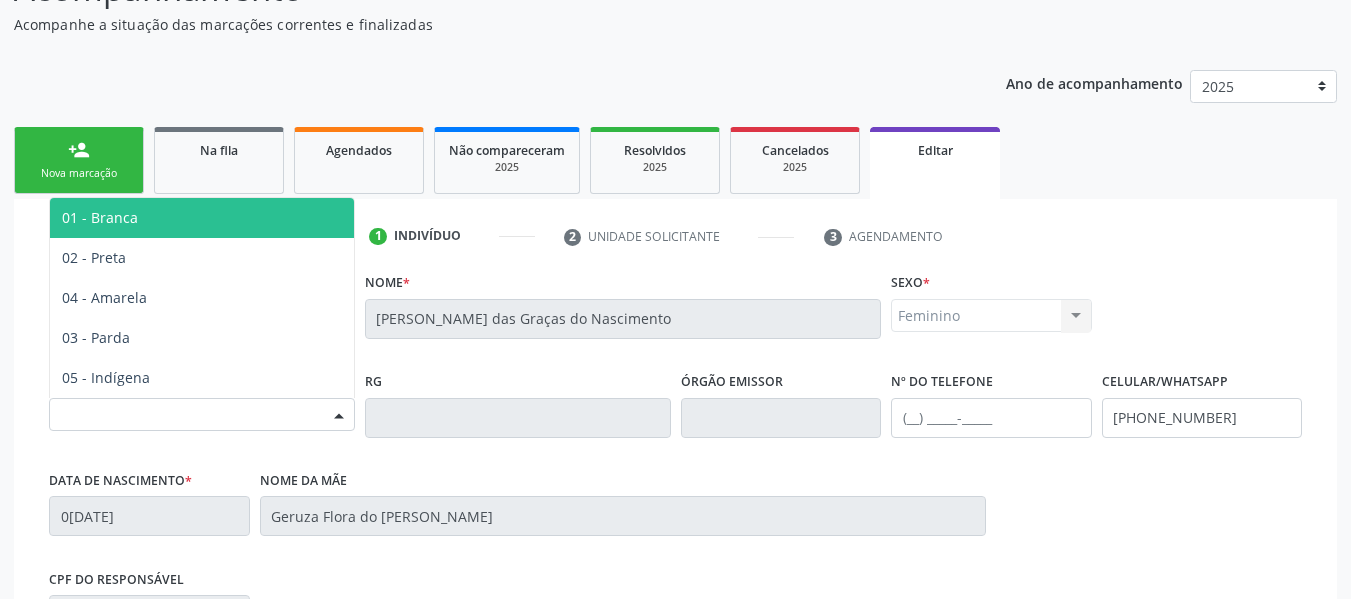 click at bounding box center (339, 416) 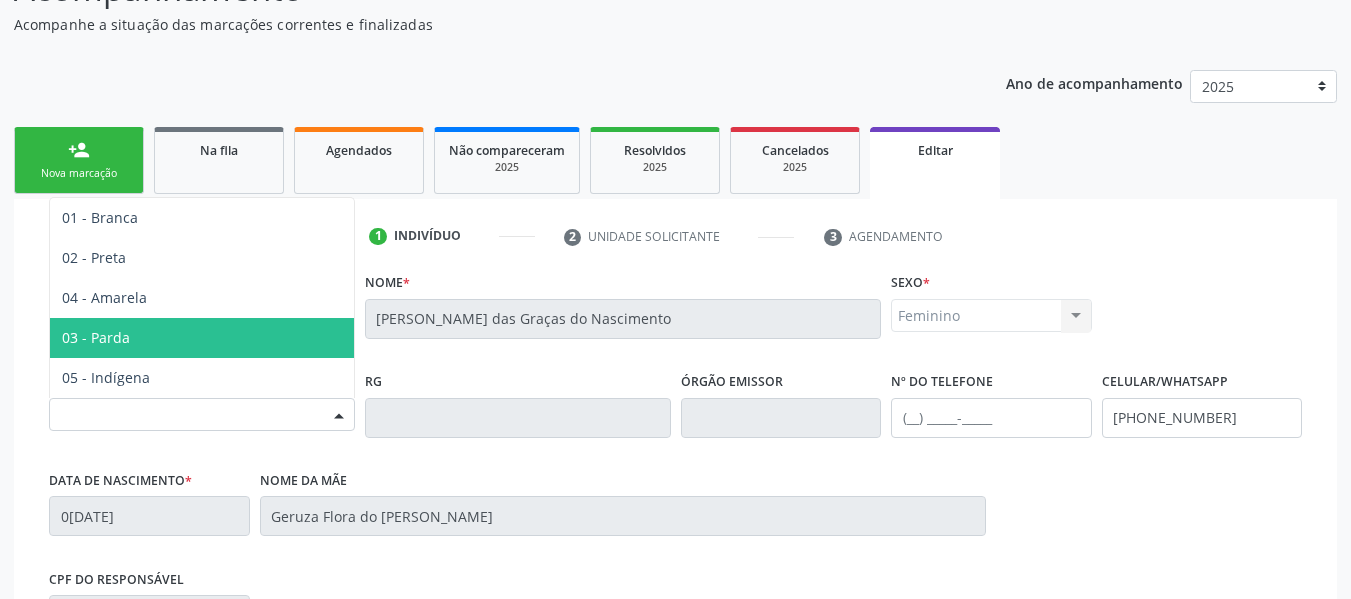 click on "03 - Parda" at bounding box center (96, 337) 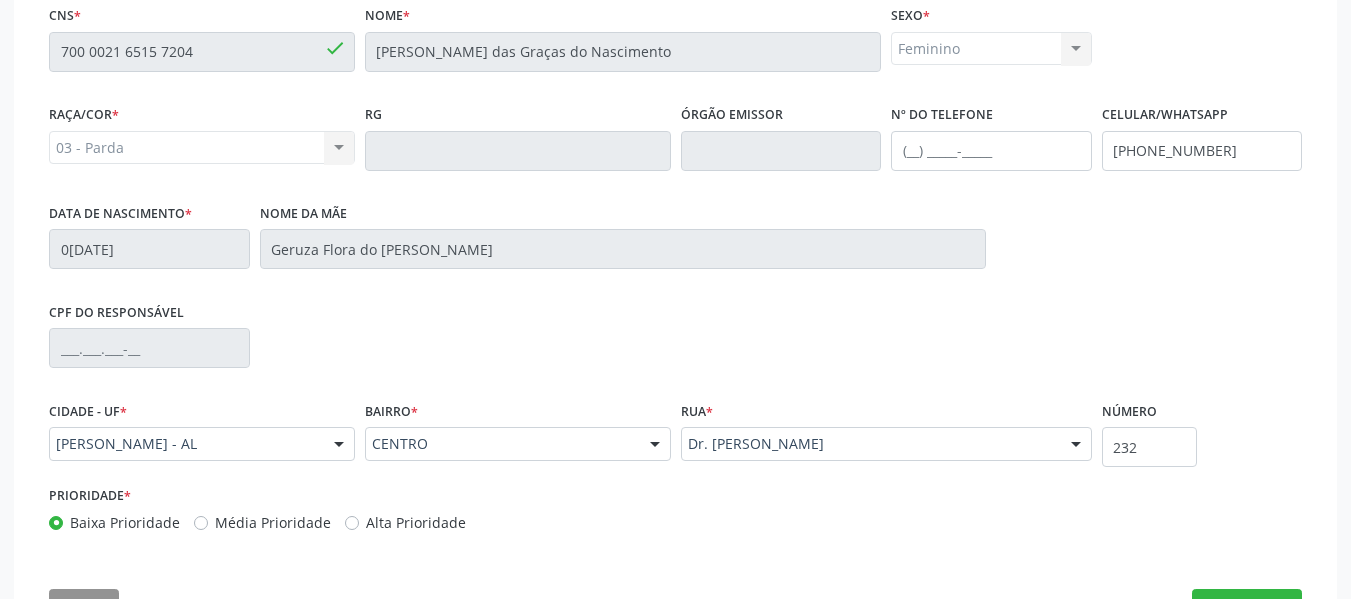 scroll, scrollTop: 540, scrollLeft: 0, axis: vertical 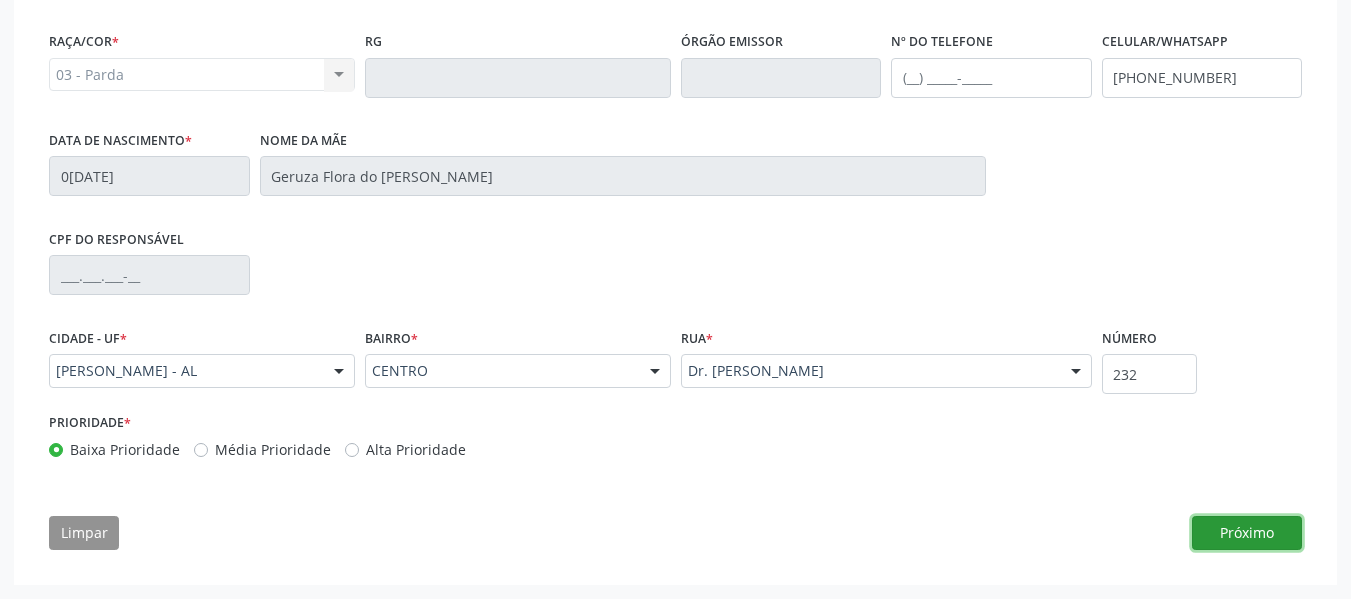 click on "Próximo" at bounding box center [1247, 533] 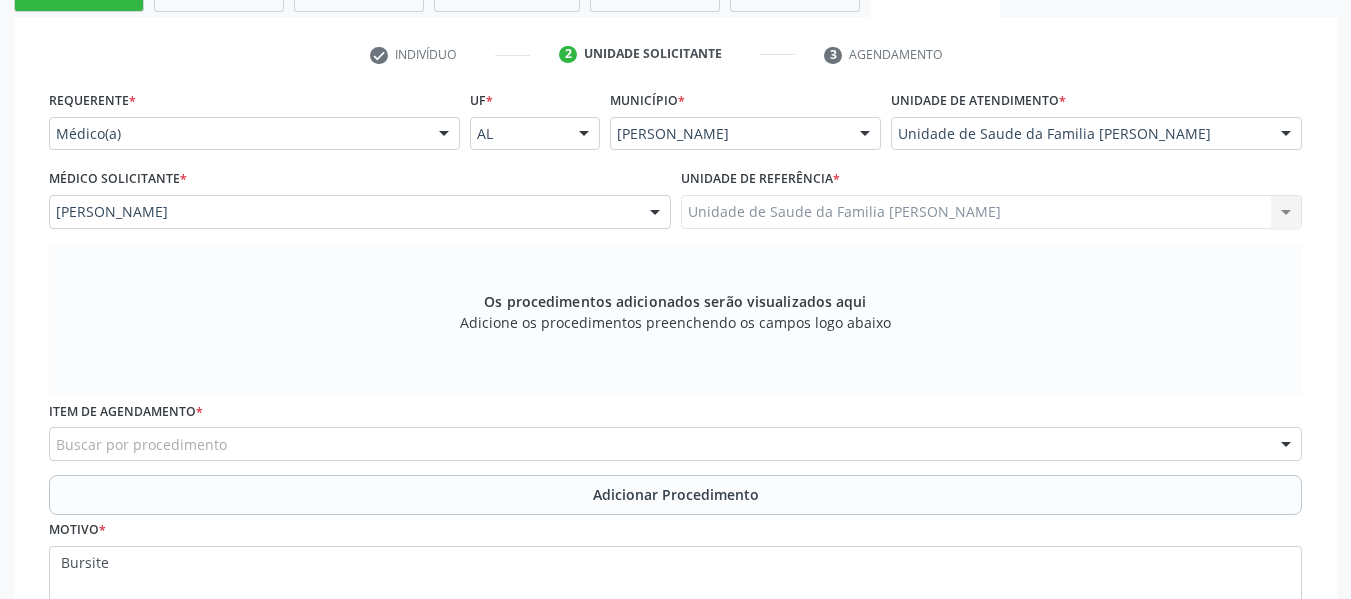 scroll, scrollTop: 380, scrollLeft: 0, axis: vertical 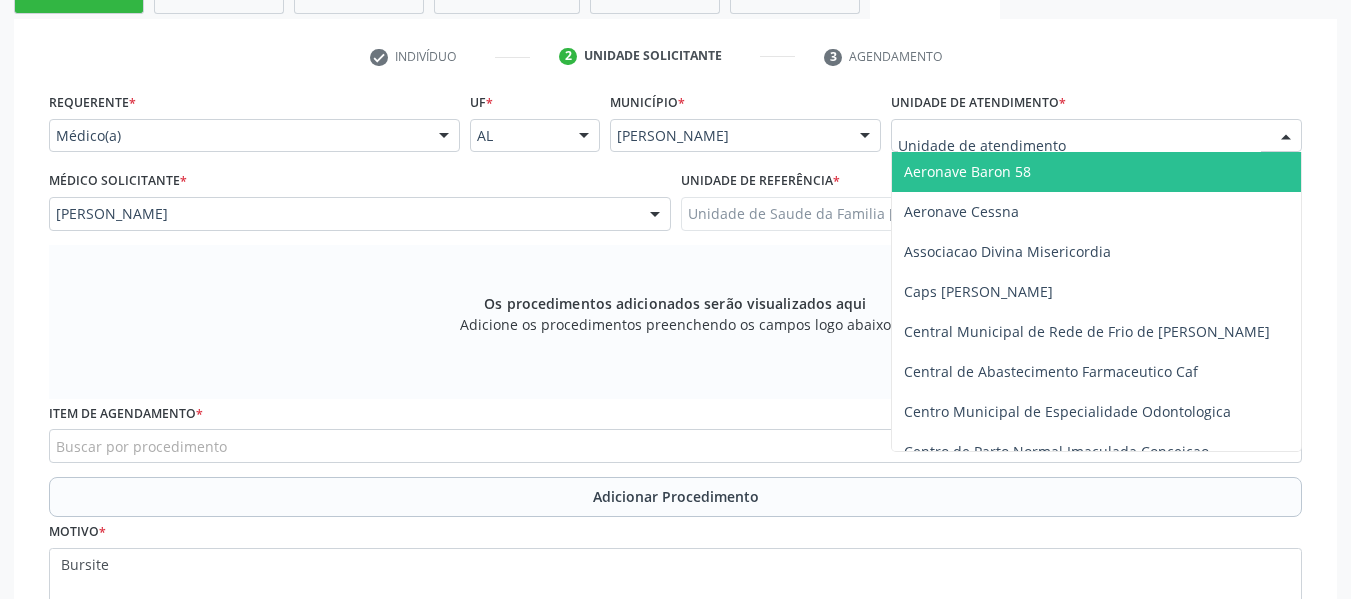 click at bounding box center (1286, 137) 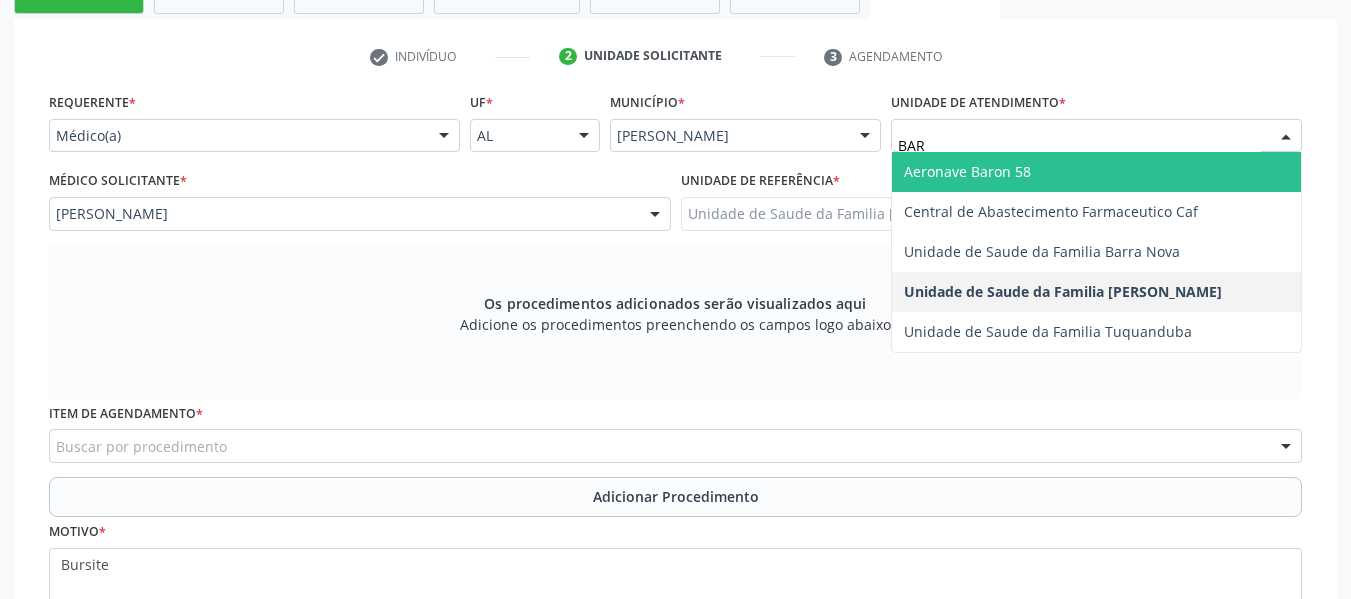 type on "BARR" 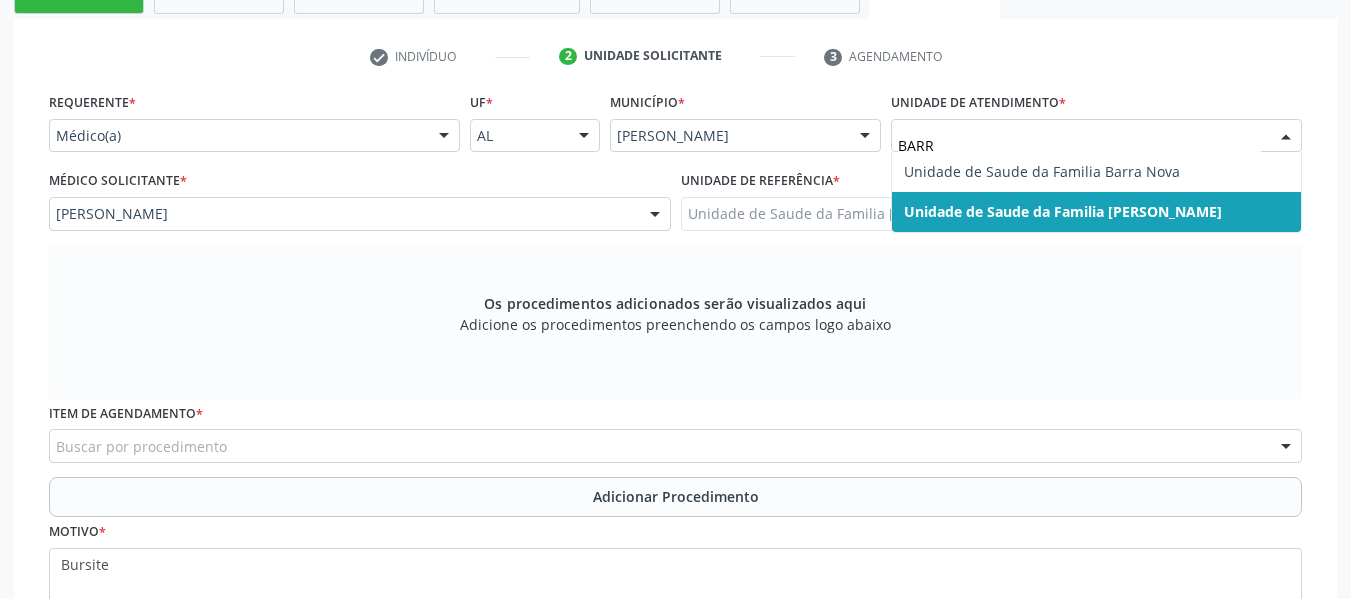click on "Unidade de Saude da Familia [PERSON_NAME]" at bounding box center (1063, 211) 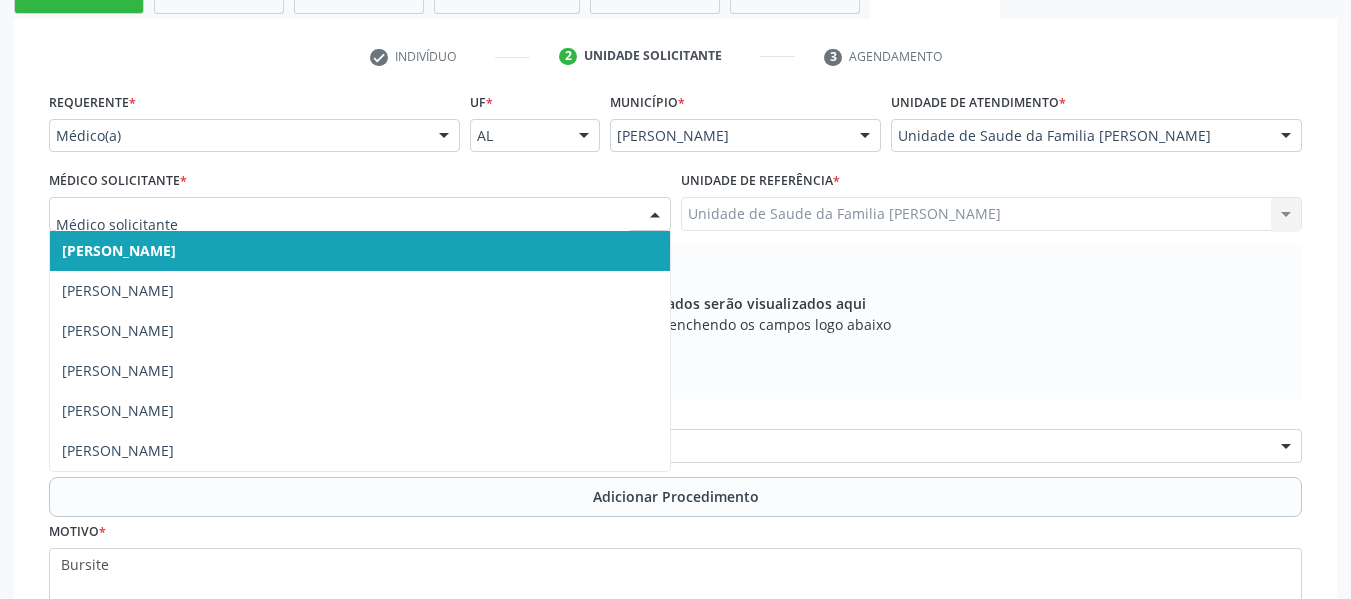 click at bounding box center (655, 215) 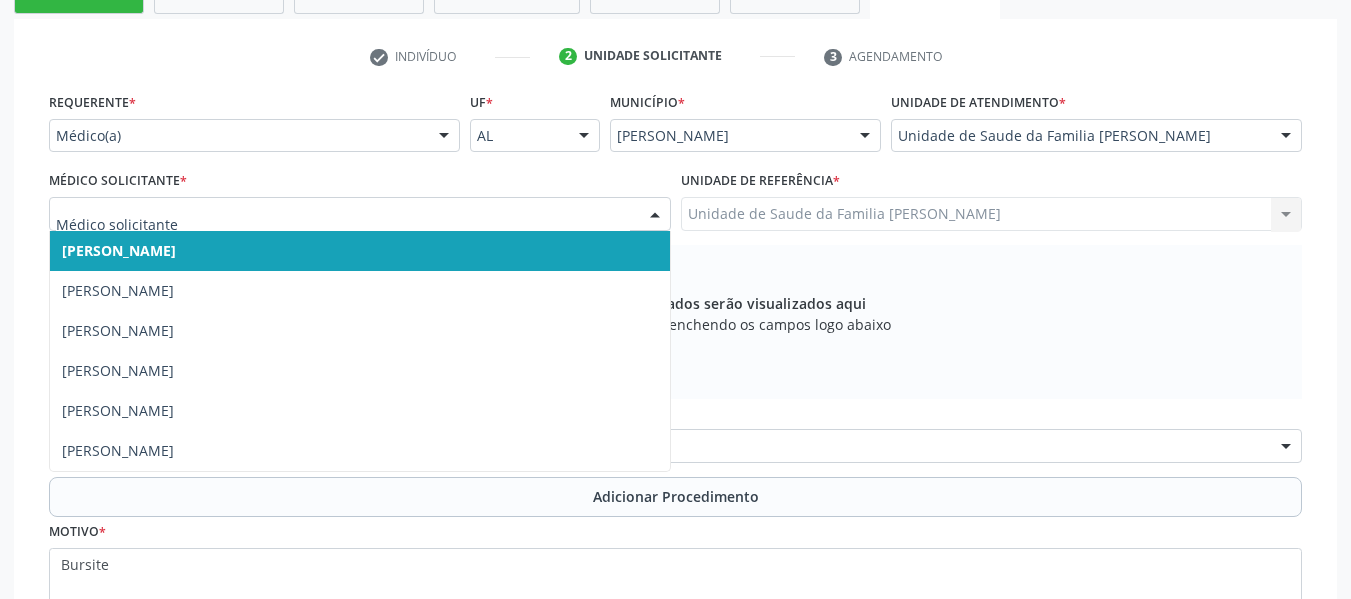 click on "[PERSON_NAME]" at bounding box center [360, 251] 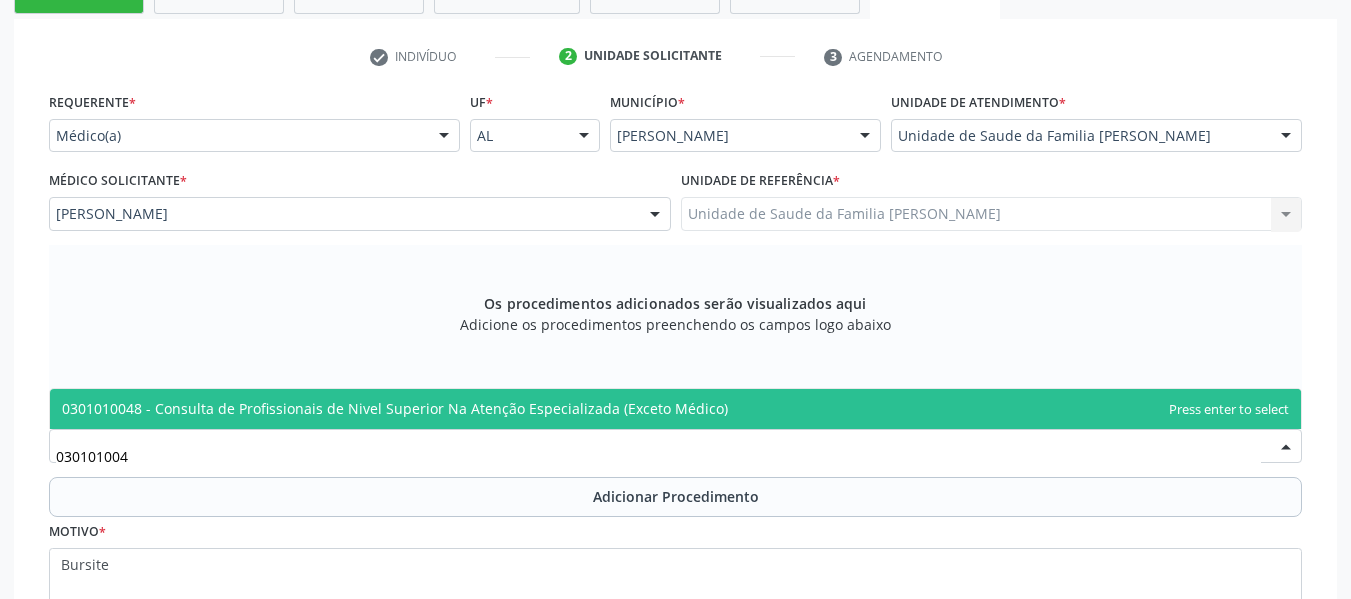 type on "0301010048" 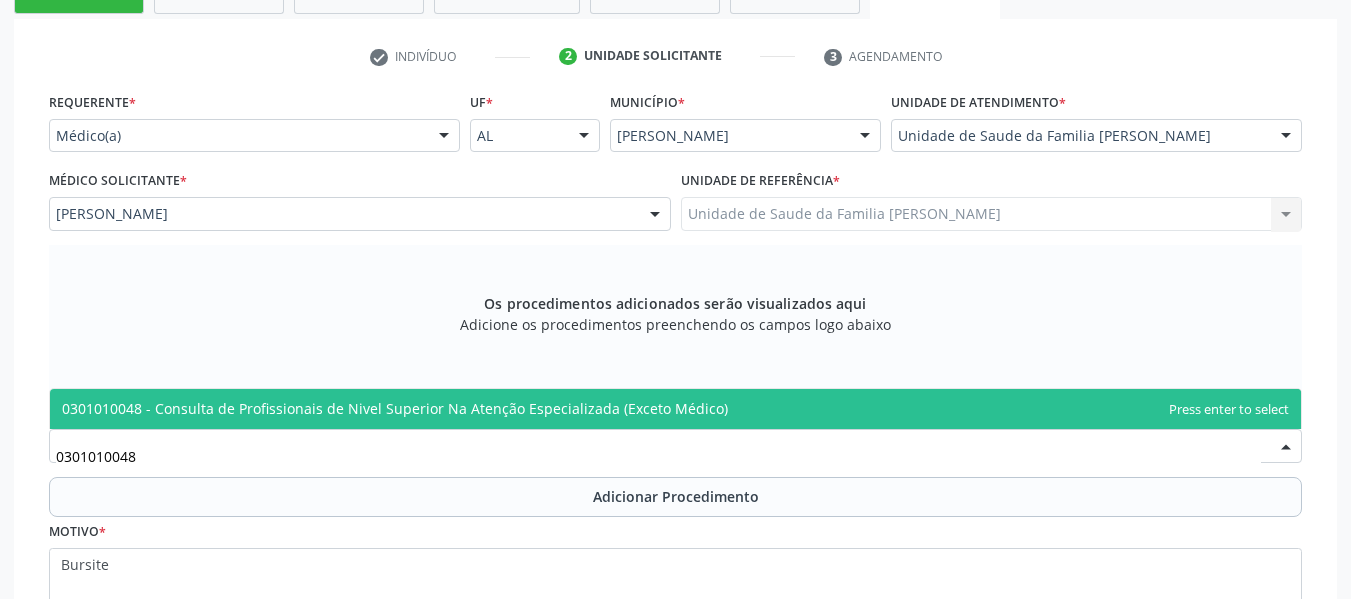 click on "0301010048 - Consulta de Profissionais de Nivel Superior Na Atenção Especializada (Exceto Médico)" at bounding box center (395, 408) 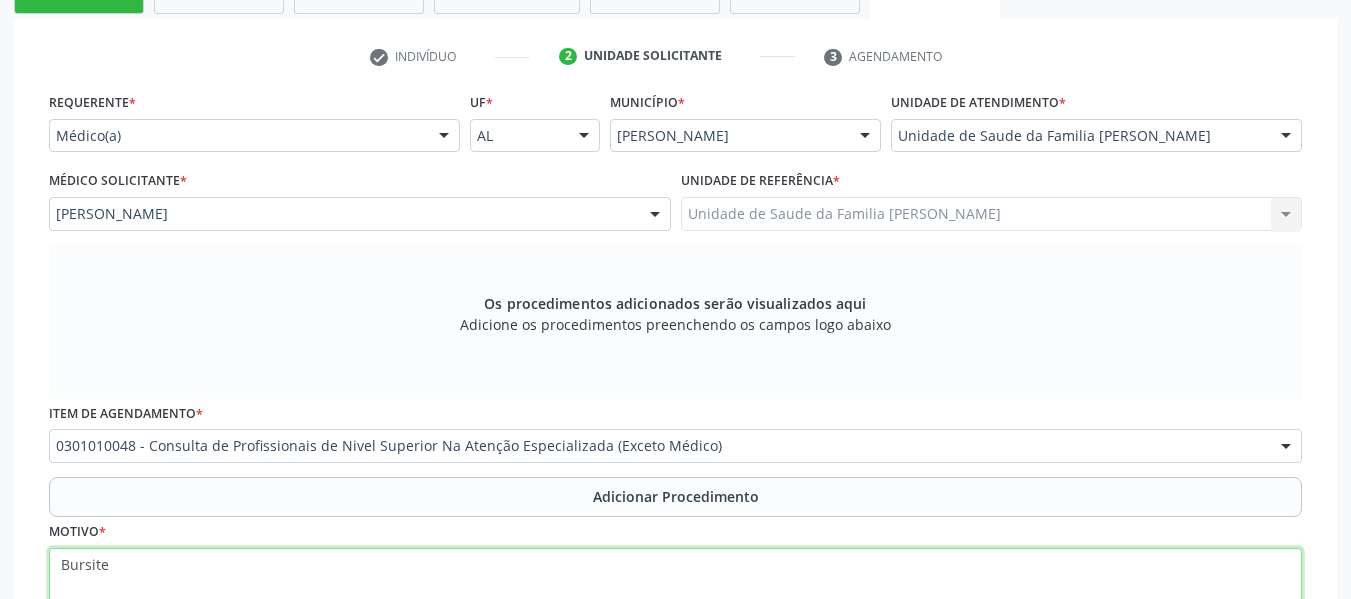 click on "Bursite" at bounding box center (675, 586) 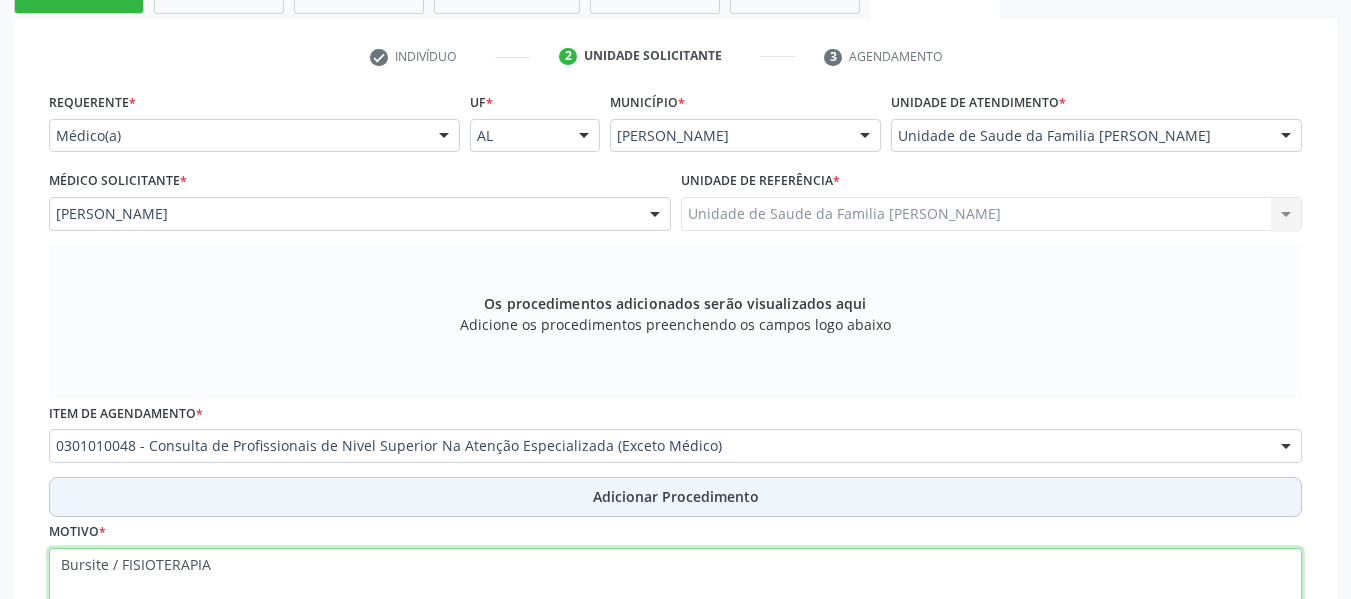 type on "Bursite / FISIOTERAPIA" 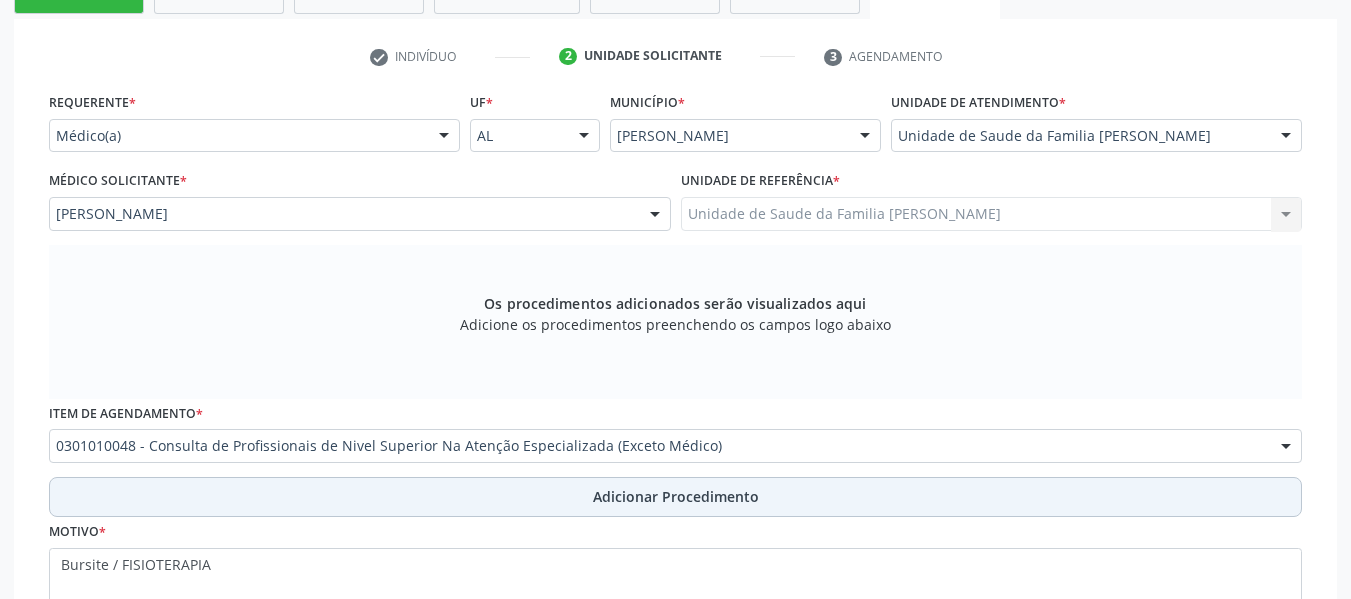click on "Adicionar Procedimento" at bounding box center [676, 496] 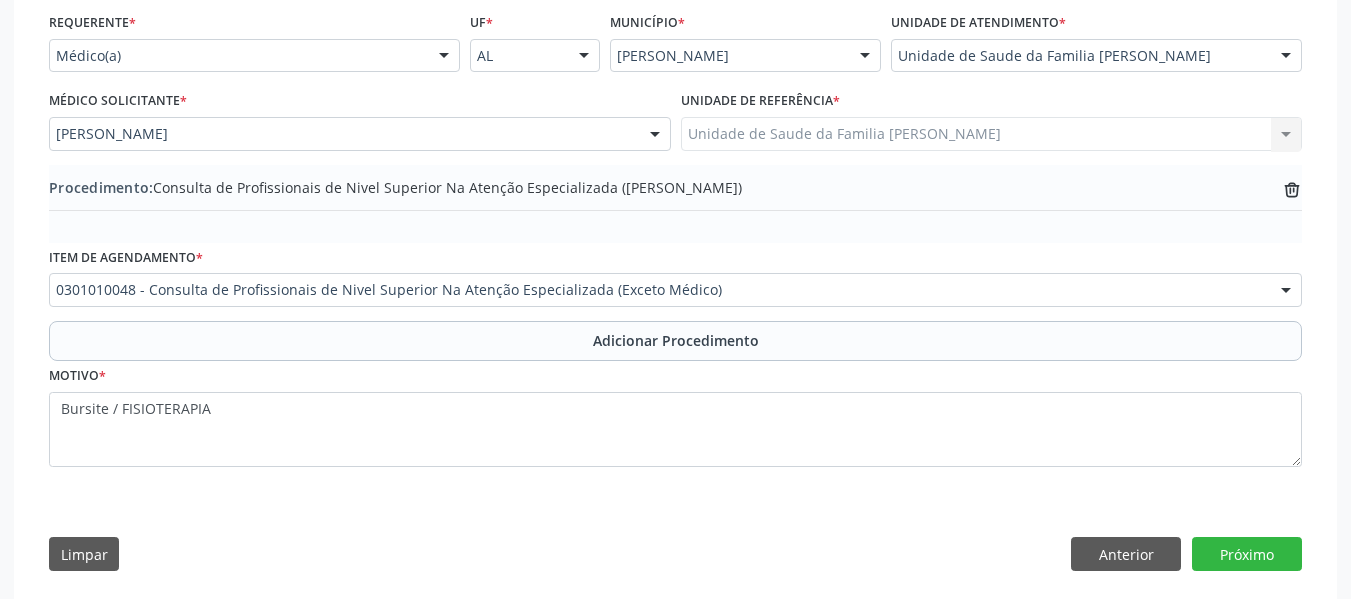 scroll, scrollTop: 481, scrollLeft: 0, axis: vertical 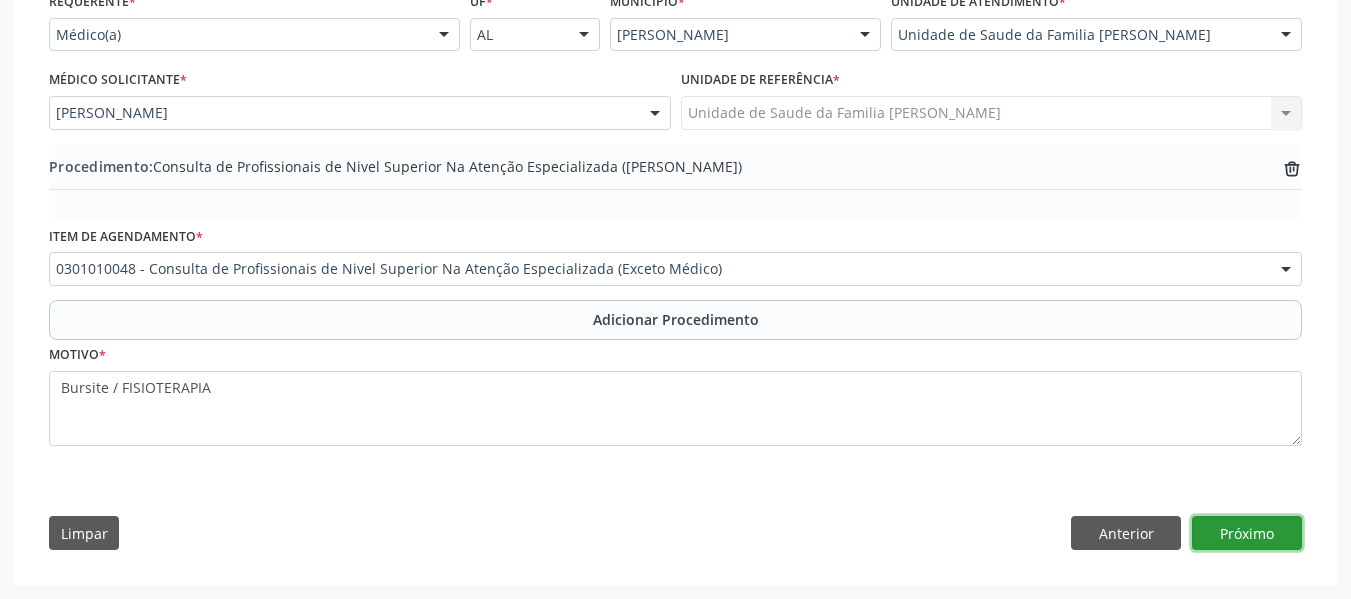 click on "Próximo" at bounding box center [1247, 533] 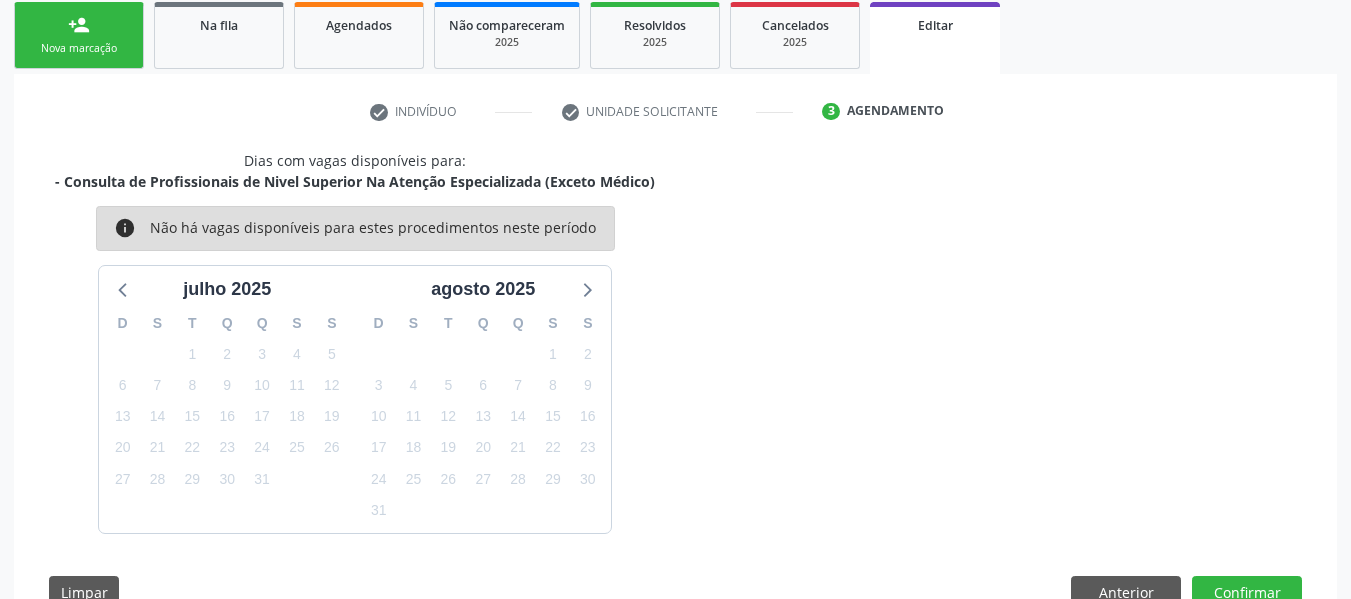scroll, scrollTop: 384, scrollLeft: 0, axis: vertical 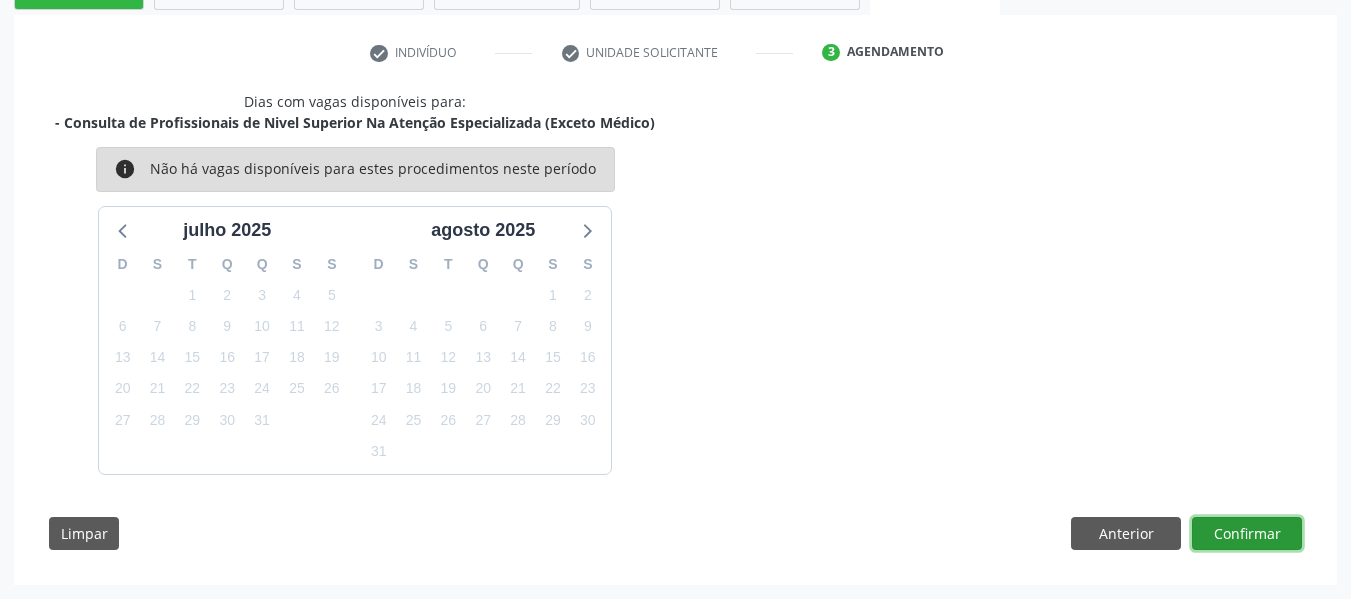 click on "Confirmar" at bounding box center [1247, 534] 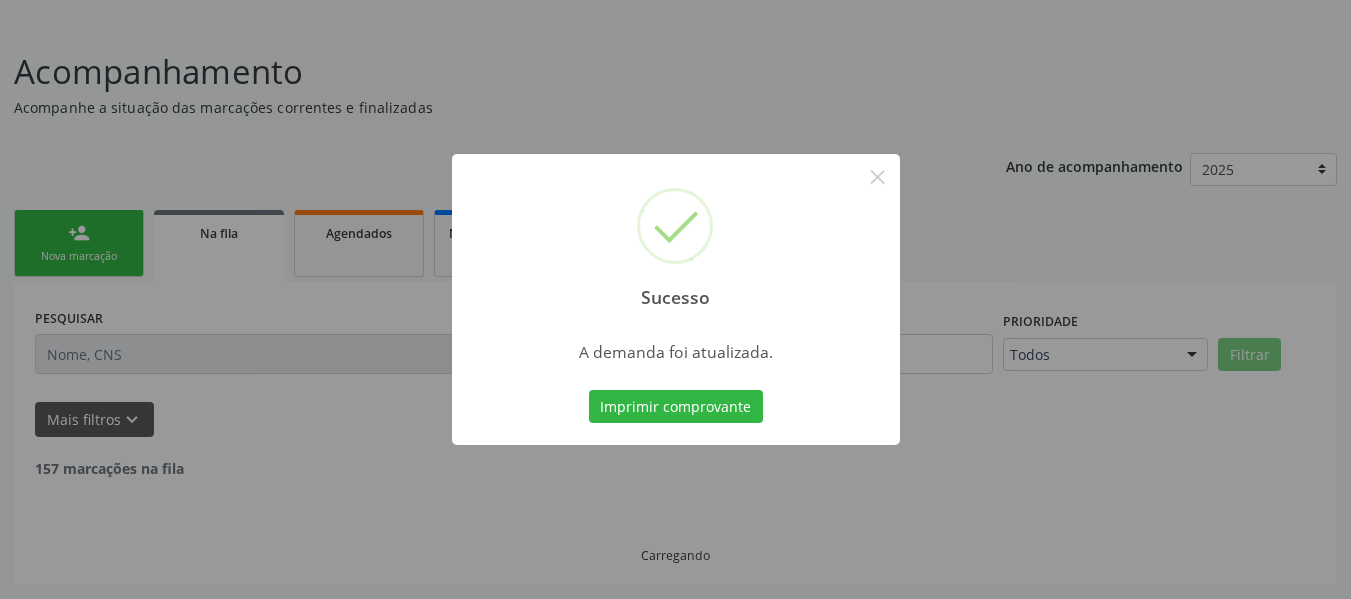 scroll, scrollTop: 96, scrollLeft: 0, axis: vertical 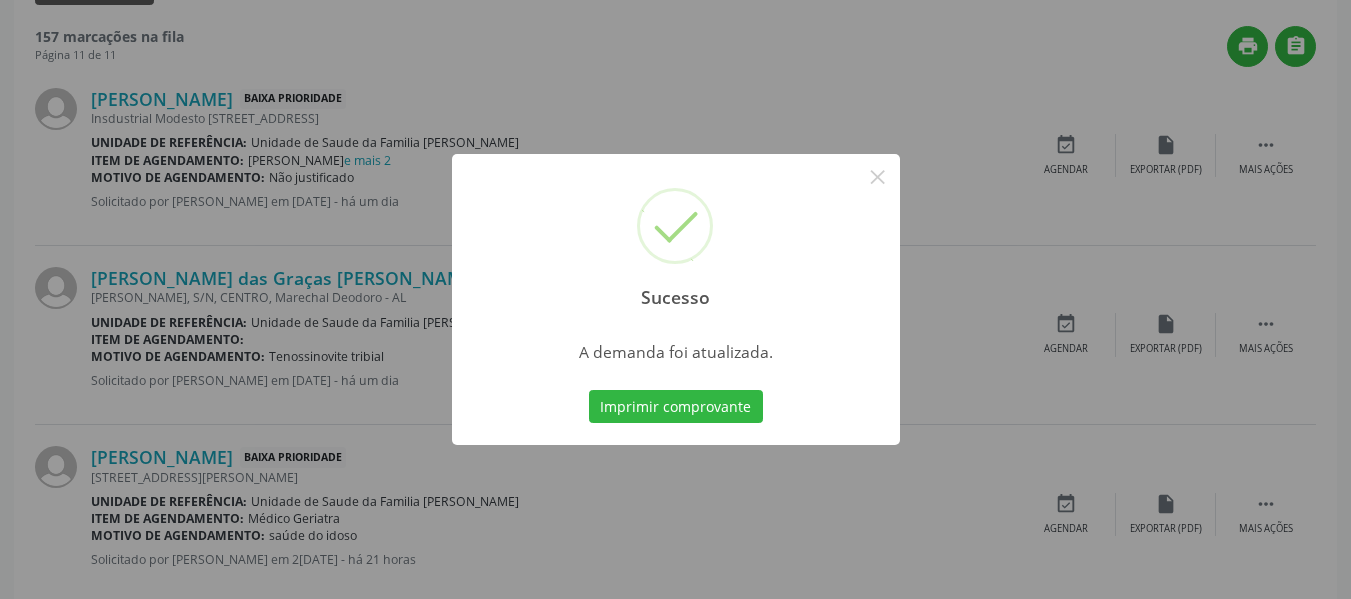 click on "Sucesso × A demanda foi atualizada. Imprimir comprovante Cancel" at bounding box center [675, 299] 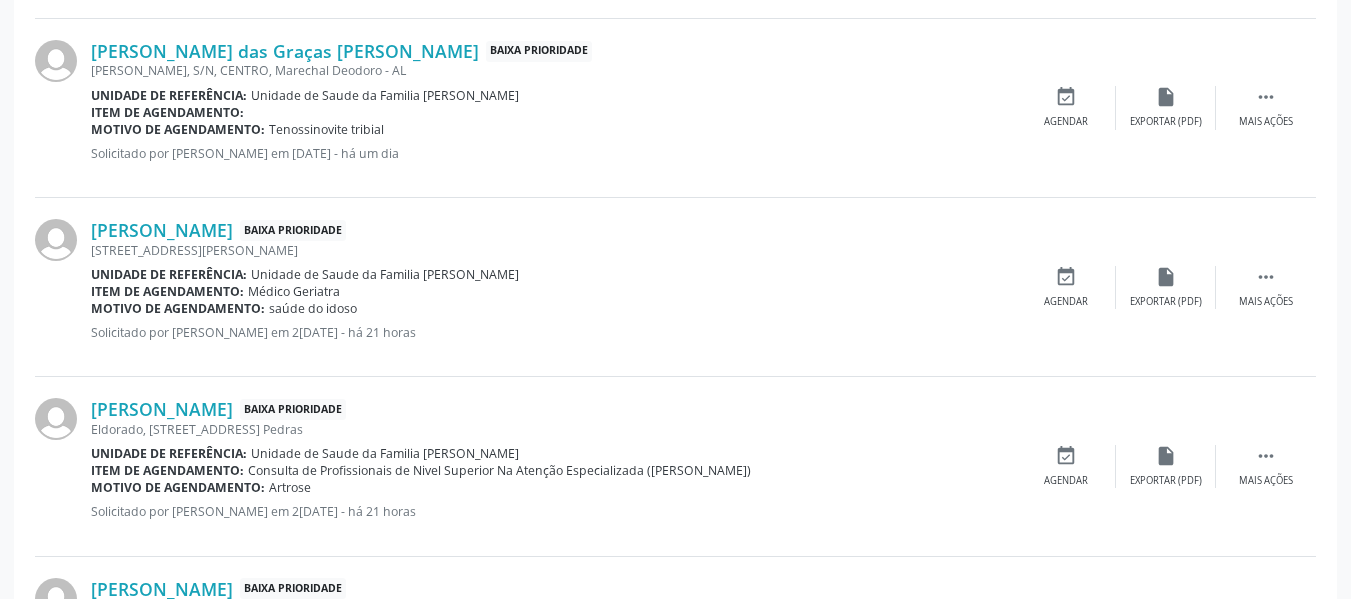 scroll, scrollTop: 856, scrollLeft: 0, axis: vertical 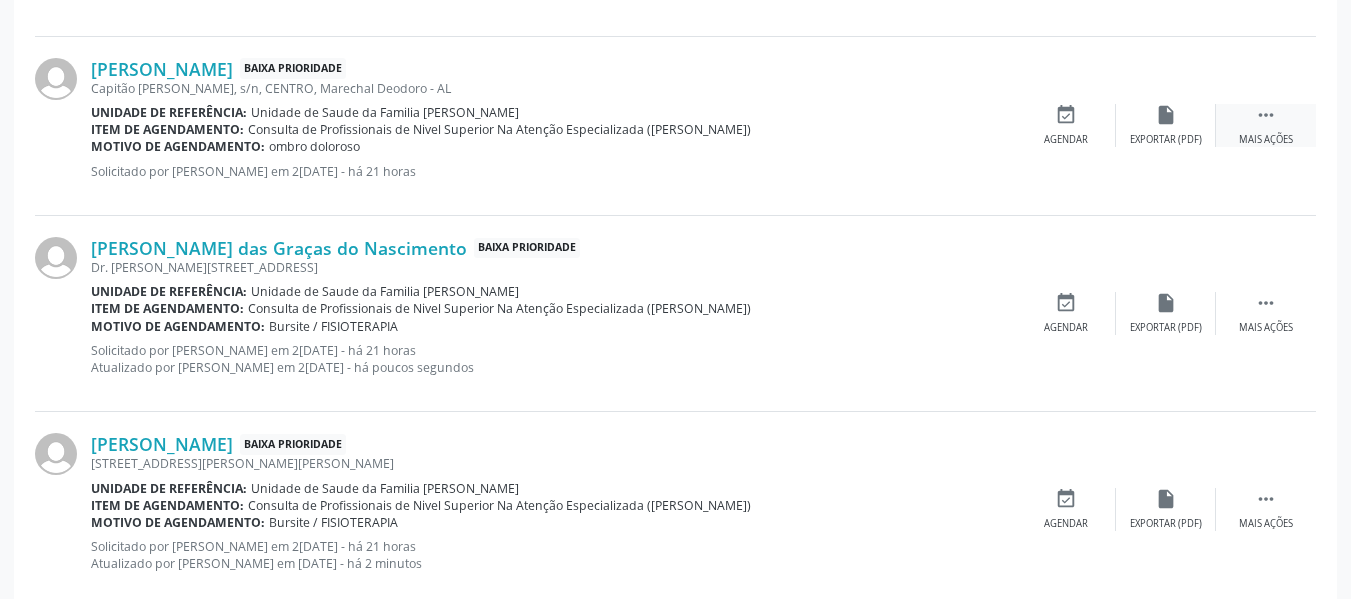 click on "
Mais ações" at bounding box center [1266, 125] 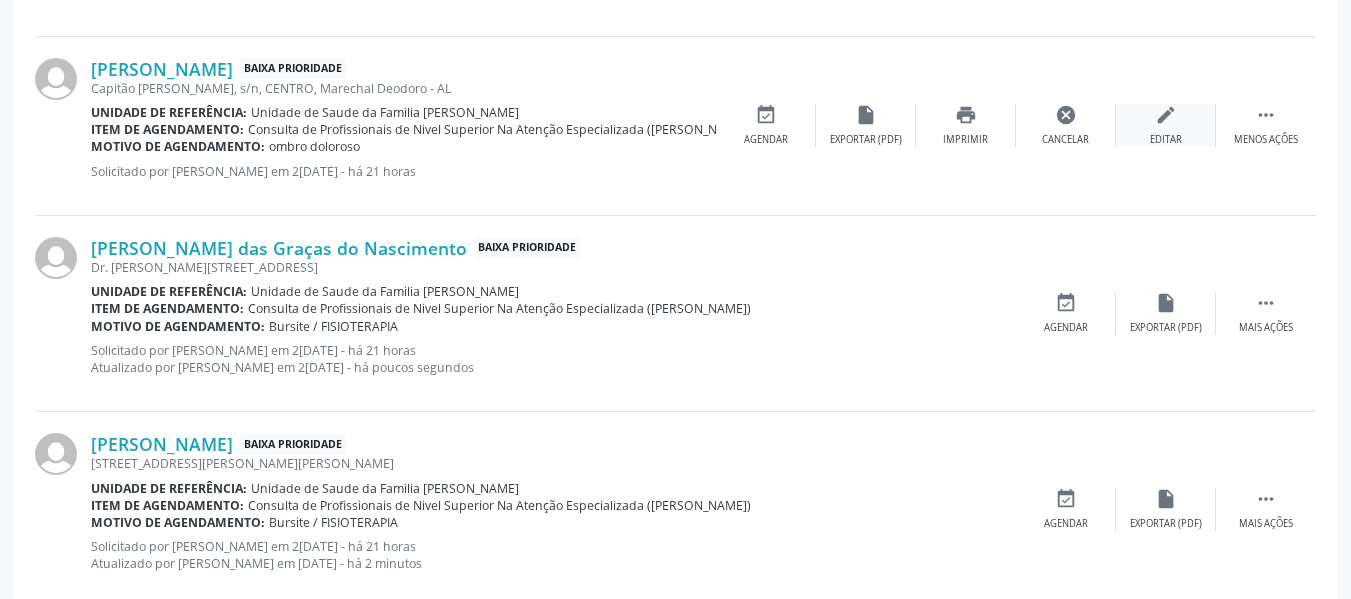 click on "edit" at bounding box center (1166, 115) 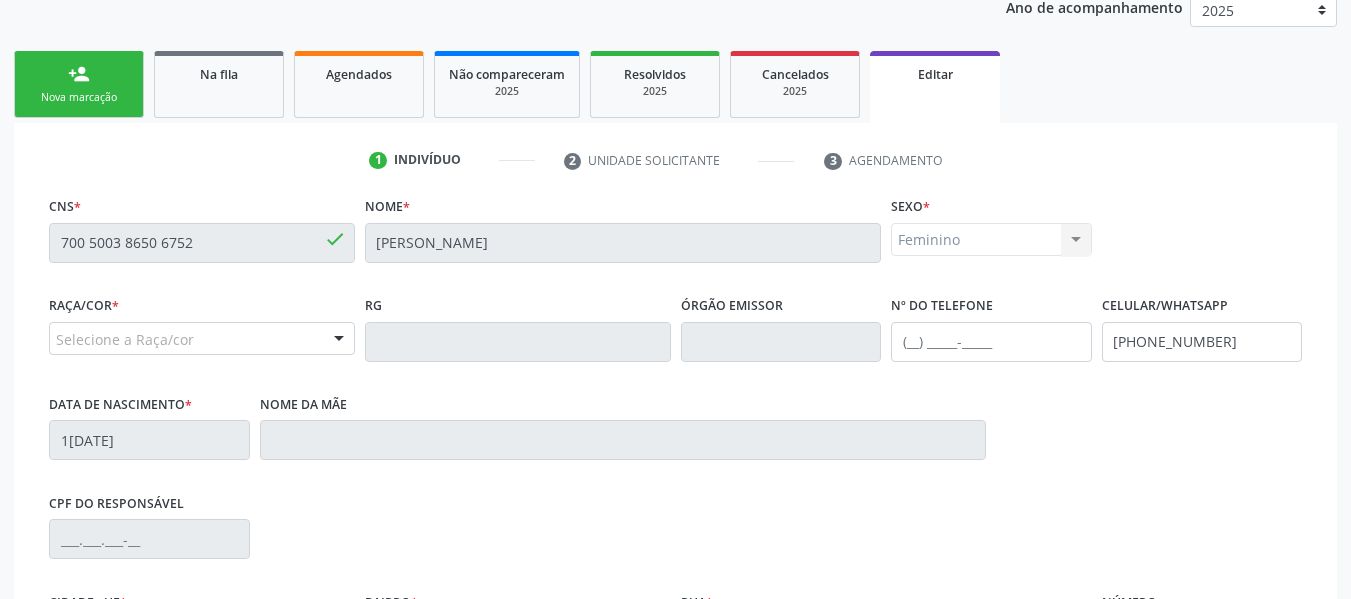 scroll, scrollTop: 280, scrollLeft: 0, axis: vertical 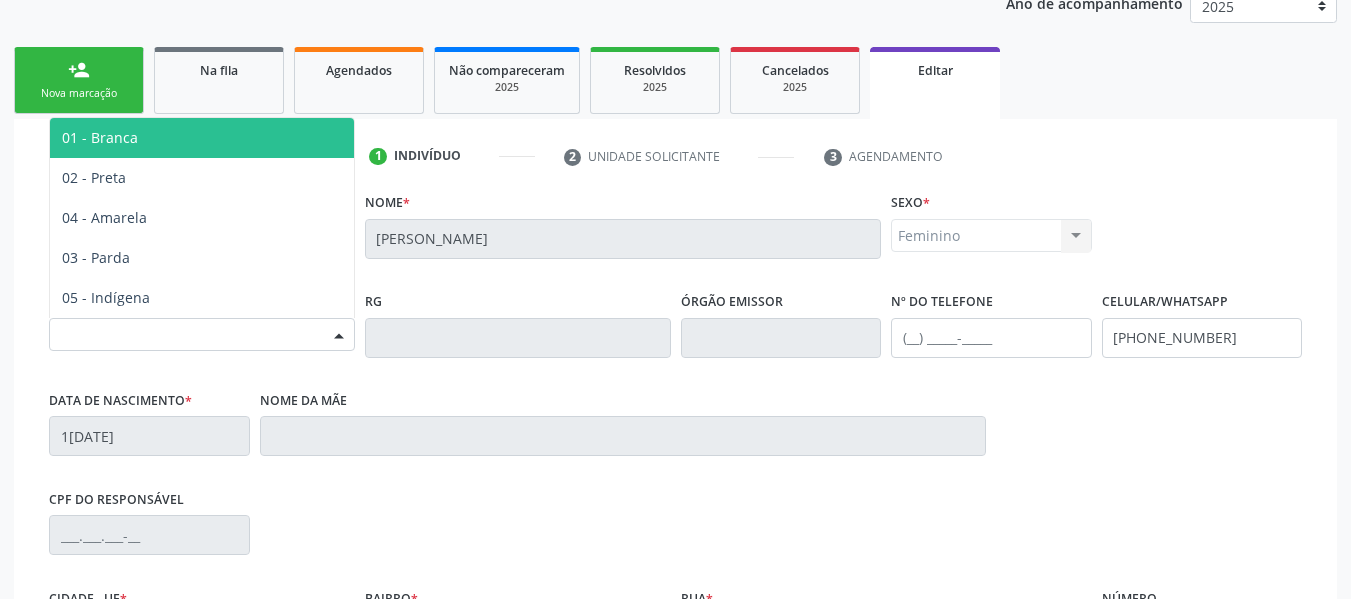 click at bounding box center (339, 336) 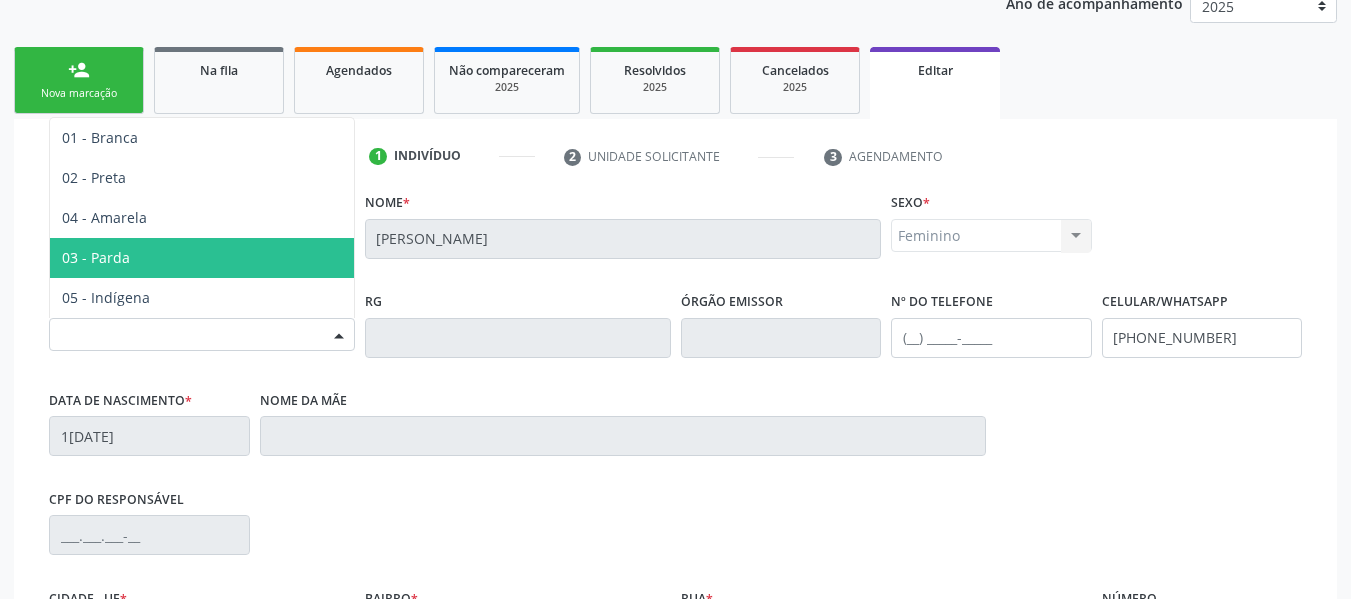 click on "03 - Parda" at bounding box center (202, 258) 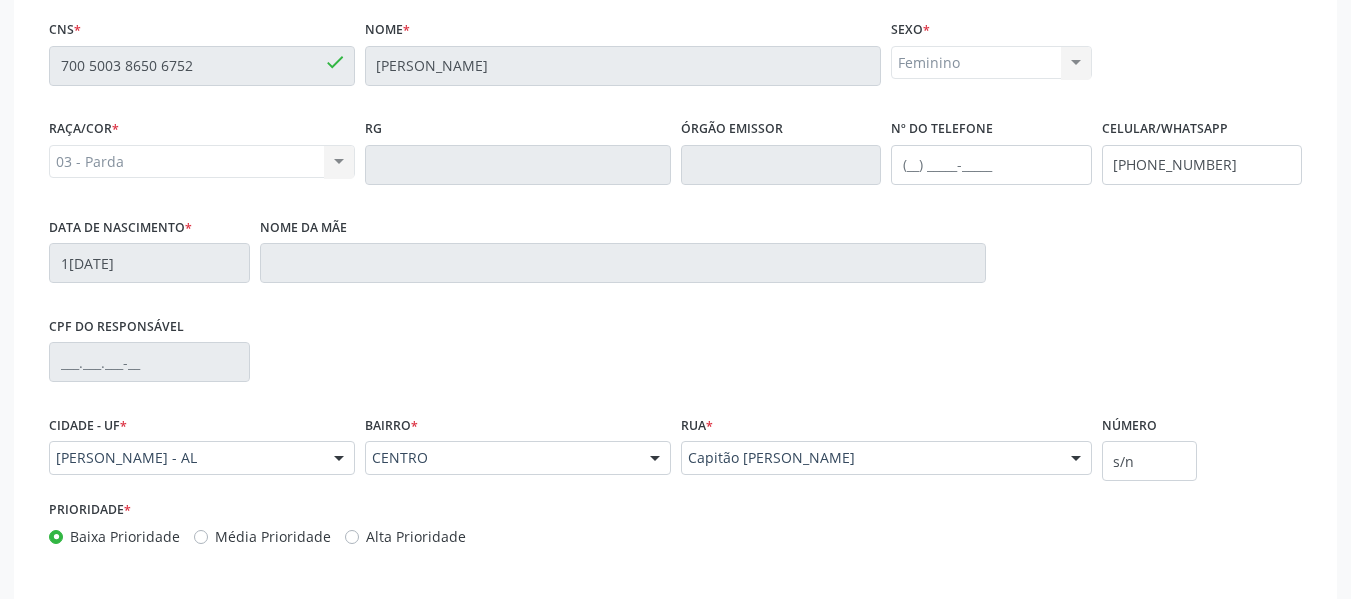 scroll, scrollTop: 540, scrollLeft: 0, axis: vertical 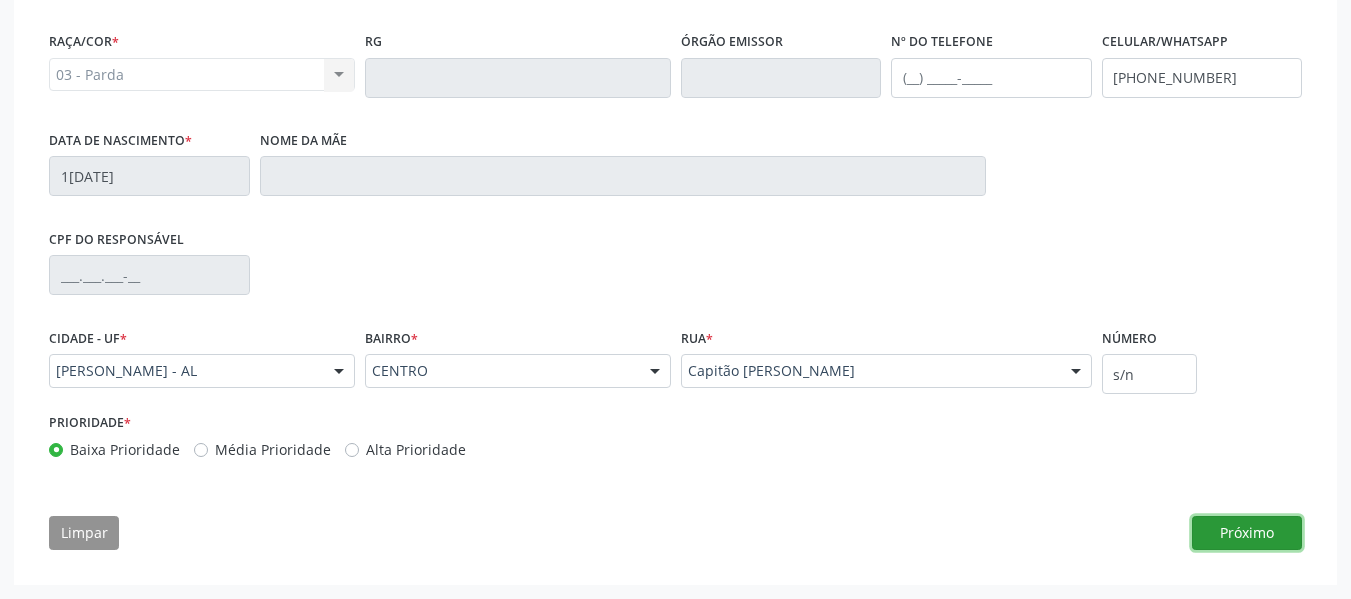 click on "Próximo" at bounding box center [1247, 533] 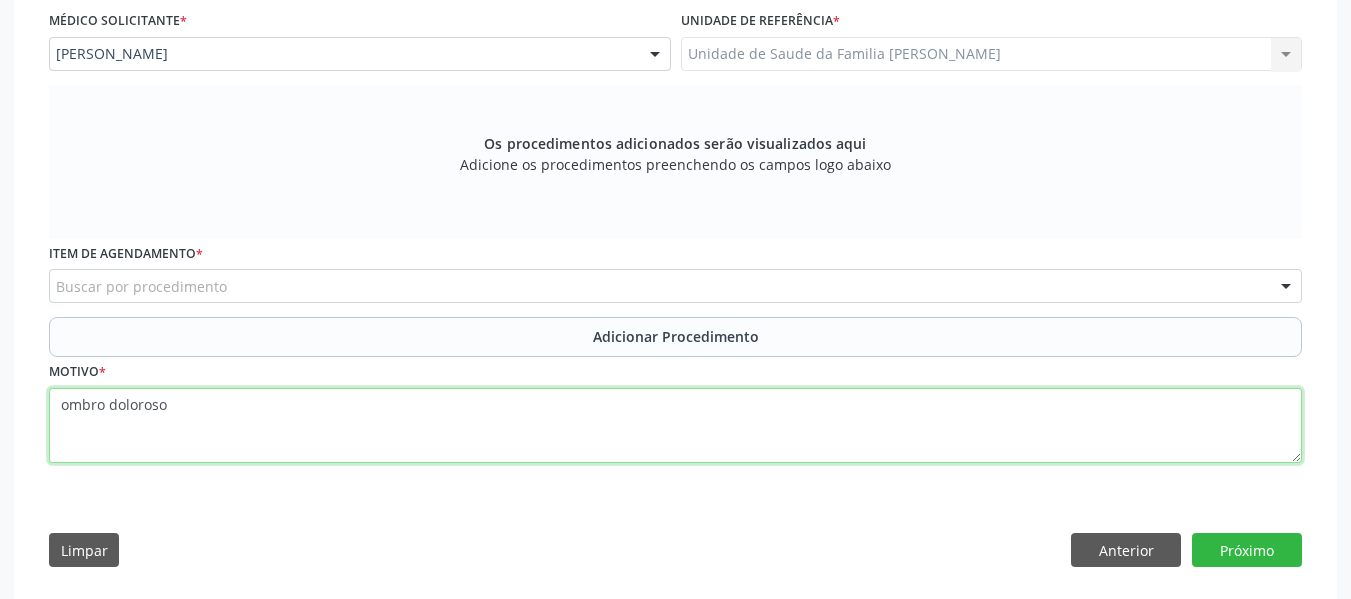 click on "ombro doloroso" at bounding box center [675, 426] 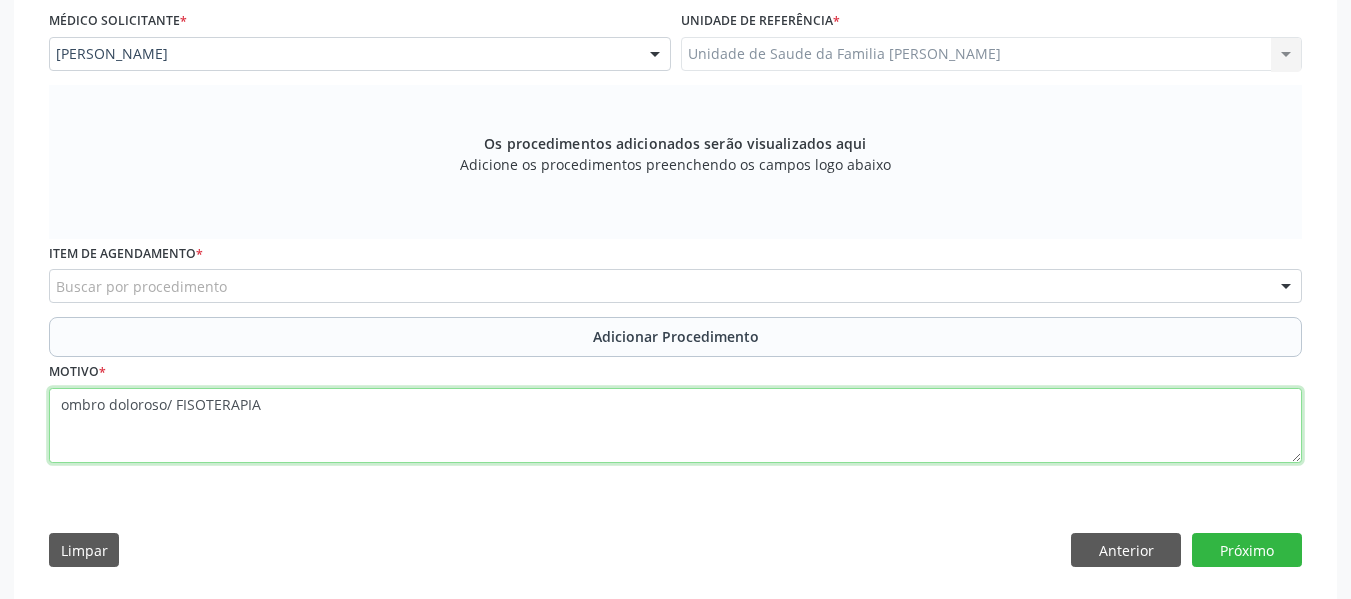 type on "ombro doloroso/ FISOTERAPIA" 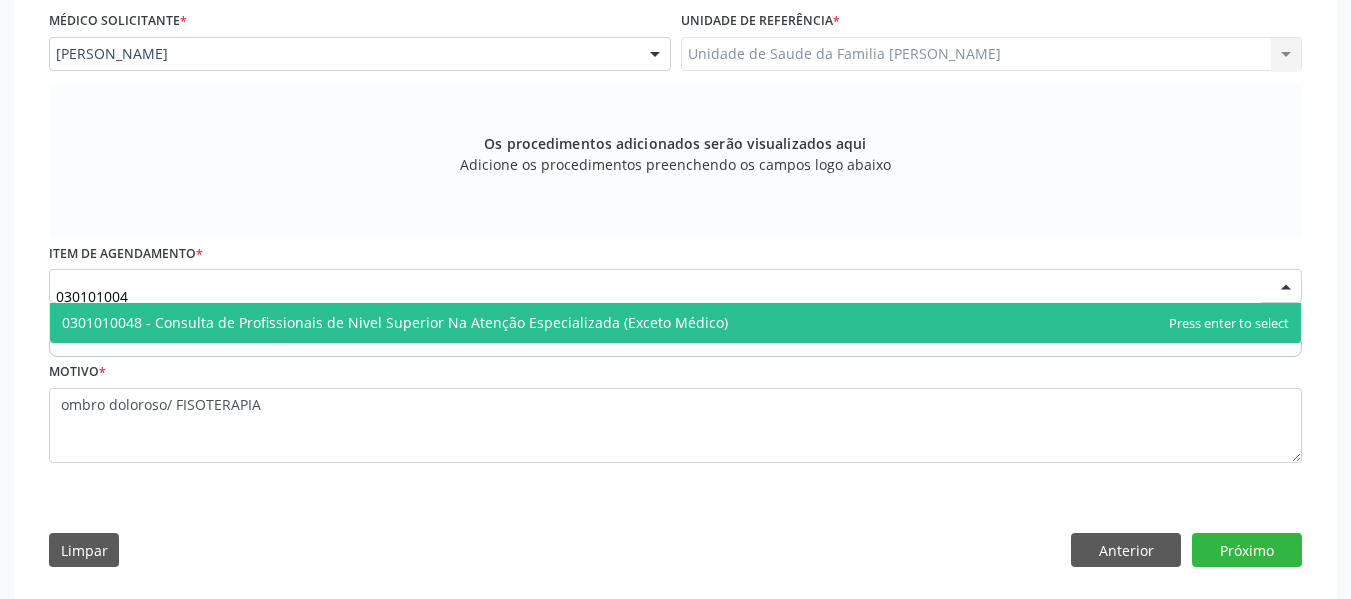 type on "0301010048" 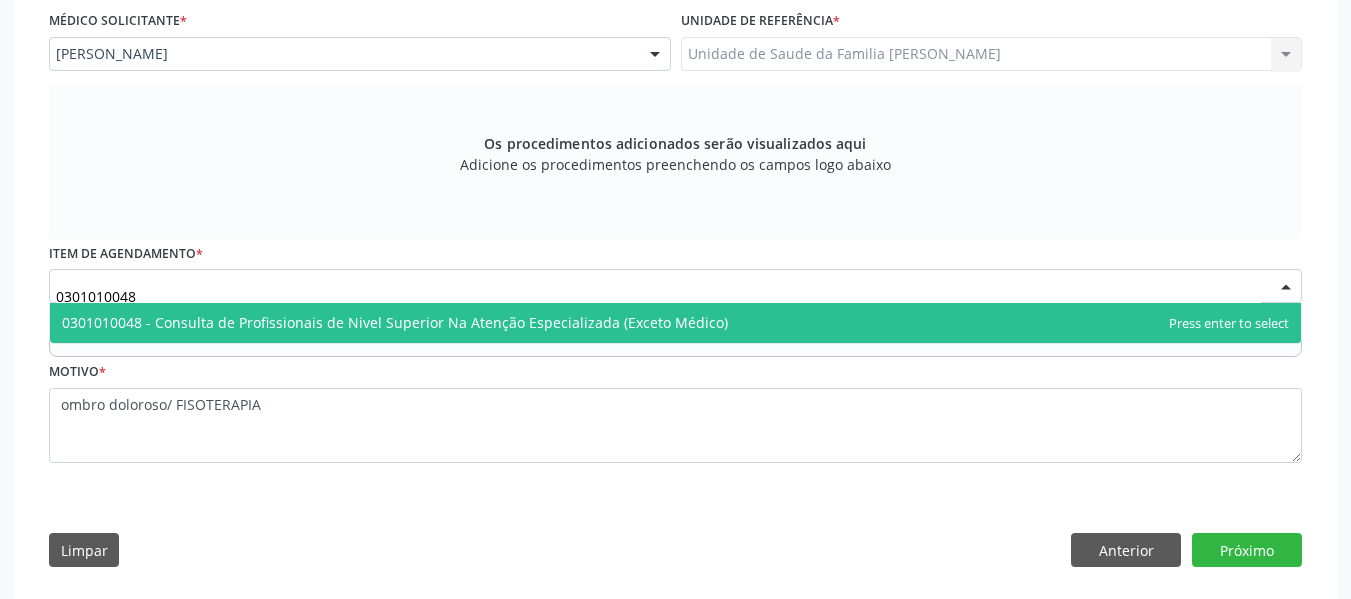 click on "0301010048 - Consulta de Profissionais de Nivel Superior Na Atenção Especializada (Exceto Médico)" at bounding box center [395, 322] 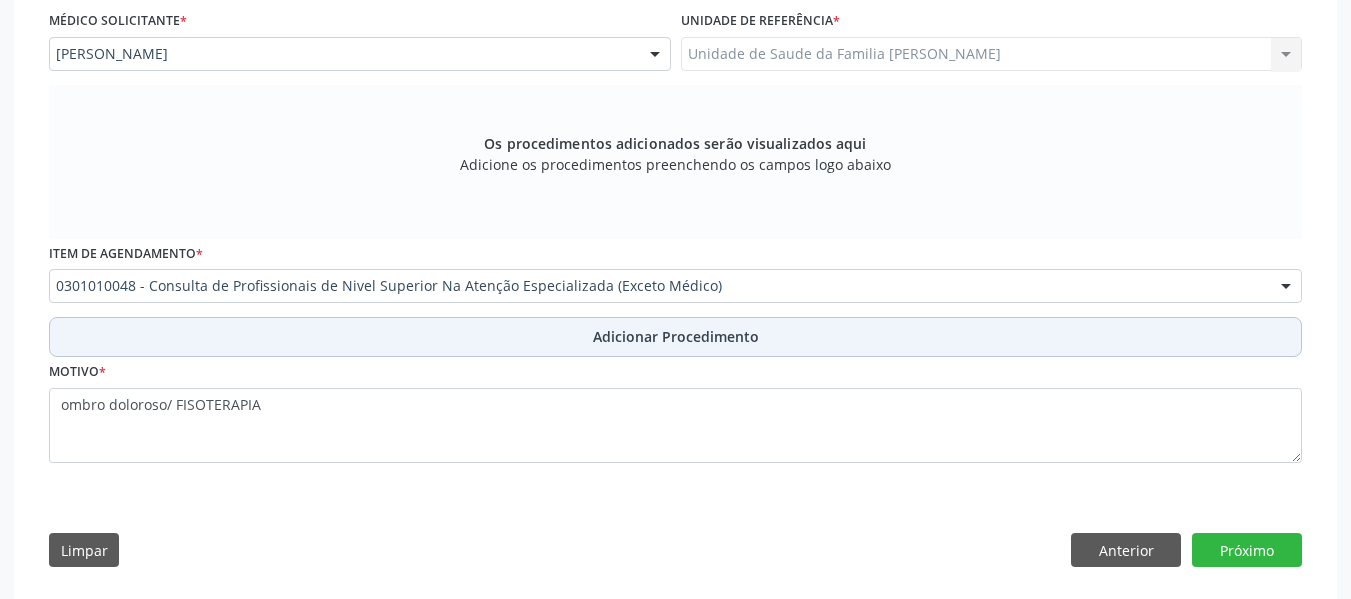 click on "Adicionar Procedimento" at bounding box center (676, 336) 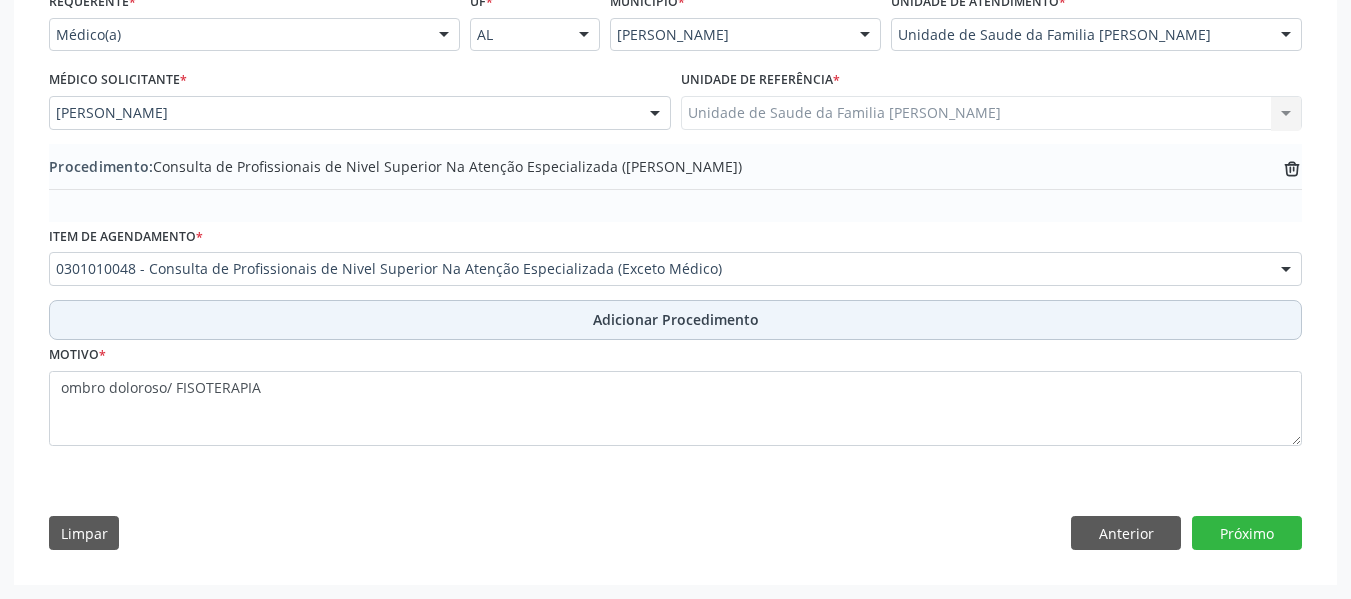 scroll, scrollTop: 481, scrollLeft: 0, axis: vertical 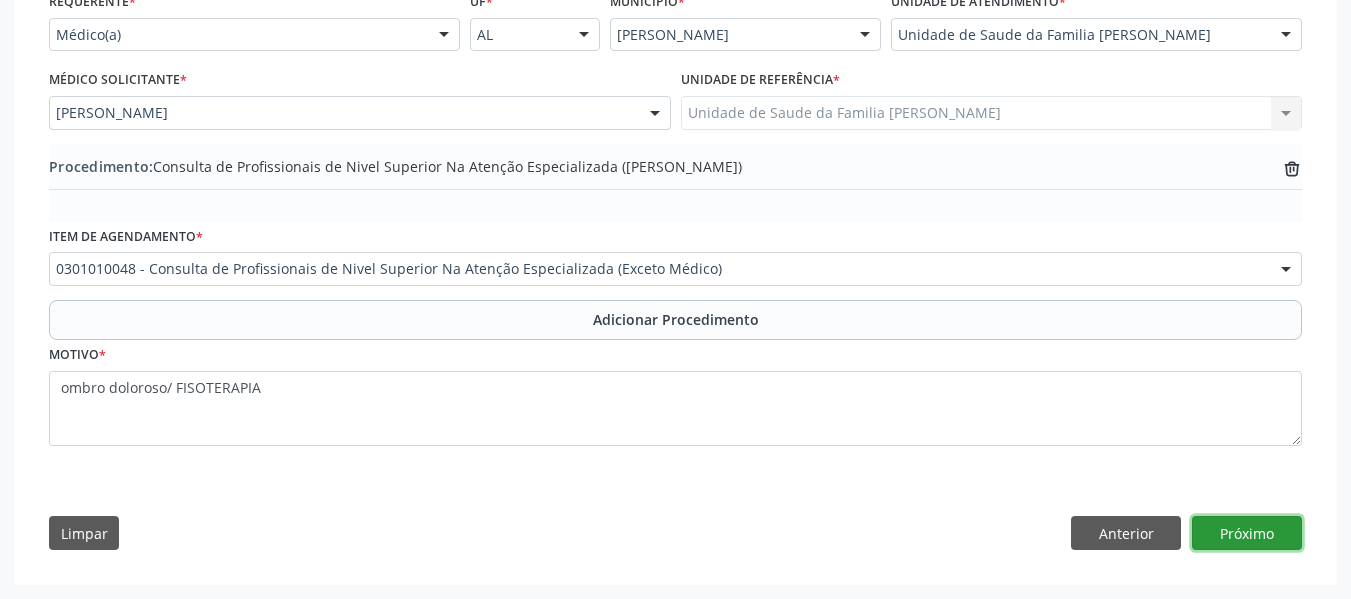 click on "Próximo" at bounding box center (1247, 533) 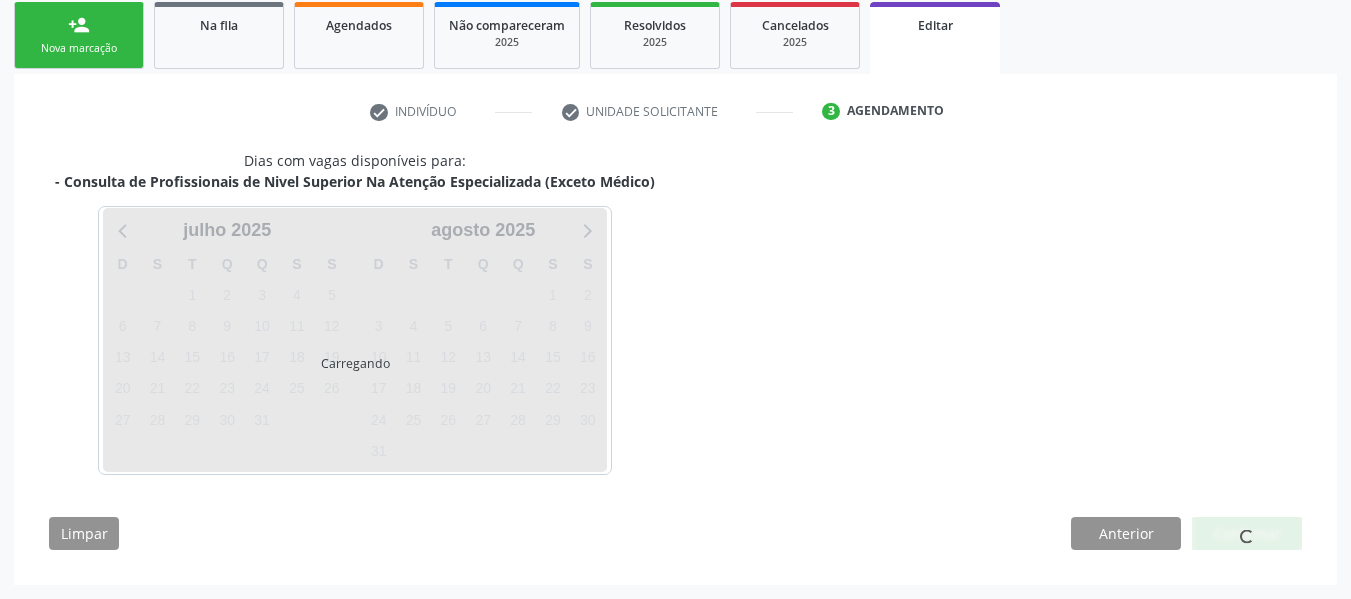 scroll, scrollTop: 384, scrollLeft: 0, axis: vertical 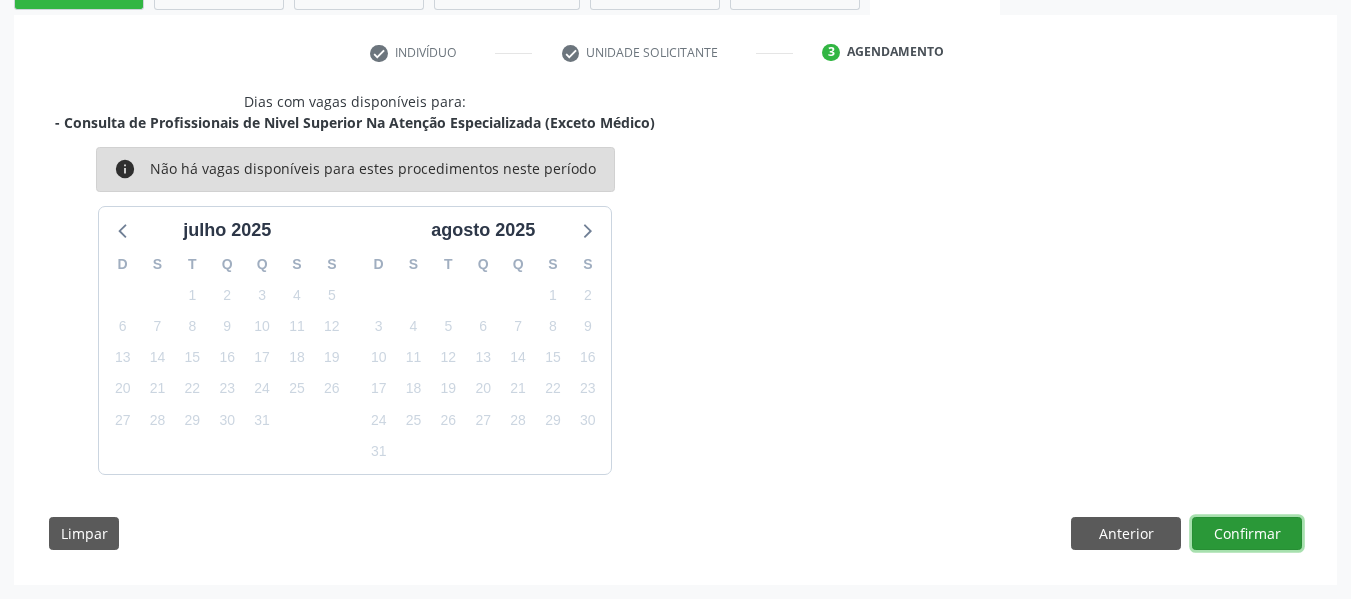 click on "Confirmar" at bounding box center (1247, 534) 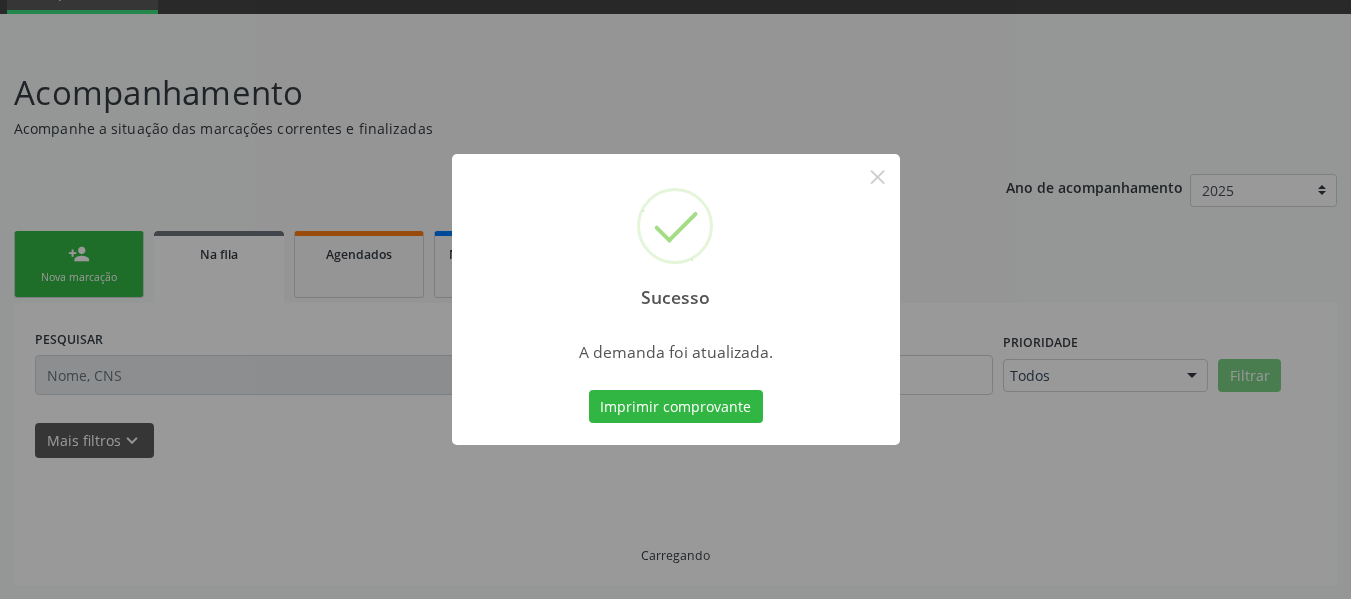scroll, scrollTop: 96, scrollLeft: 0, axis: vertical 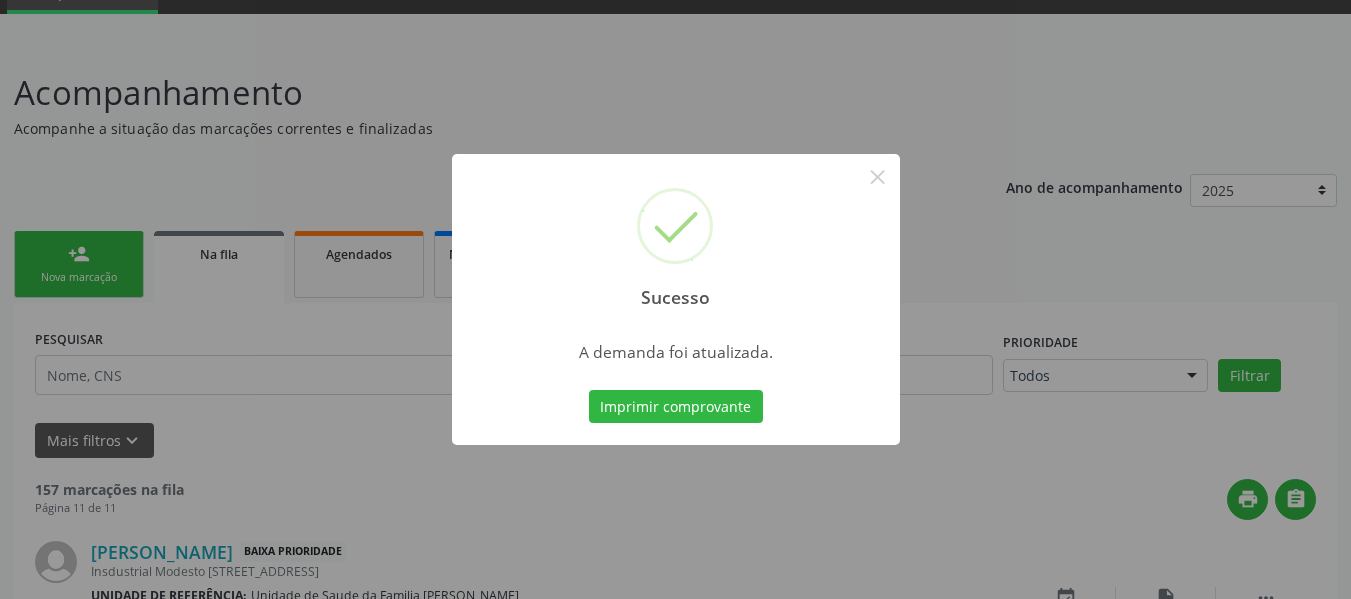 click on "Sucesso × A demanda foi atualizada. Imprimir comprovante Cancel" at bounding box center [675, 299] 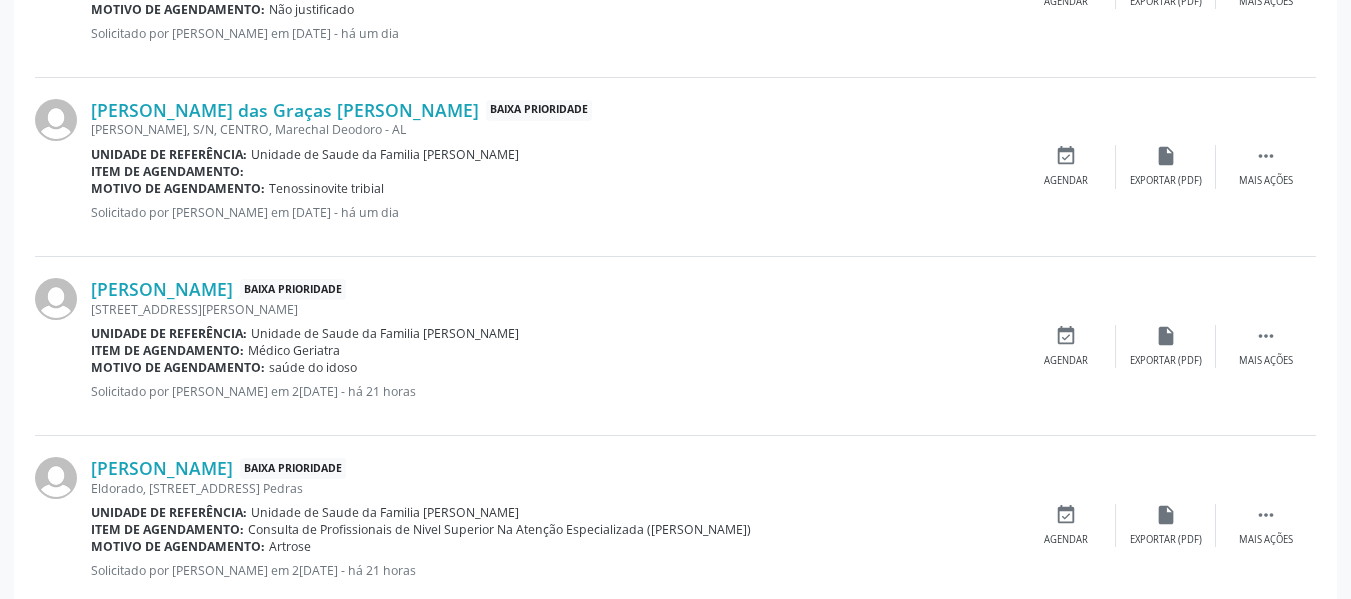 scroll, scrollTop: 791, scrollLeft: 0, axis: vertical 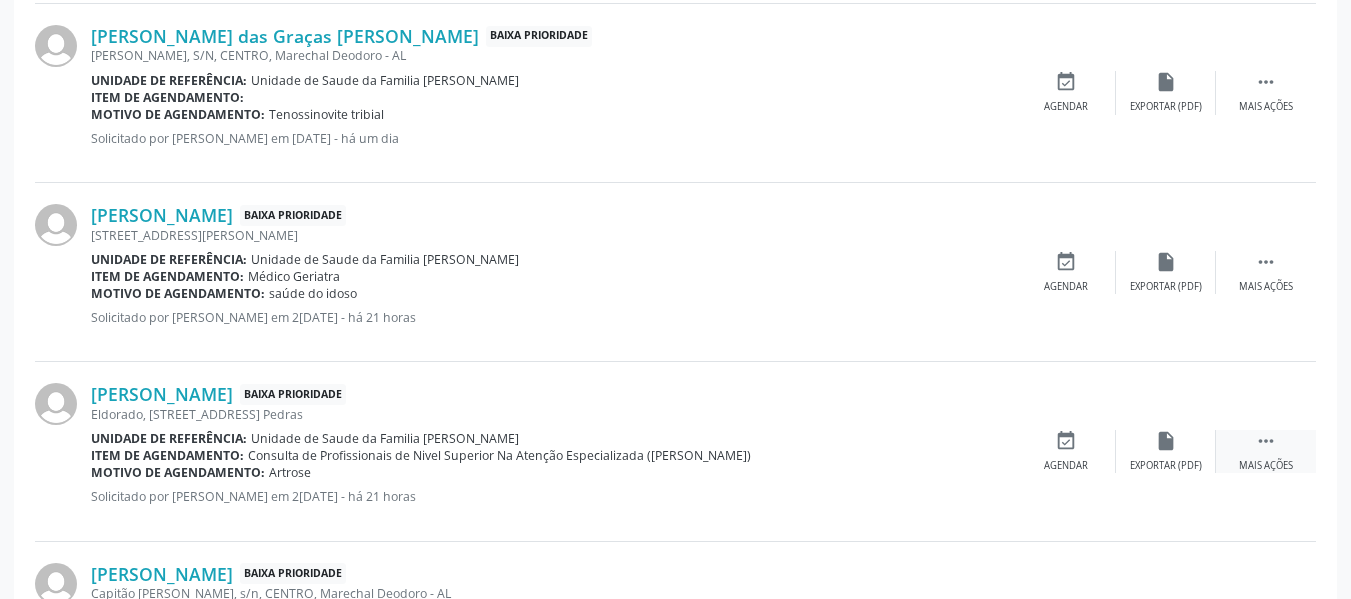 click on "" at bounding box center (1266, 441) 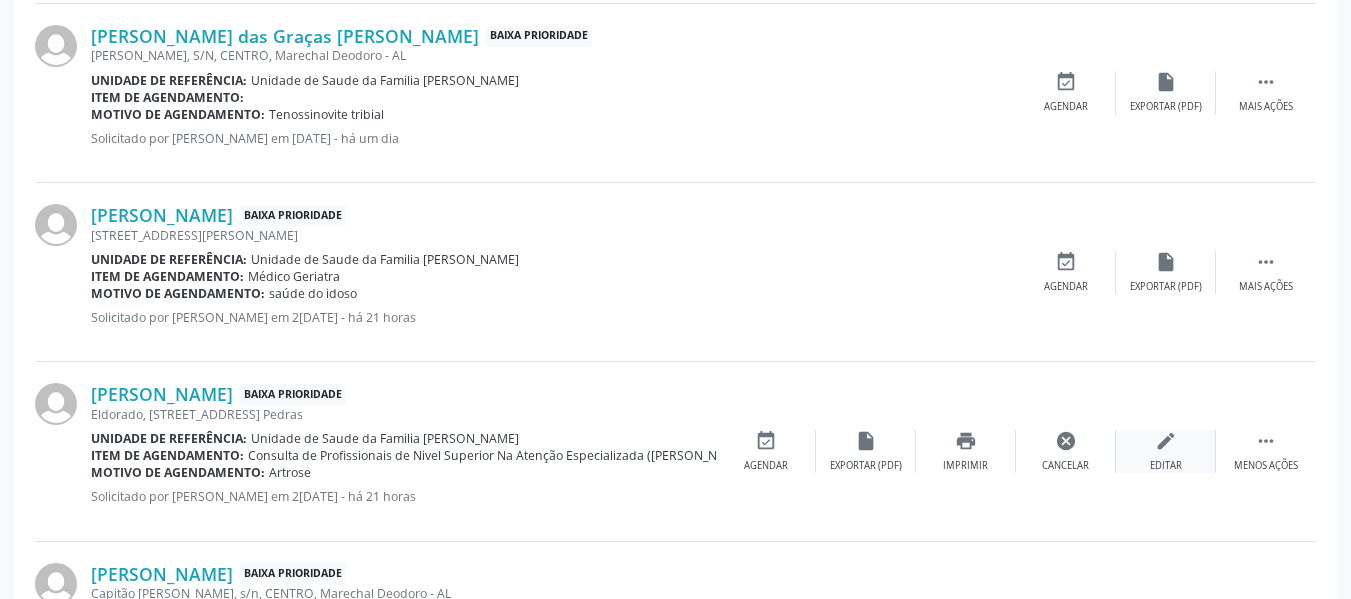 click on "edit" at bounding box center (1166, 441) 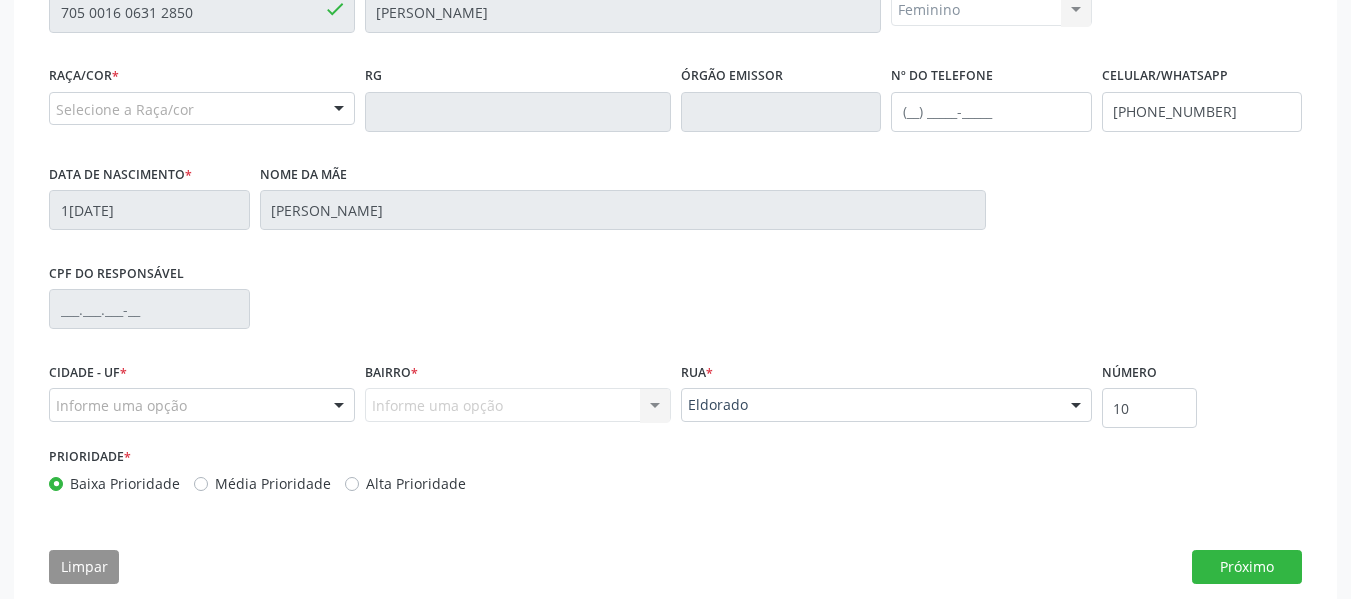 scroll, scrollTop: 540, scrollLeft: 0, axis: vertical 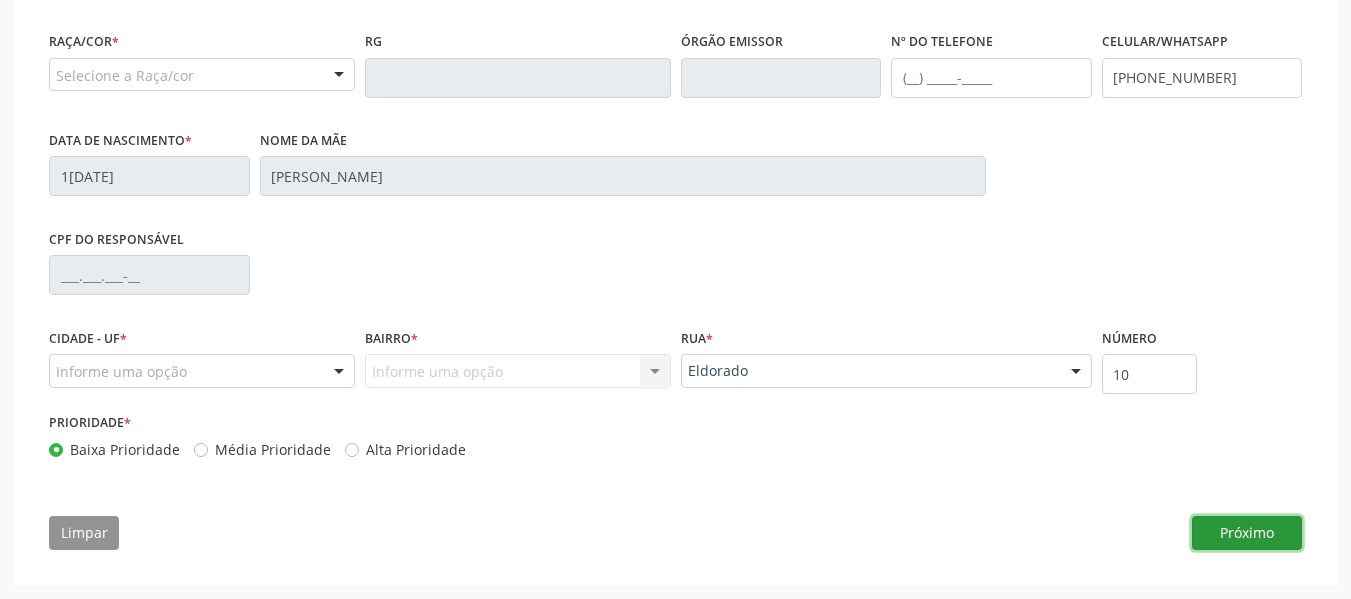 click on "Próximo" at bounding box center [1247, 533] 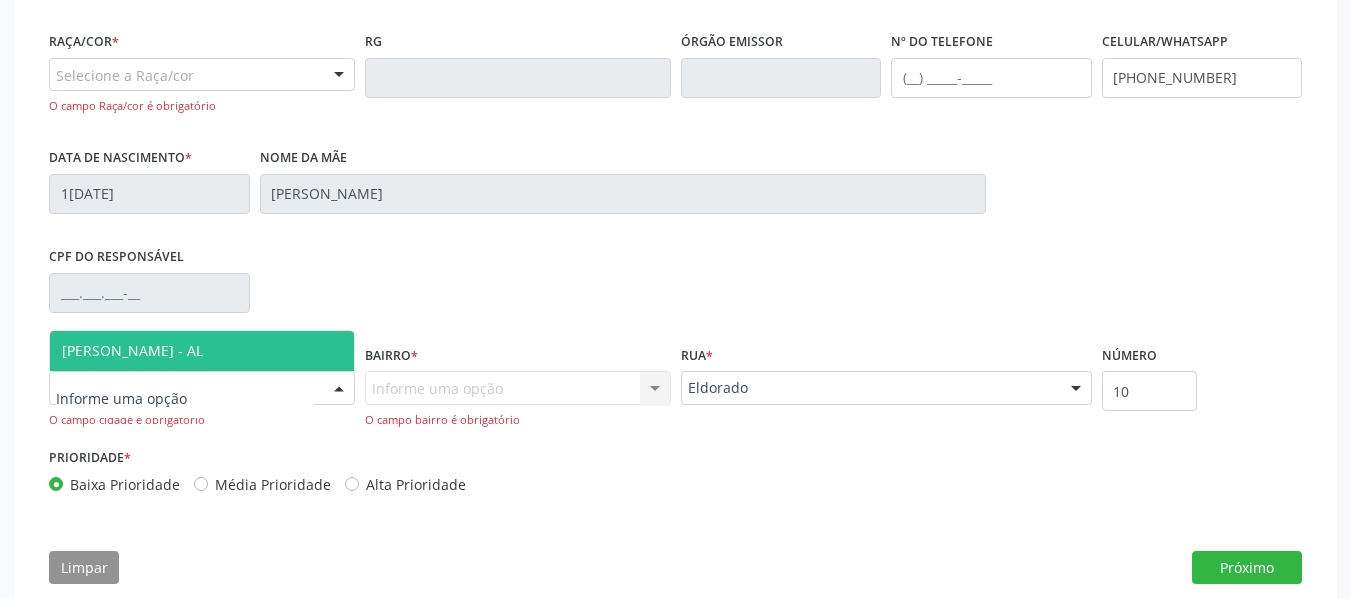 click at bounding box center [339, 389] 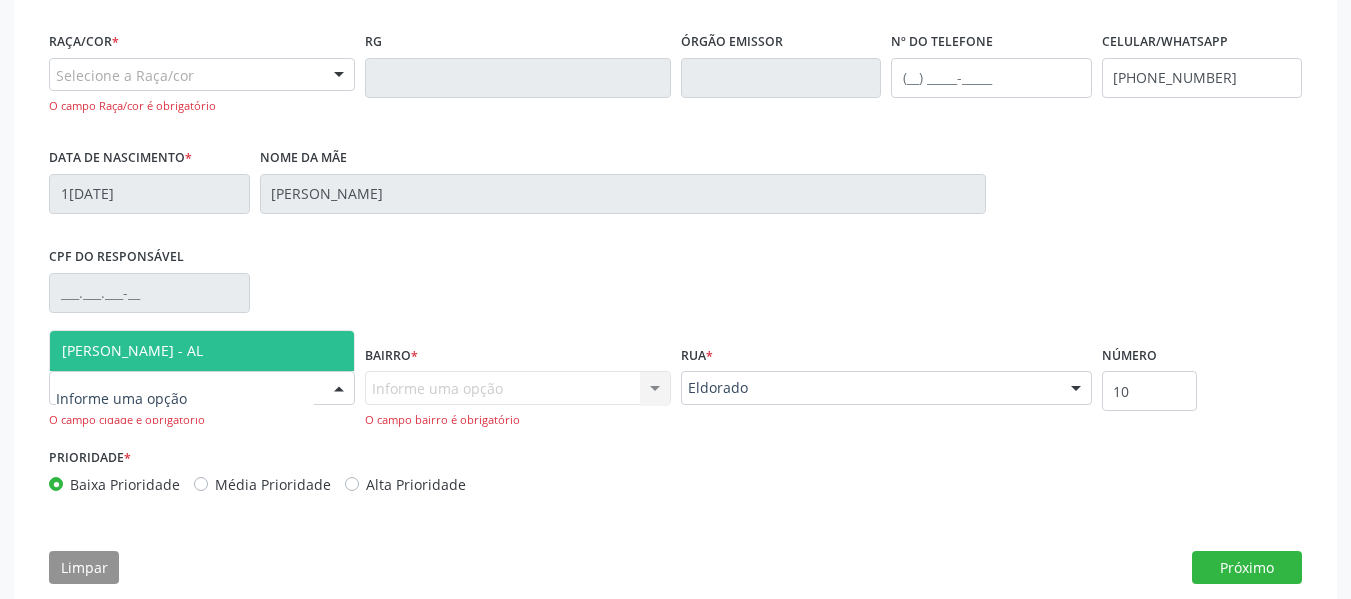 click on "[PERSON_NAME] - AL" at bounding box center [202, 351] 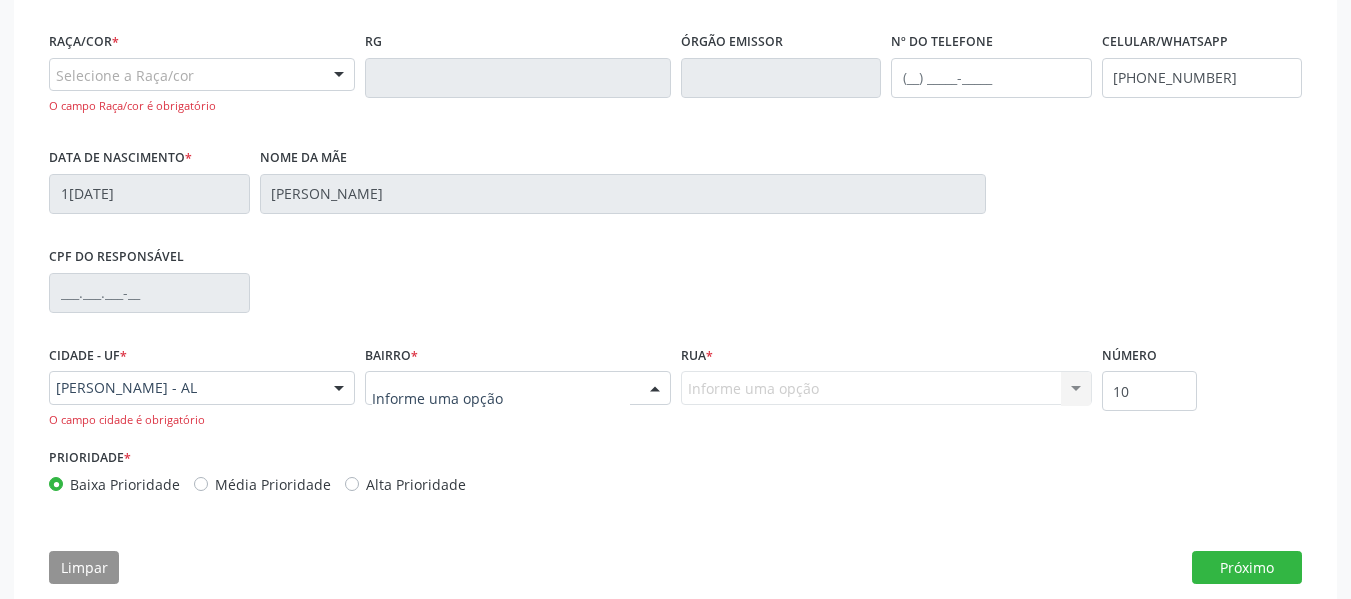 click at bounding box center [655, 389] 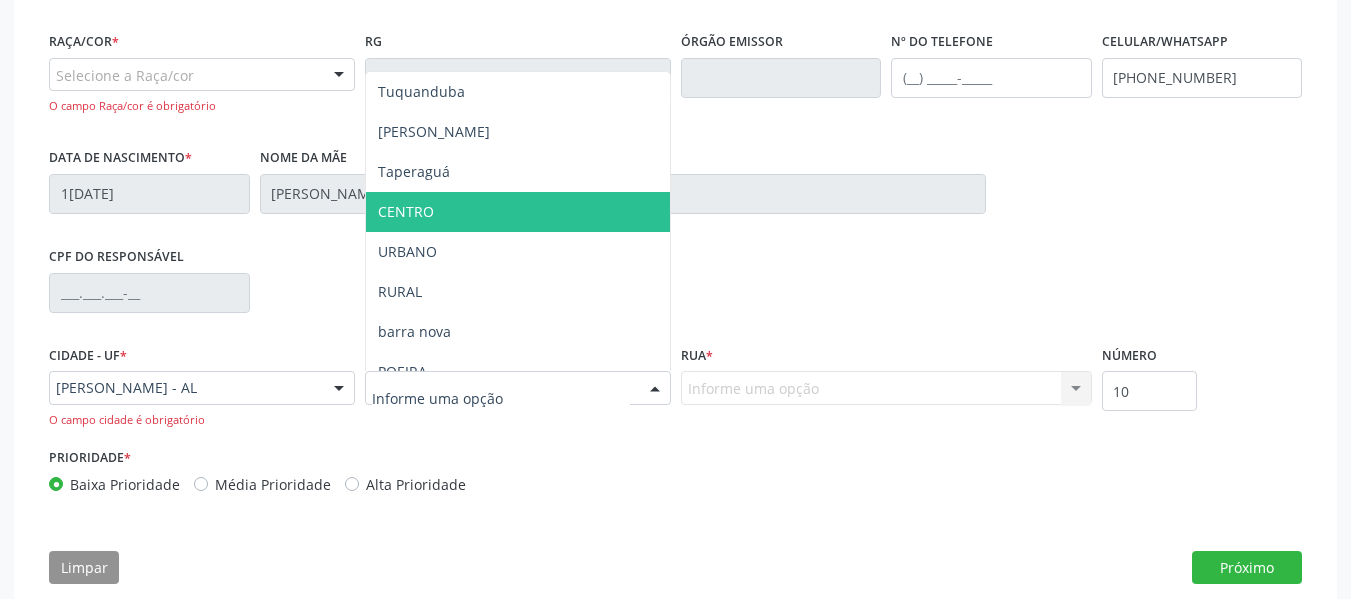 click on "CENTRO" at bounding box center (518, 212) 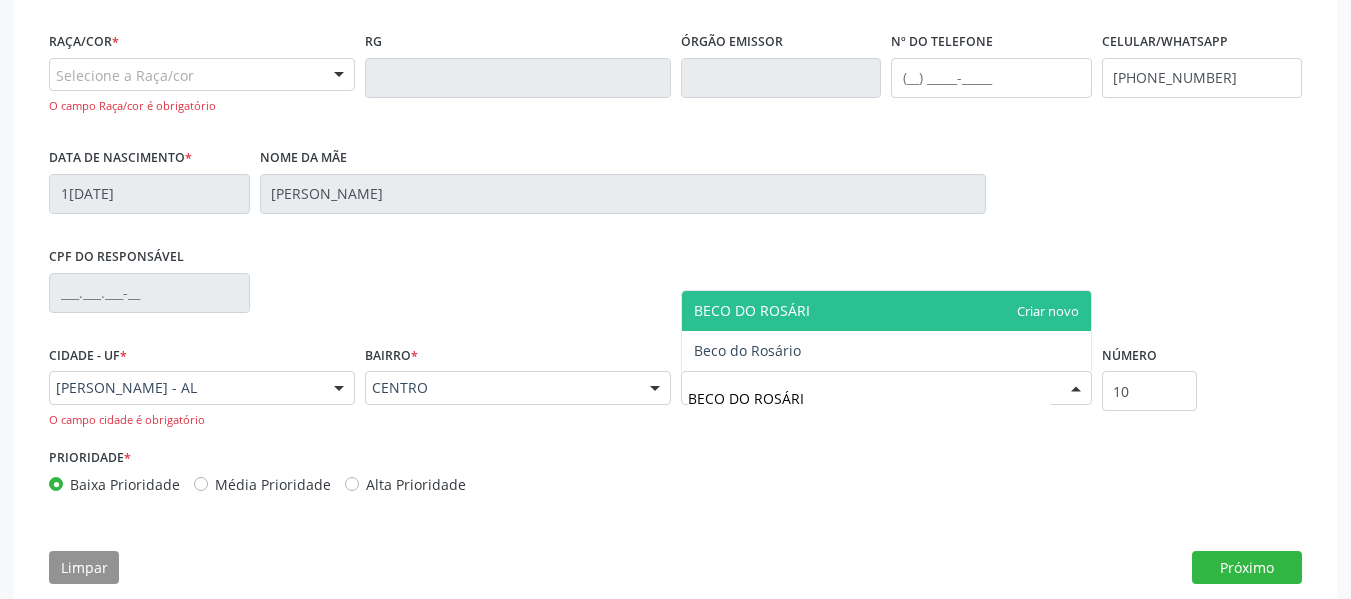 type on "BECO DO ROSÁRIO" 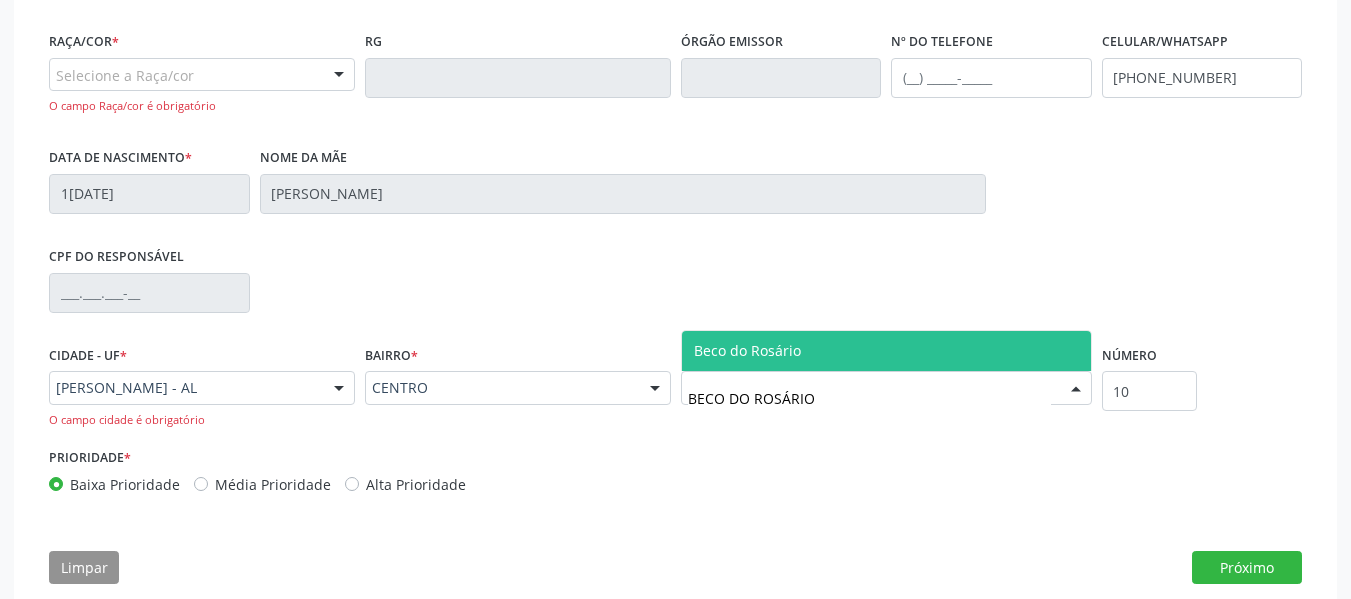 click on "Beco do Rosário" at bounding box center [886, 351] 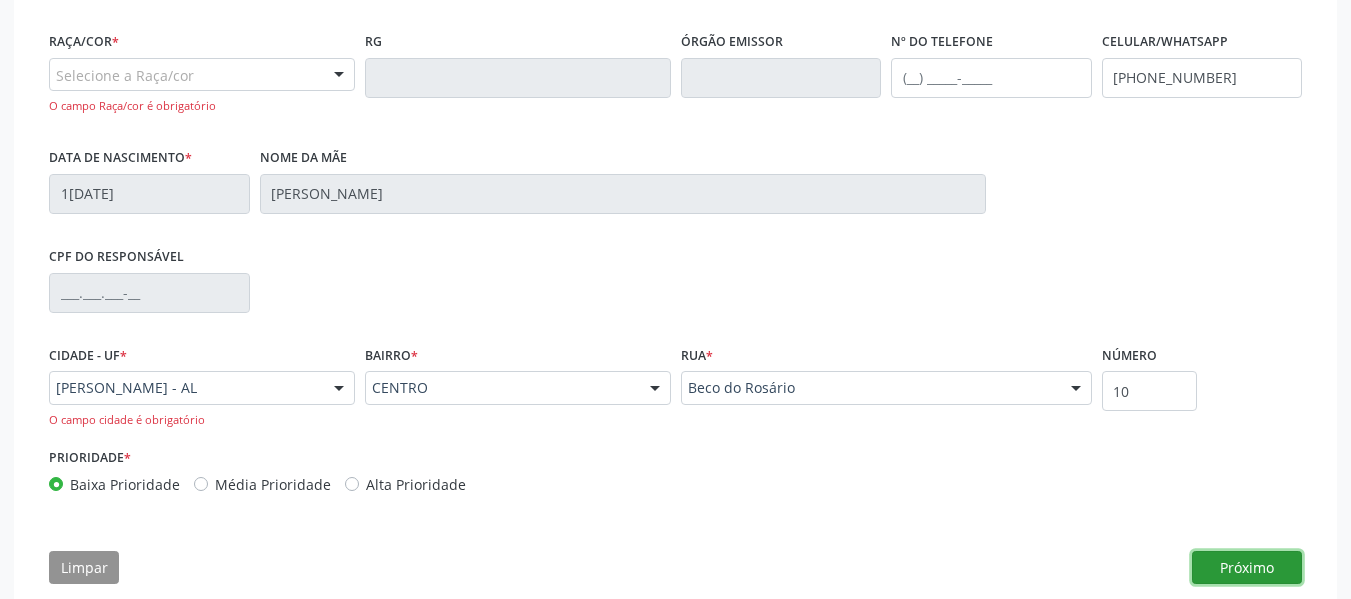 click on "Próximo" at bounding box center (1247, 568) 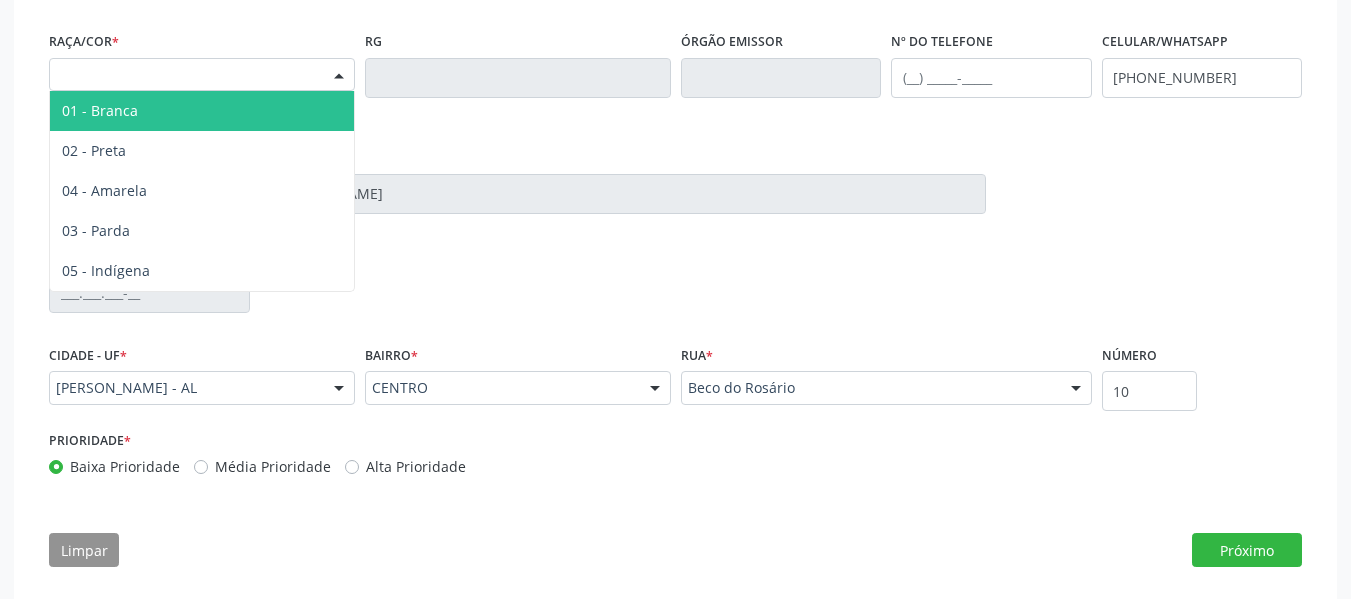 click at bounding box center [339, 76] 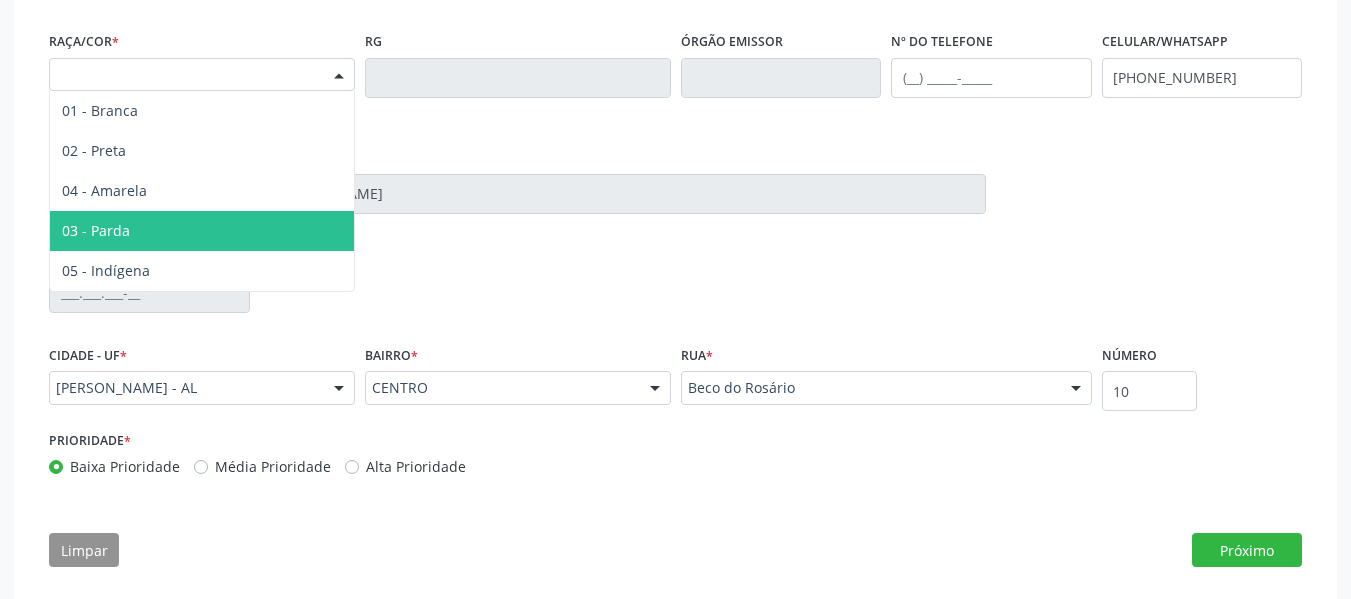 click on "03 - Parda" at bounding box center [96, 230] 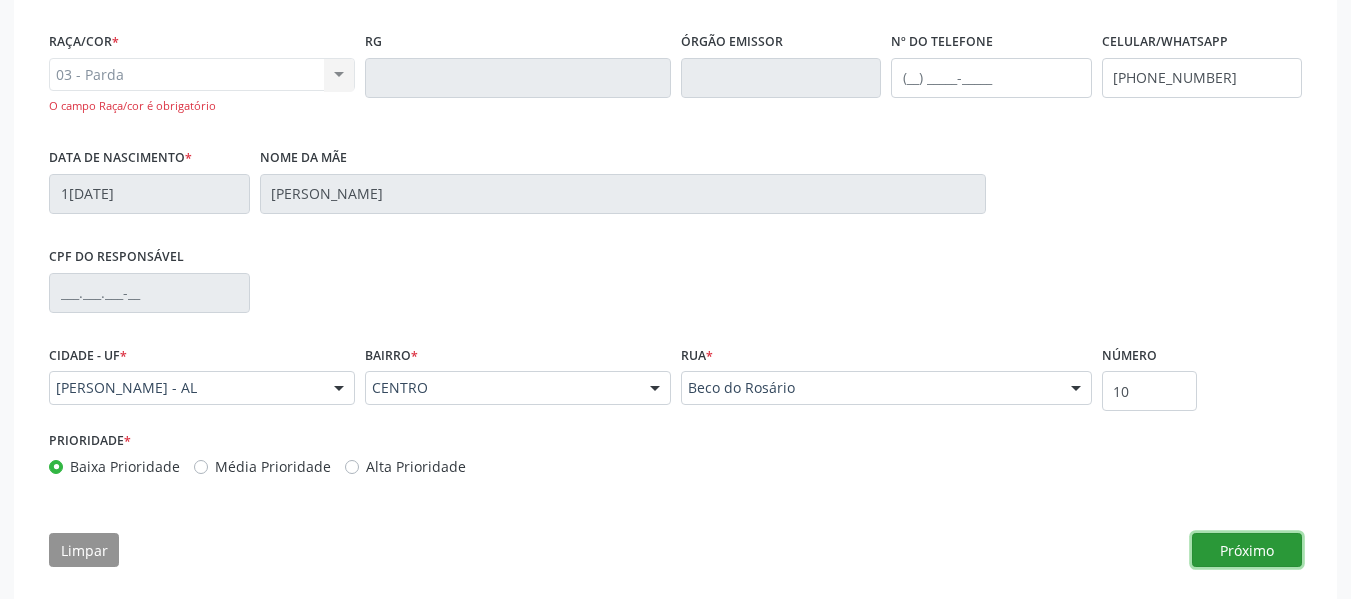 click on "Próximo" at bounding box center [1247, 550] 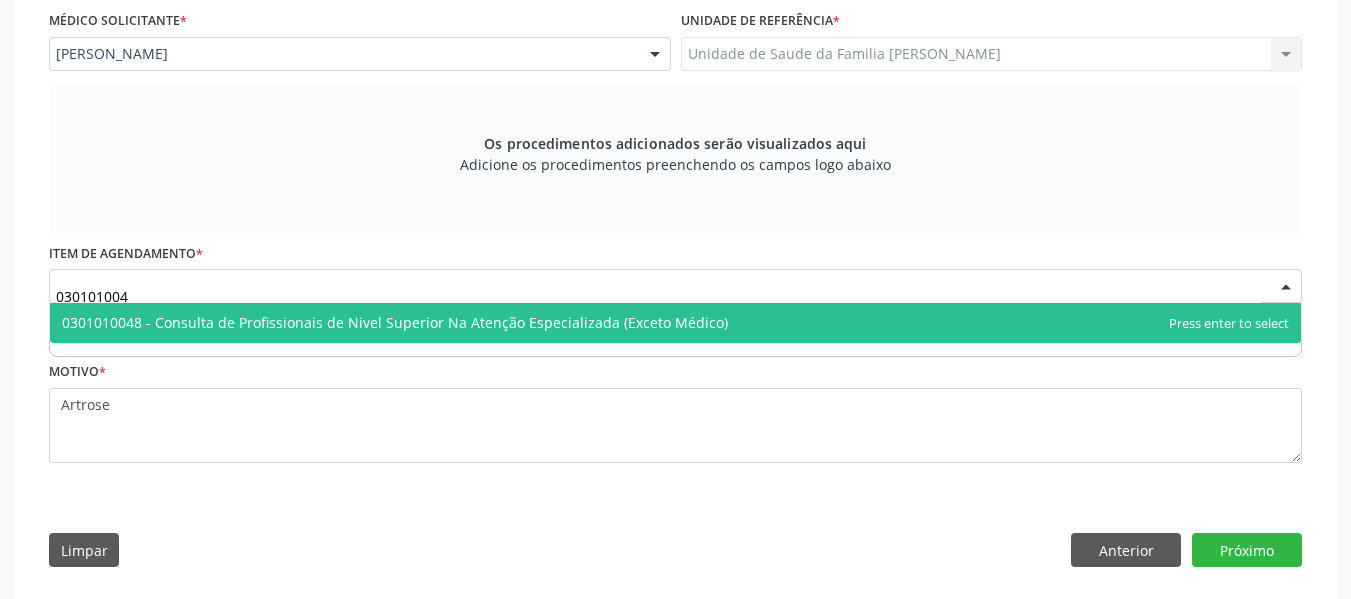 type on "0301010048" 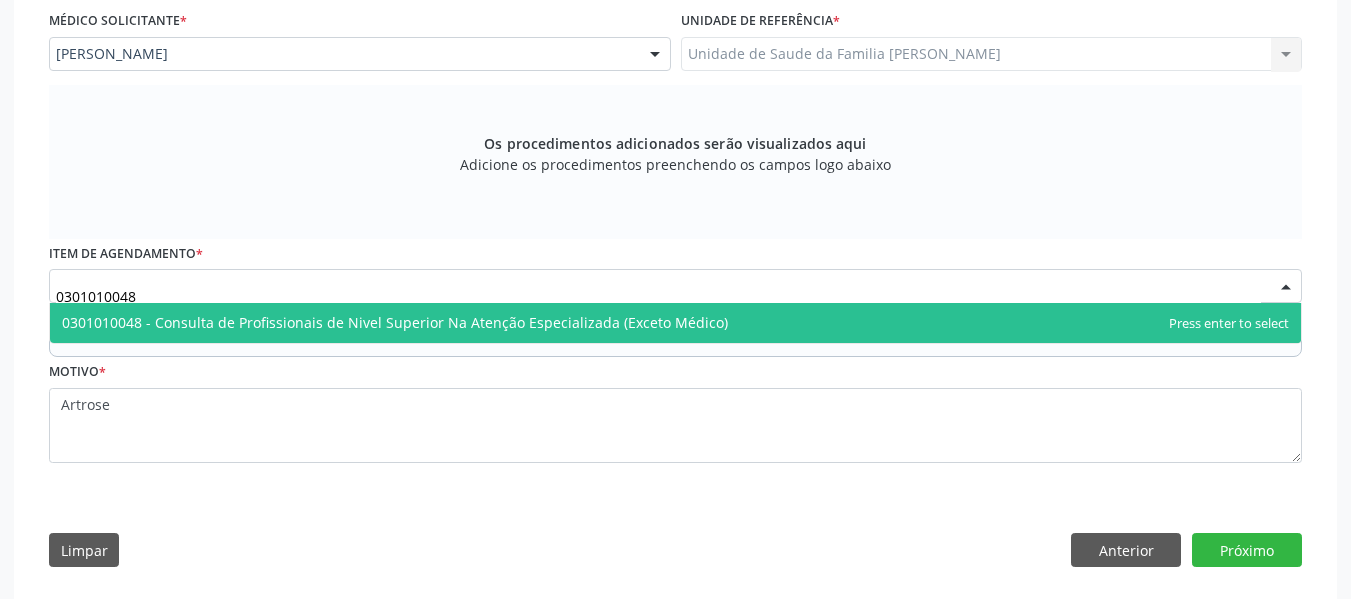 click on "0301010048 - Consulta de Profissionais de Nivel Superior Na Atenção Especializada (Exceto Médico)" at bounding box center (395, 322) 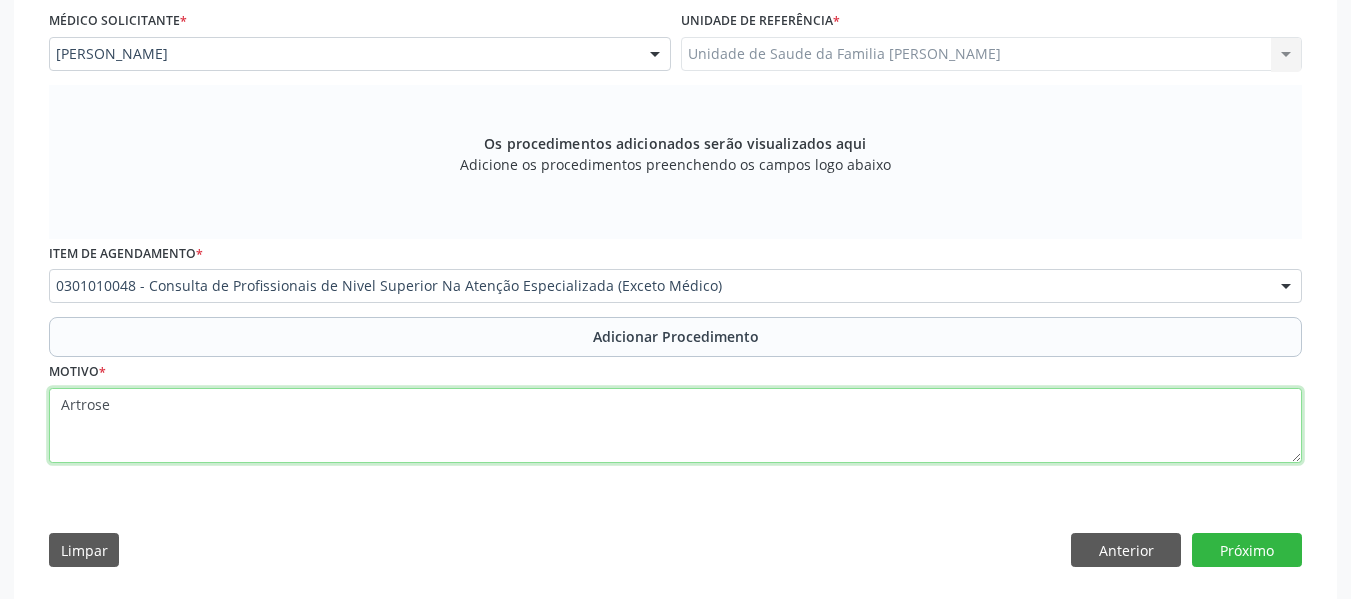 click on "Artrose" at bounding box center [675, 426] 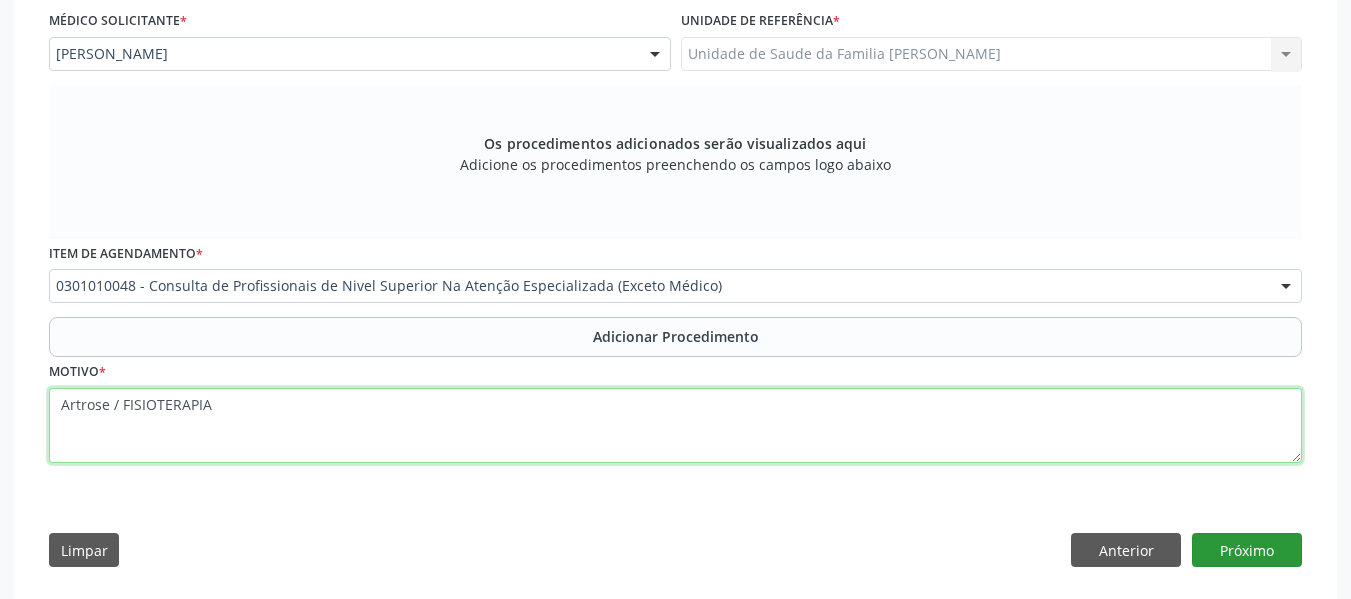 type on "Artrose / FISIOTERAPIA" 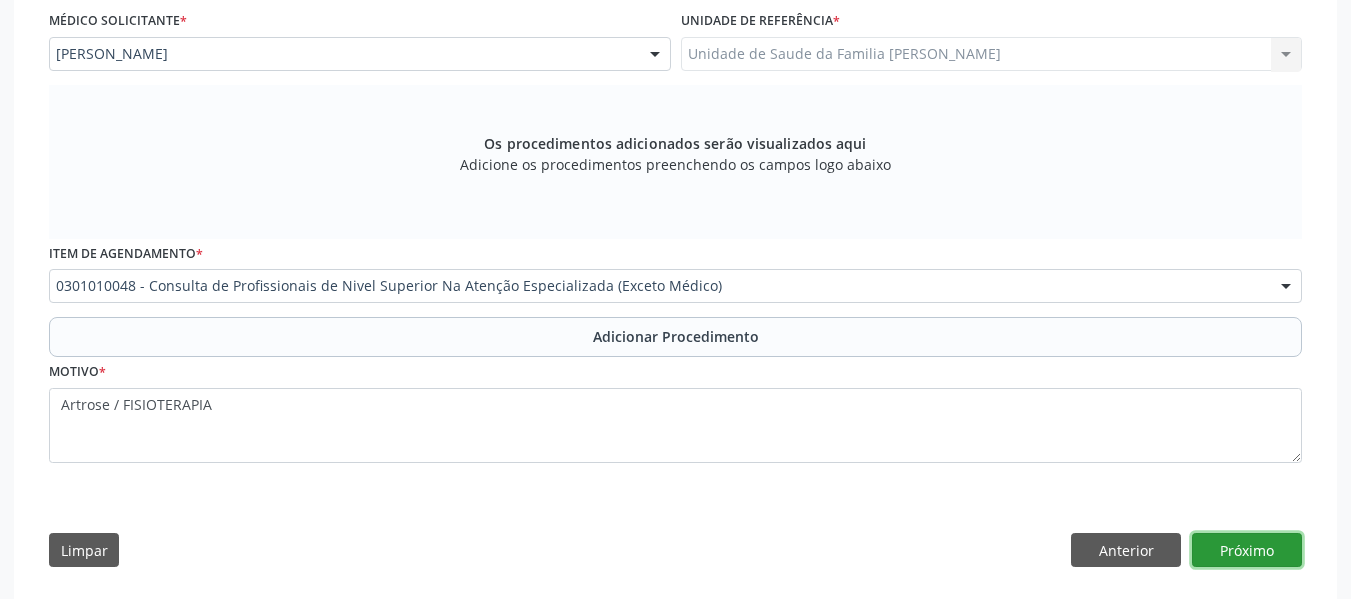 click on "Próximo" at bounding box center (1247, 550) 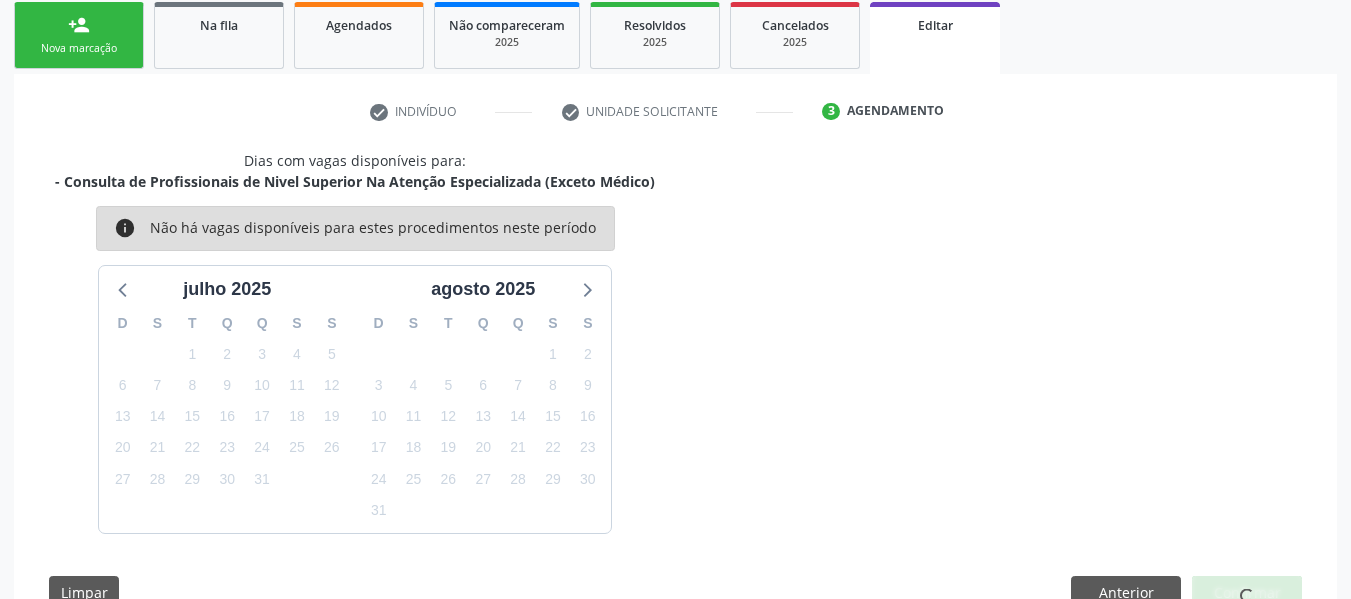 scroll, scrollTop: 384, scrollLeft: 0, axis: vertical 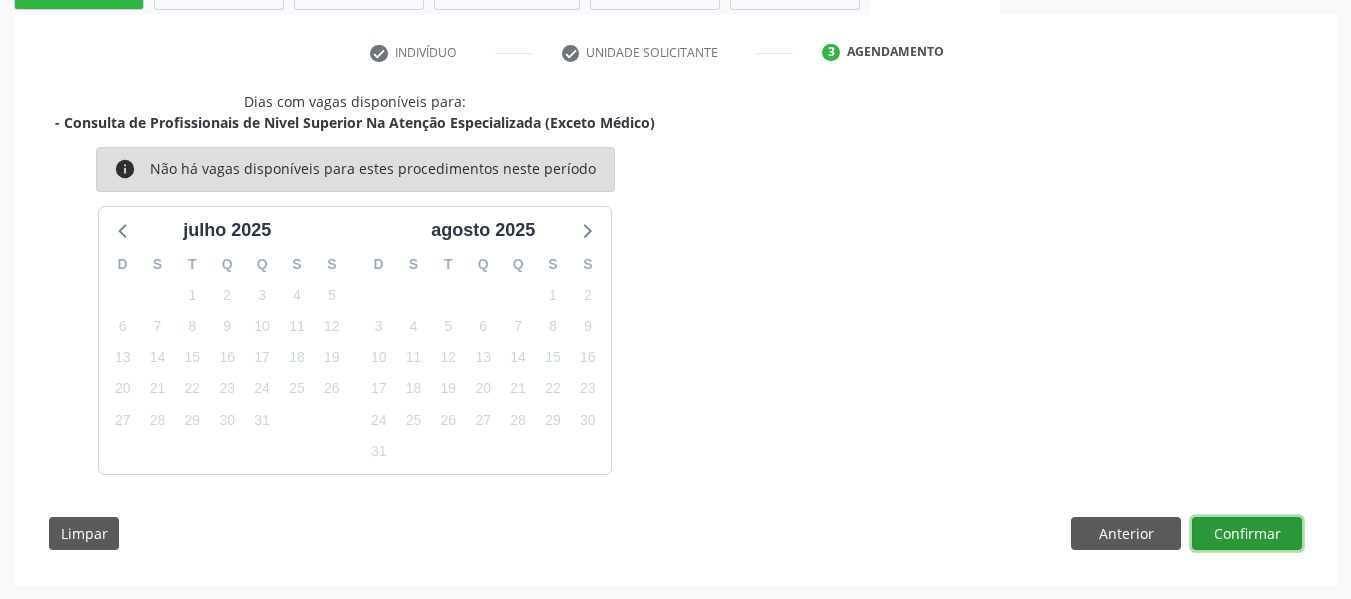 click on "Confirmar" at bounding box center (1247, 534) 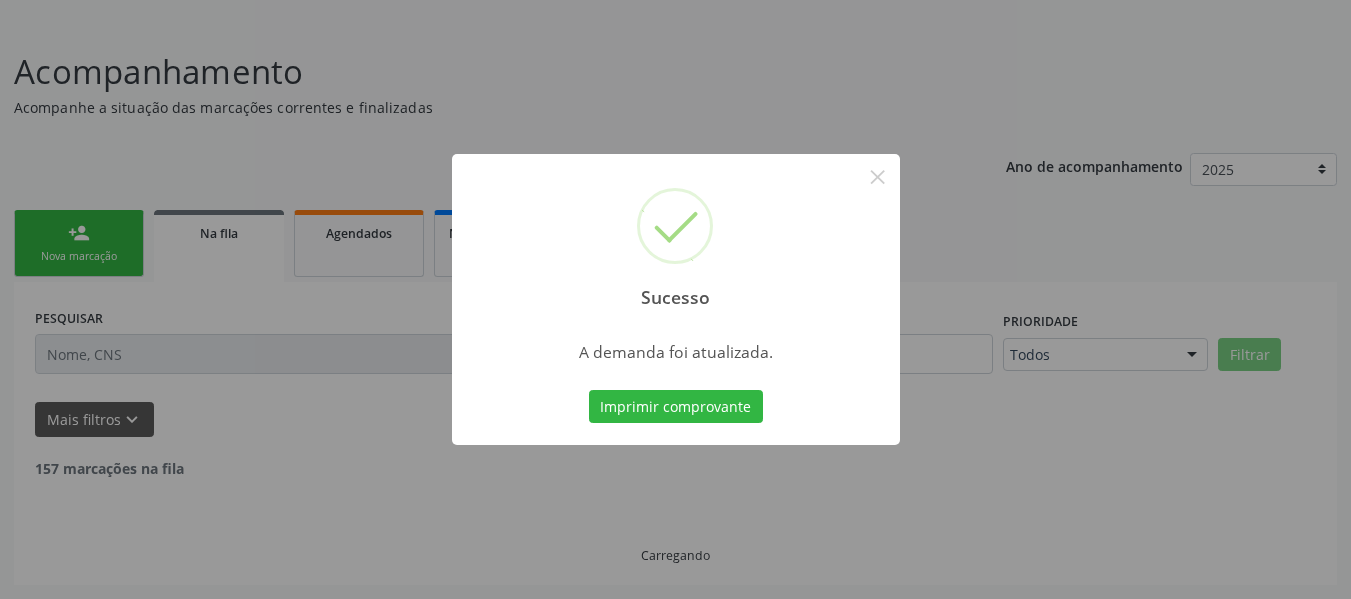 scroll, scrollTop: 96, scrollLeft: 0, axis: vertical 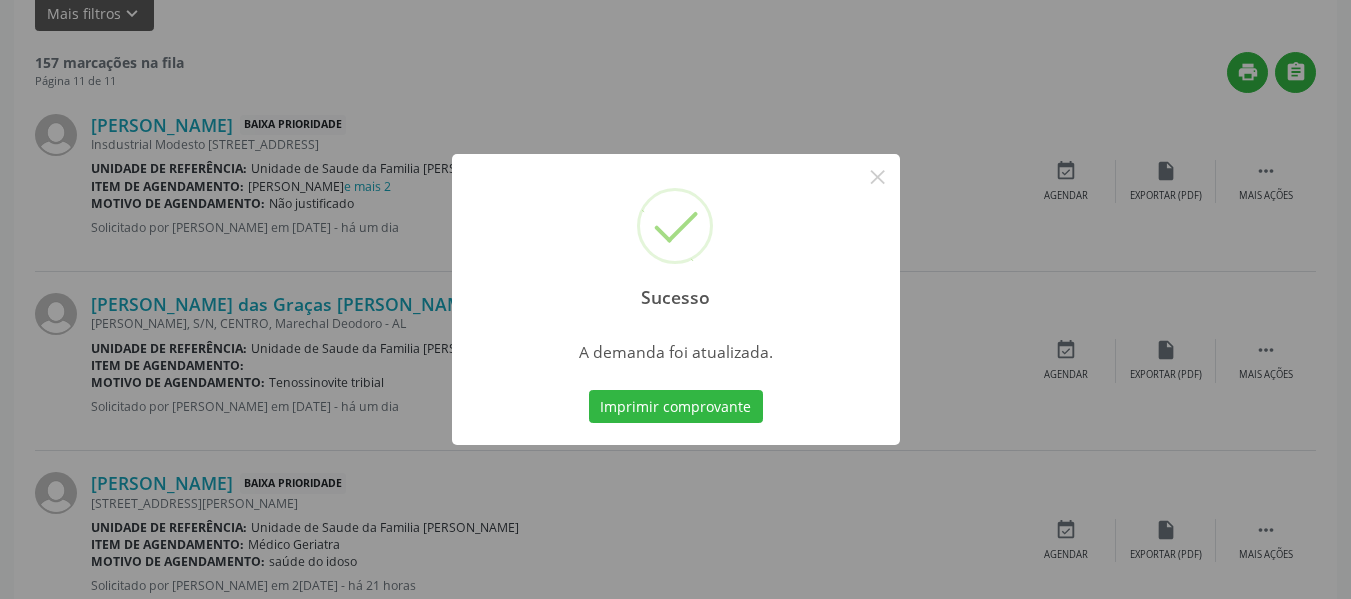 click on "Sucesso × A demanda foi atualizada. Imprimir comprovante Cancel" at bounding box center [675, 299] 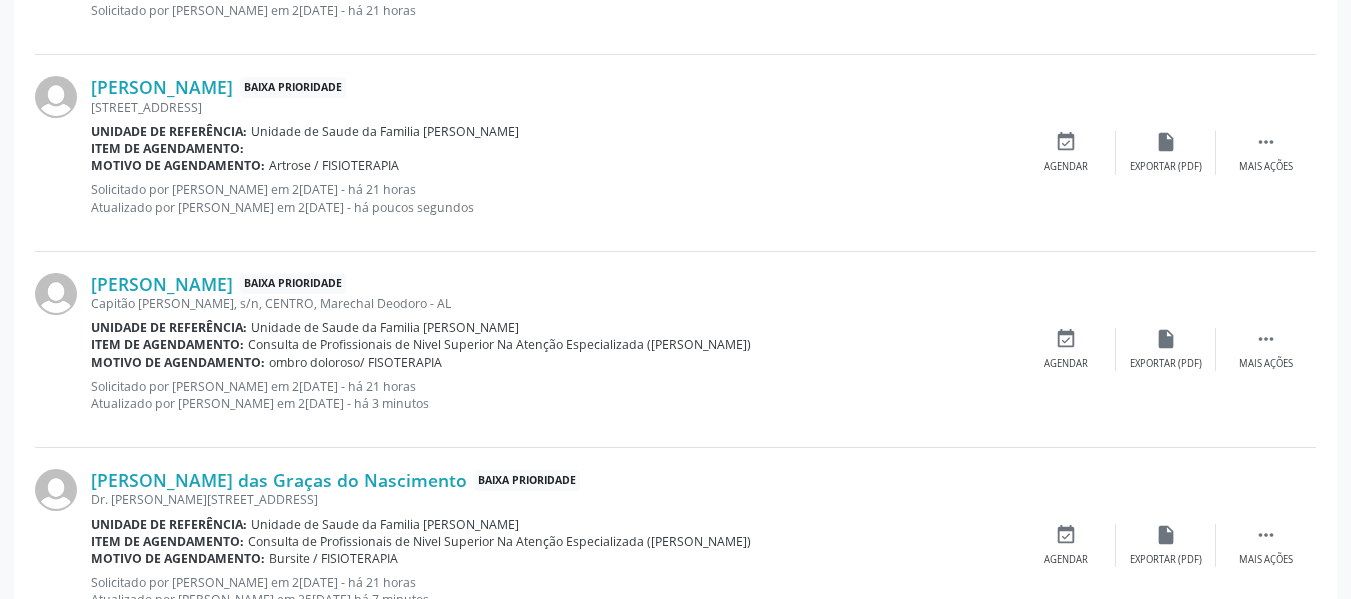 scroll, scrollTop: 1044, scrollLeft: 0, axis: vertical 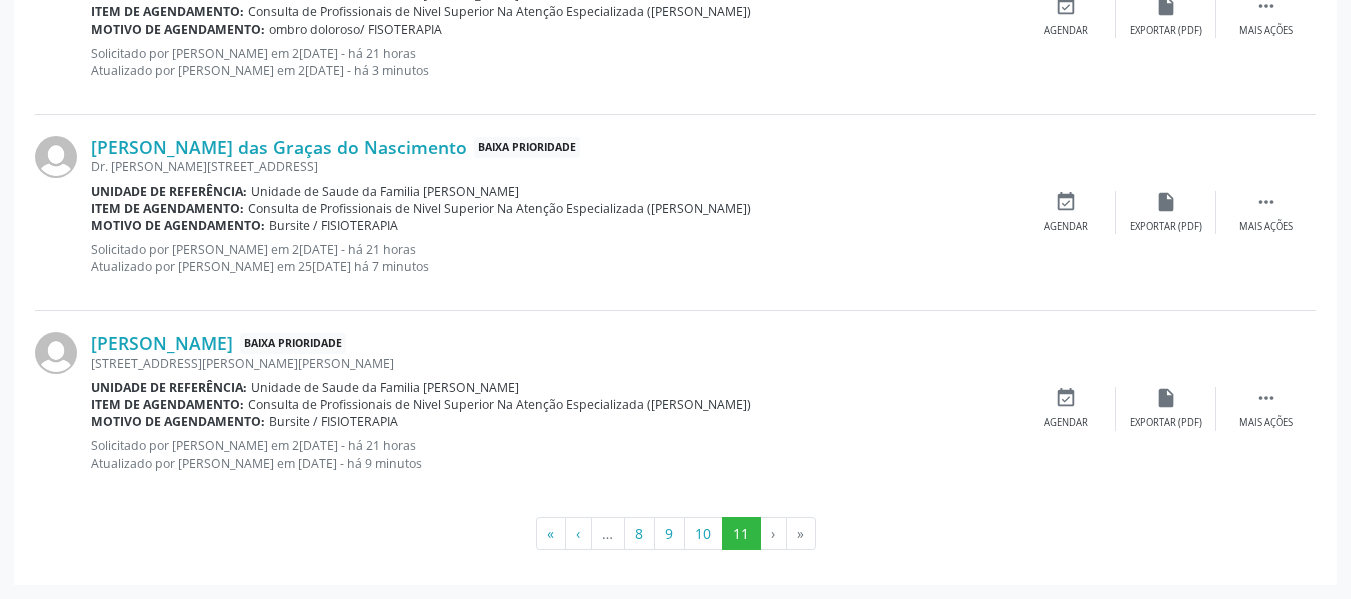 click on "›" at bounding box center [774, 534] 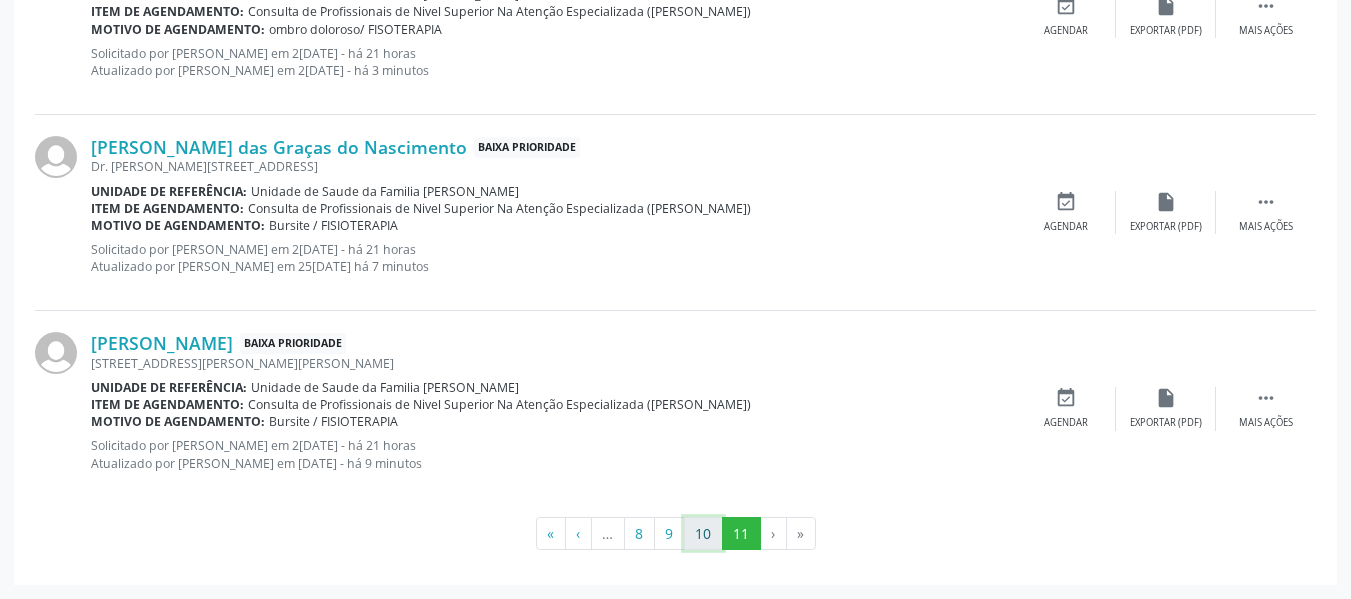 click on "10" at bounding box center [703, 534] 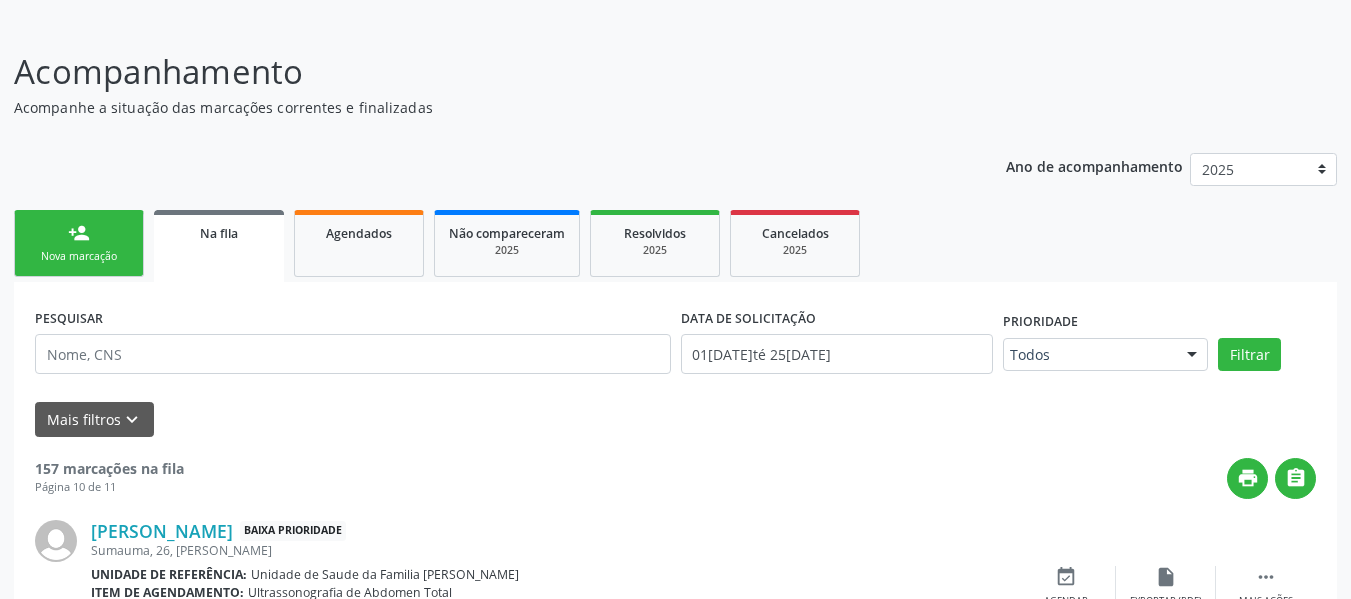 scroll, scrollTop: 1558, scrollLeft: 0, axis: vertical 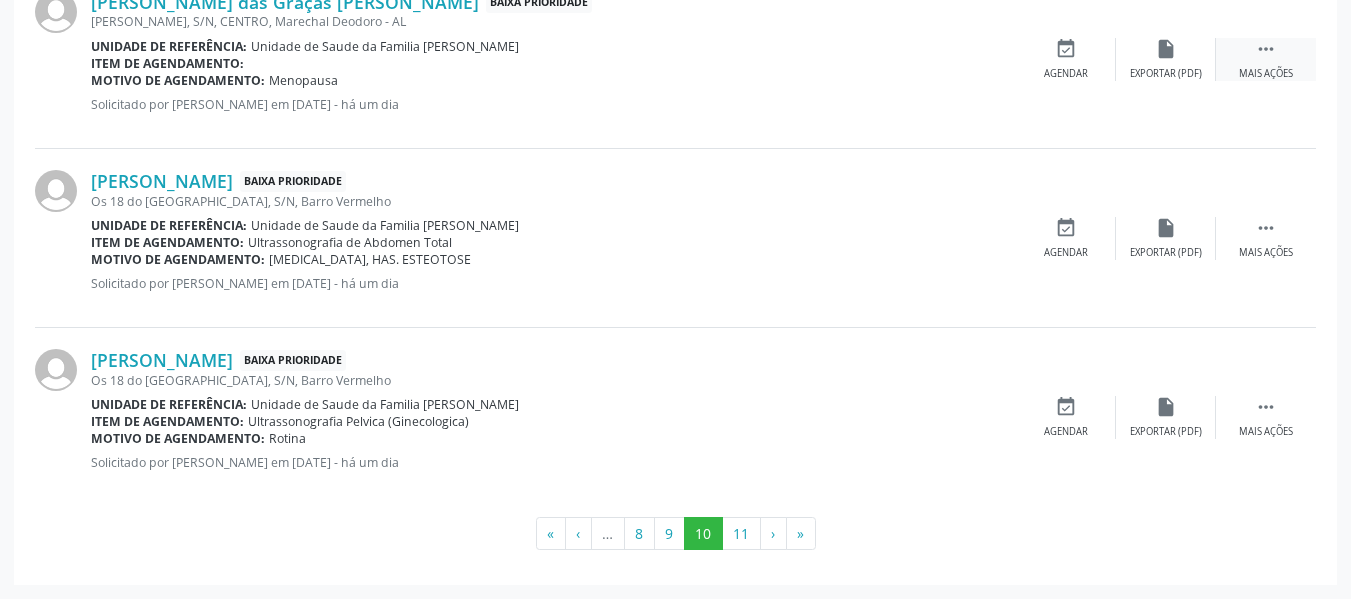 click on "" at bounding box center (1266, 49) 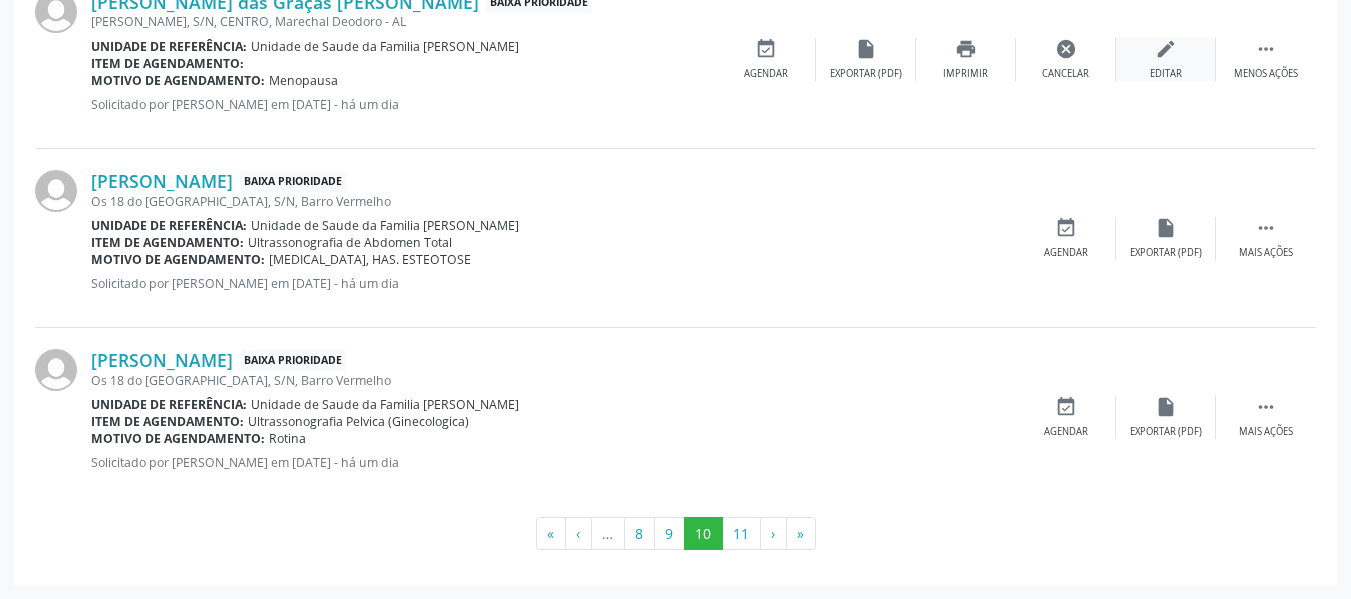 click on "edit" at bounding box center (1166, 49) 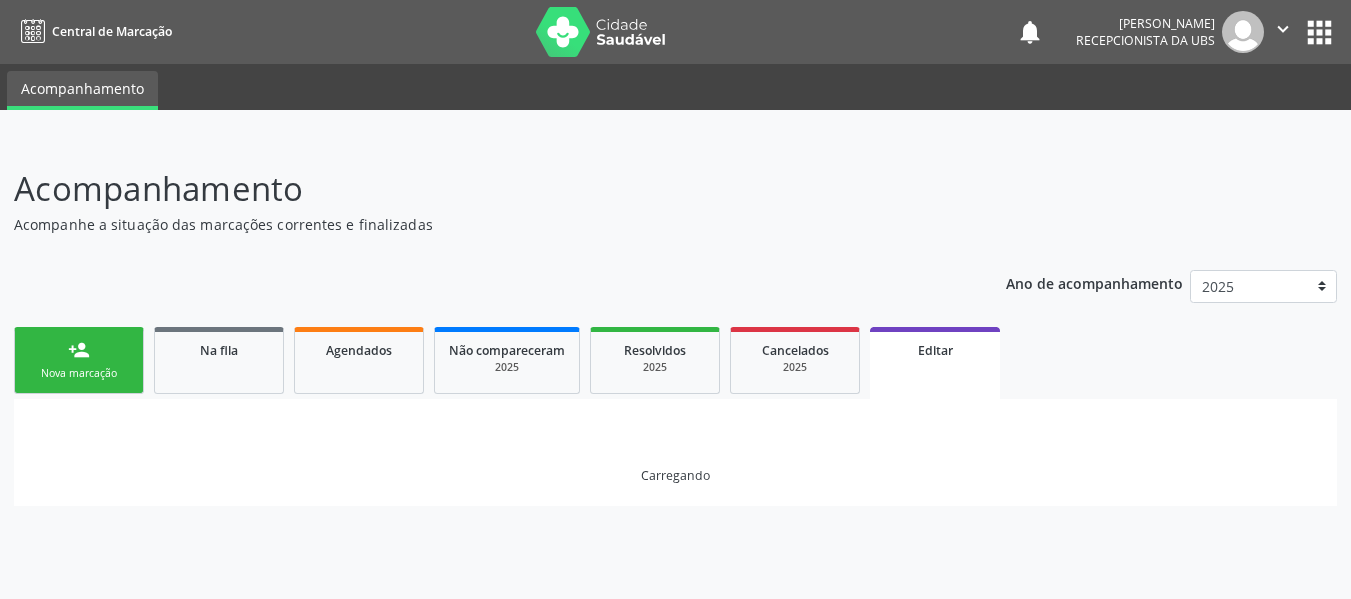 scroll, scrollTop: 0, scrollLeft: 0, axis: both 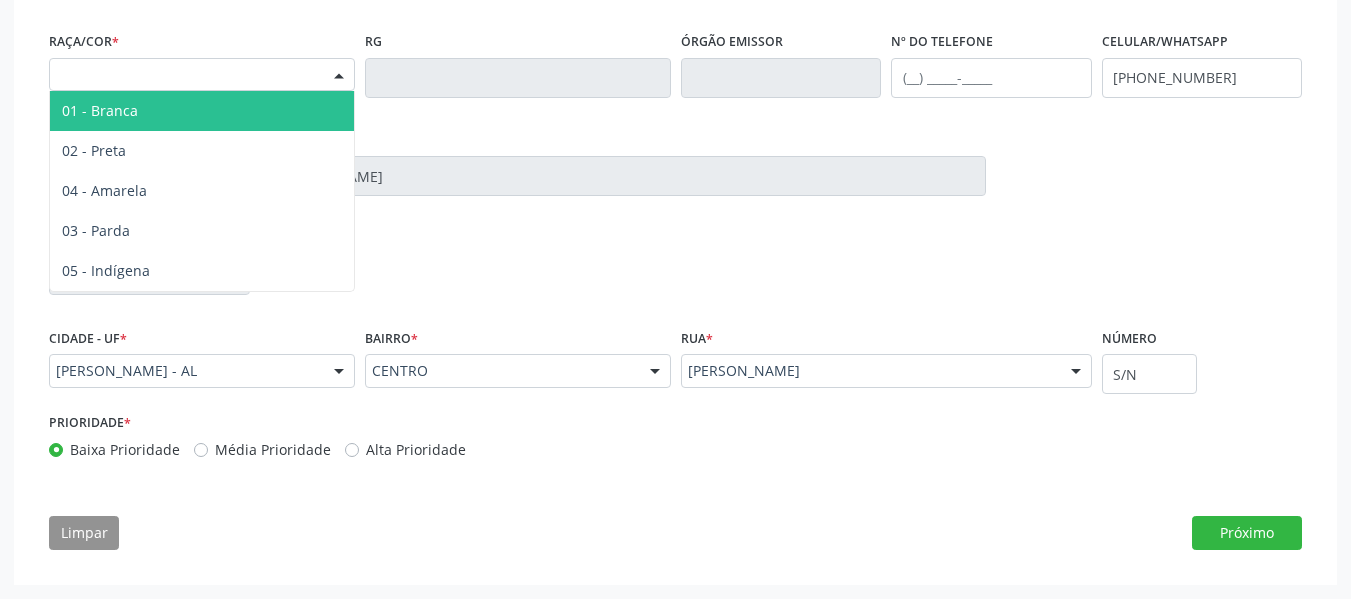 click at bounding box center [339, 76] 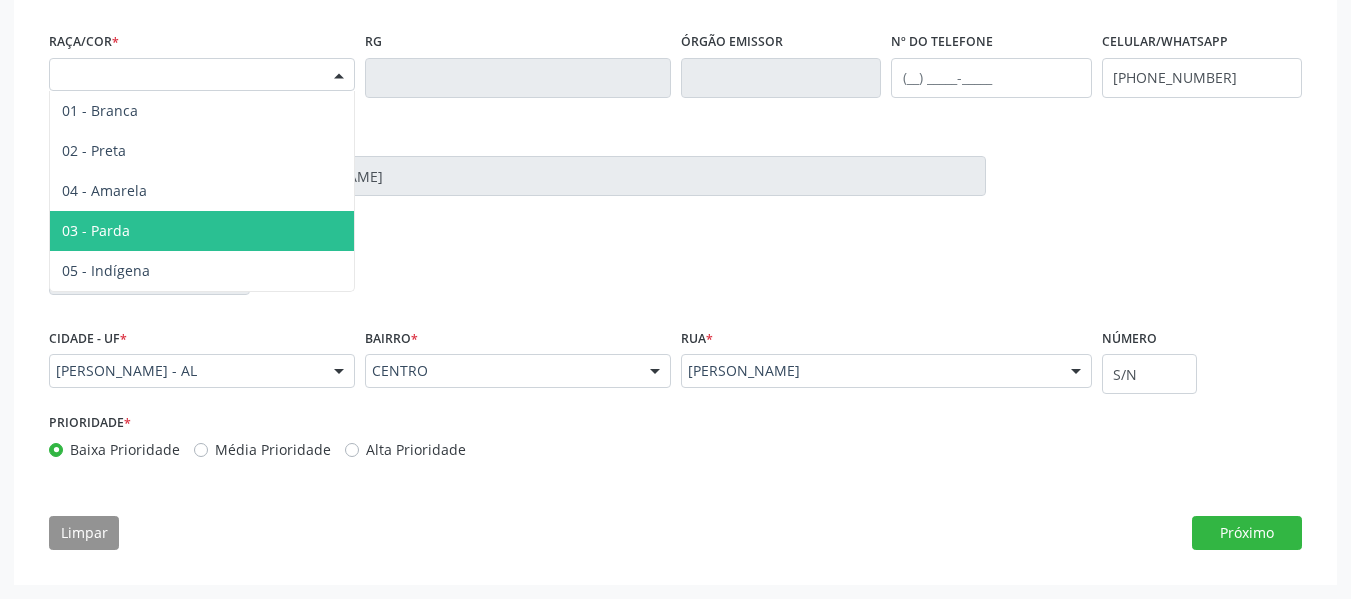 click on "03 - Parda" at bounding box center [202, 231] 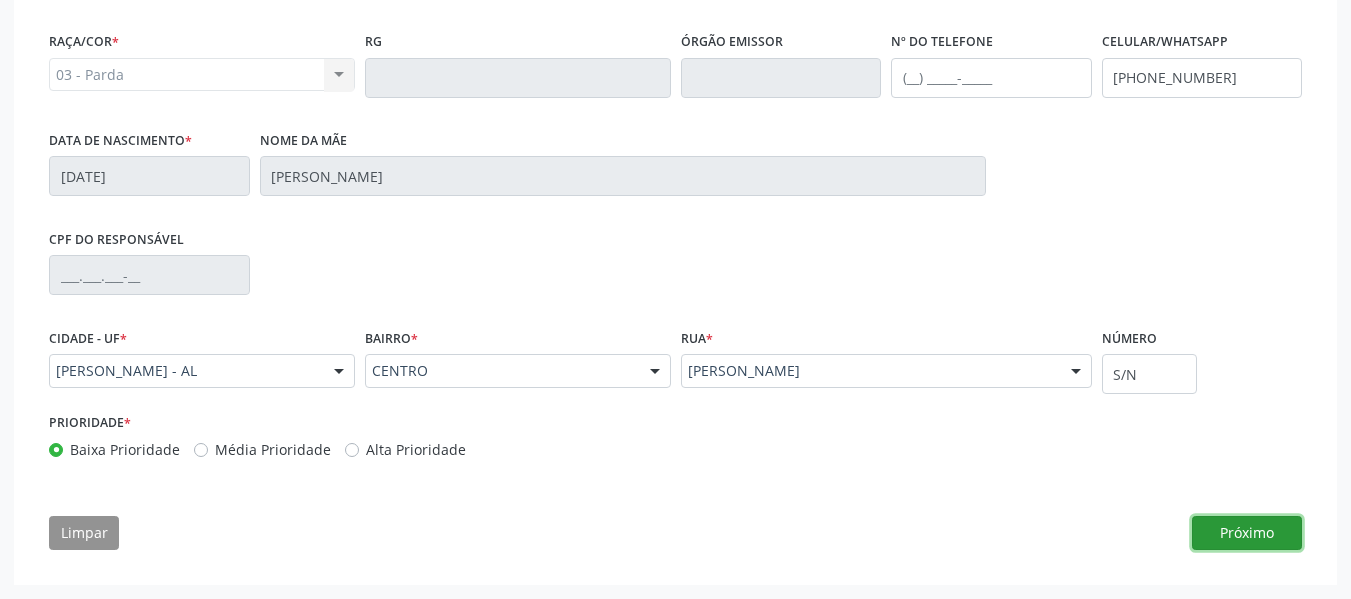 click on "Próximo" at bounding box center (1247, 533) 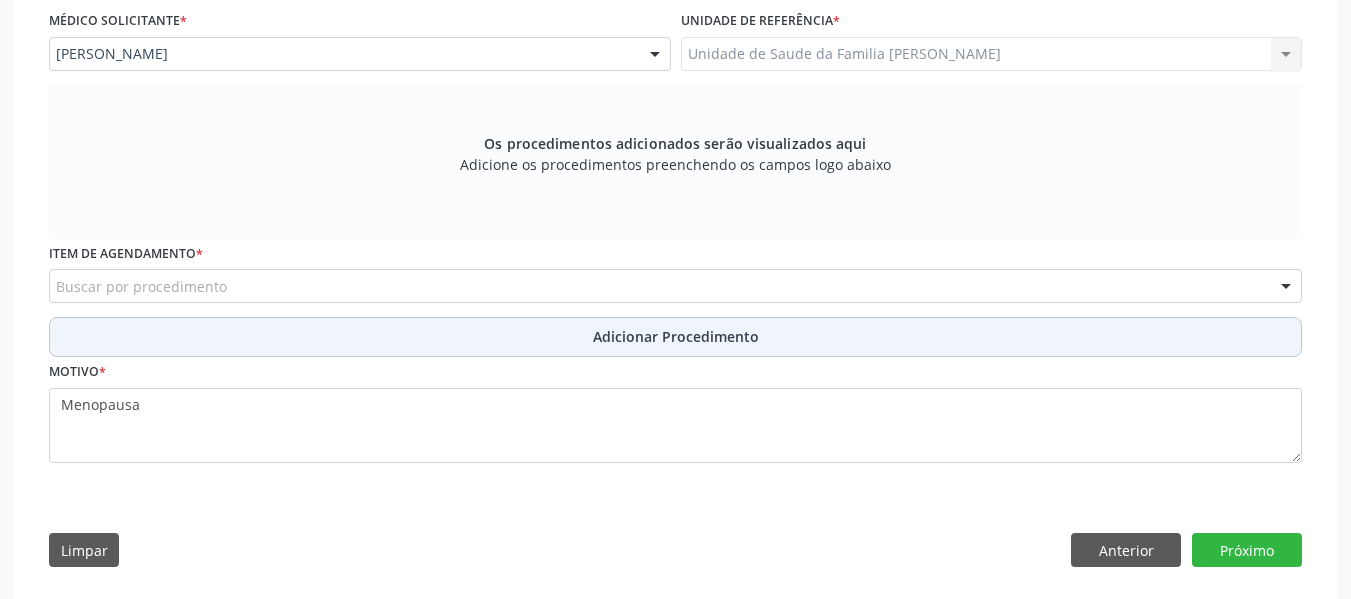 click on "Adicionar Procedimento" at bounding box center [676, 336] 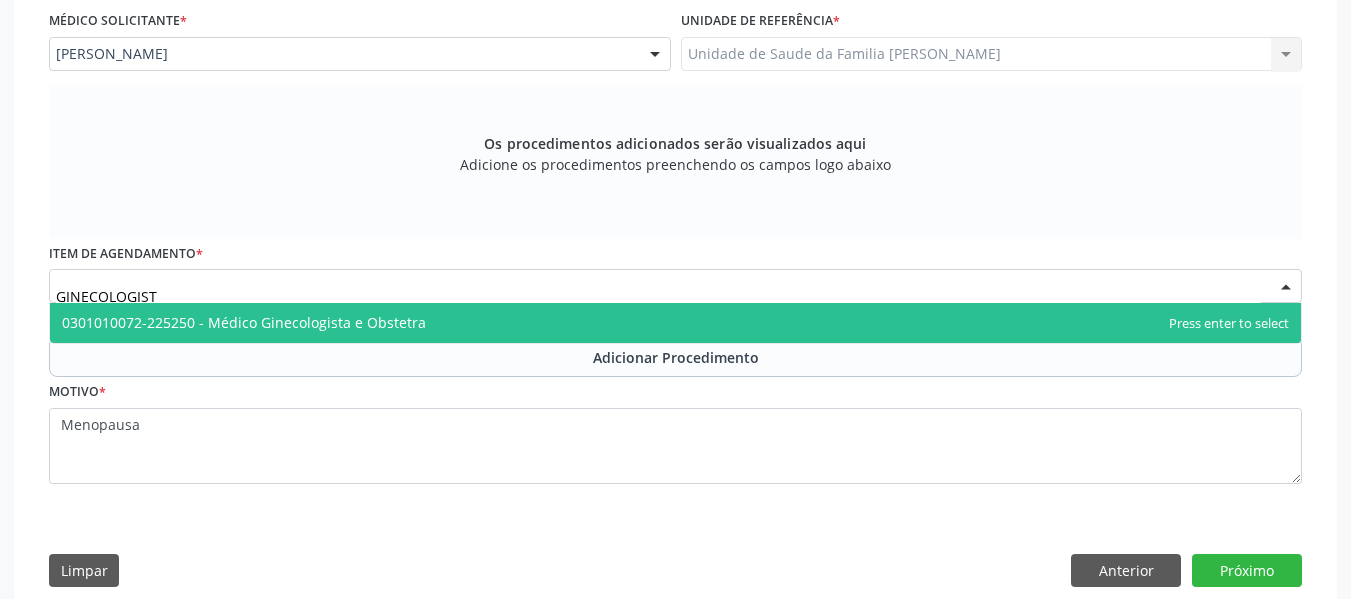 type on "GINECOLOGISTA" 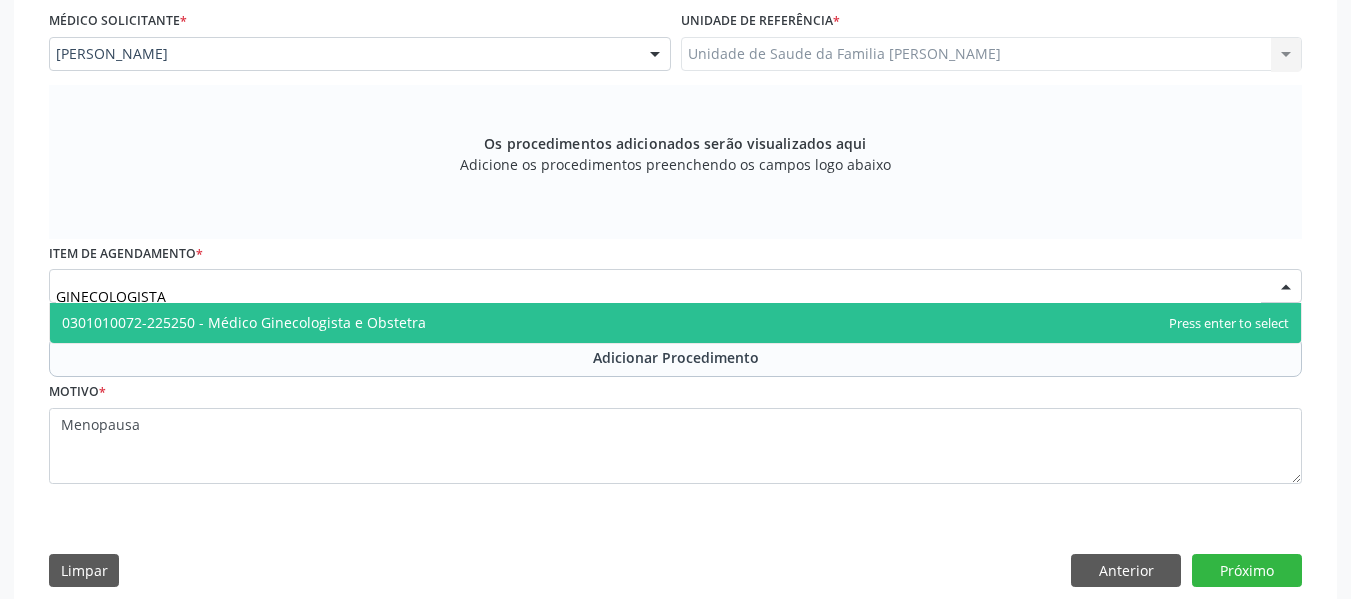 click on "0301010072-225250 - Médico Ginecologista e Obstetra" at bounding box center (244, 322) 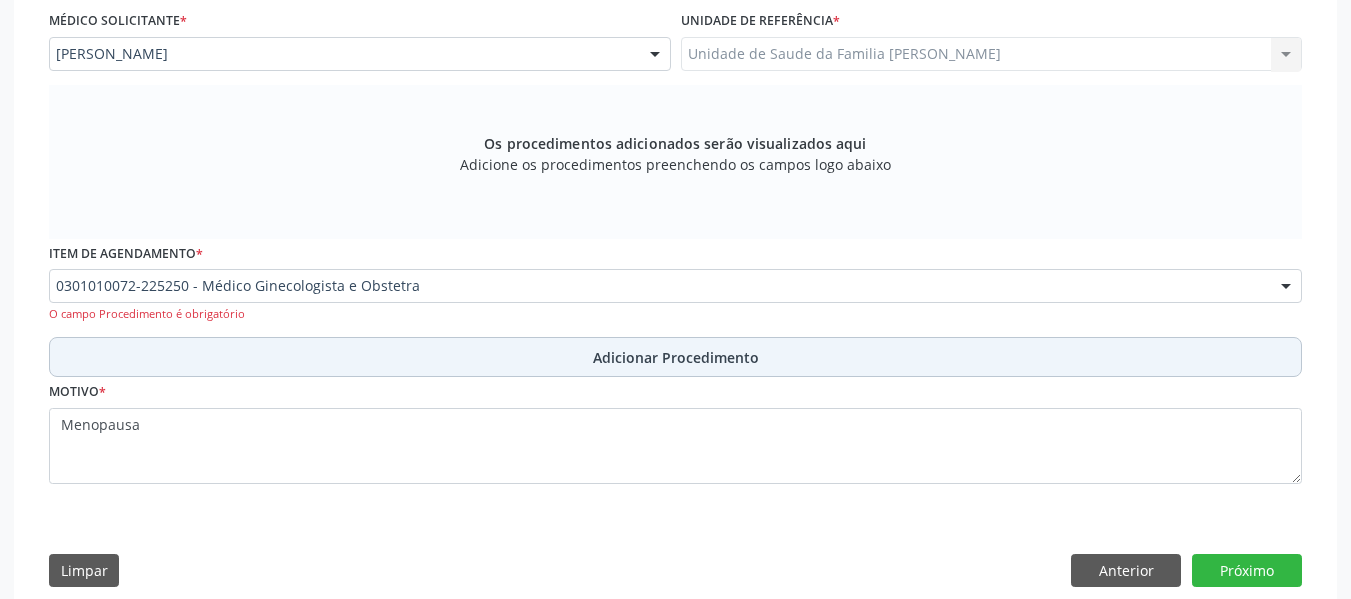 click on "Adicionar Procedimento" at bounding box center (676, 357) 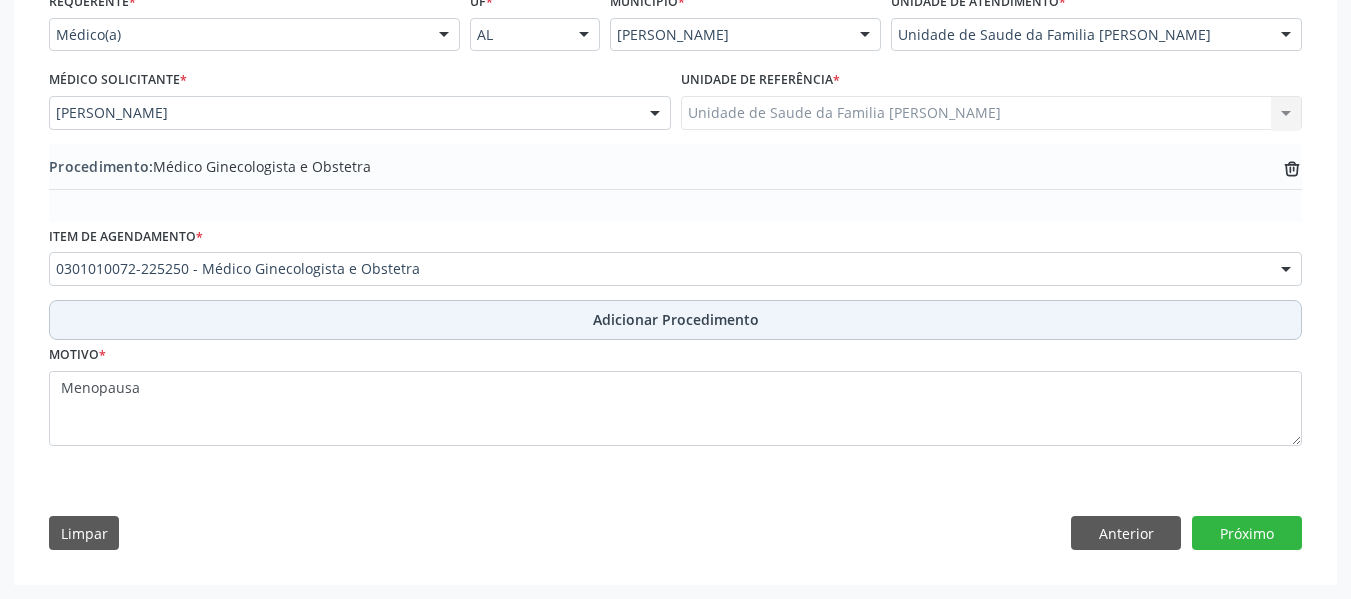 scroll, scrollTop: 481, scrollLeft: 0, axis: vertical 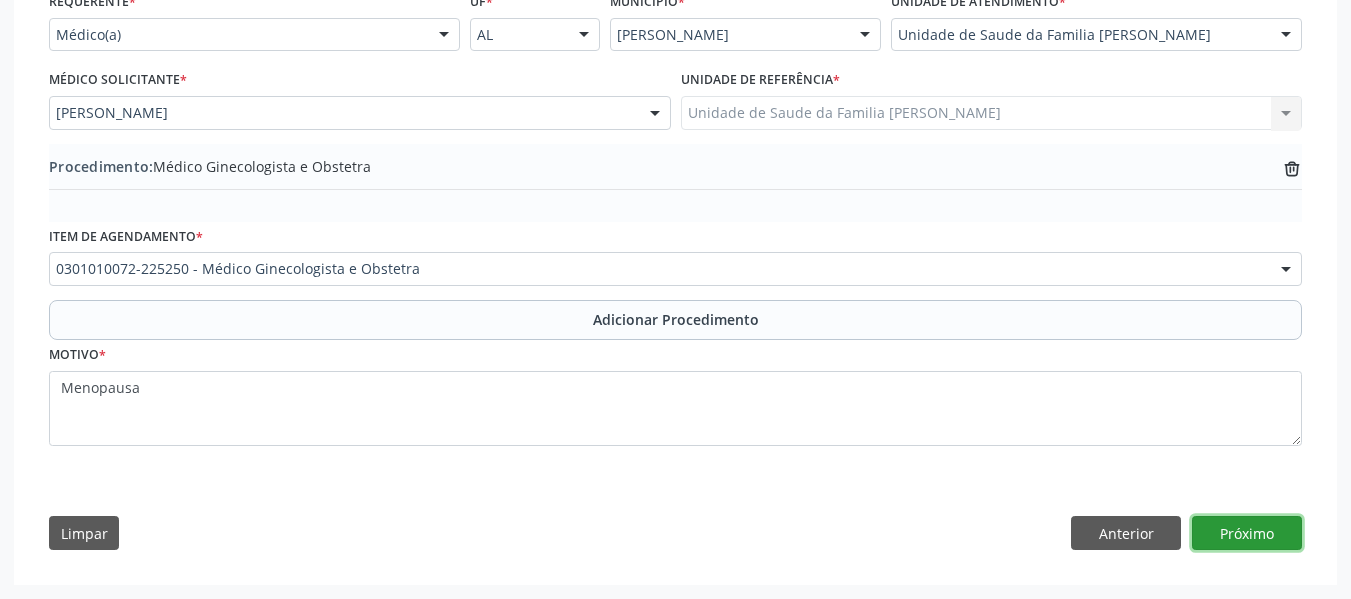 click on "Próximo" at bounding box center [1247, 533] 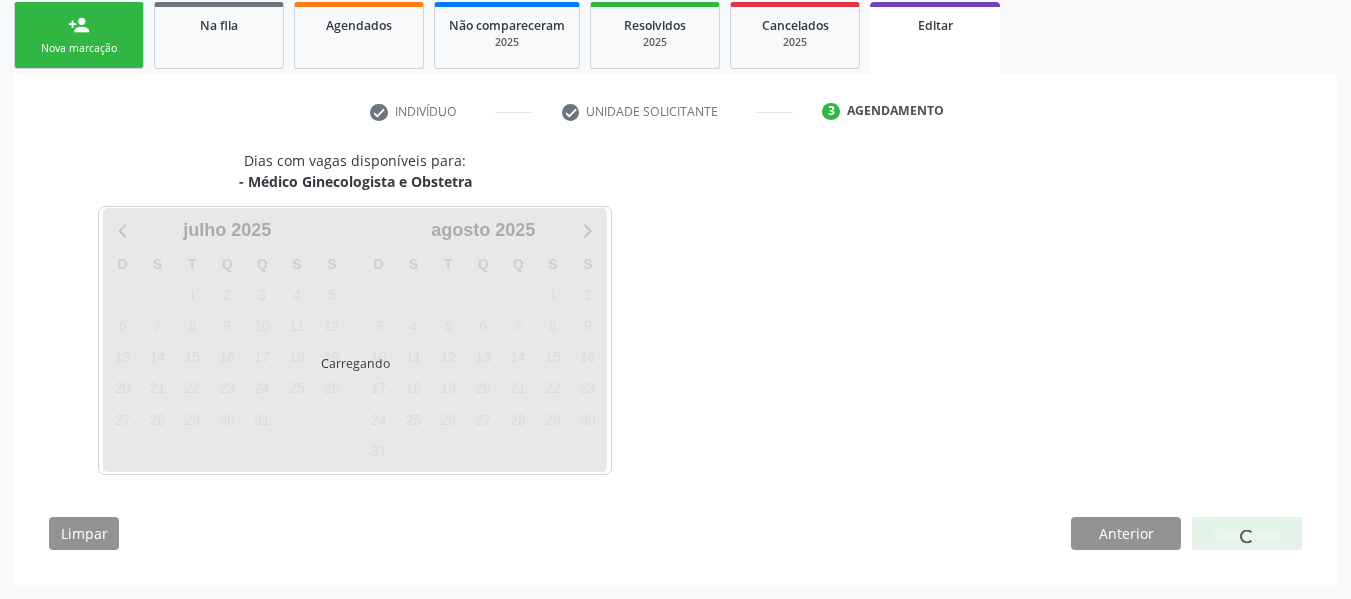scroll, scrollTop: 384, scrollLeft: 0, axis: vertical 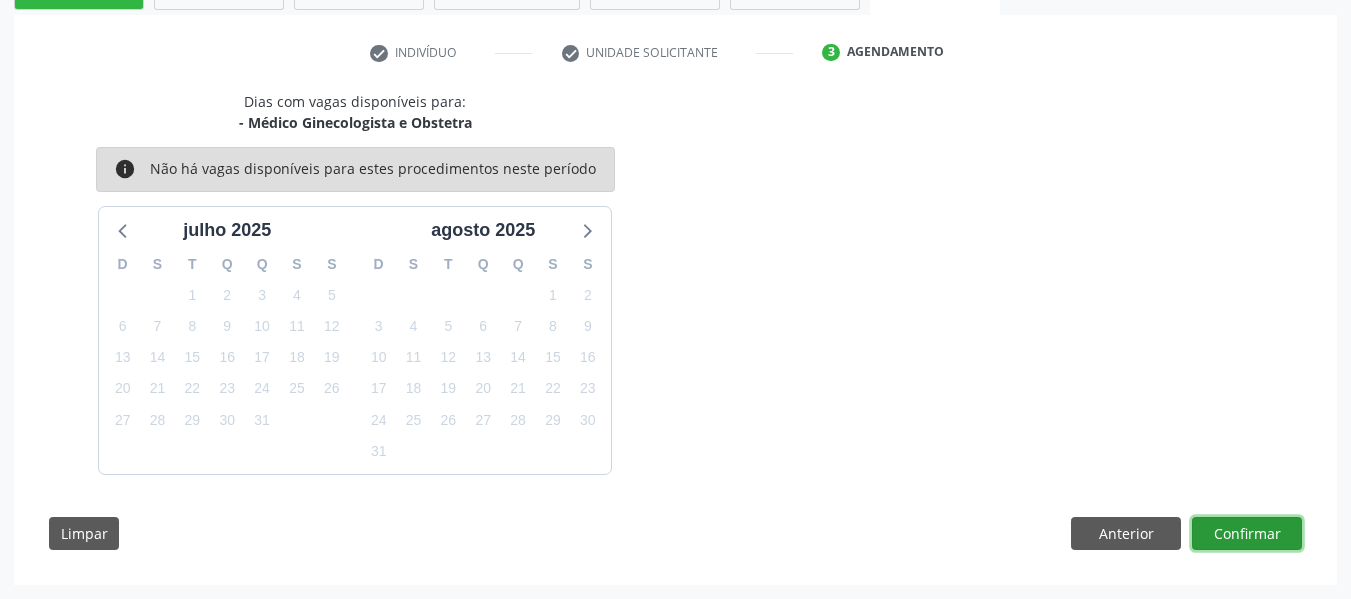 click on "Confirmar" at bounding box center (1247, 534) 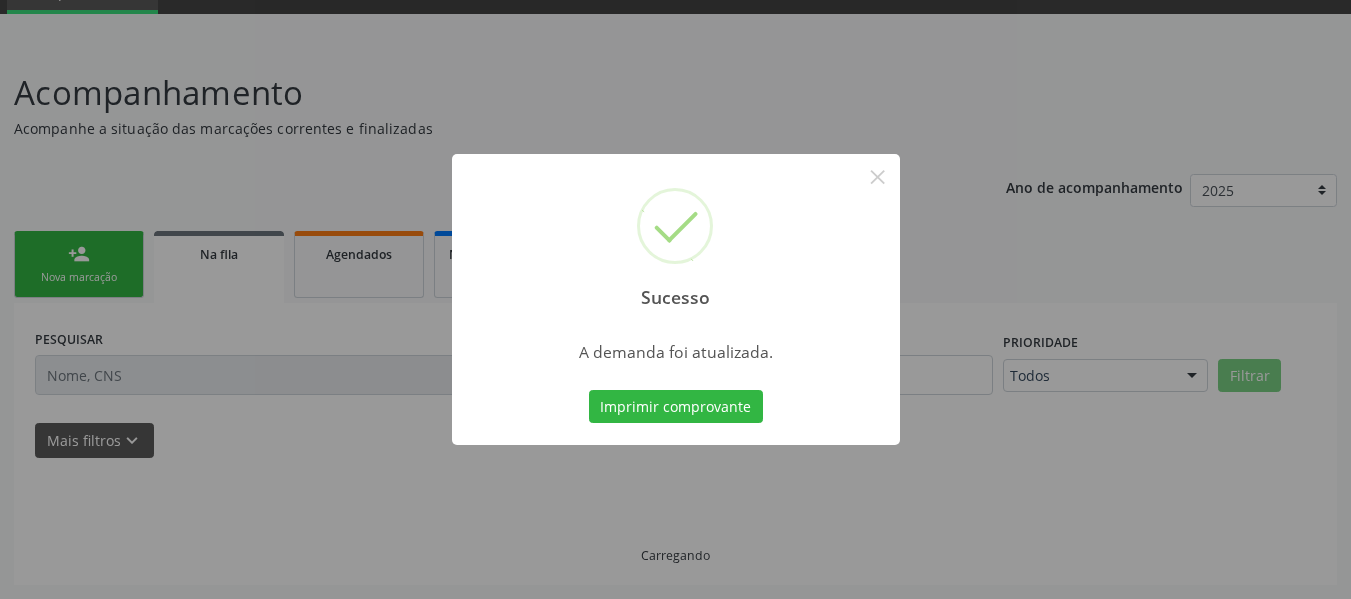 scroll, scrollTop: 96, scrollLeft: 0, axis: vertical 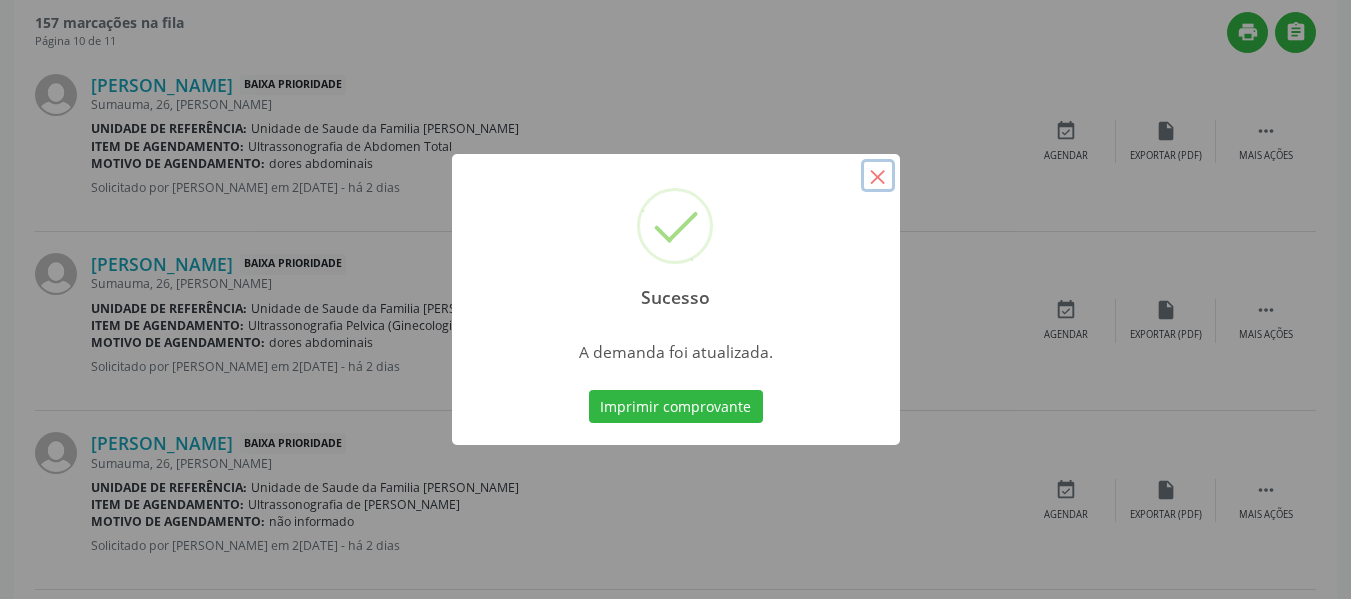 click on "×" at bounding box center (878, 176) 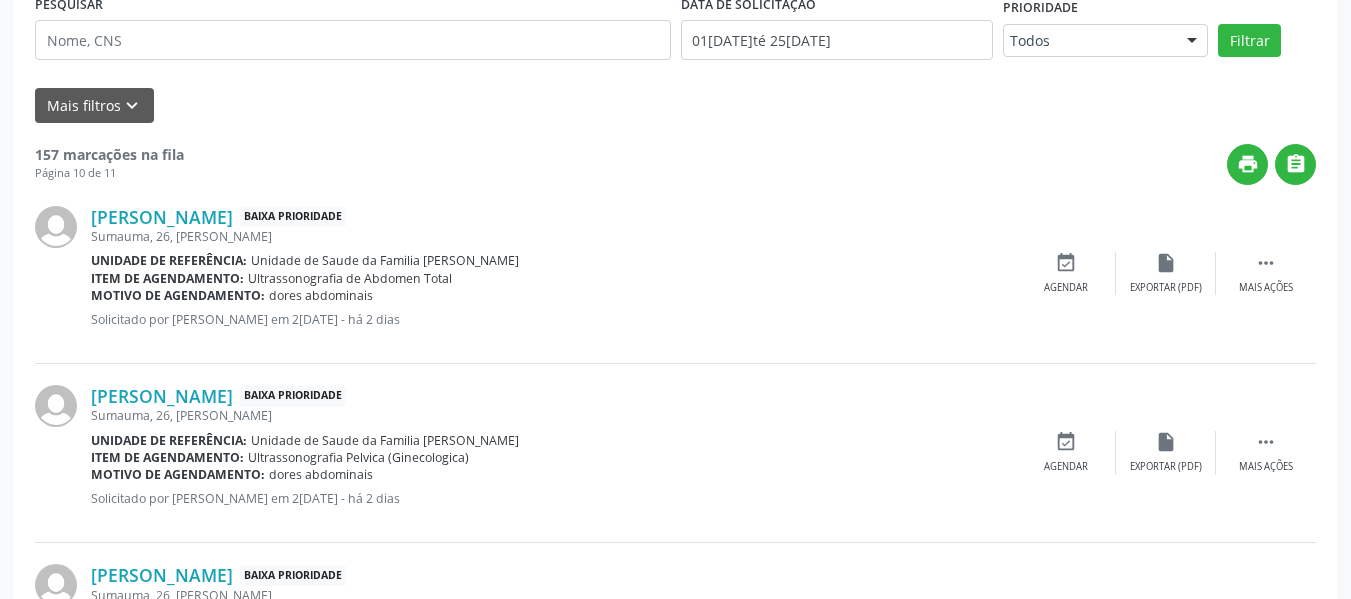 scroll, scrollTop: 403, scrollLeft: 0, axis: vertical 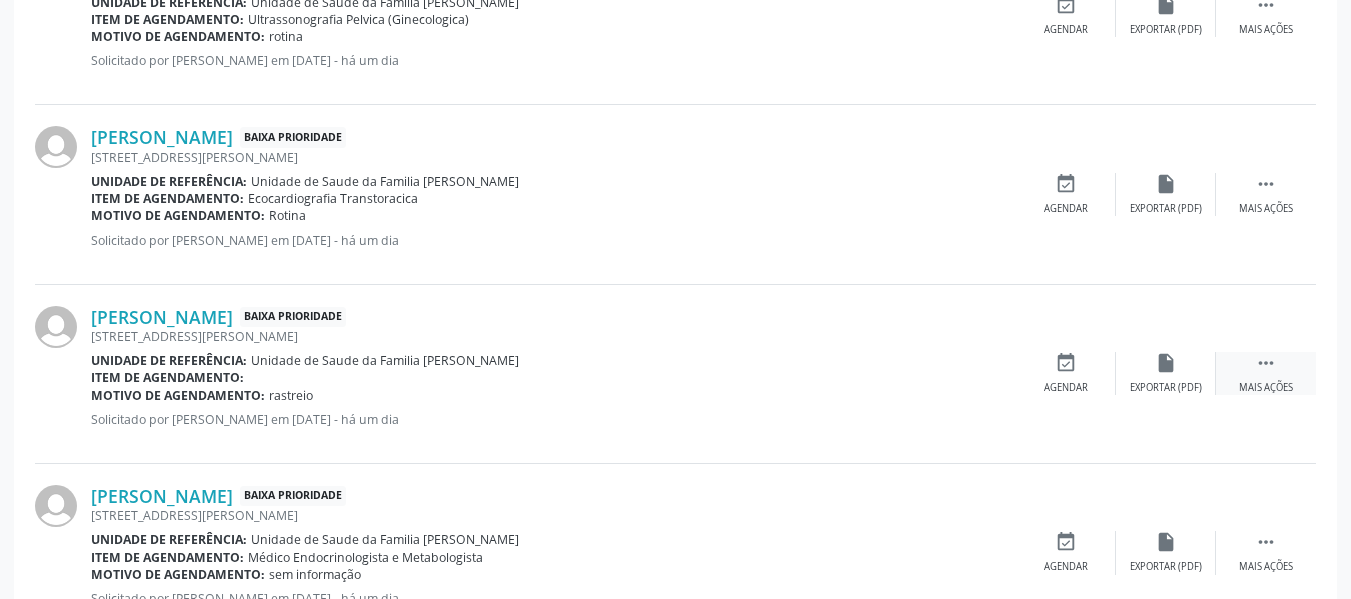 click on "" at bounding box center [1266, 363] 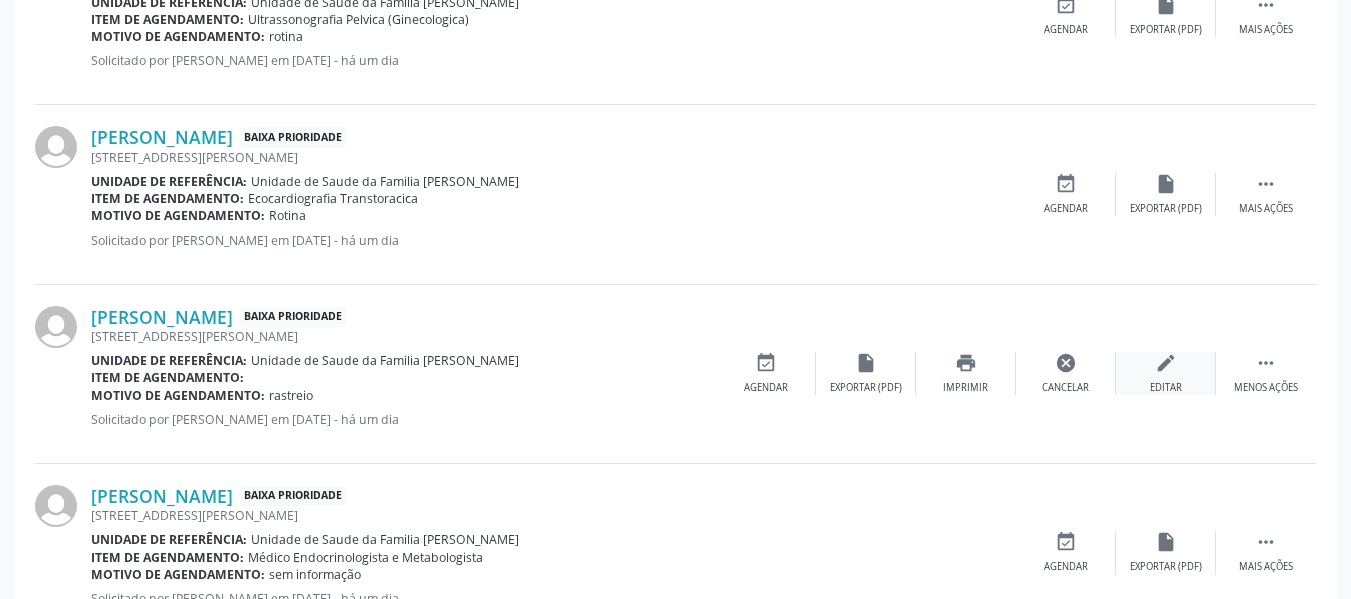 click on "edit" at bounding box center (1166, 363) 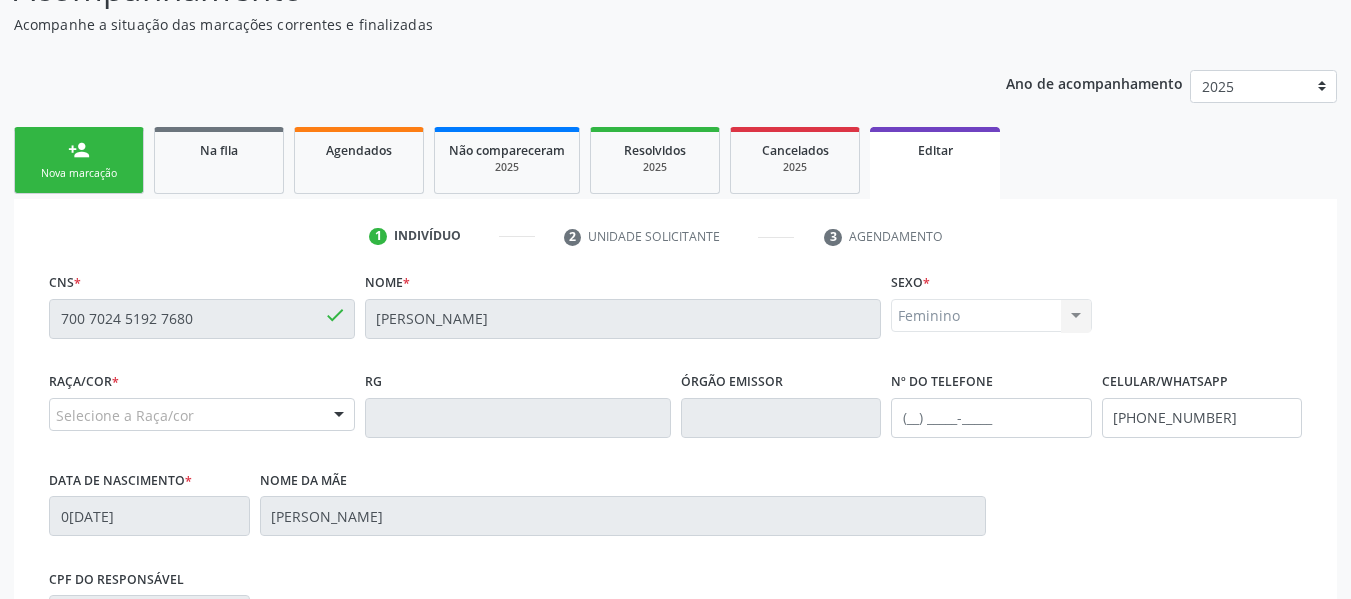 scroll, scrollTop: 227, scrollLeft: 0, axis: vertical 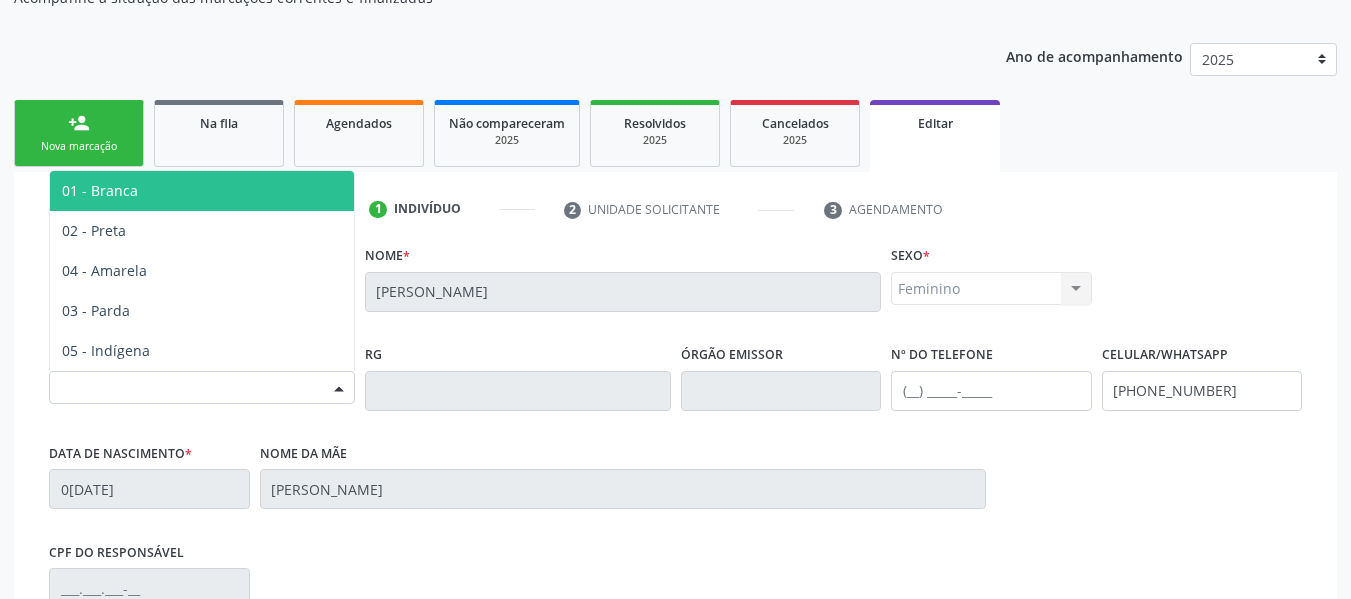 click at bounding box center (339, 389) 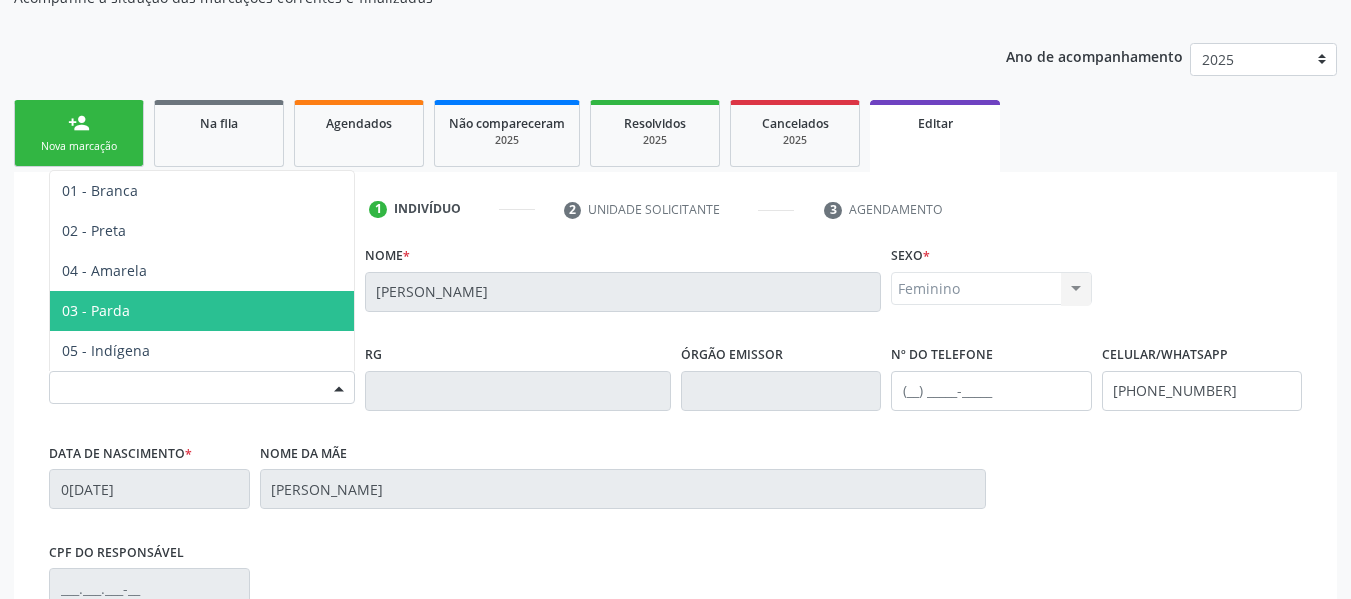 click on "03 - Parda" at bounding box center [202, 311] 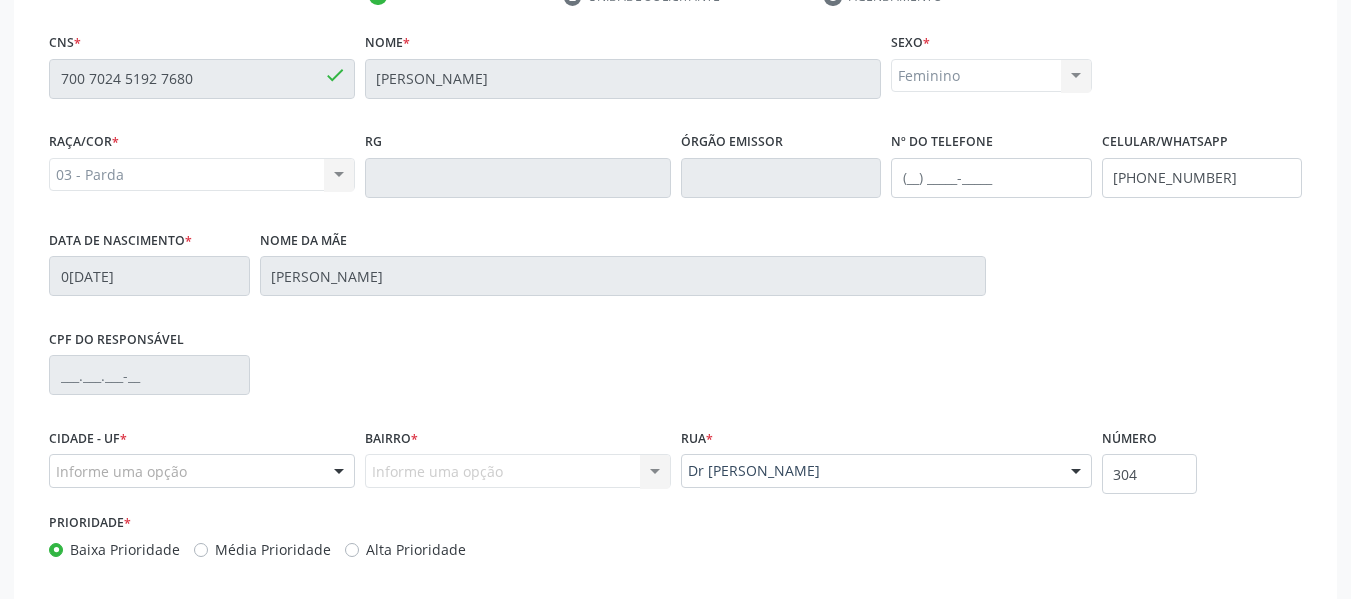 scroll, scrollTop: 540, scrollLeft: 0, axis: vertical 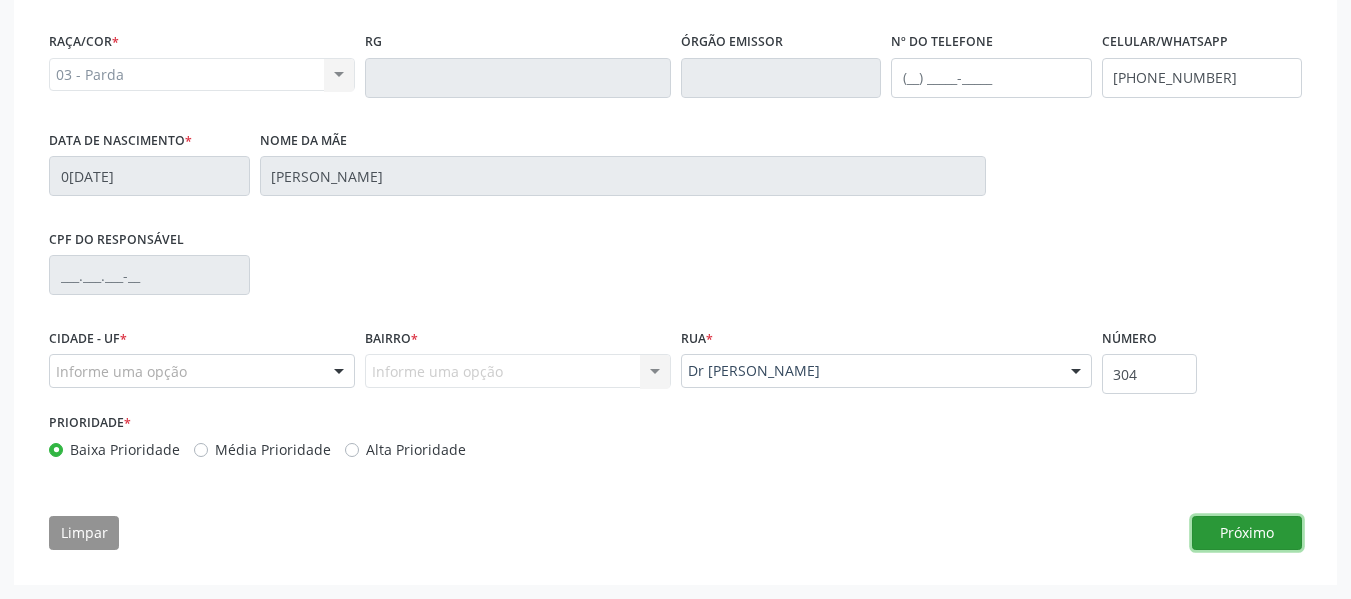 click on "Próximo" at bounding box center (1247, 533) 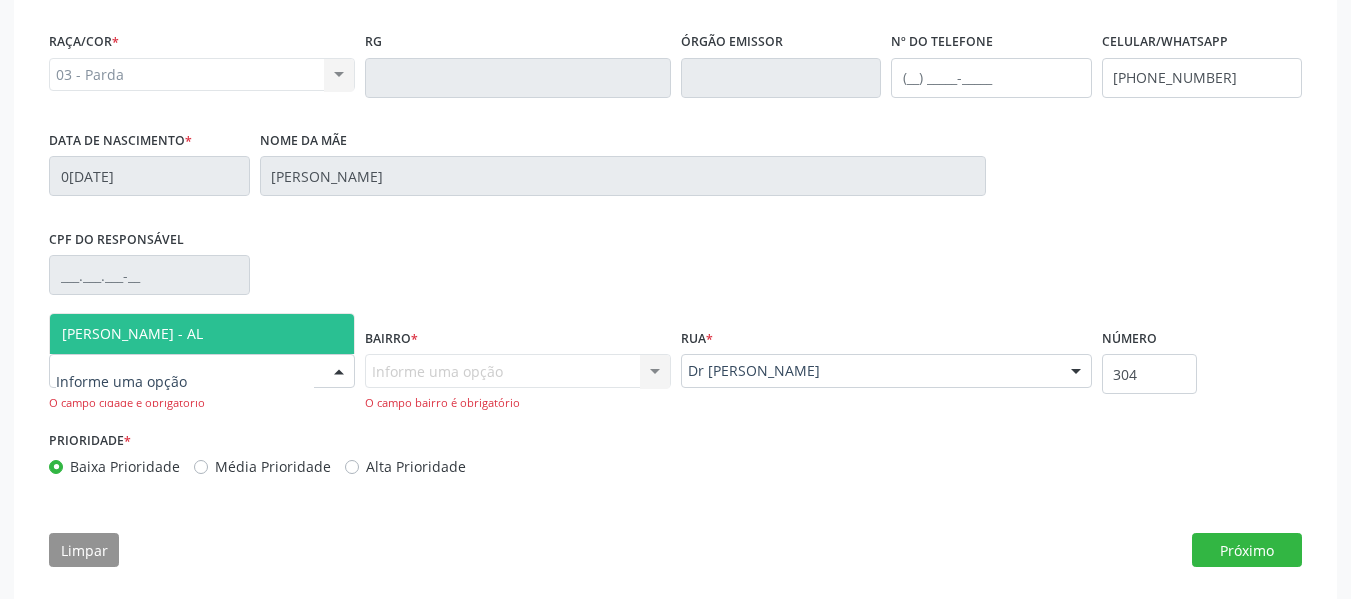 click at bounding box center (339, 372) 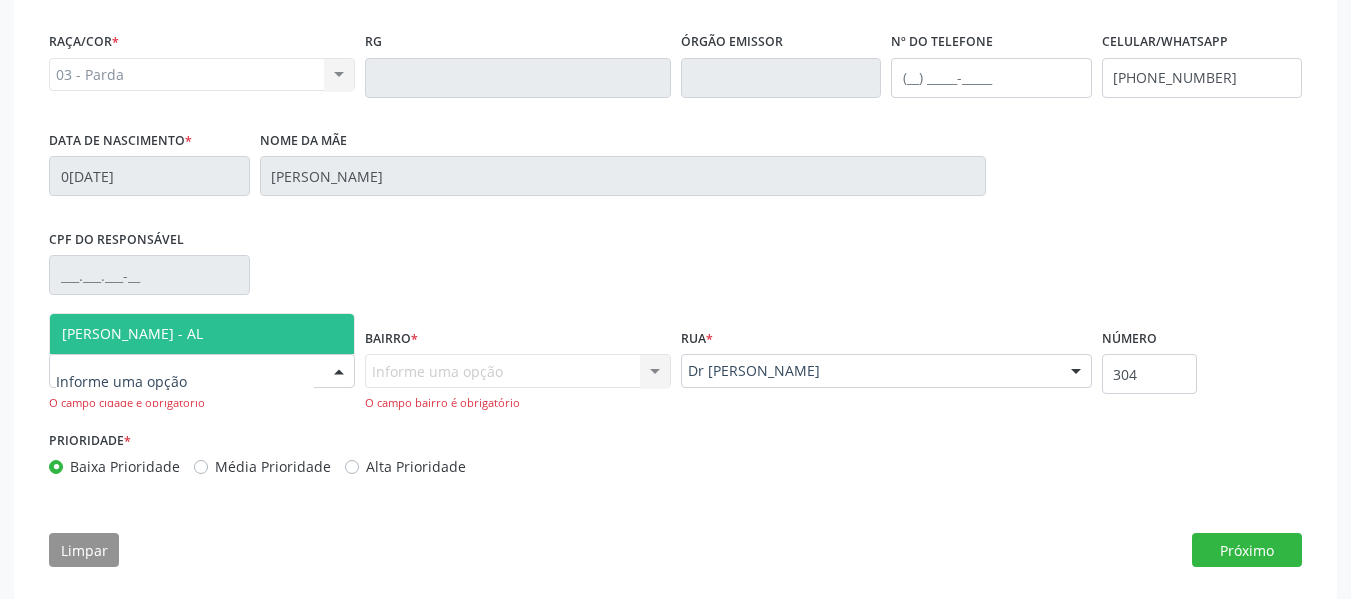 click on "[PERSON_NAME] - AL" at bounding box center [202, 334] 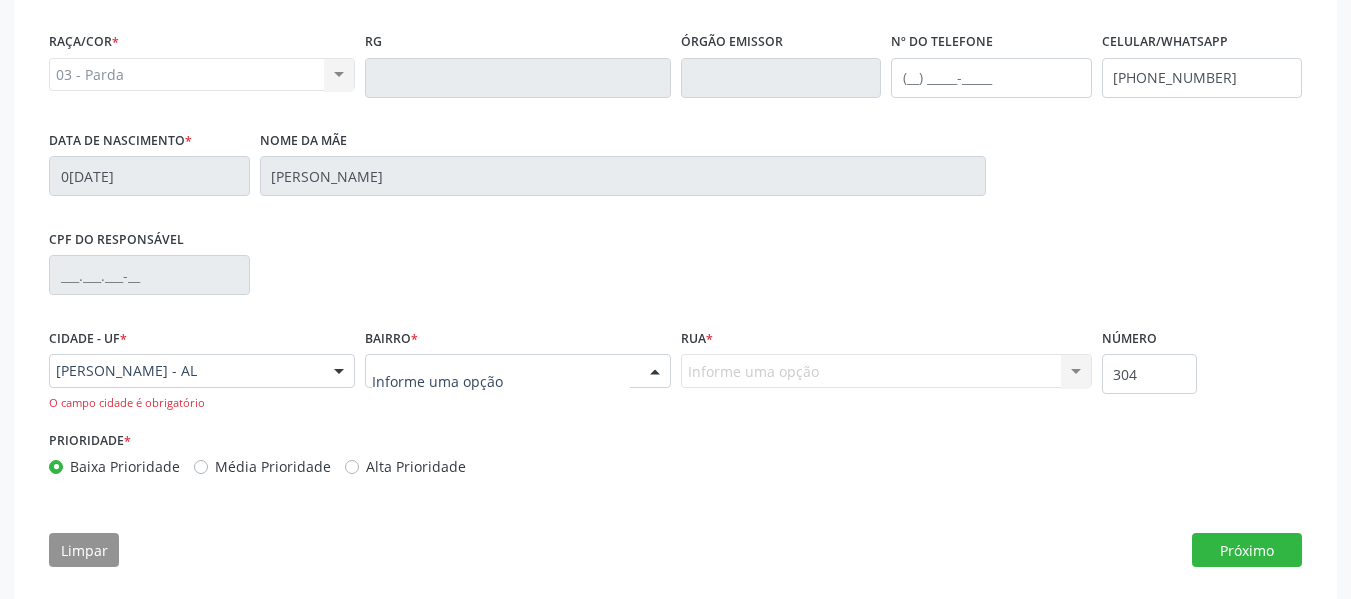 click at bounding box center [655, 372] 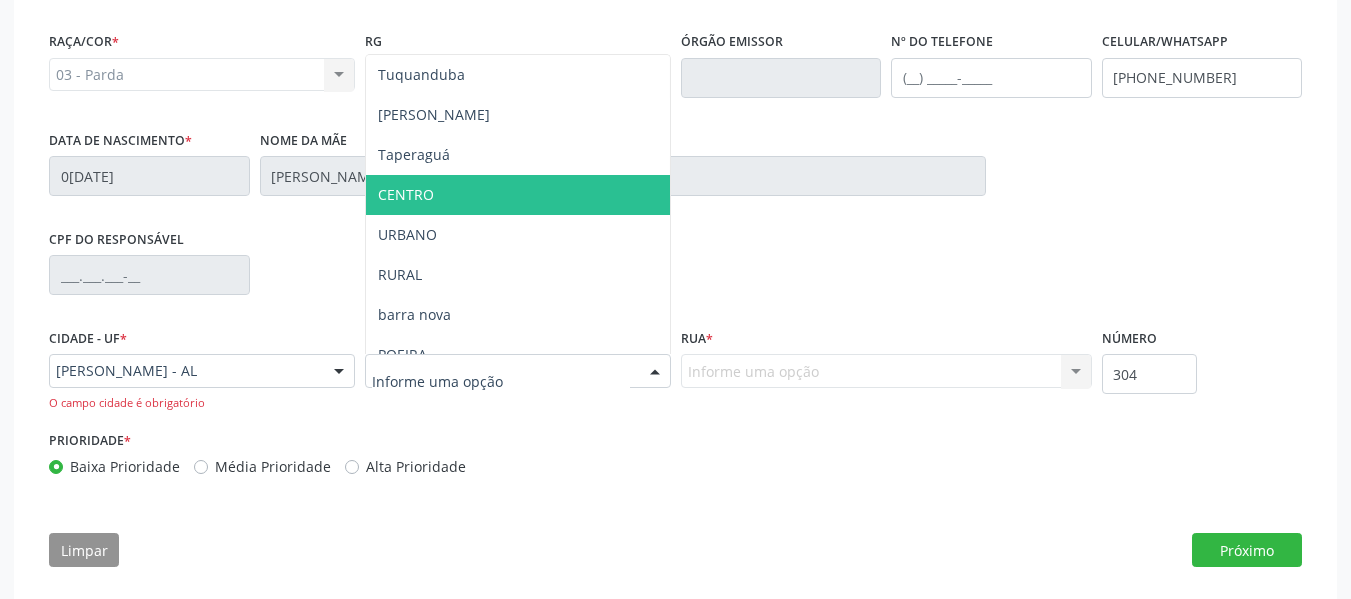 click on "CENTRO" at bounding box center [406, 194] 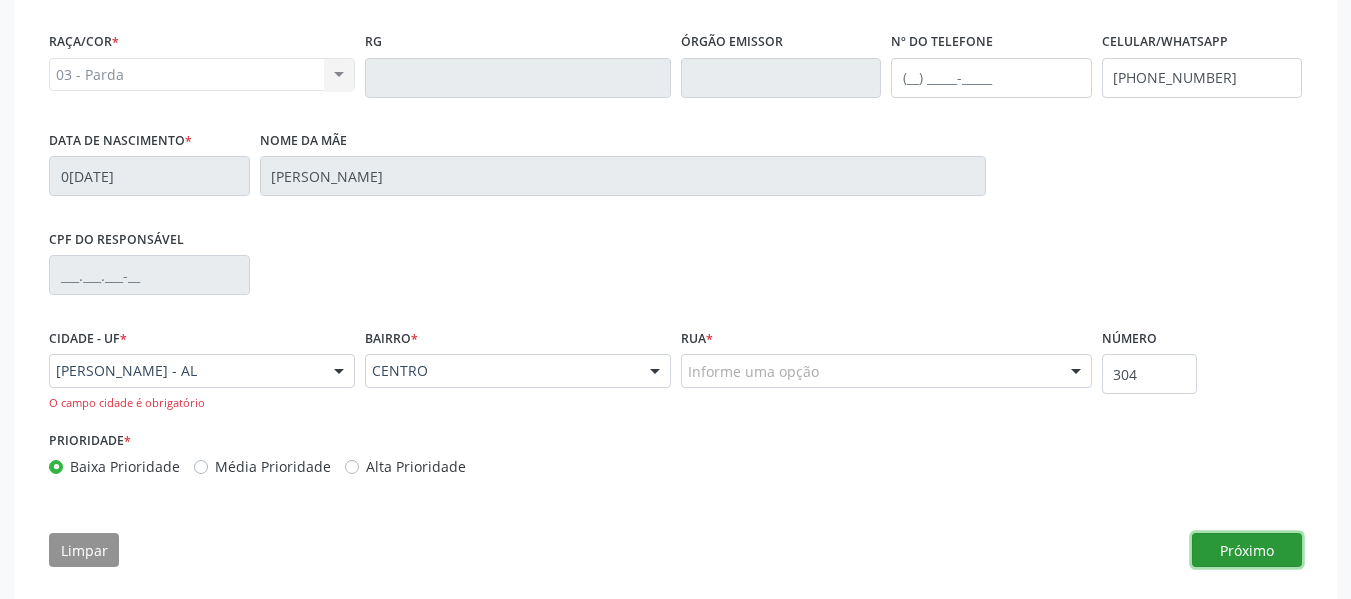 click on "Próximo" at bounding box center [1247, 550] 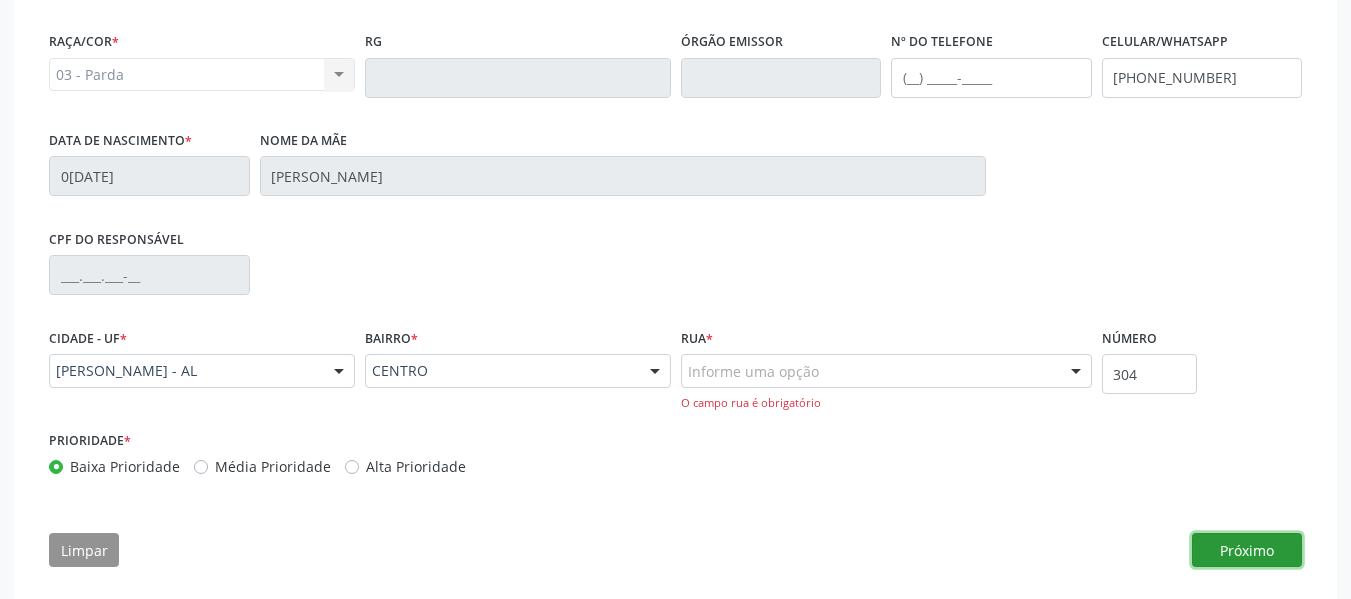 click on "Próximo" at bounding box center (1247, 550) 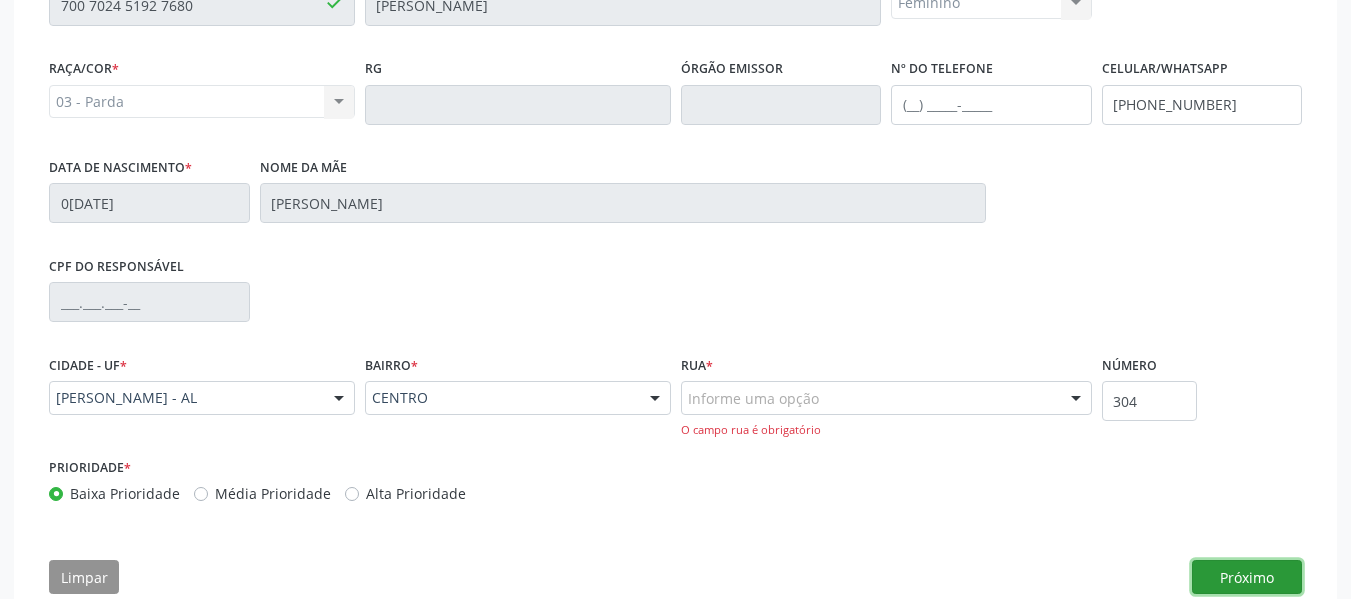 scroll, scrollTop: 557, scrollLeft: 0, axis: vertical 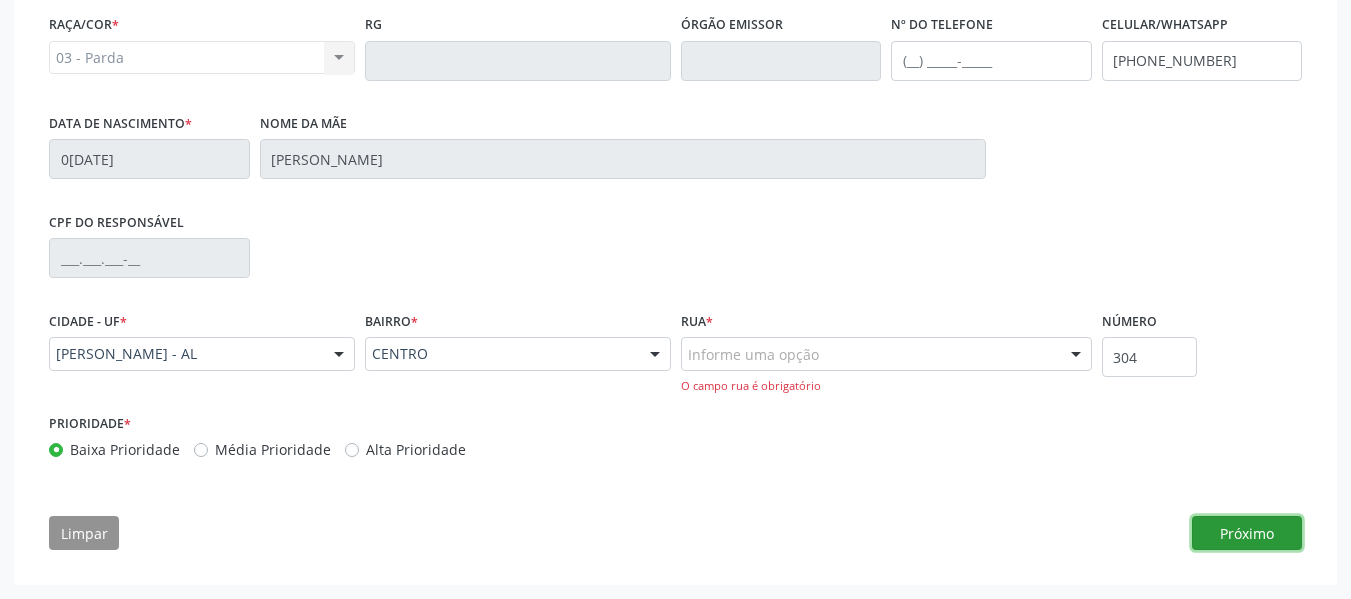 click on "Próximo" at bounding box center [1247, 533] 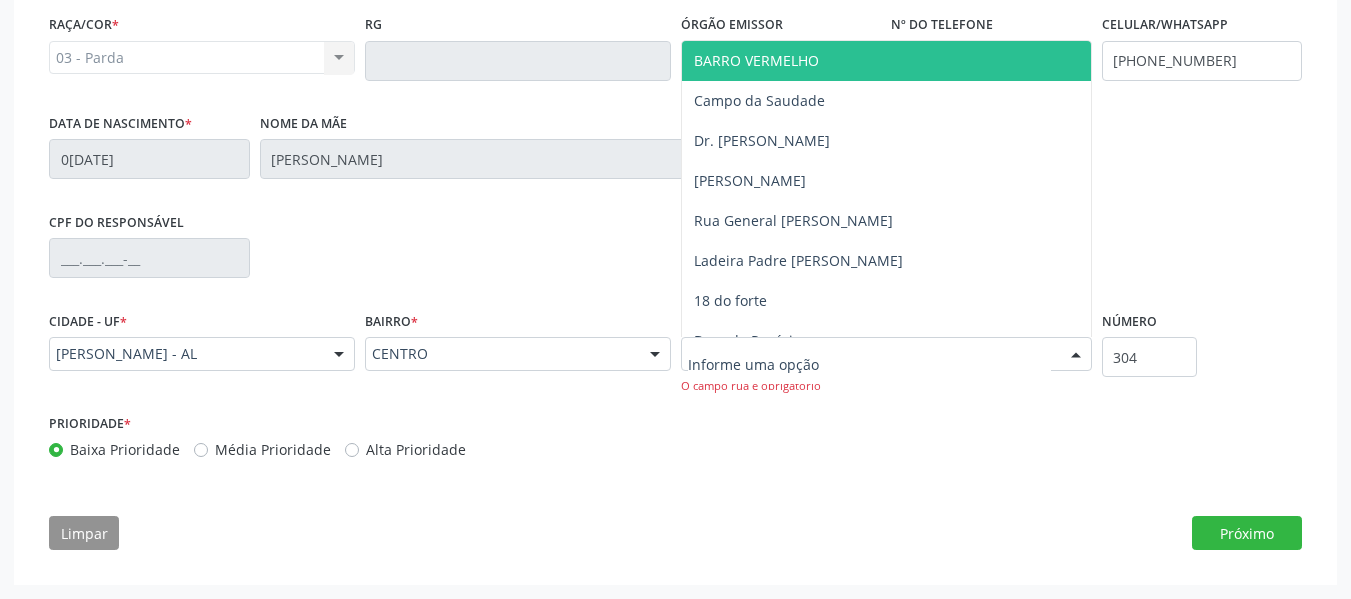 click at bounding box center [1076, 355] 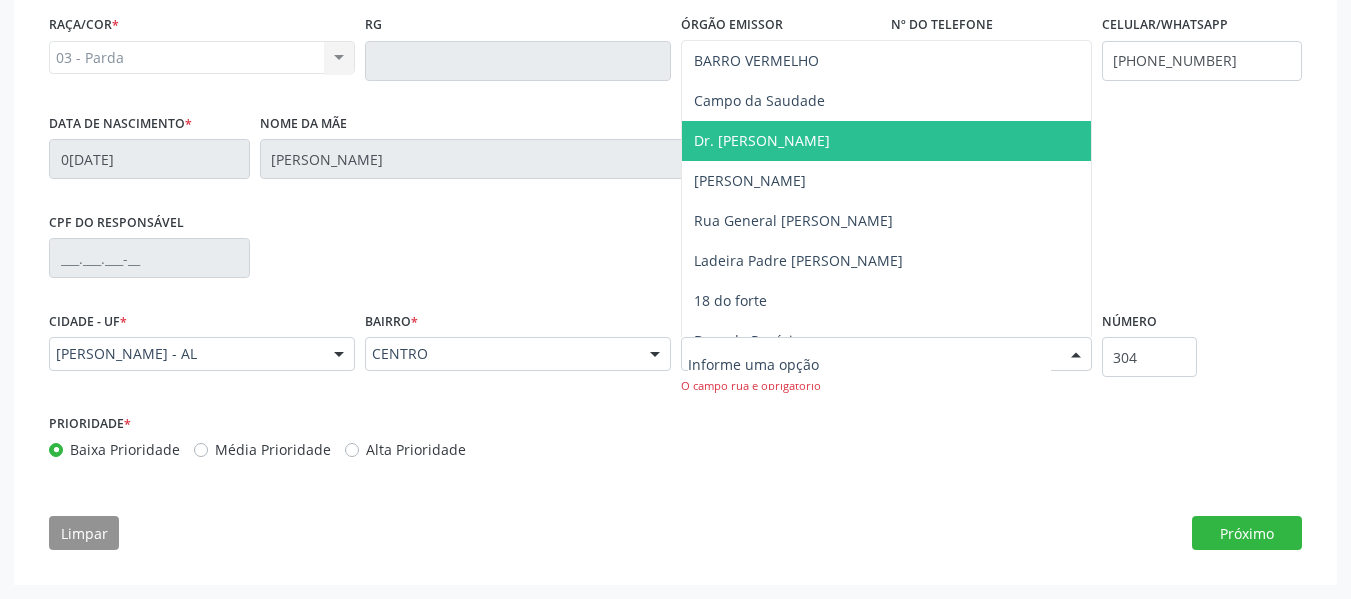 click on "Dr. [PERSON_NAME]" at bounding box center [762, 140] 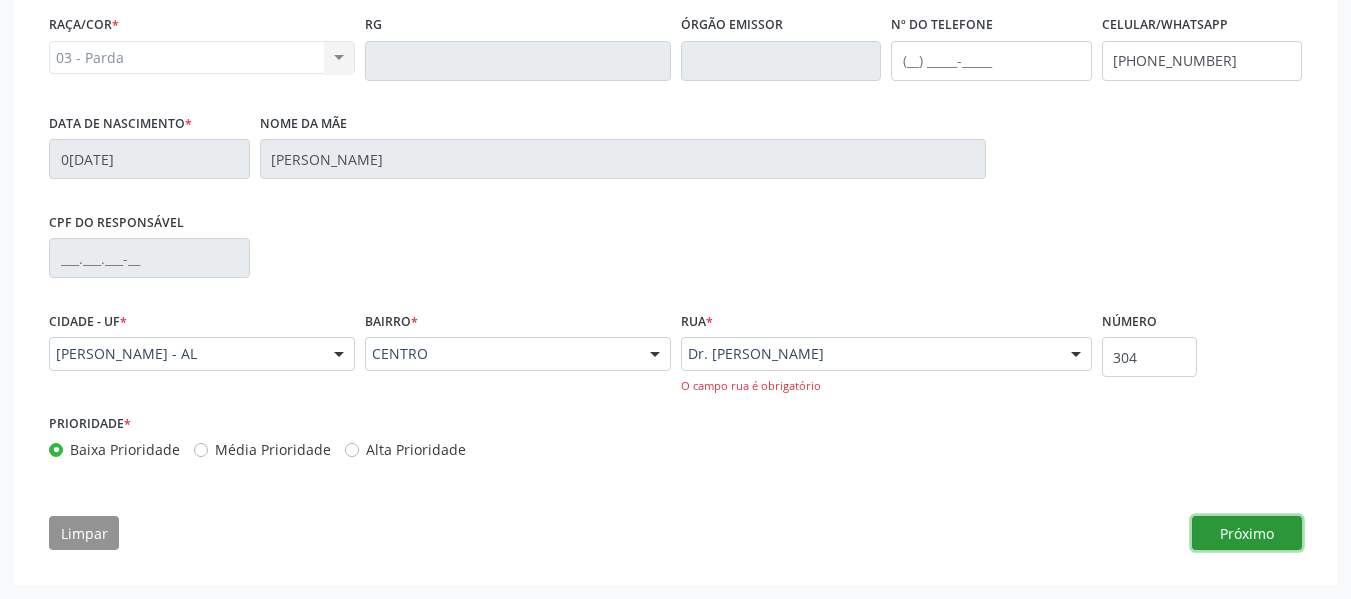 click on "Próximo" at bounding box center (1247, 533) 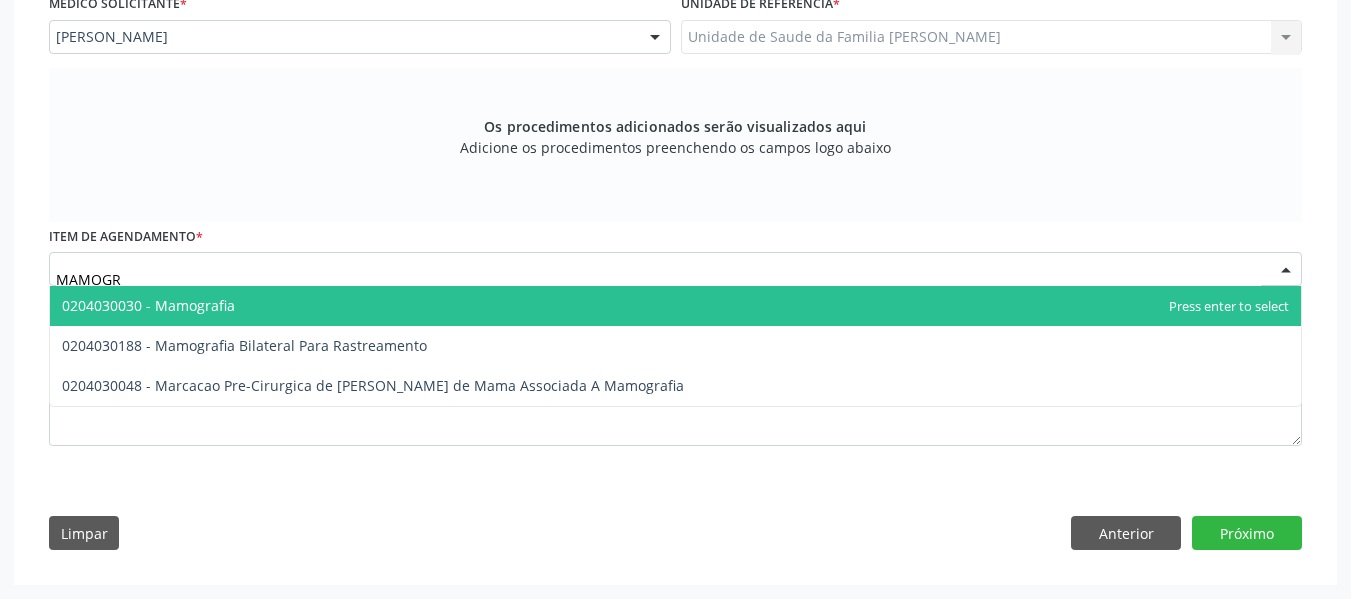 type on "MAMOGRA" 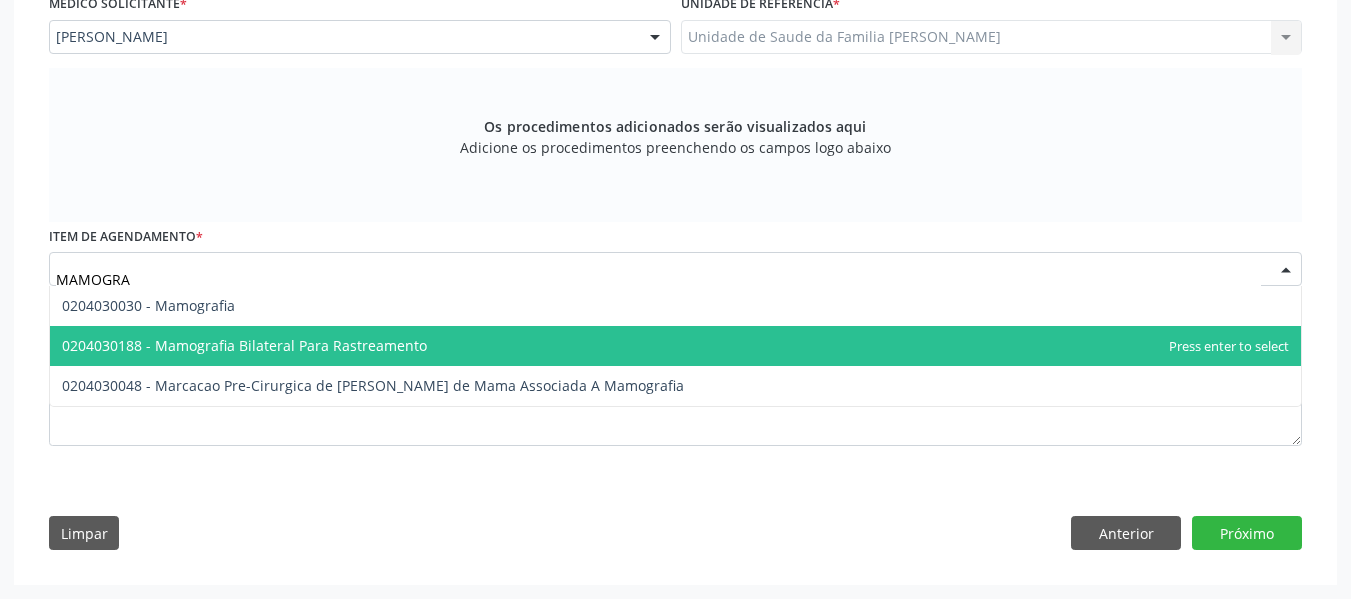 click on "0204030188 - Mamografia Bilateral Para Rastreamento" at bounding box center [244, 345] 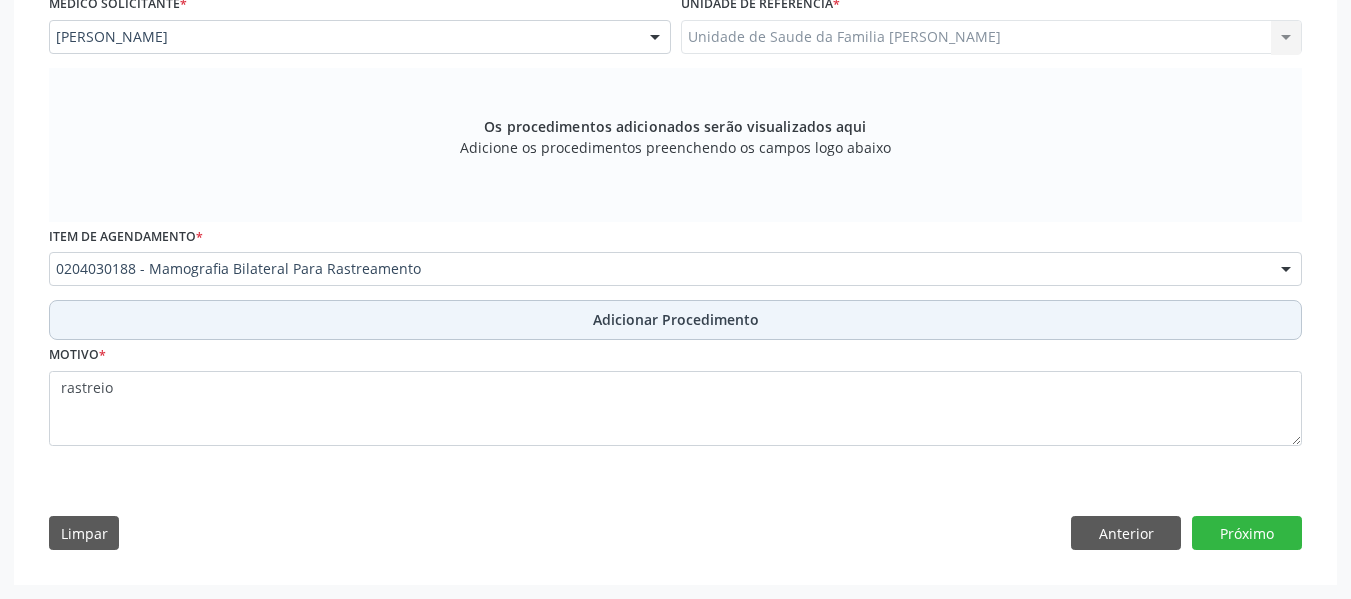 click on "Adicionar Procedimento" at bounding box center (676, 319) 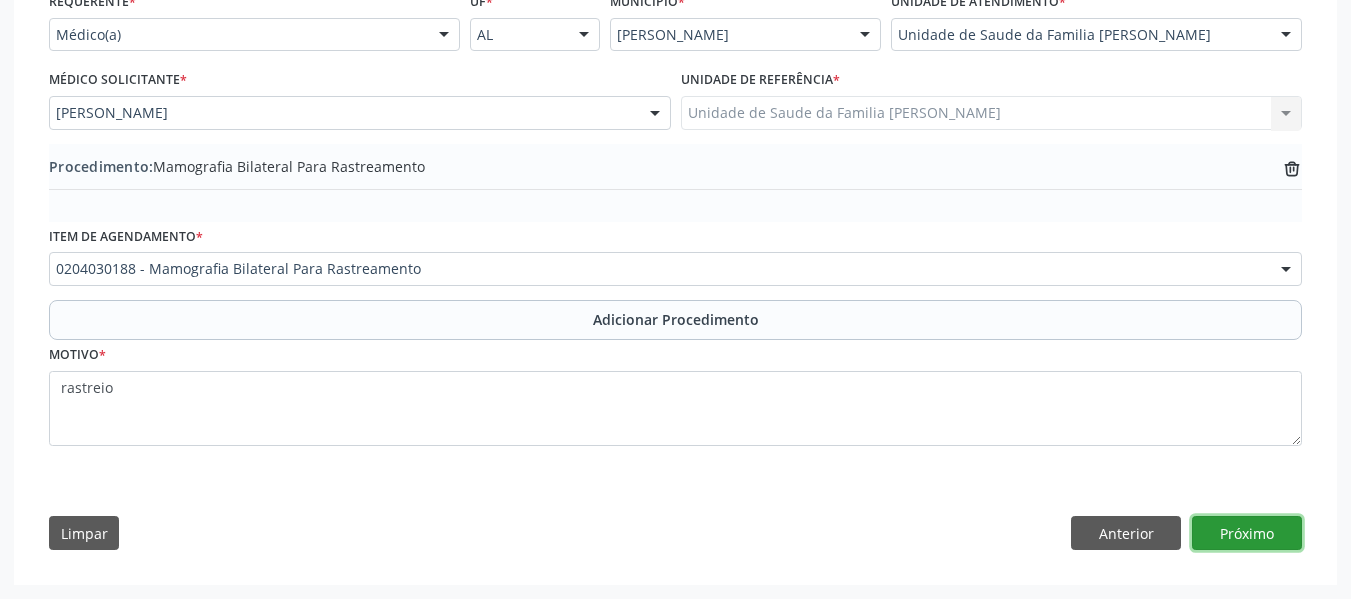 click on "Próximo" at bounding box center (1247, 533) 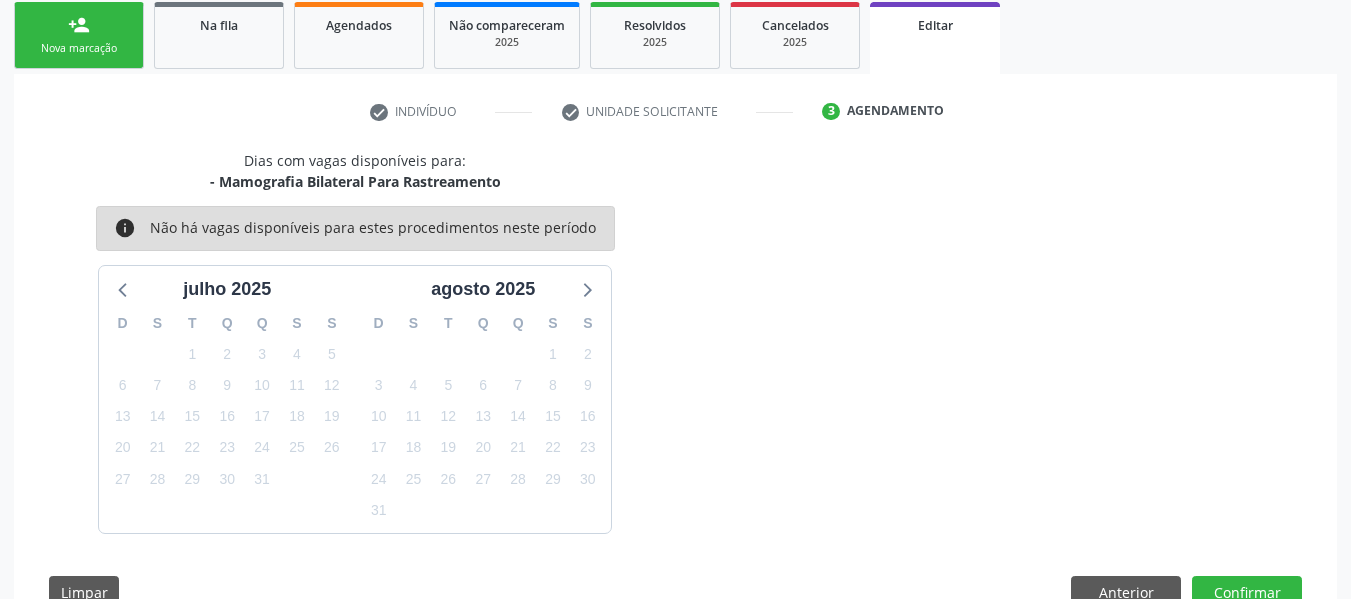 scroll, scrollTop: 384, scrollLeft: 0, axis: vertical 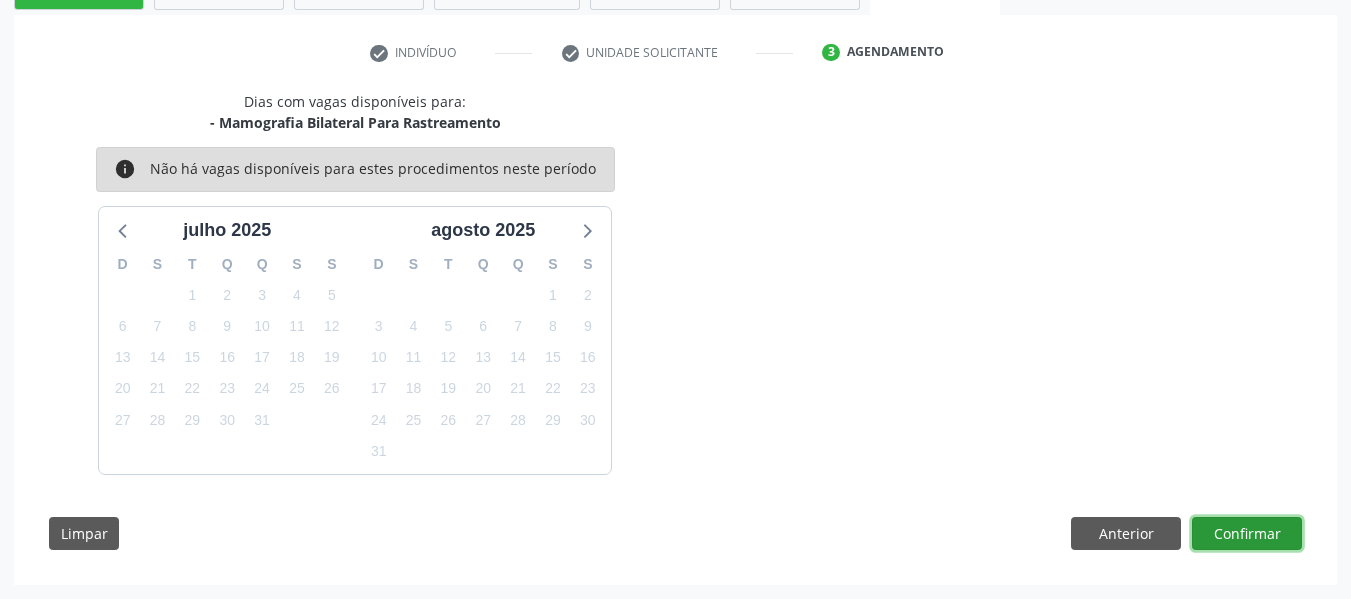 click on "Confirmar" at bounding box center (1247, 534) 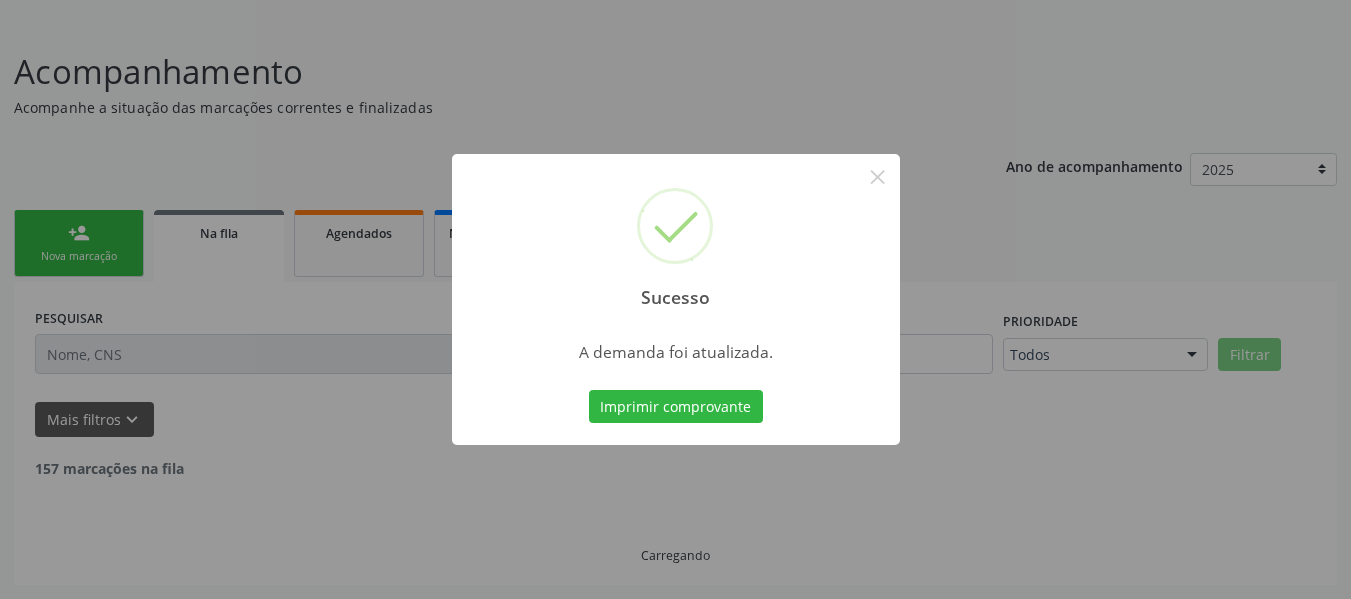 scroll, scrollTop: 96, scrollLeft: 0, axis: vertical 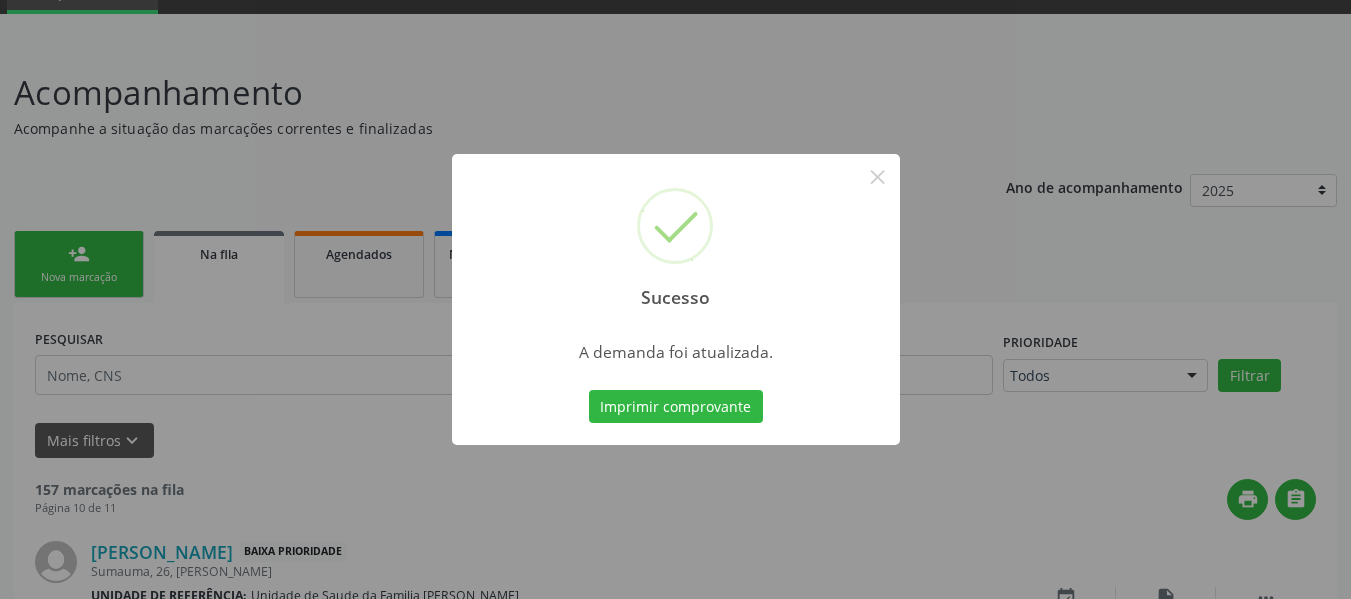 click on "Sucesso × A demanda foi atualizada. Imprimir comprovante Cancel" at bounding box center (675, 299) 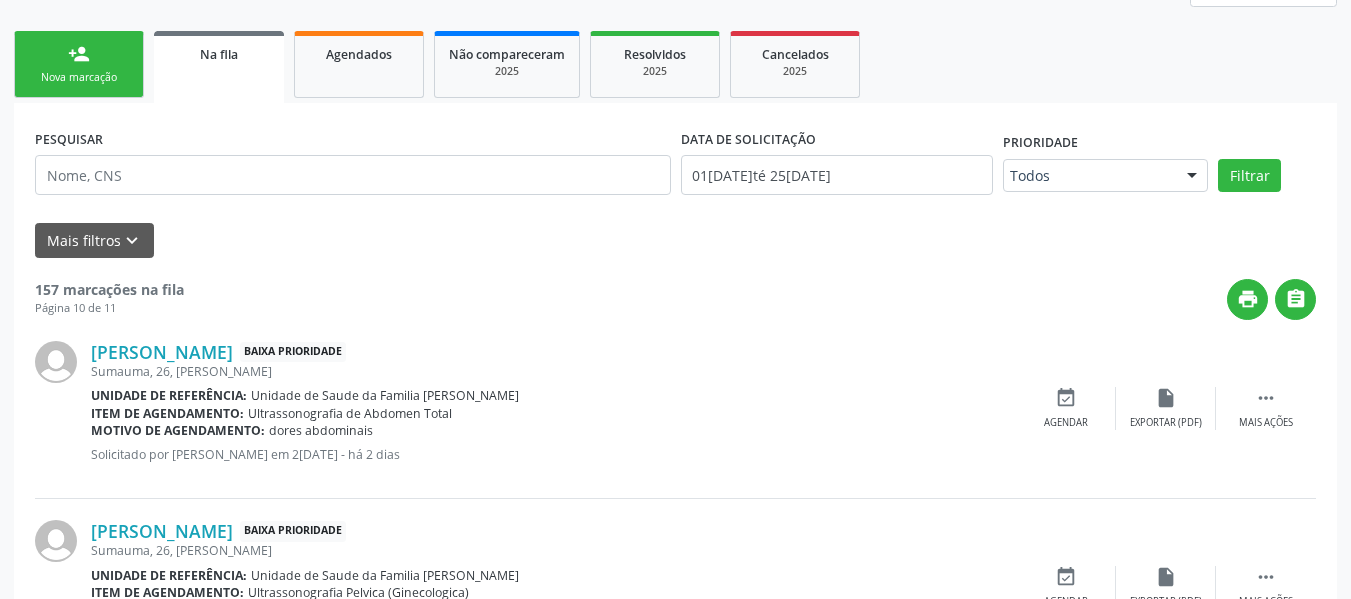 scroll, scrollTop: 429, scrollLeft: 0, axis: vertical 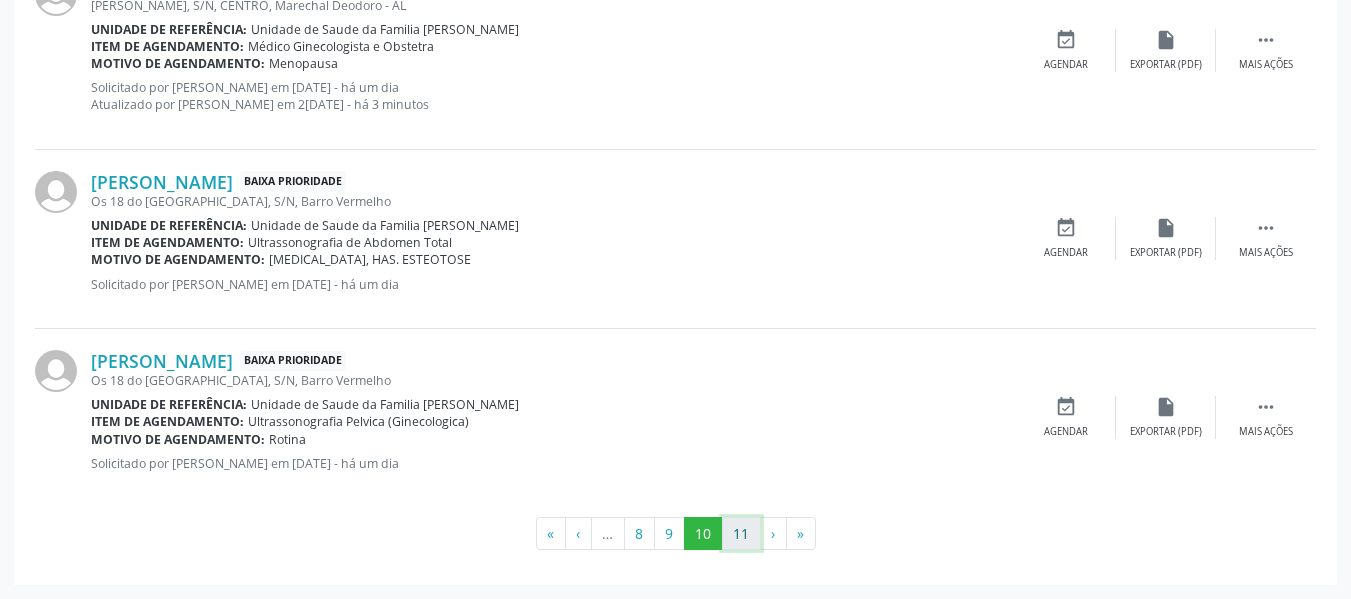 click on "11" at bounding box center [741, 534] 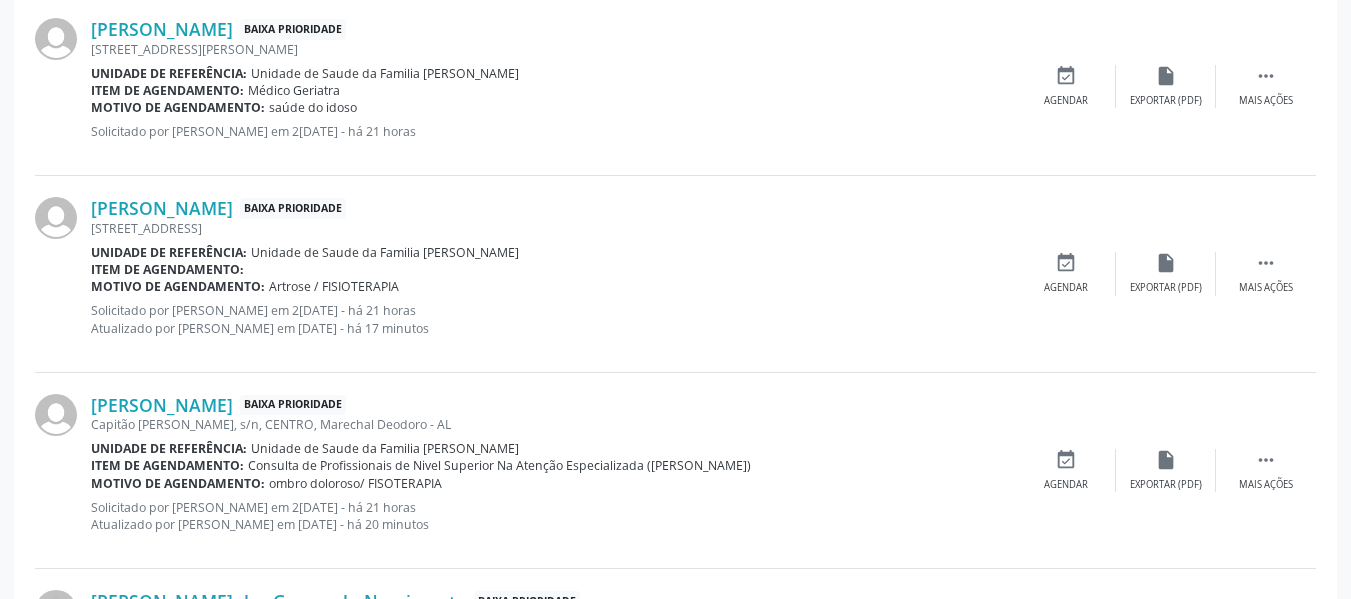 scroll, scrollTop: 937, scrollLeft: 0, axis: vertical 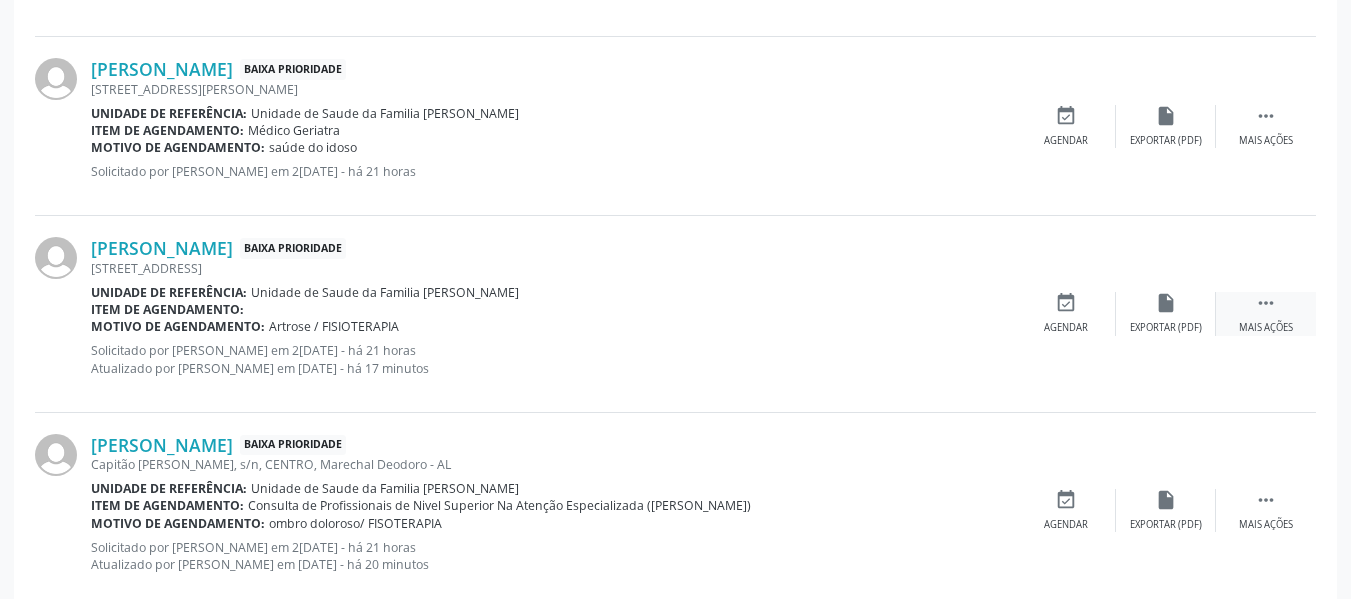 click on "" at bounding box center [1266, 303] 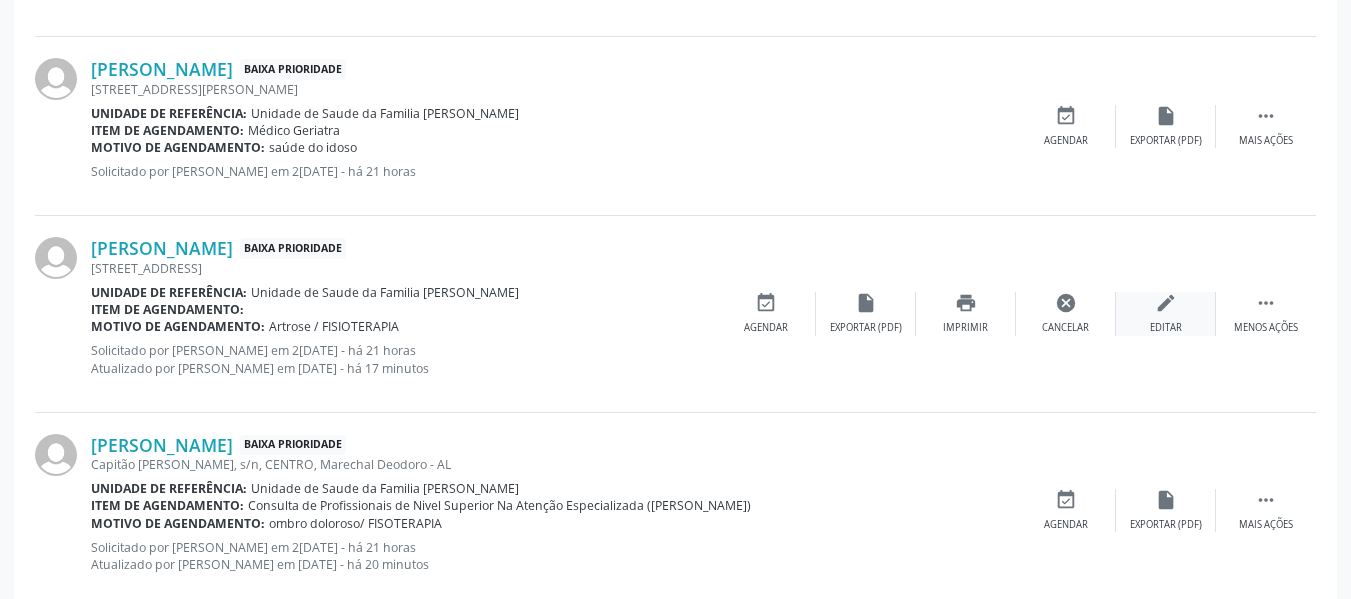 click on "edit" at bounding box center (1166, 303) 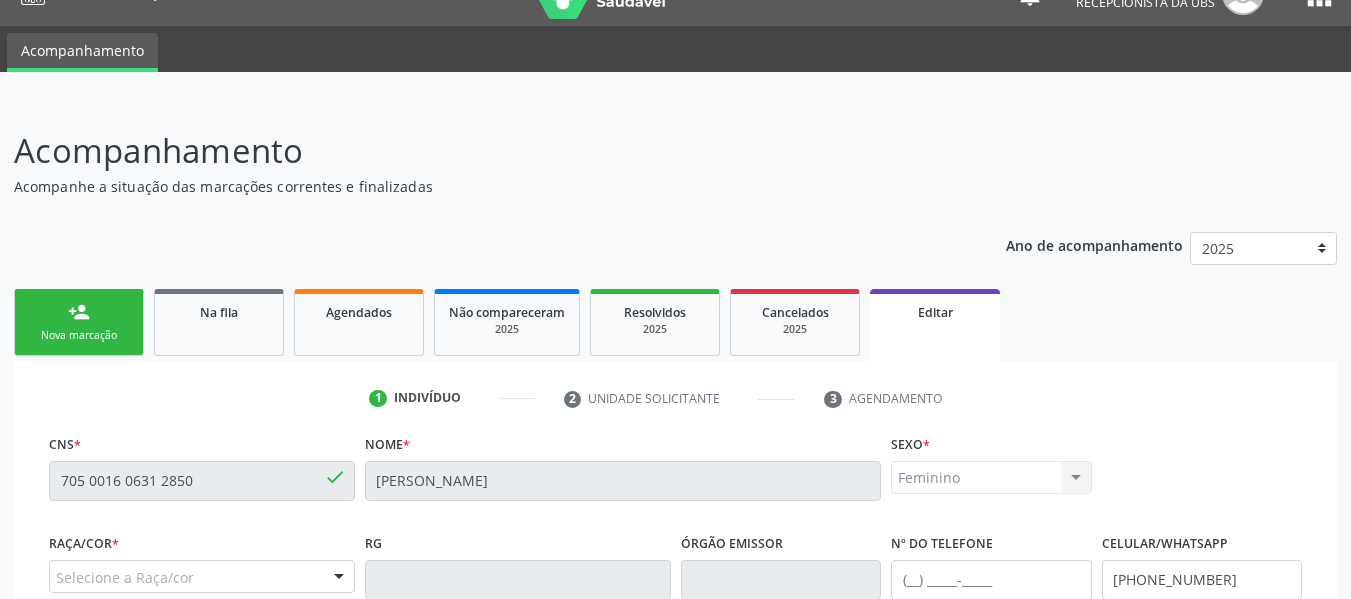 scroll, scrollTop: 240, scrollLeft: 0, axis: vertical 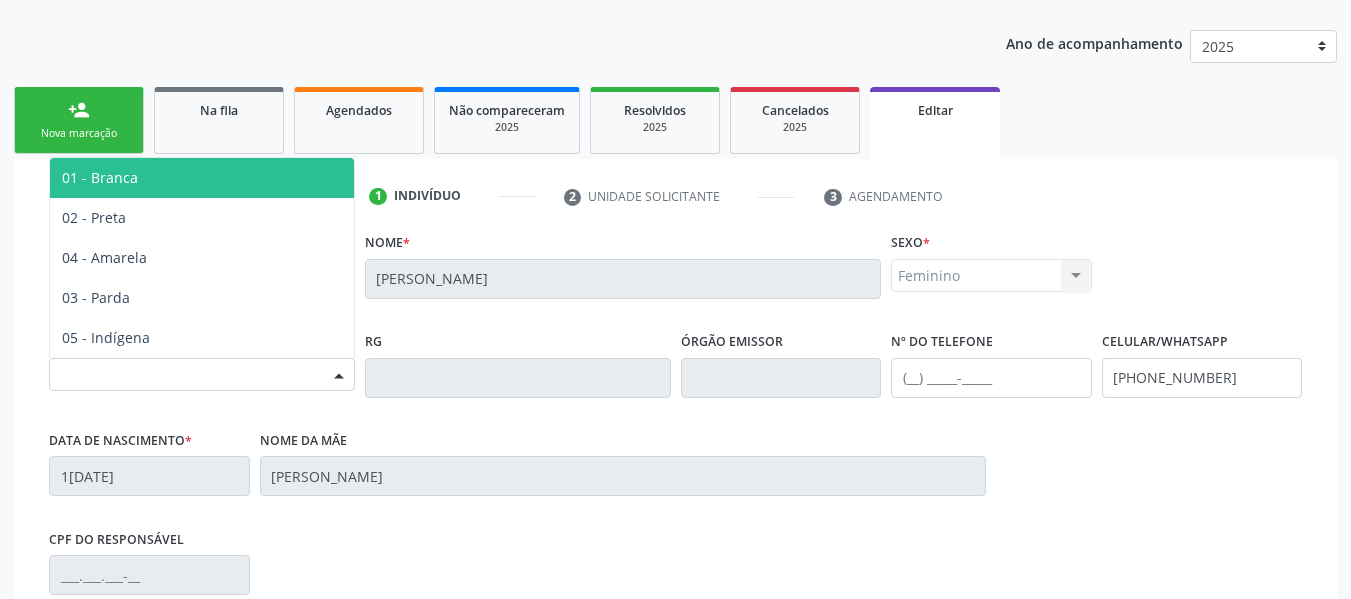 click at bounding box center (339, 376) 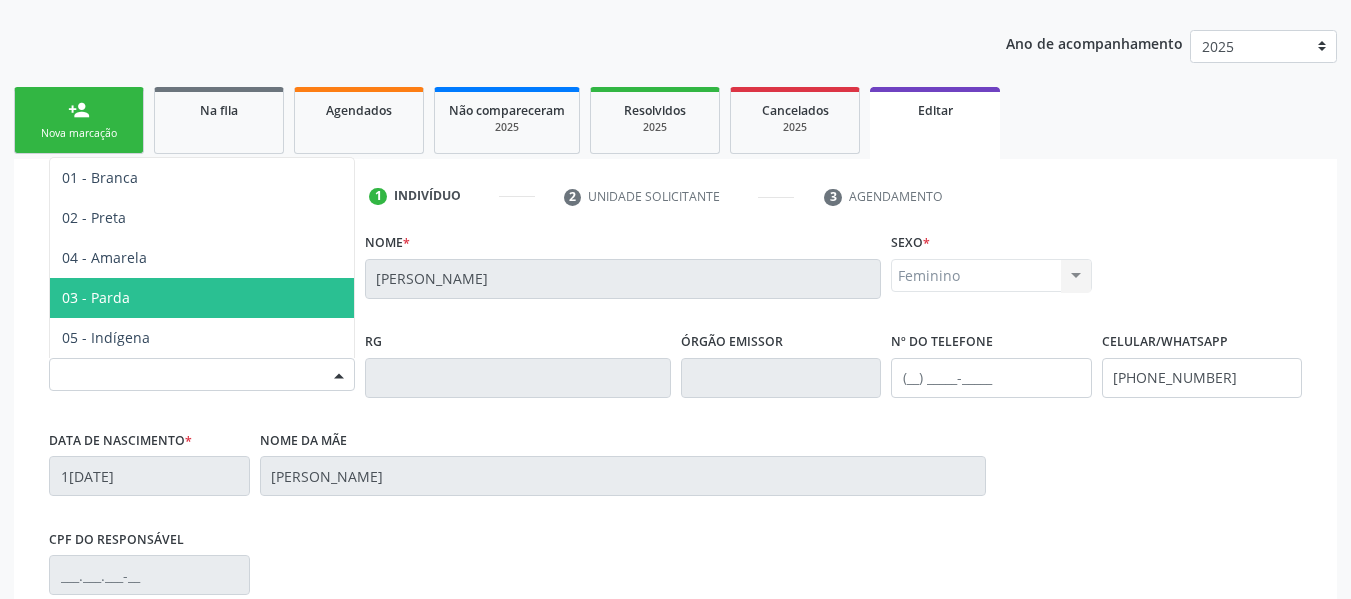 click on "03 - Parda" at bounding box center (202, 298) 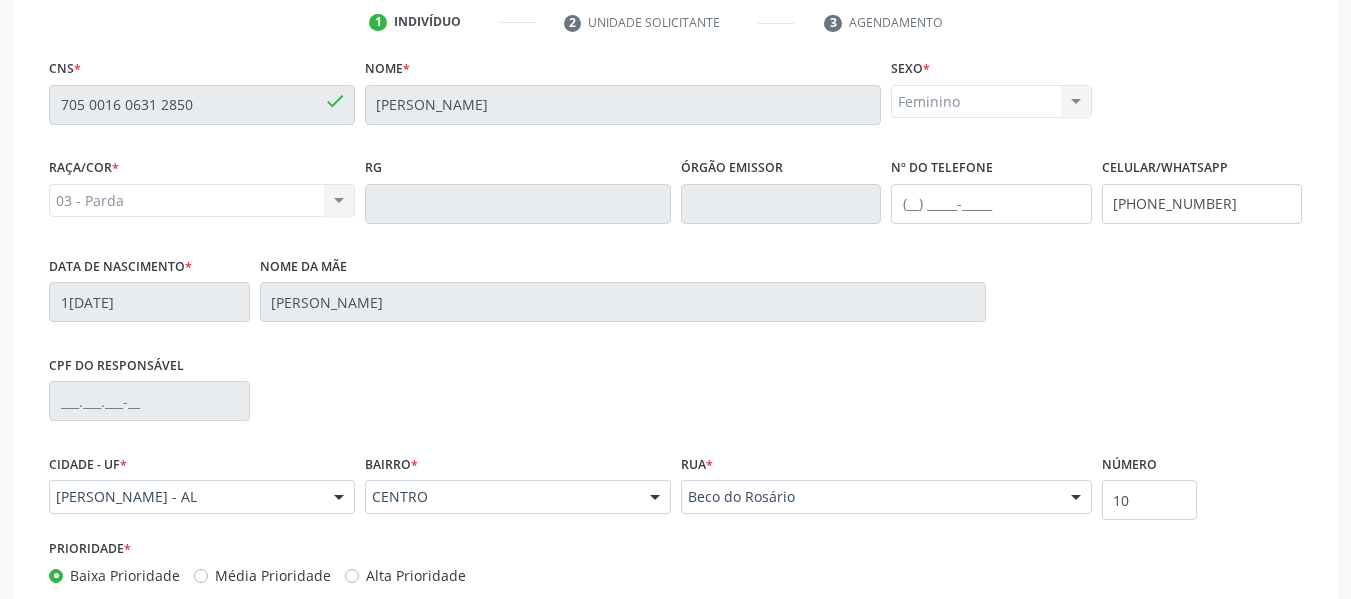 scroll, scrollTop: 540, scrollLeft: 0, axis: vertical 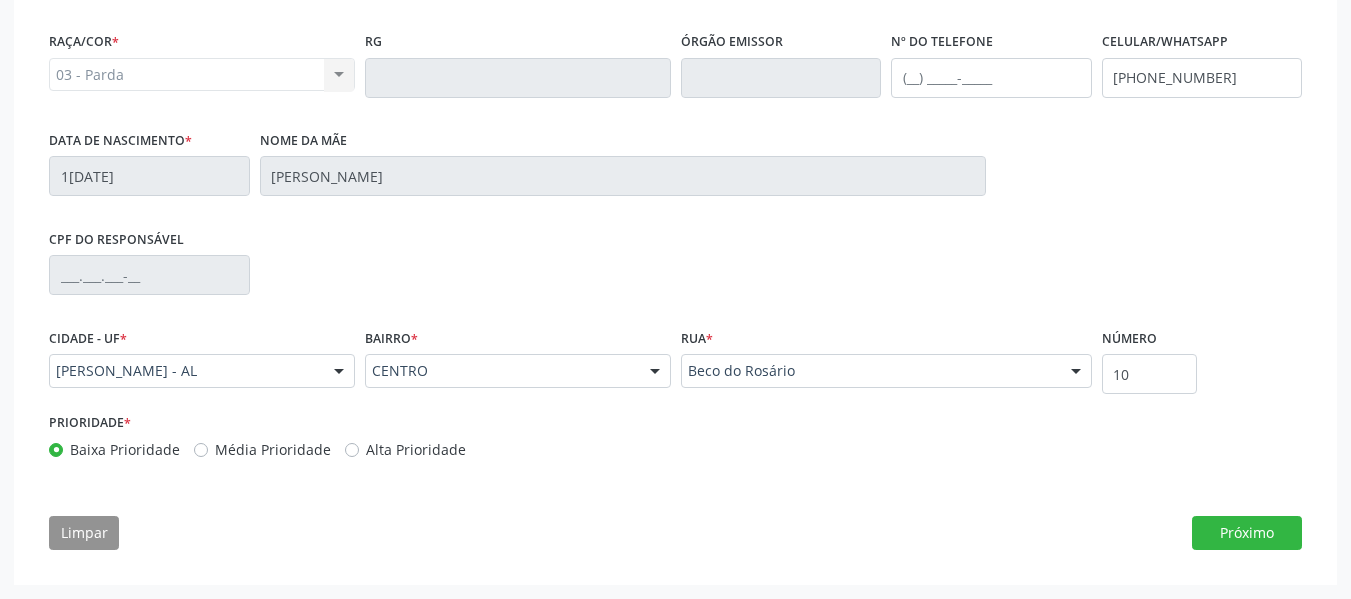 drag, startPoint x: 1258, startPoint y: 535, endPoint x: 734, endPoint y: 508, distance: 524.6951 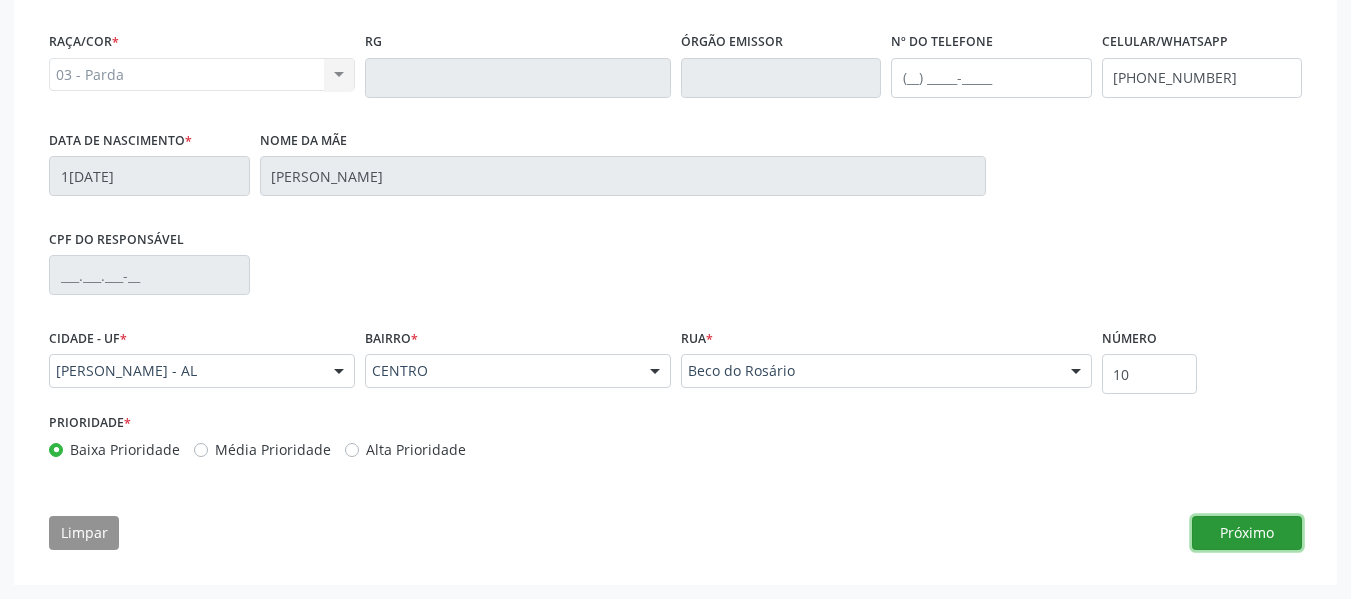 click on "Próximo" at bounding box center (1247, 533) 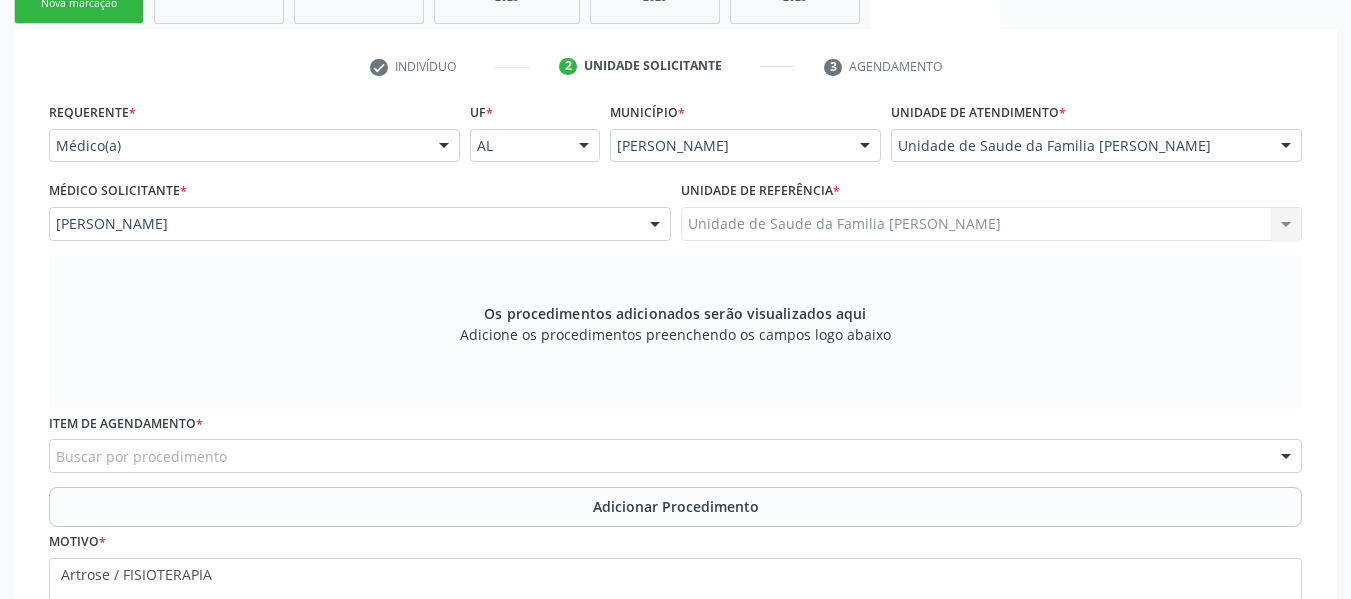 scroll, scrollTop: 340, scrollLeft: 0, axis: vertical 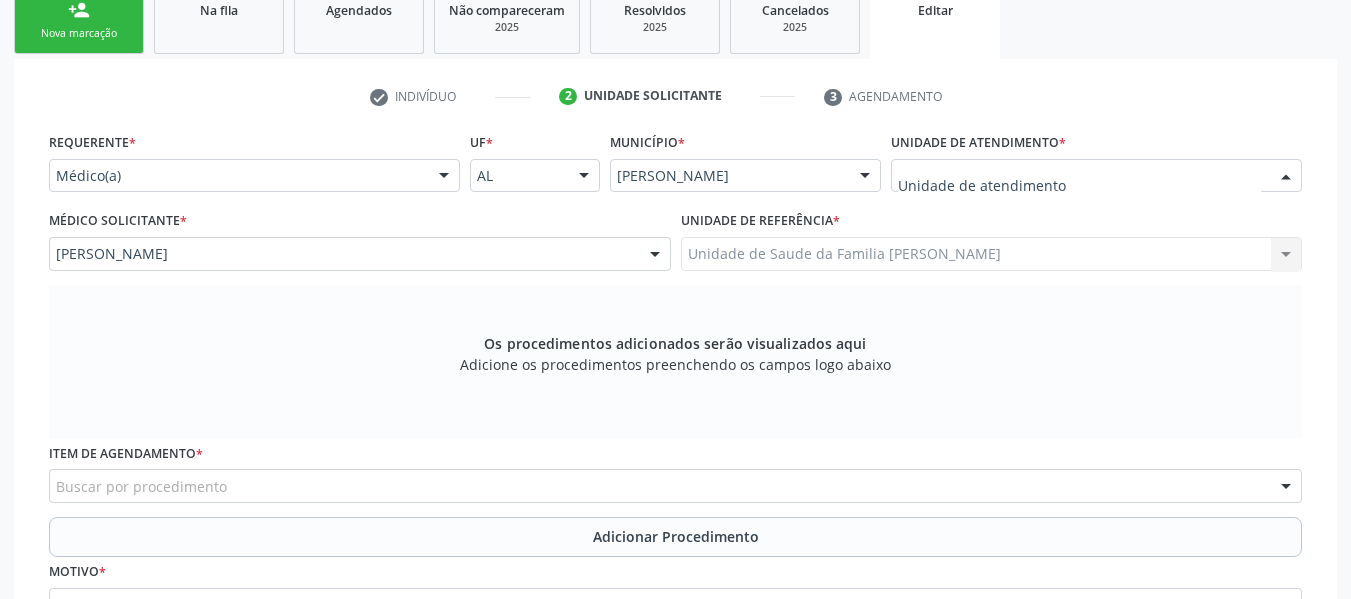 click at bounding box center (1286, 177) 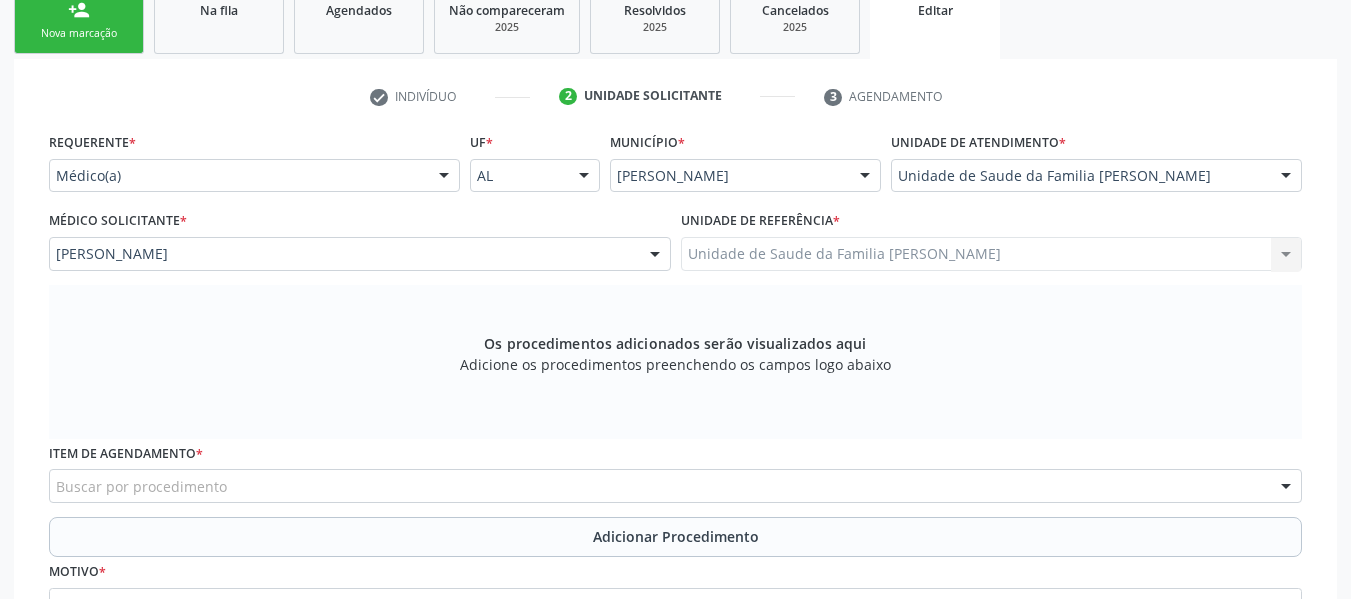 click at bounding box center (1286, 177) 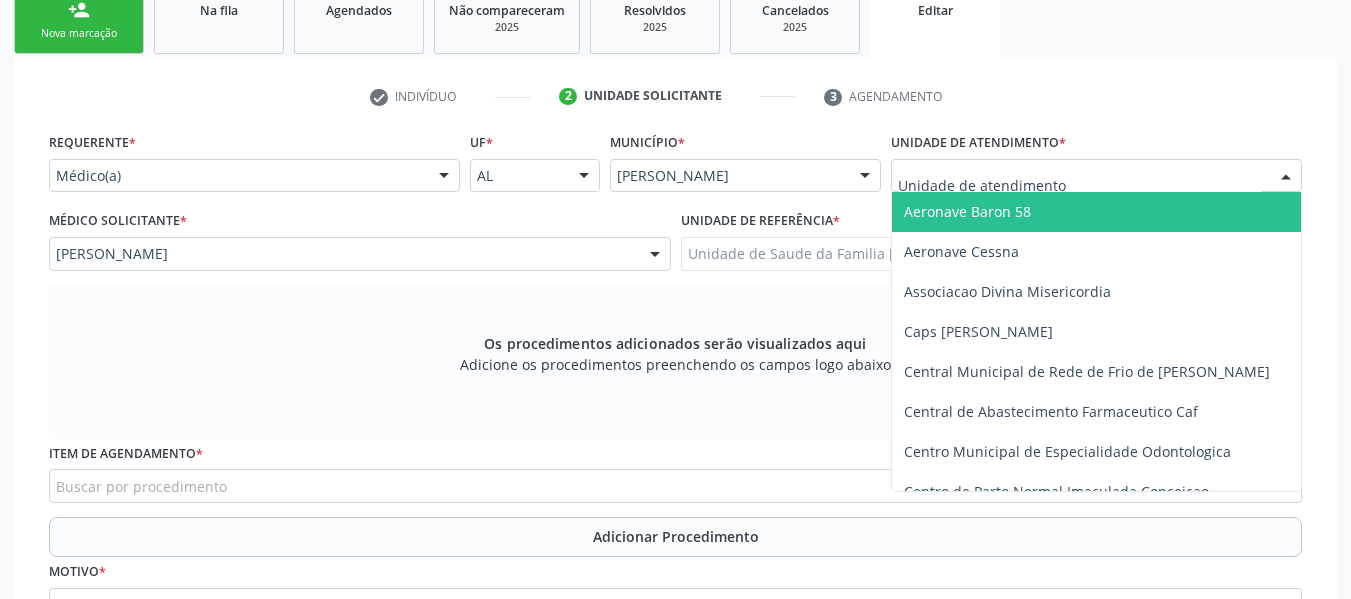 click at bounding box center [1286, 177] 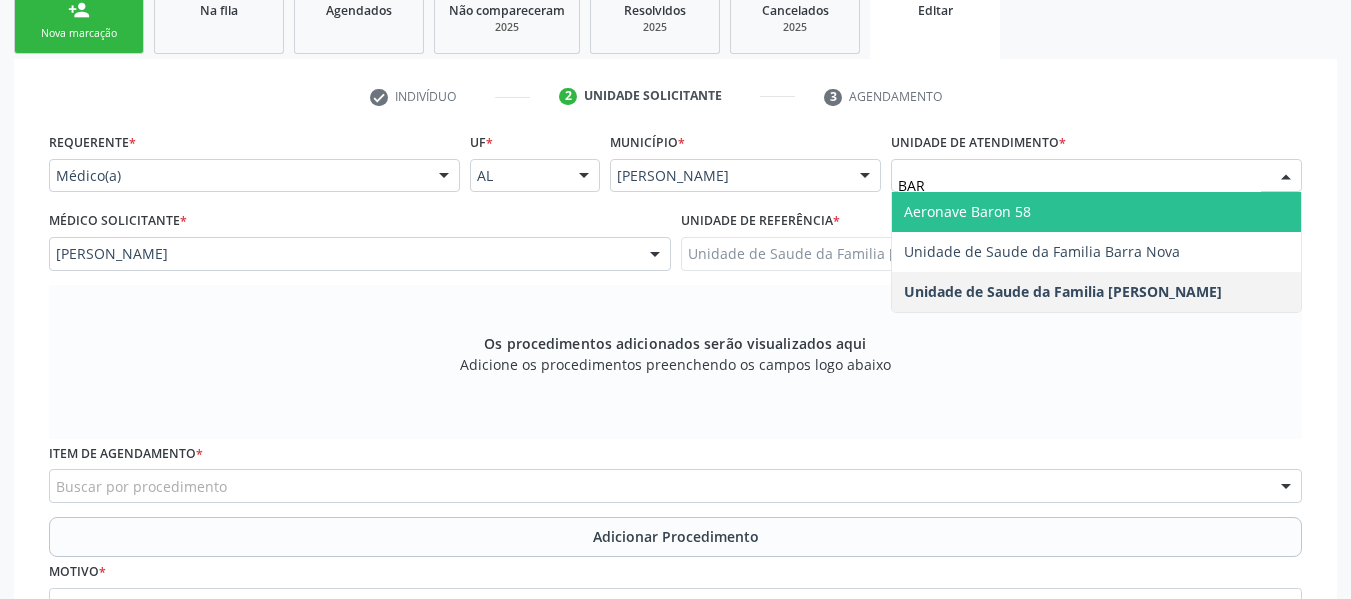 type on "BARR" 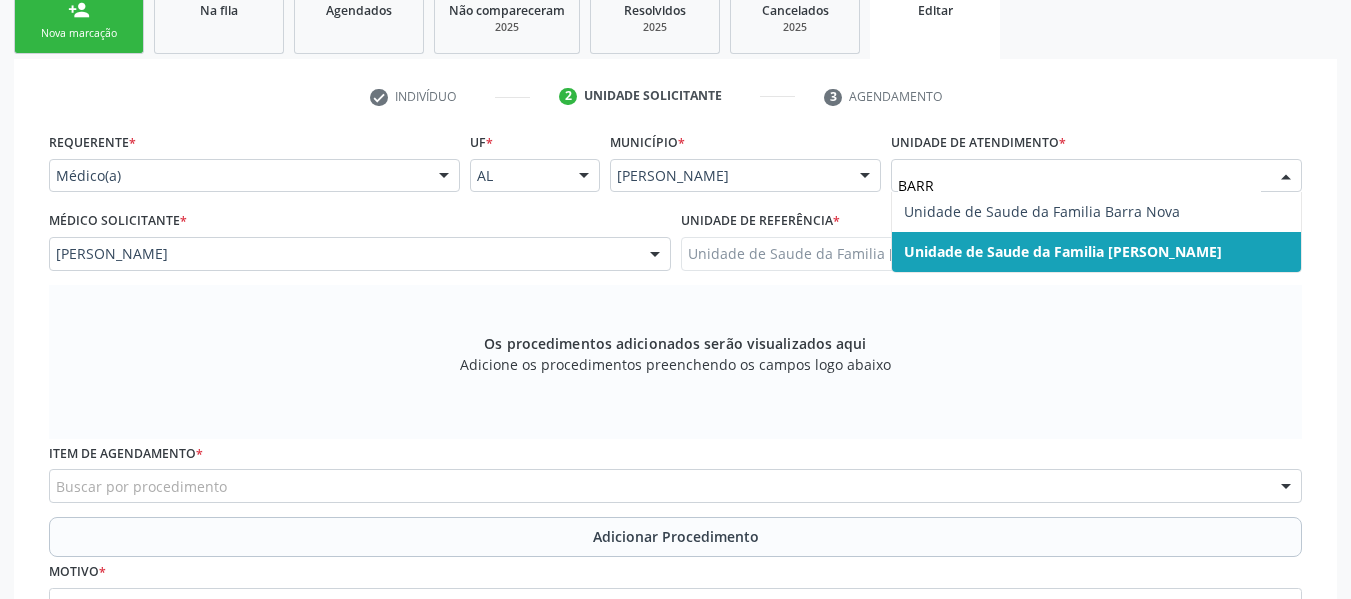 click on "Unidade de Saude da Familia [PERSON_NAME]" at bounding box center (1096, 252) 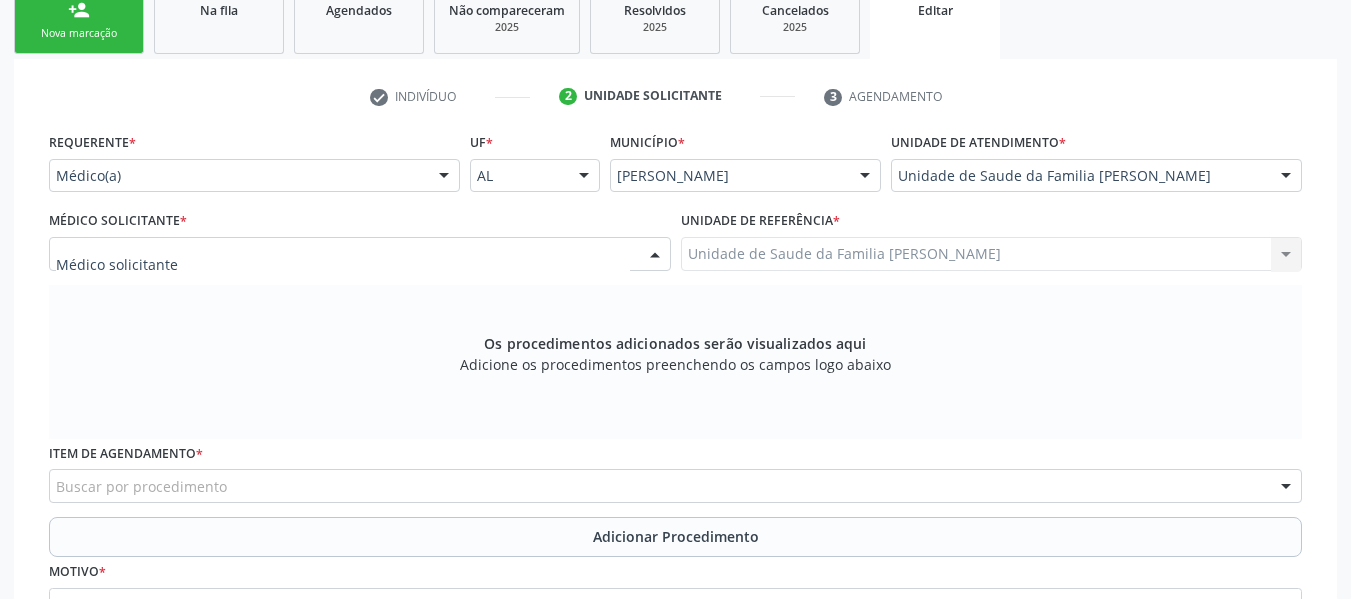 click at bounding box center [655, 255] 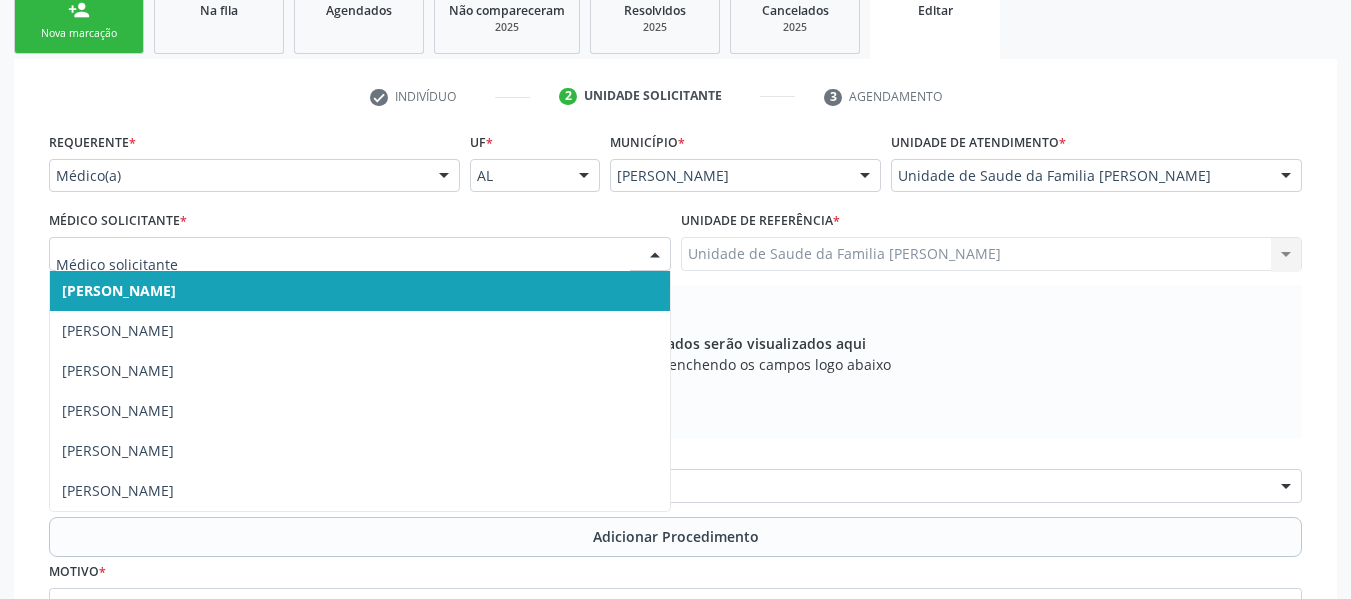 click on "[PERSON_NAME]" at bounding box center [360, 291] 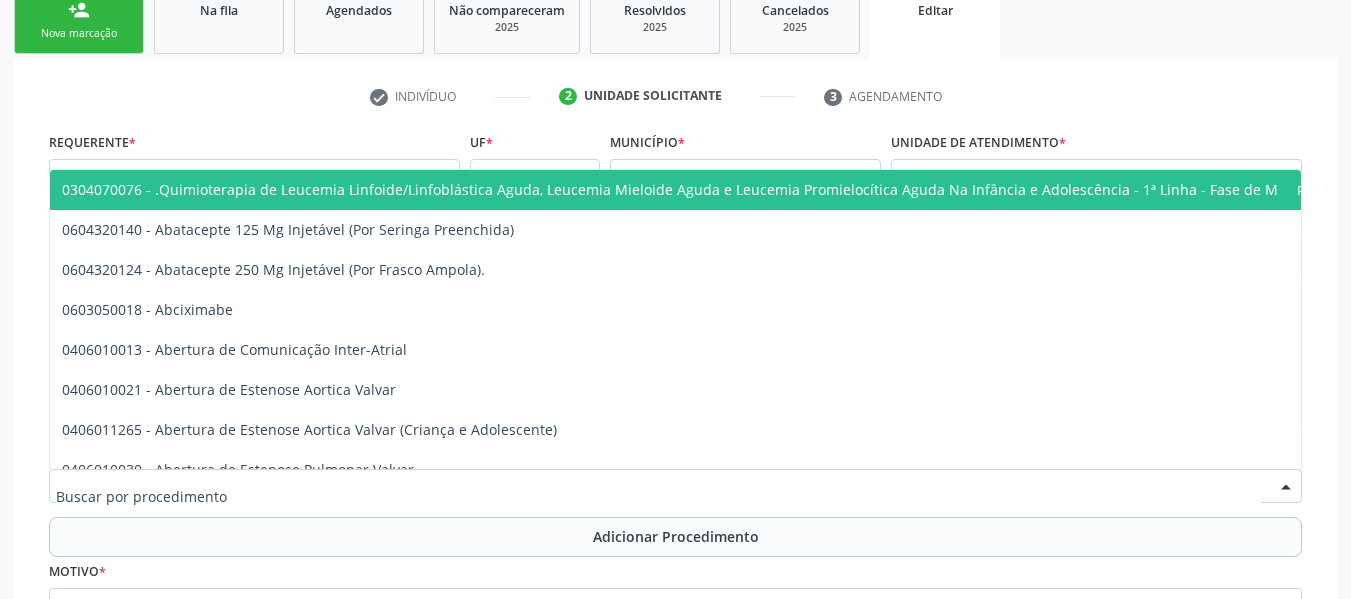click at bounding box center (675, 486) 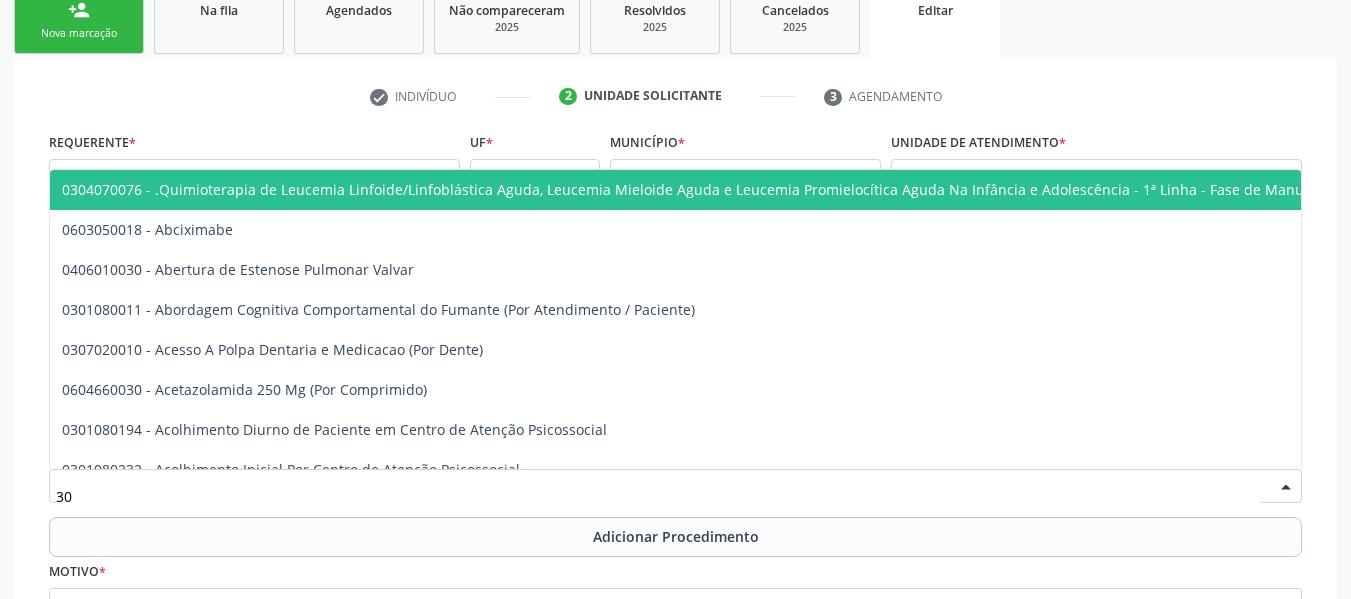 type on "3" 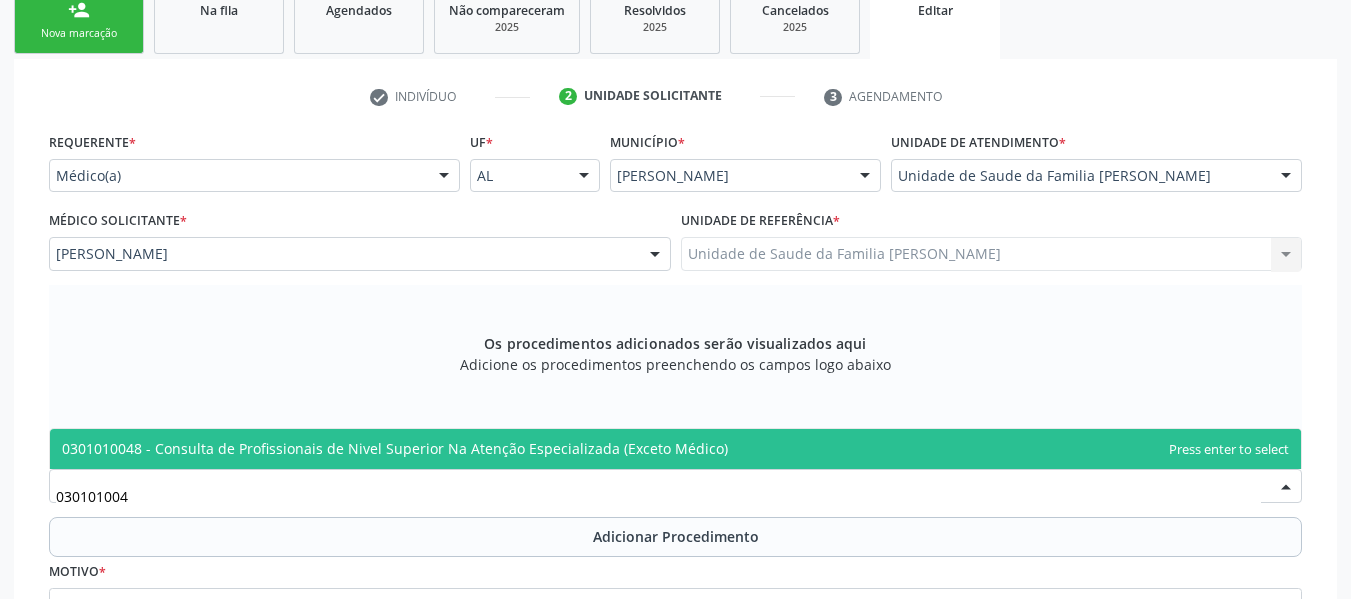 type on "0301010048" 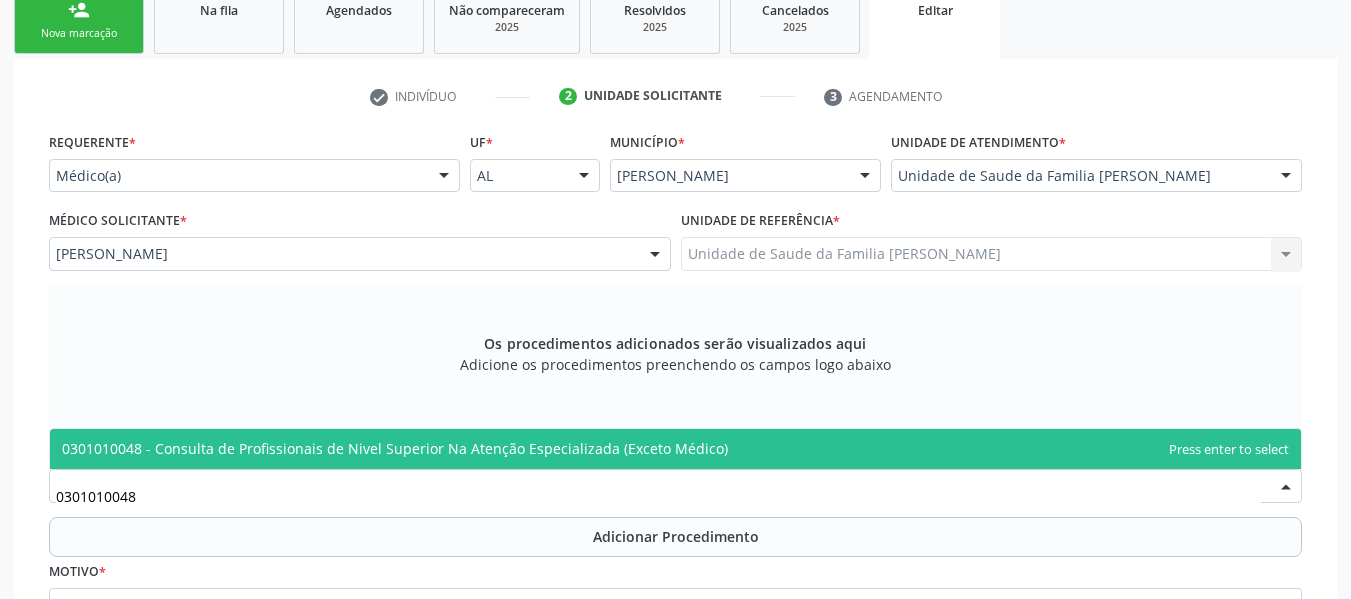 click on "0301010048 - Consulta de Profissionais de Nivel Superior Na Atenção Especializada (Exceto Médico)" at bounding box center [395, 448] 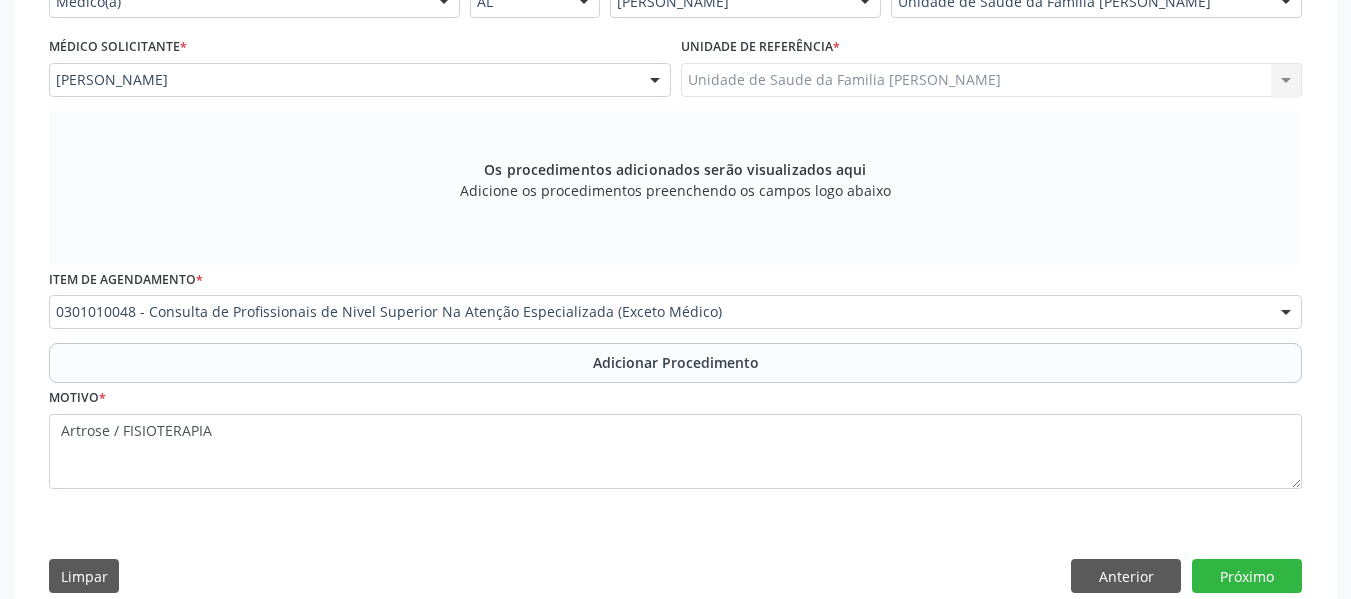 scroll, scrollTop: 557, scrollLeft: 0, axis: vertical 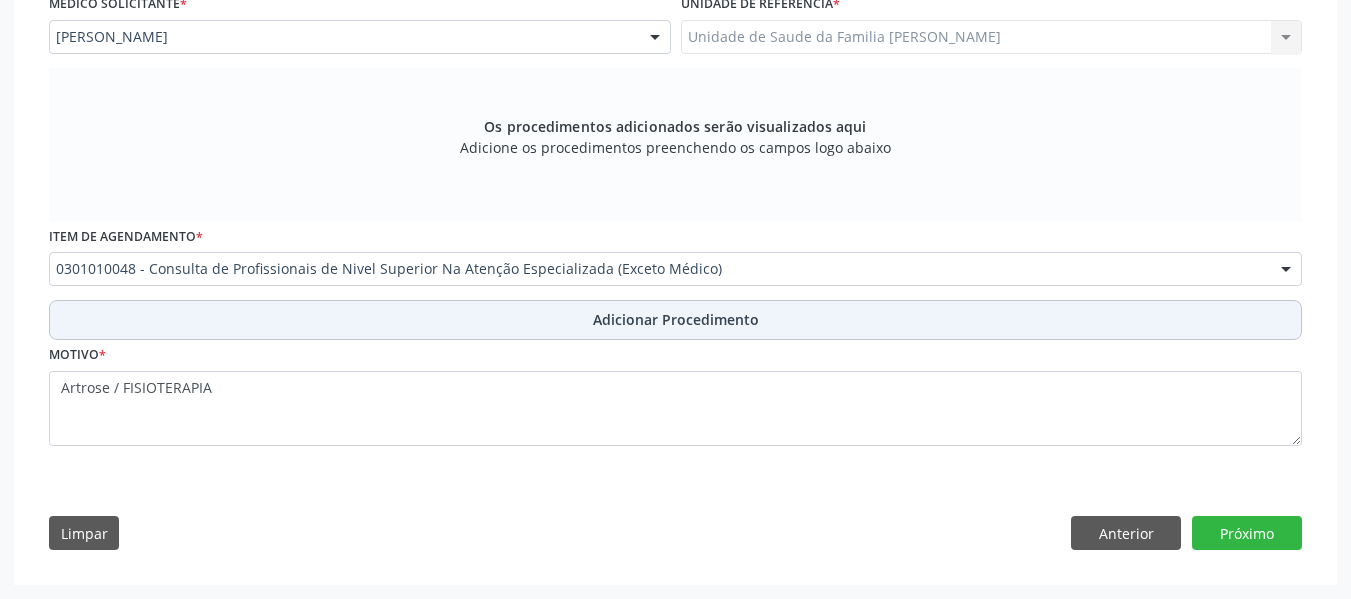 click on "Adicionar Procedimento" at bounding box center [676, 319] 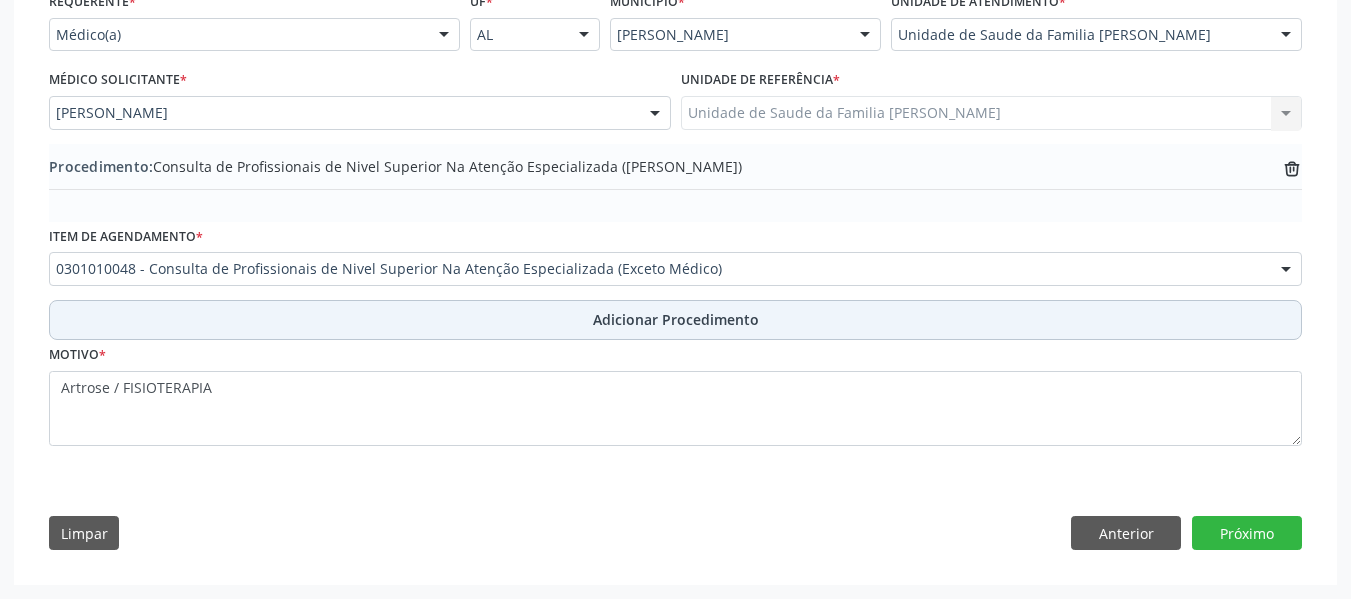 scroll, scrollTop: 481, scrollLeft: 0, axis: vertical 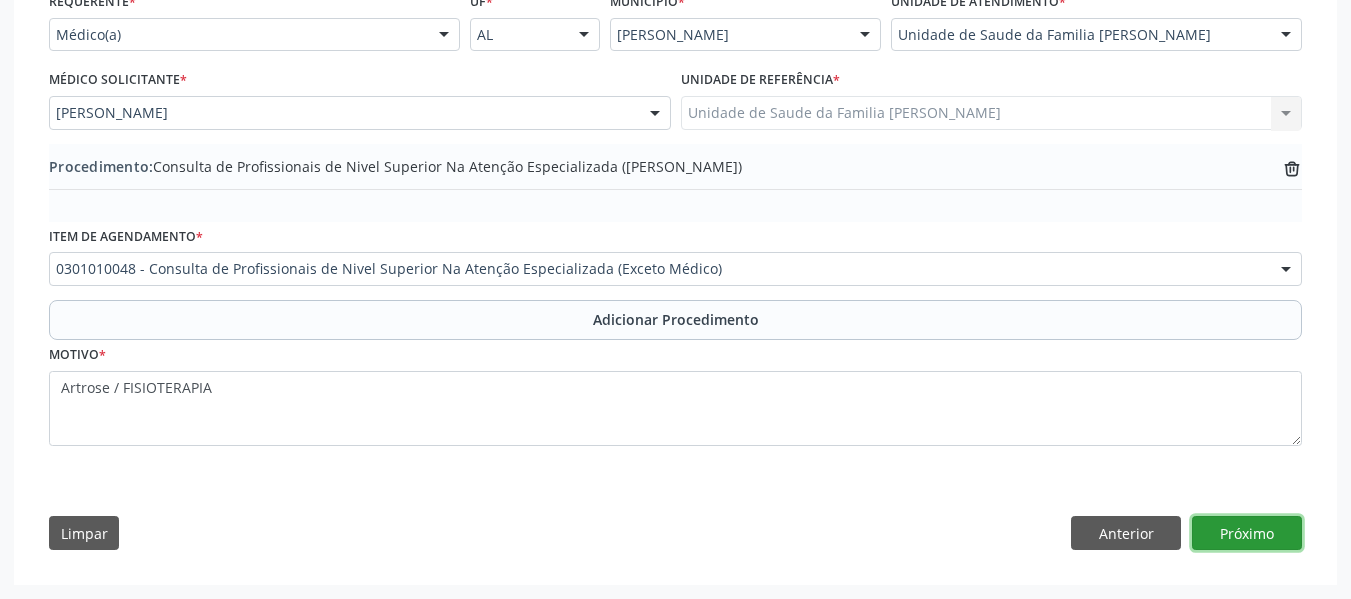 click on "Próximo" at bounding box center [1247, 533] 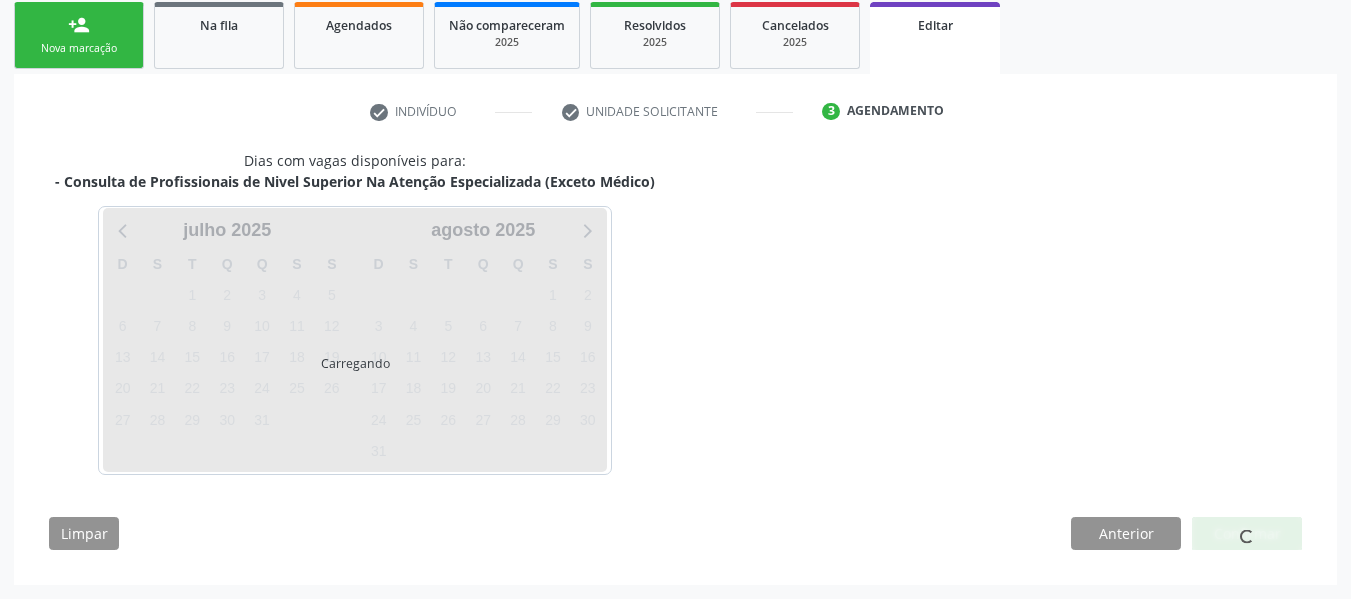 scroll, scrollTop: 384, scrollLeft: 0, axis: vertical 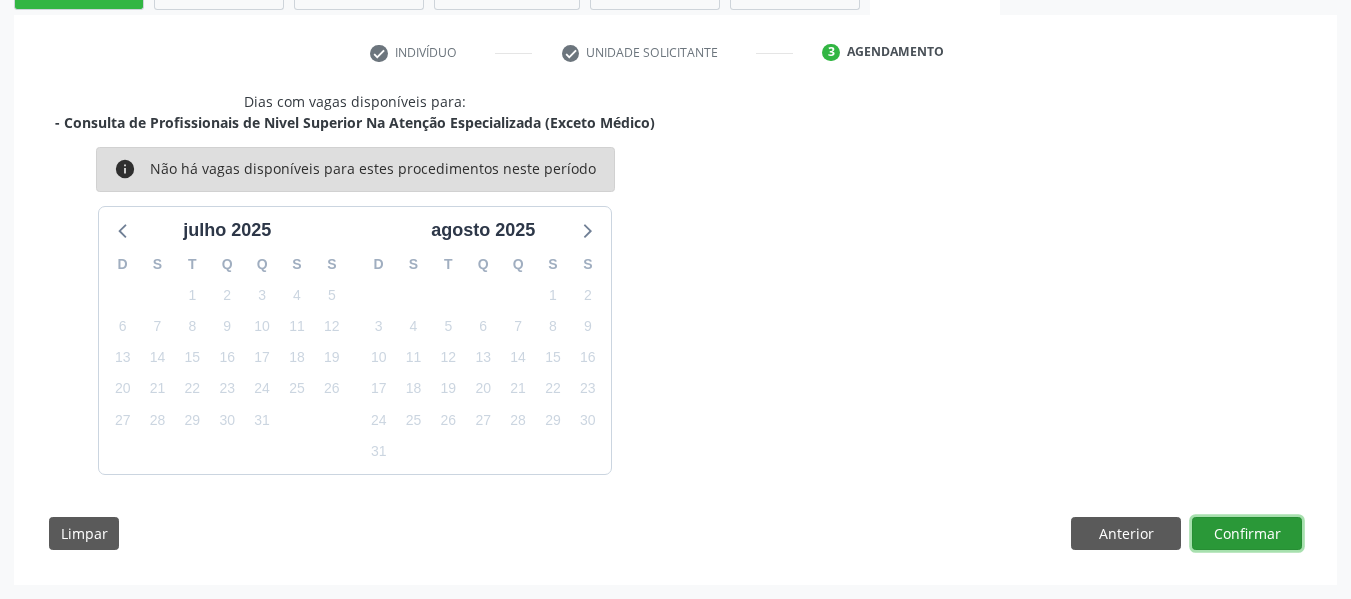 click on "Confirmar" at bounding box center (1247, 534) 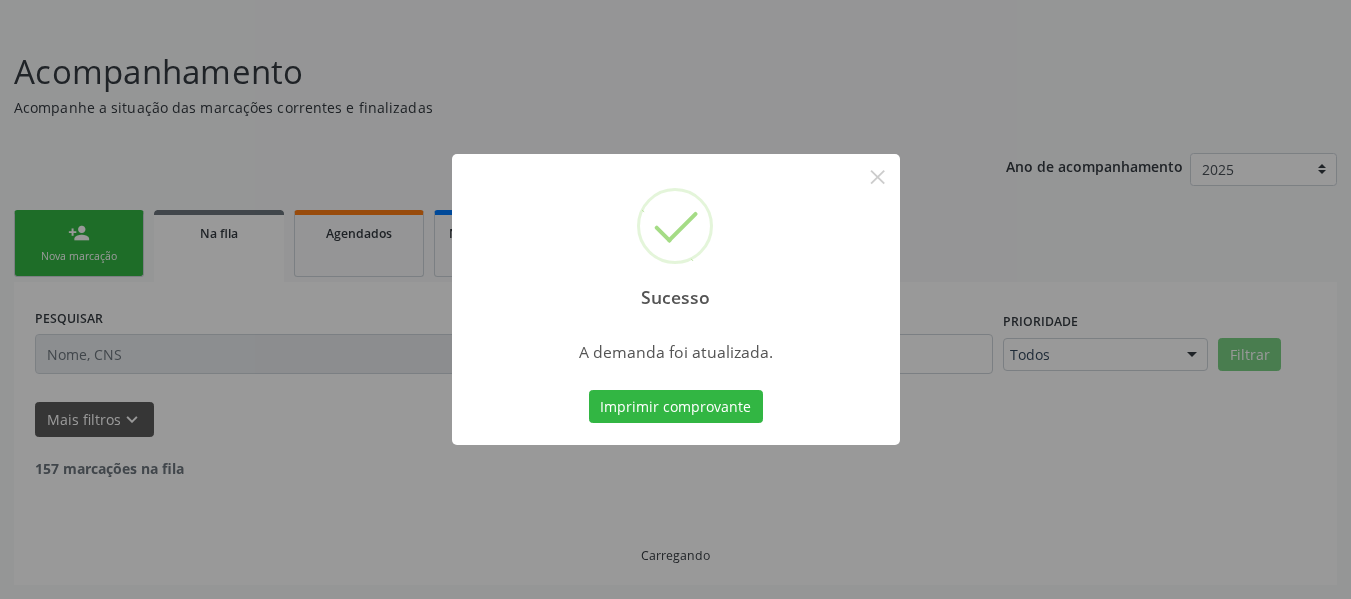 scroll, scrollTop: 96, scrollLeft: 0, axis: vertical 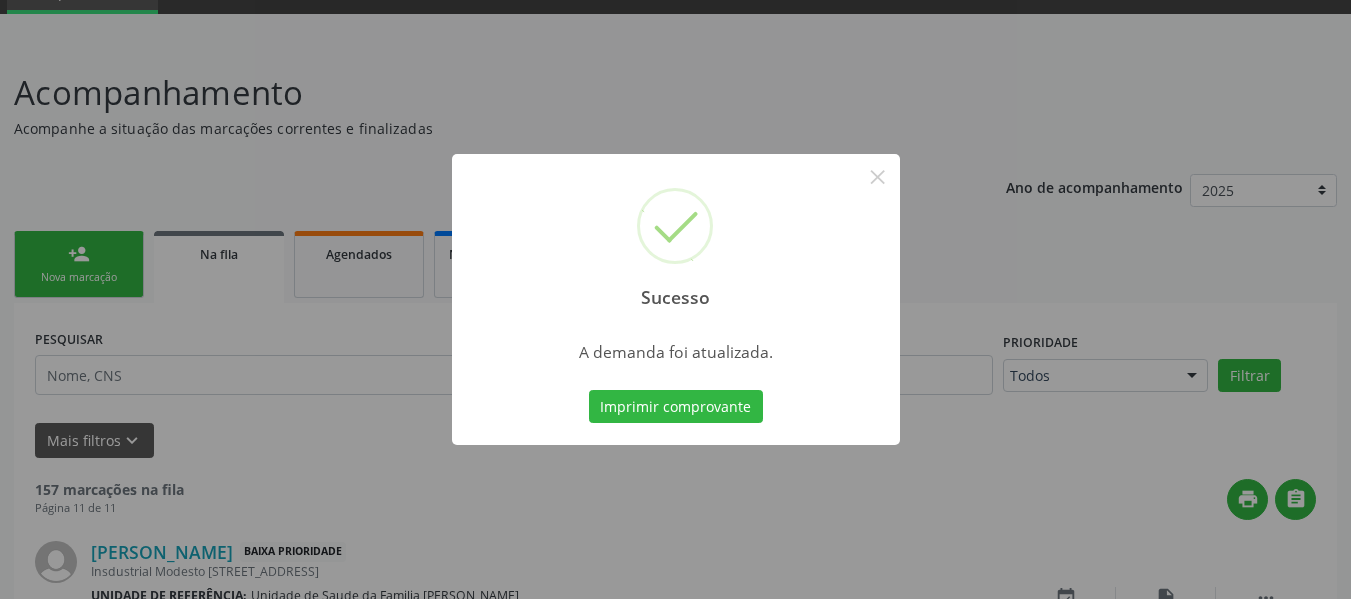 click on "Sucesso × A demanda foi atualizada. Imprimir comprovante Cancel" at bounding box center (675, 299) 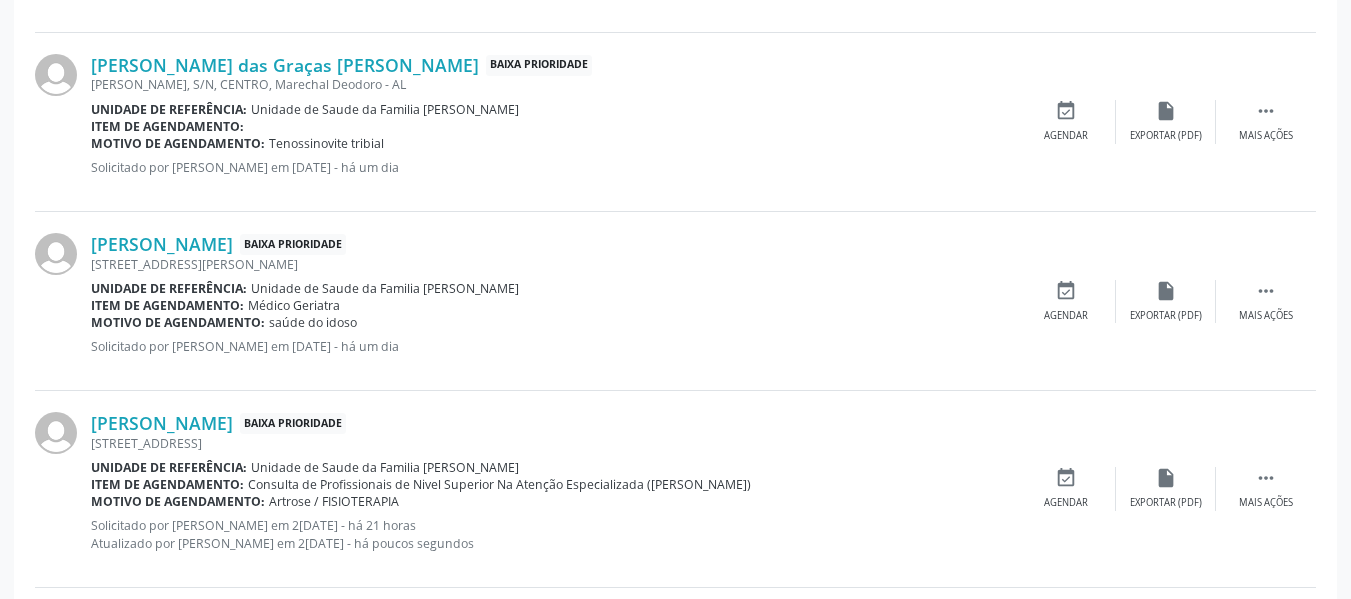 scroll, scrollTop: 763, scrollLeft: 0, axis: vertical 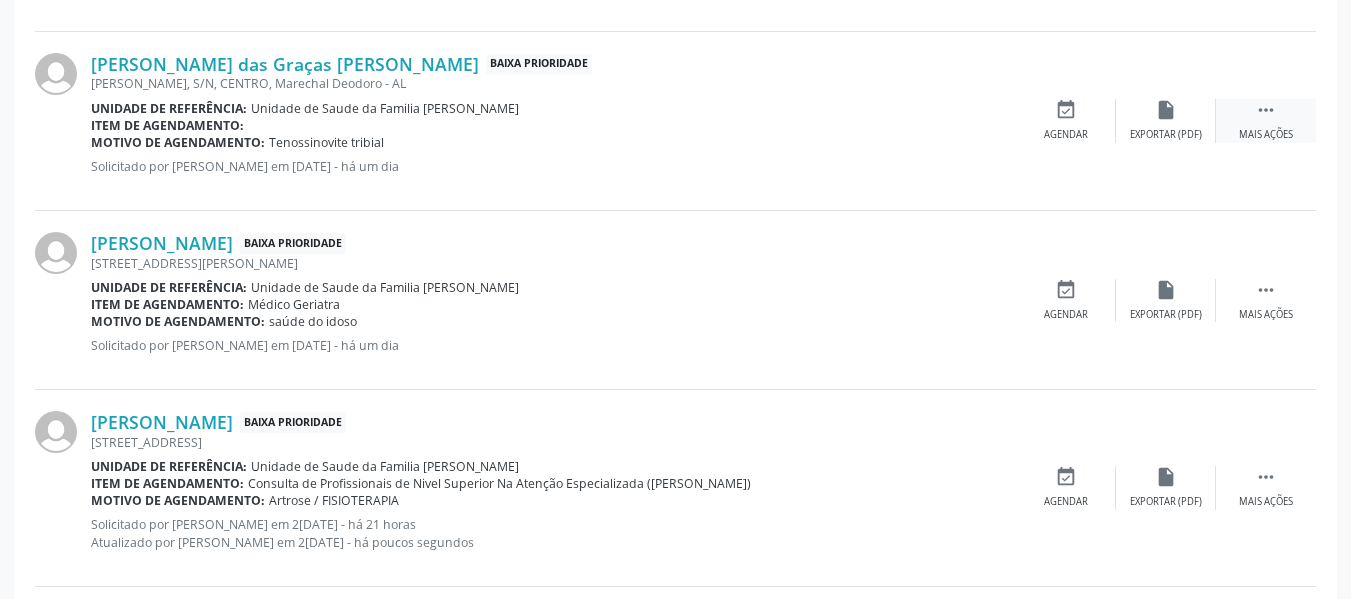 click on "" at bounding box center [1266, 110] 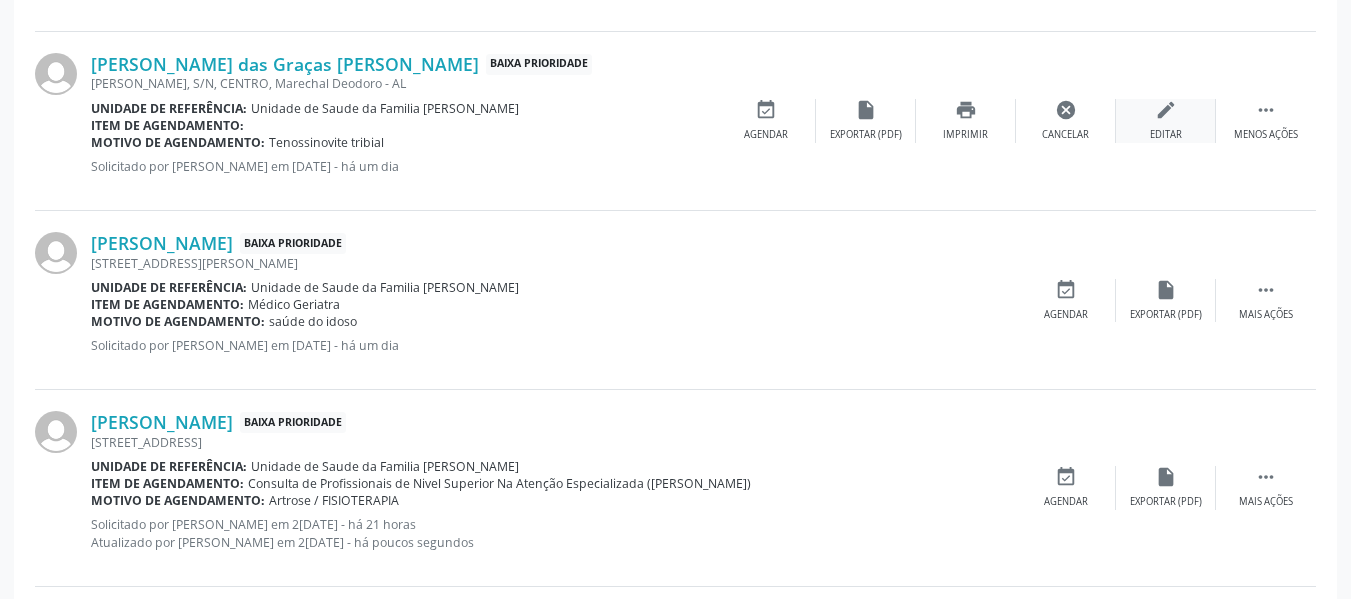 click on "edit
Editar" at bounding box center [1166, 120] 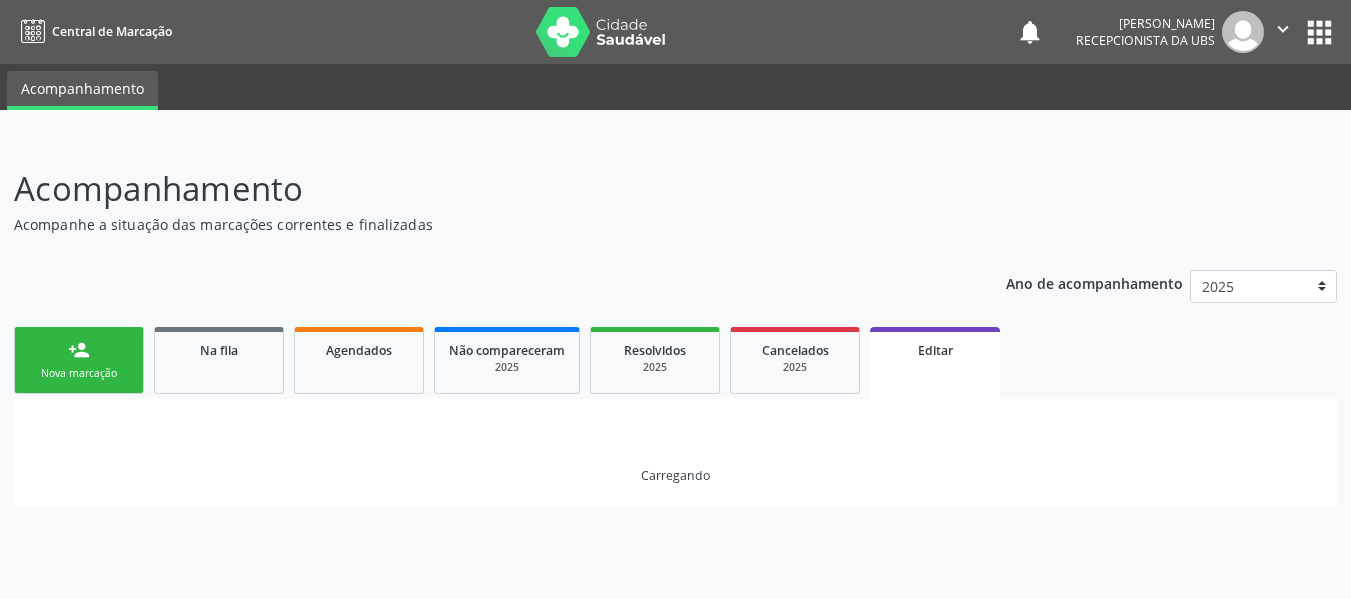 scroll, scrollTop: 0, scrollLeft: 0, axis: both 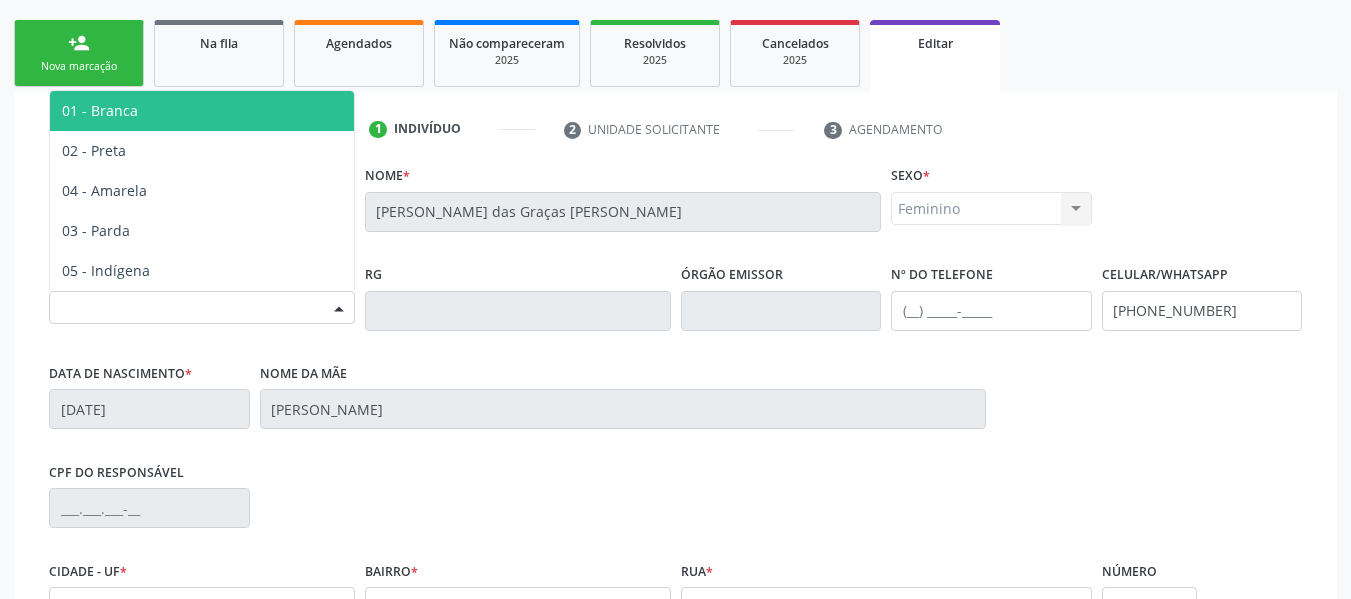 click at bounding box center (339, 309) 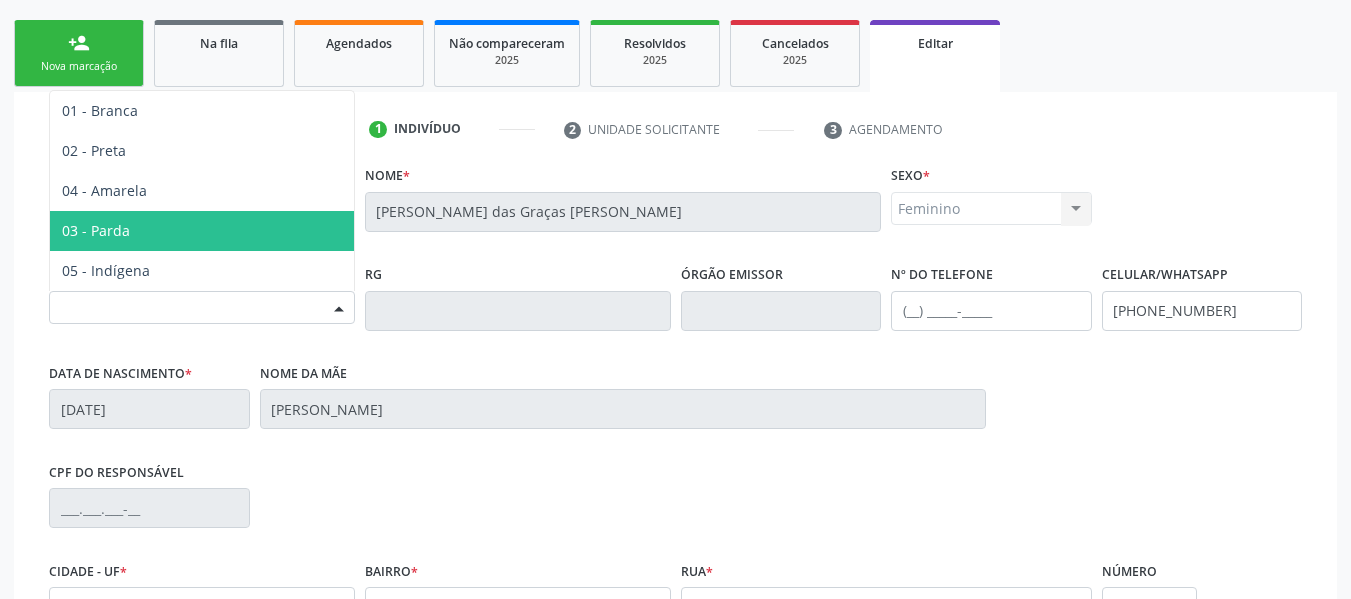 click on "03 - Parda" at bounding box center (202, 231) 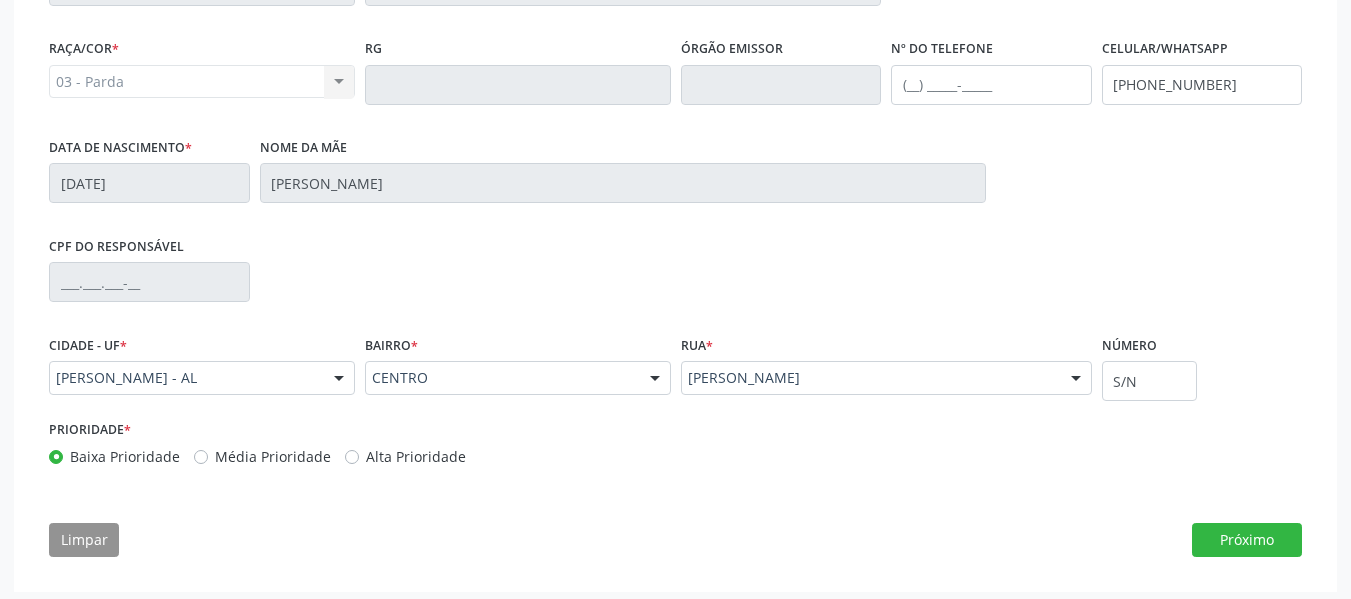 scroll, scrollTop: 540, scrollLeft: 0, axis: vertical 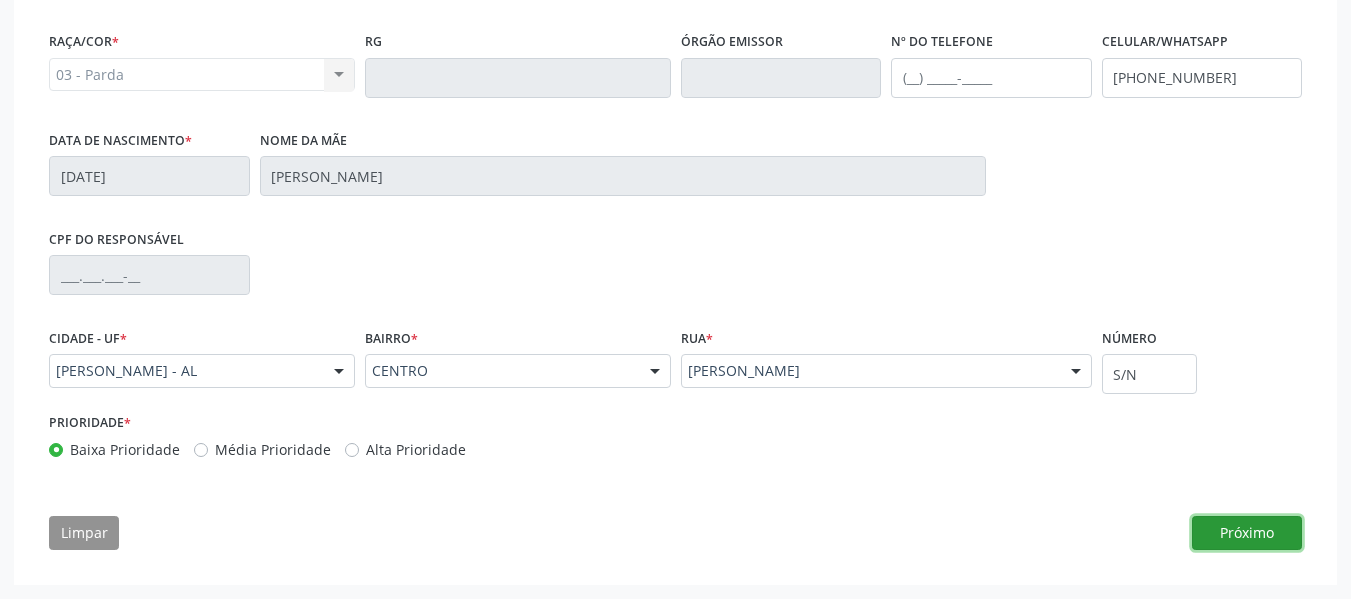 click on "Próximo" at bounding box center (1247, 533) 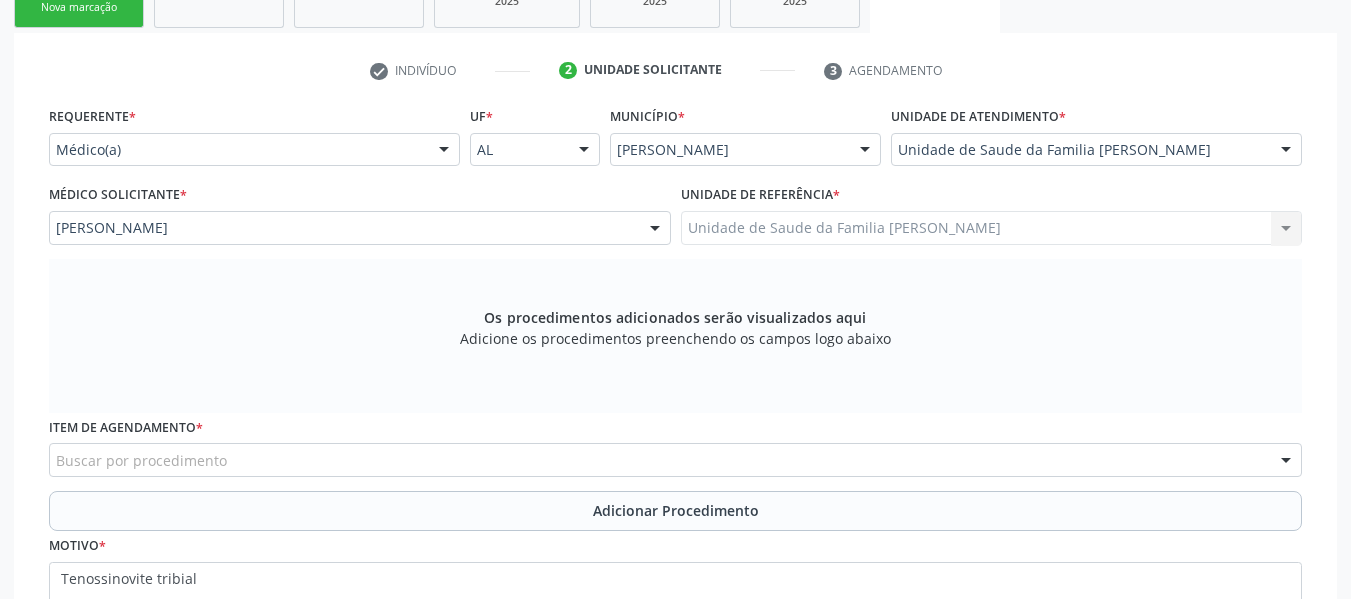 scroll, scrollTop: 233, scrollLeft: 0, axis: vertical 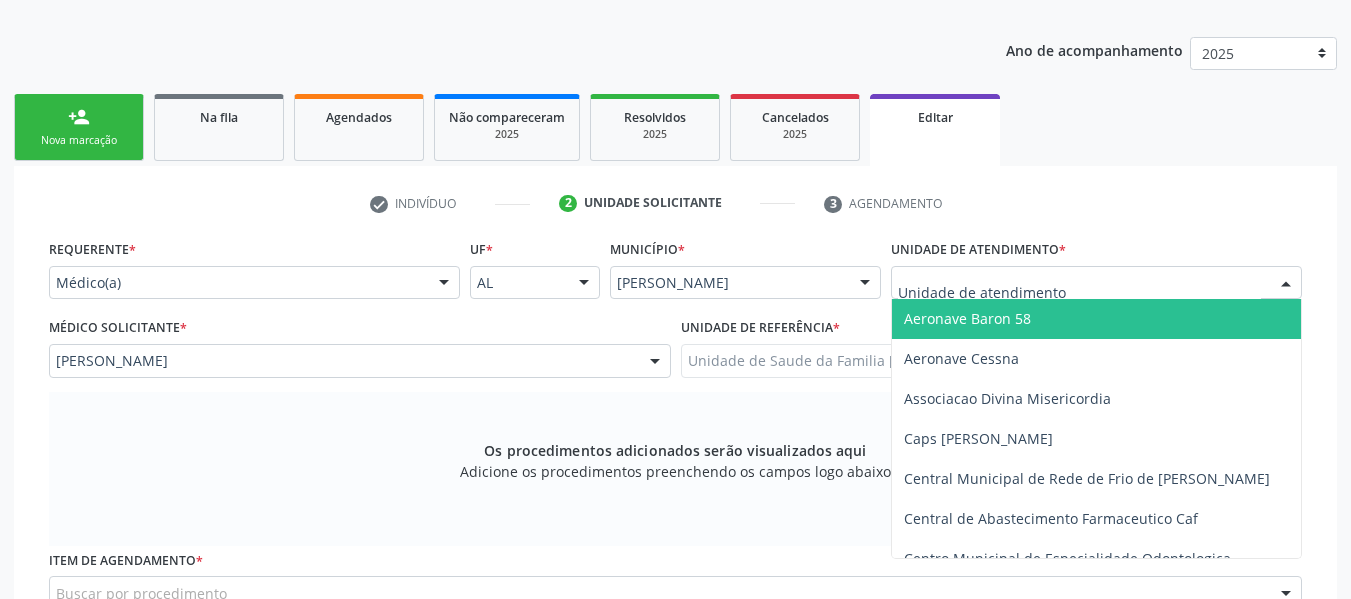 click at bounding box center [1286, 284] 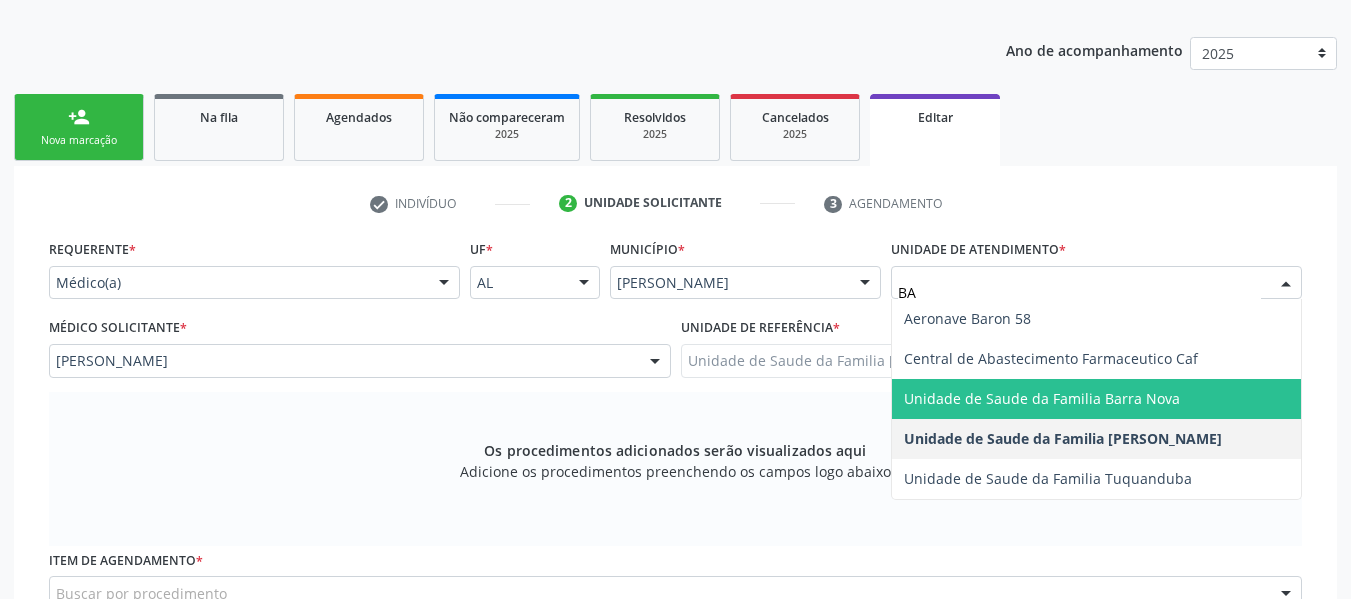 type on "BAR" 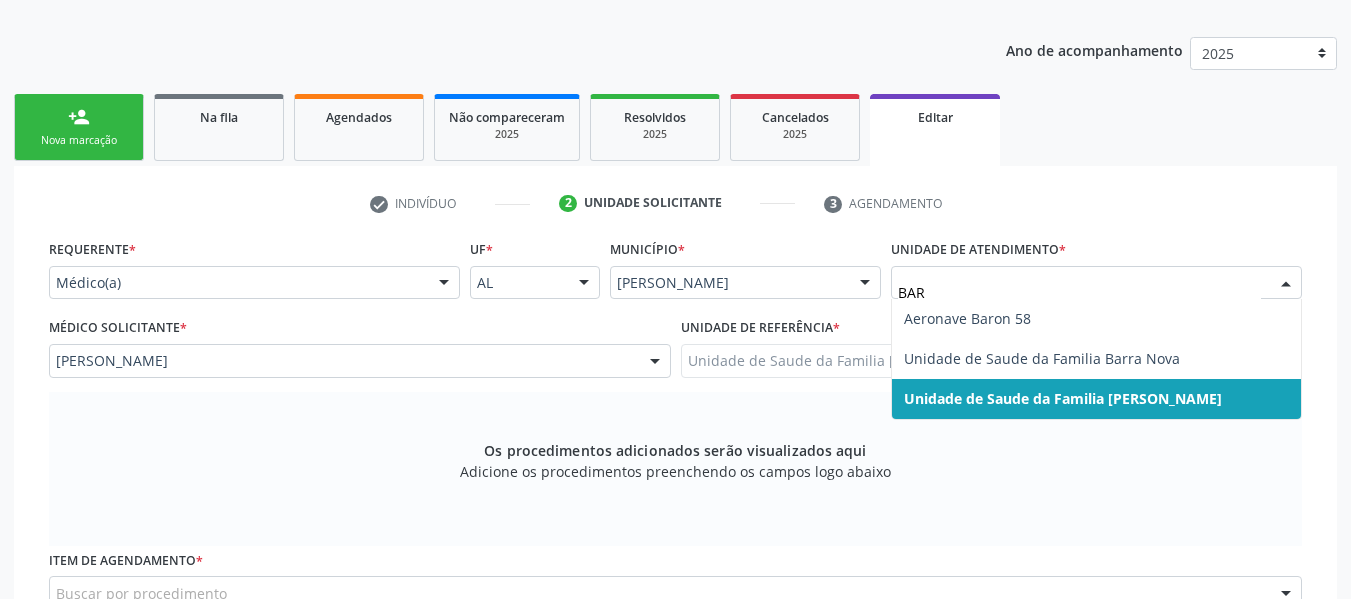 click on "Unidade de Saude da Familia [PERSON_NAME]" at bounding box center [1063, 398] 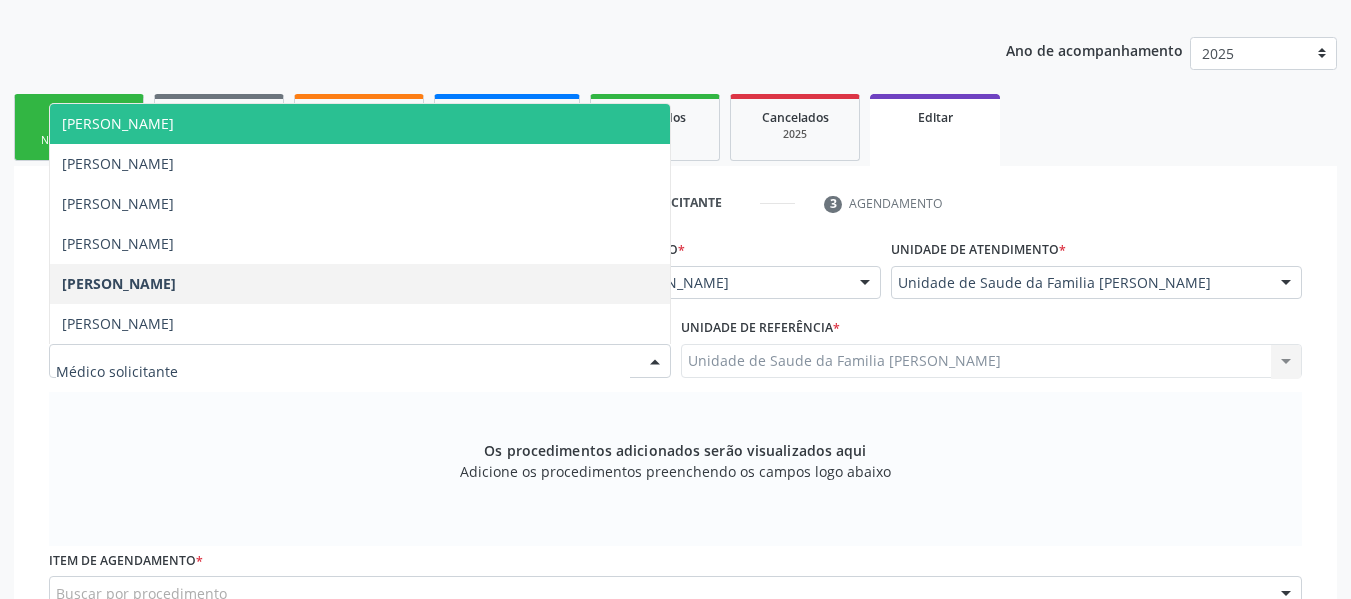 click at bounding box center [655, 362] 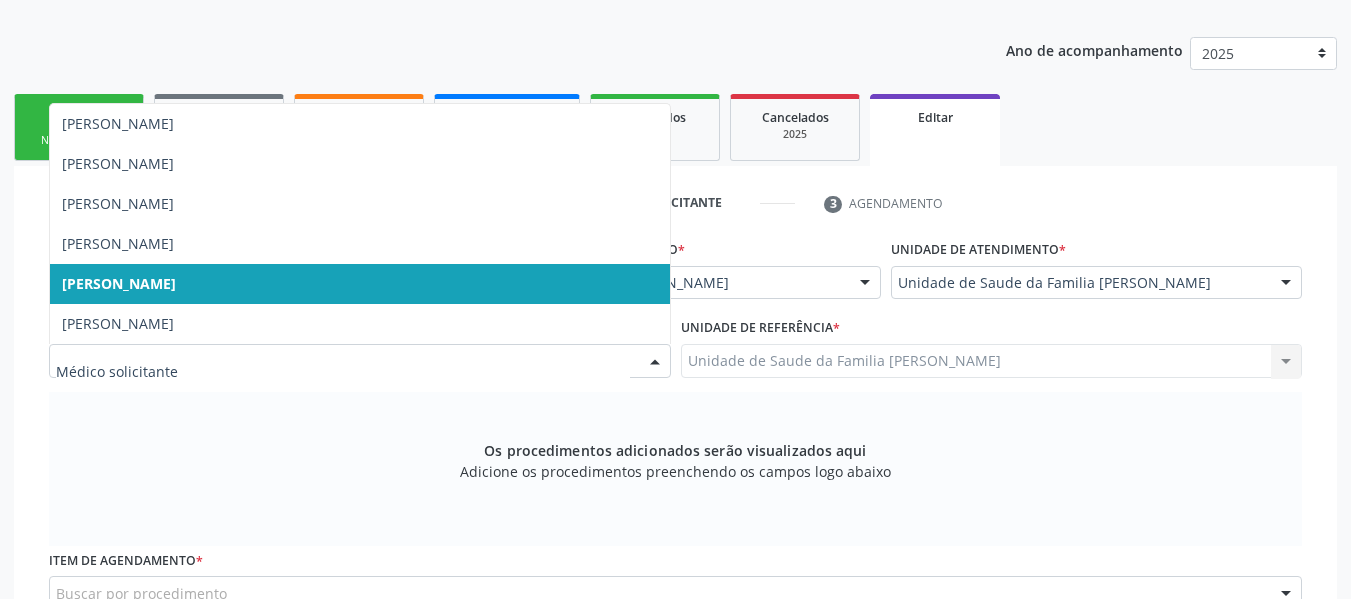 click on "[PERSON_NAME]" at bounding box center [119, 283] 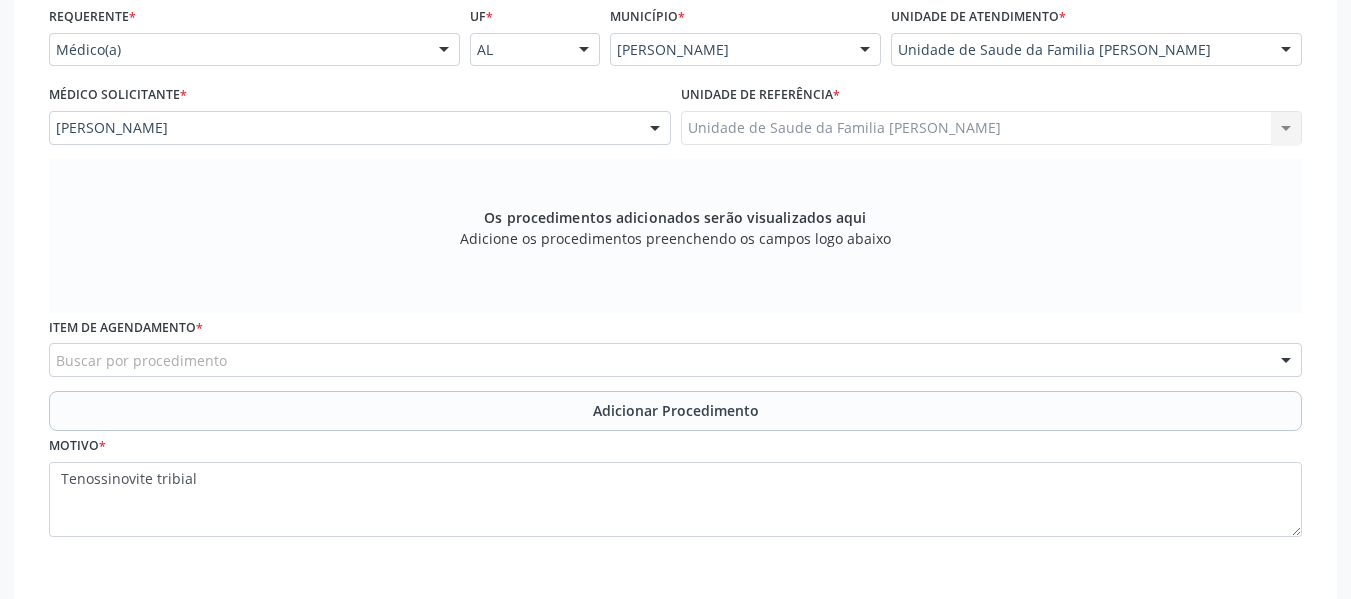 scroll, scrollTop: 473, scrollLeft: 0, axis: vertical 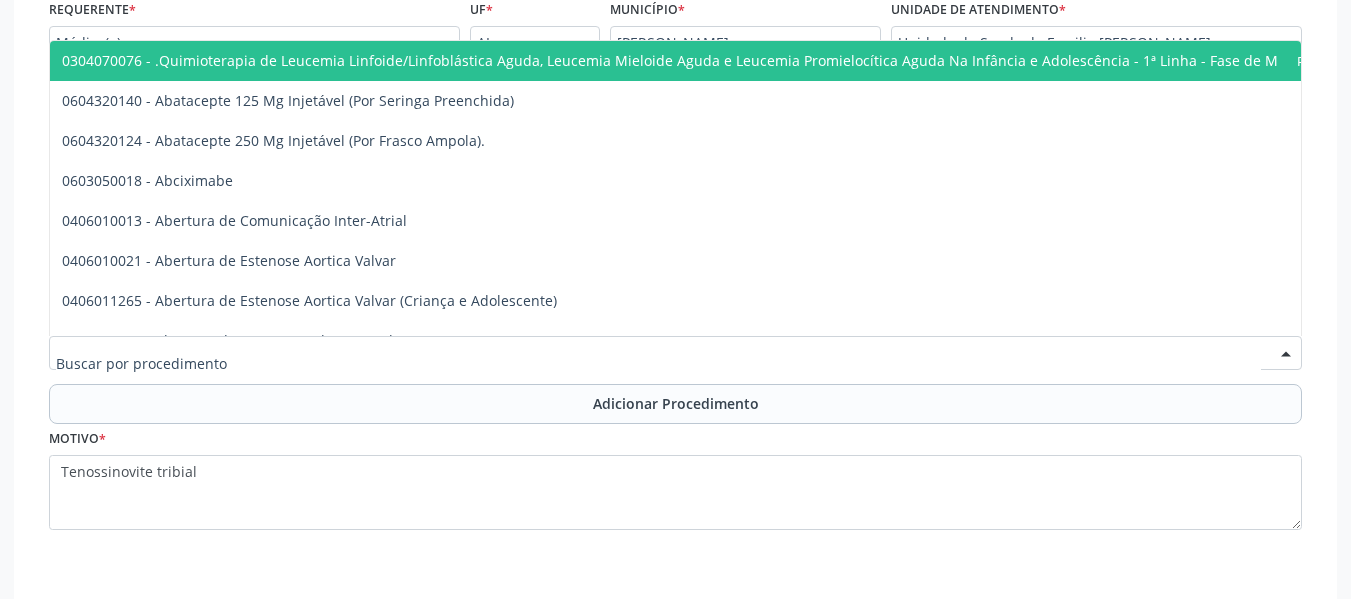 click at bounding box center [675, 353] 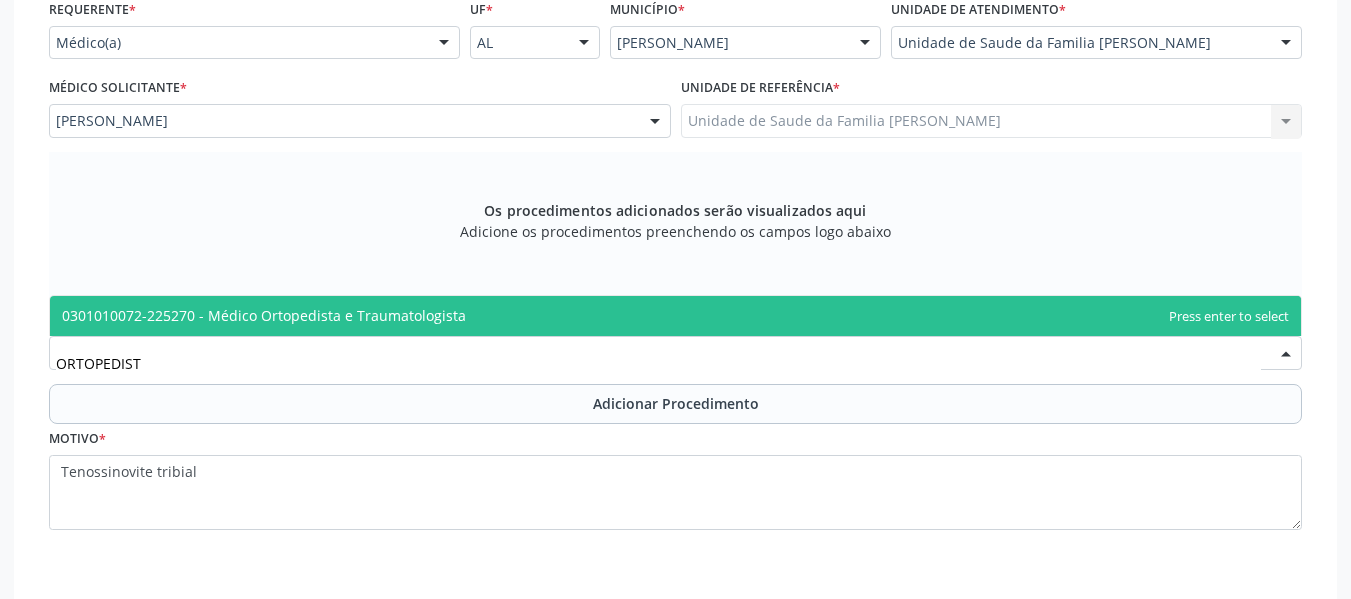 type on "ORTOPEDISTA" 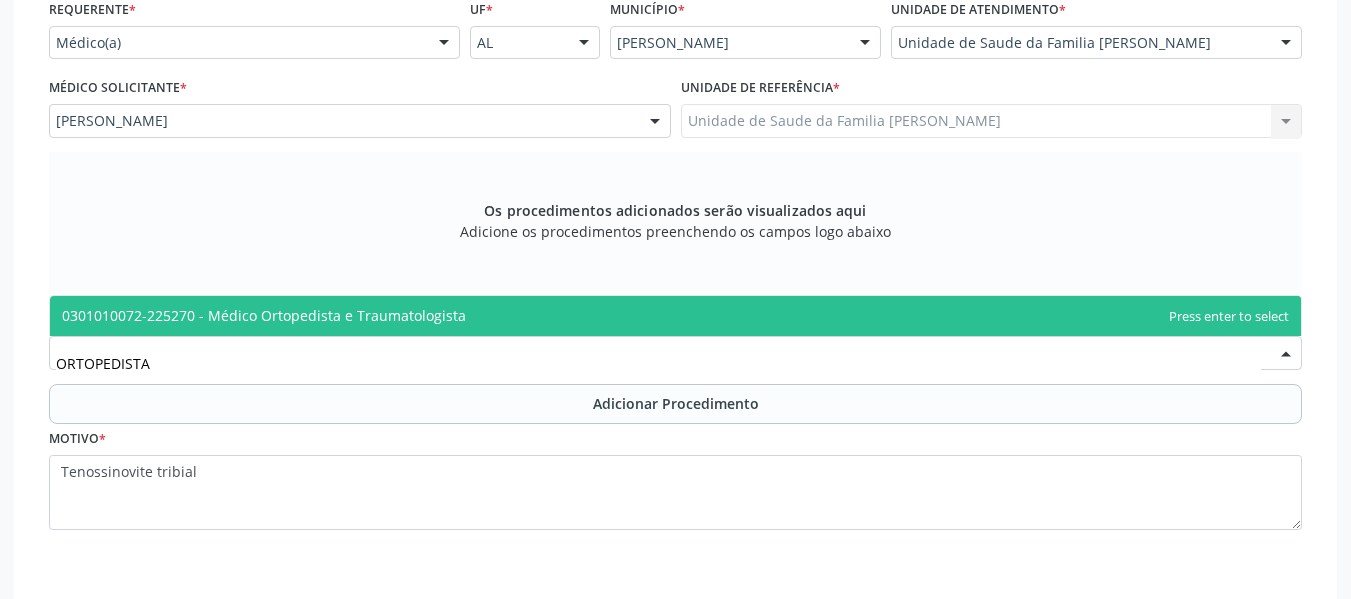 click on "0301010072-225270 - Médico Ortopedista e Traumatologista" at bounding box center (264, 315) 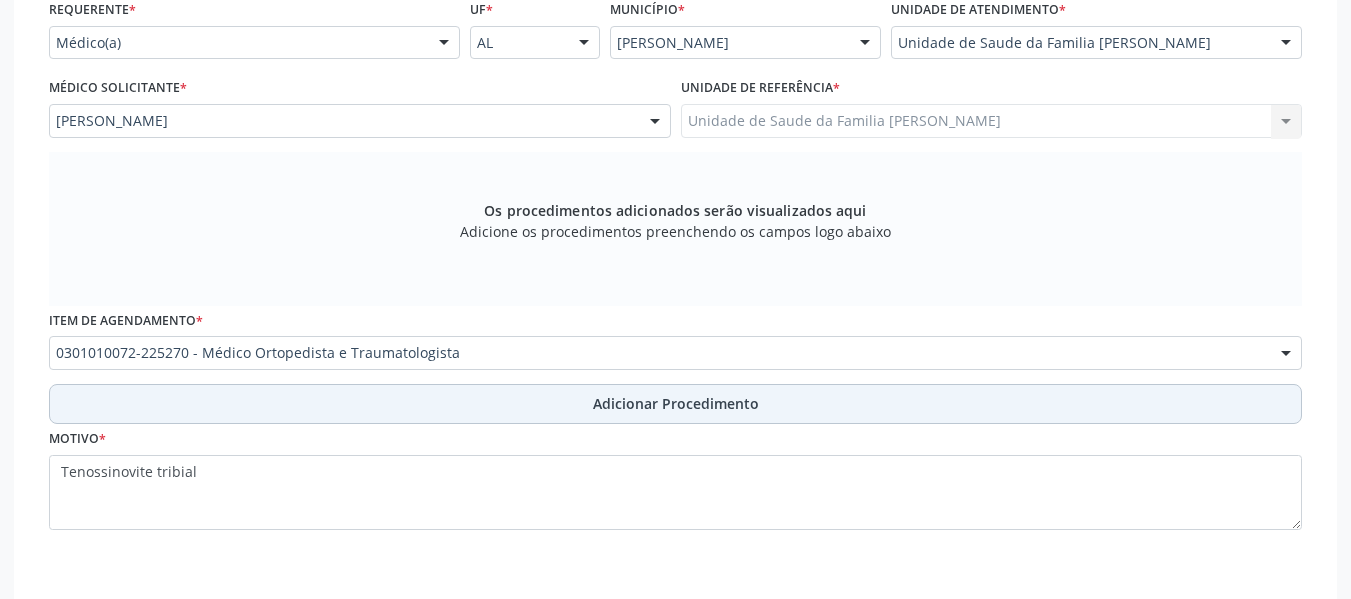 click on "Adicionar Procedimento" at bounding box center [676, 403] 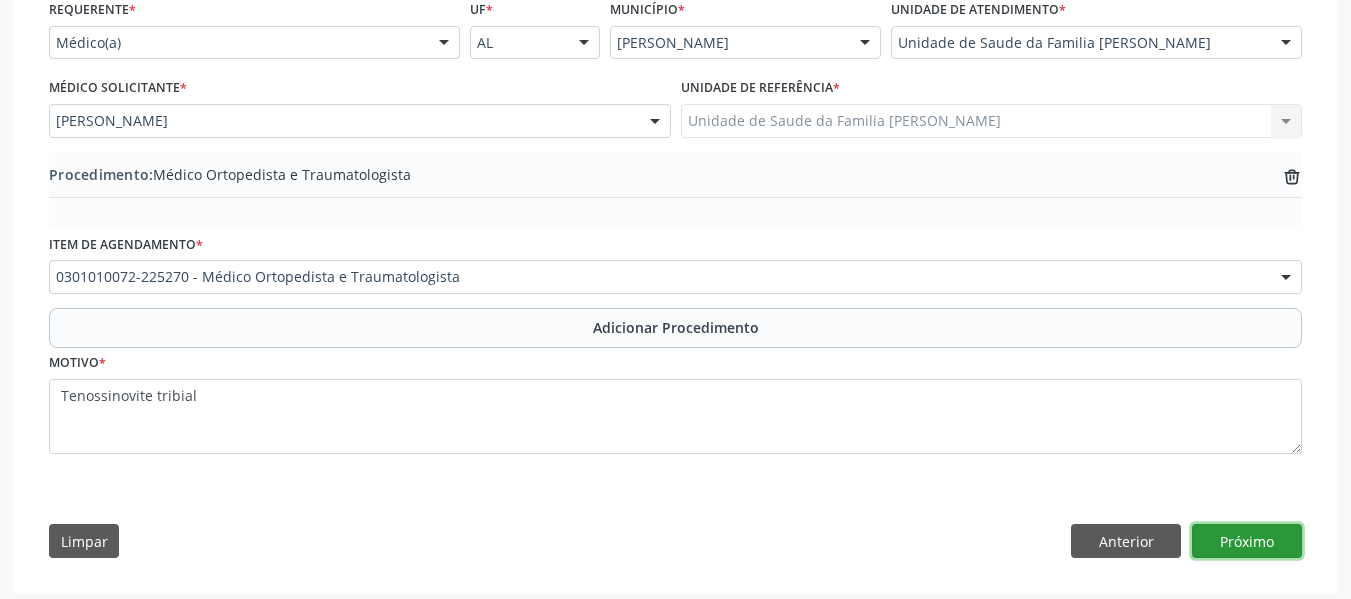 click on "Próximo" at bounding box center [1247, 541] 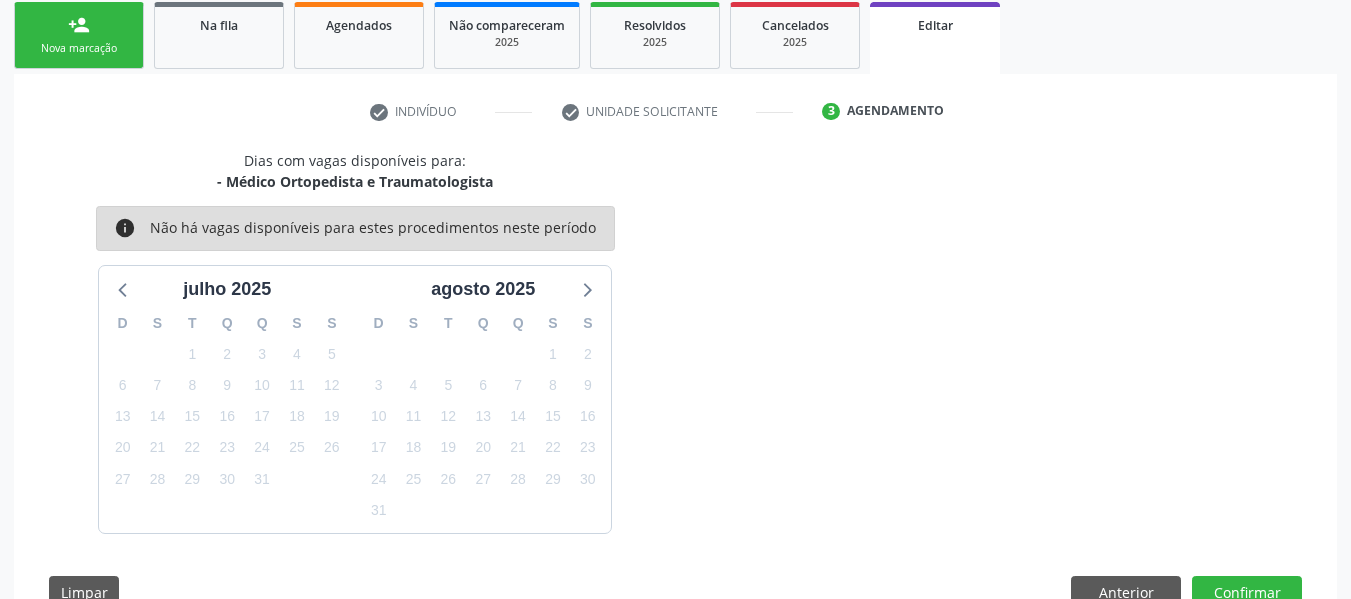 scroll, scrollTop: 384, scrollLeft: 0, axis: vertical 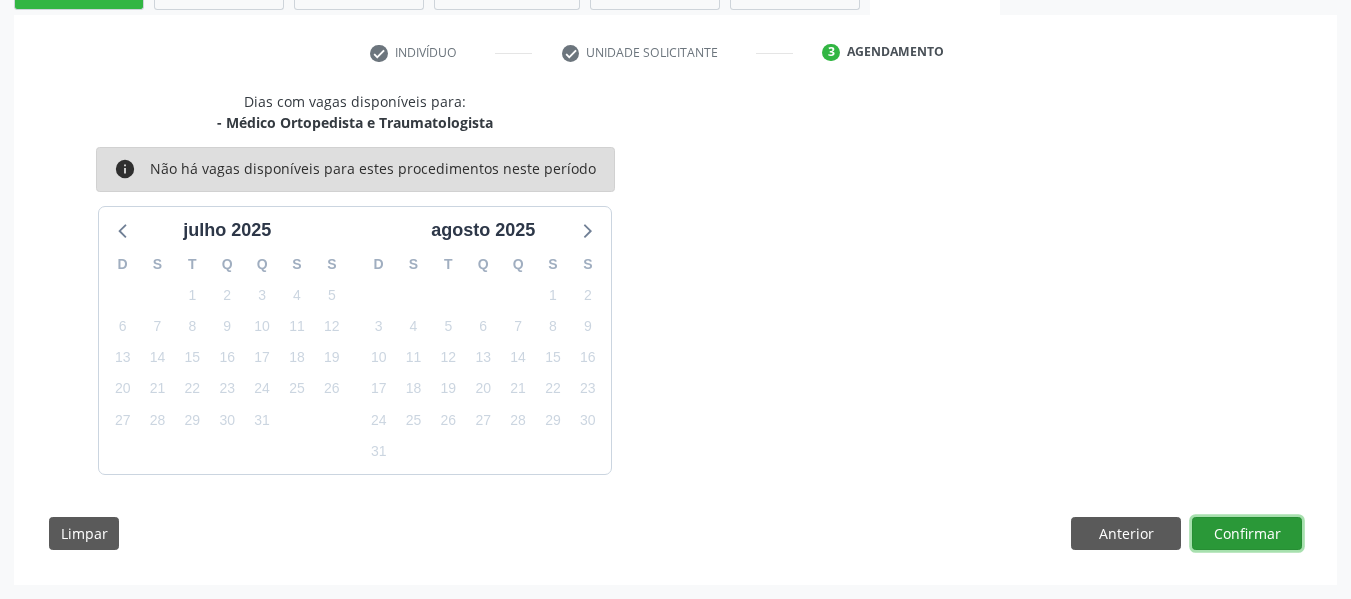 click on "Confirmar" at bounding box center (1247, 534) 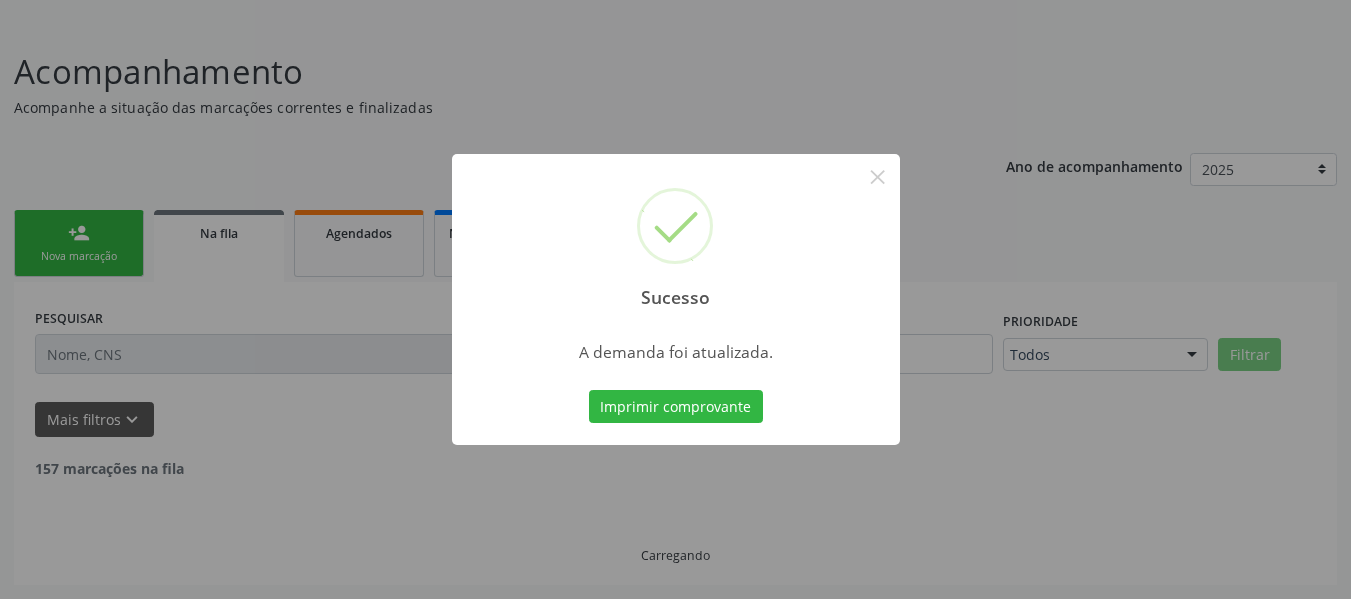 scroll, scrollTop: 96, scrollLeft: 0, axis: vertical 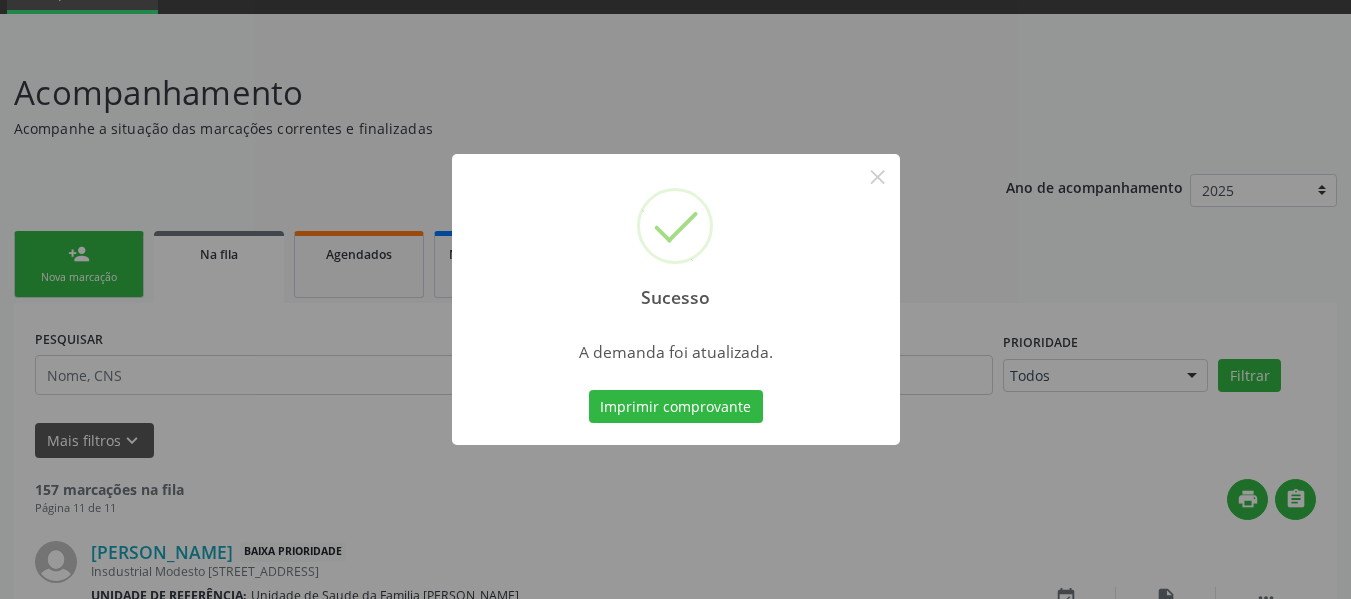 click on "Sucesso × A demanda foi atualizada. Imprimir comprovante Cancel" at bounding box center (675, 299) 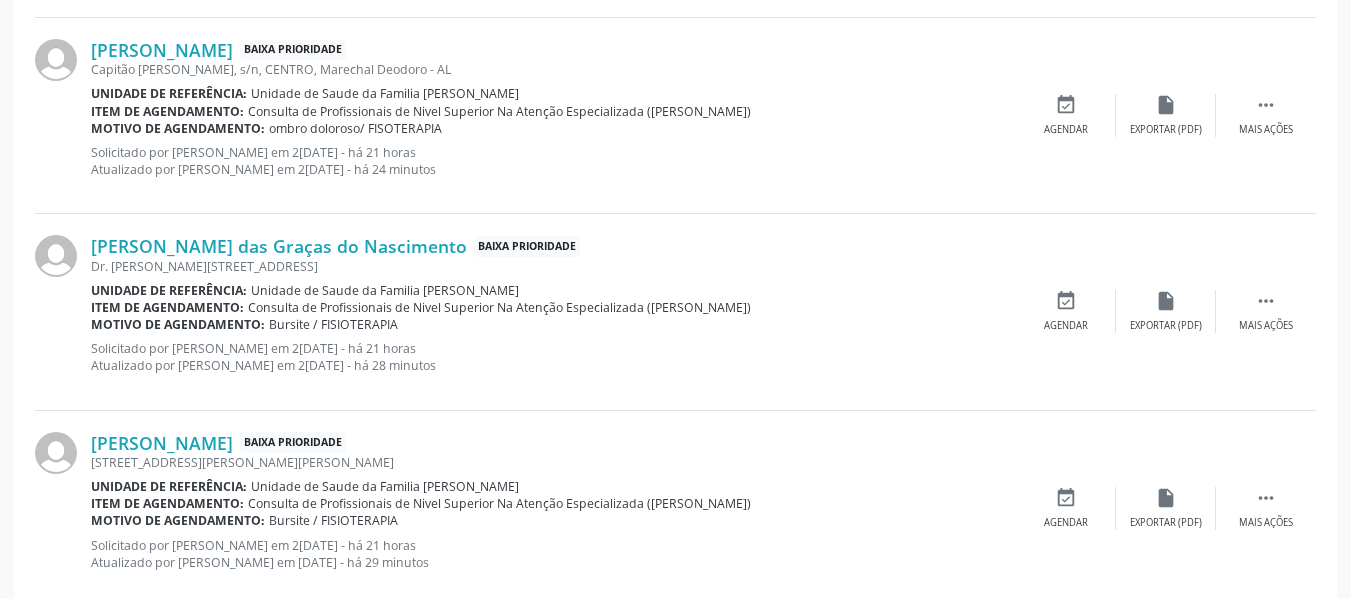 scroll, scrollTop: 1376, scrollLeft: 0, axis: vertical 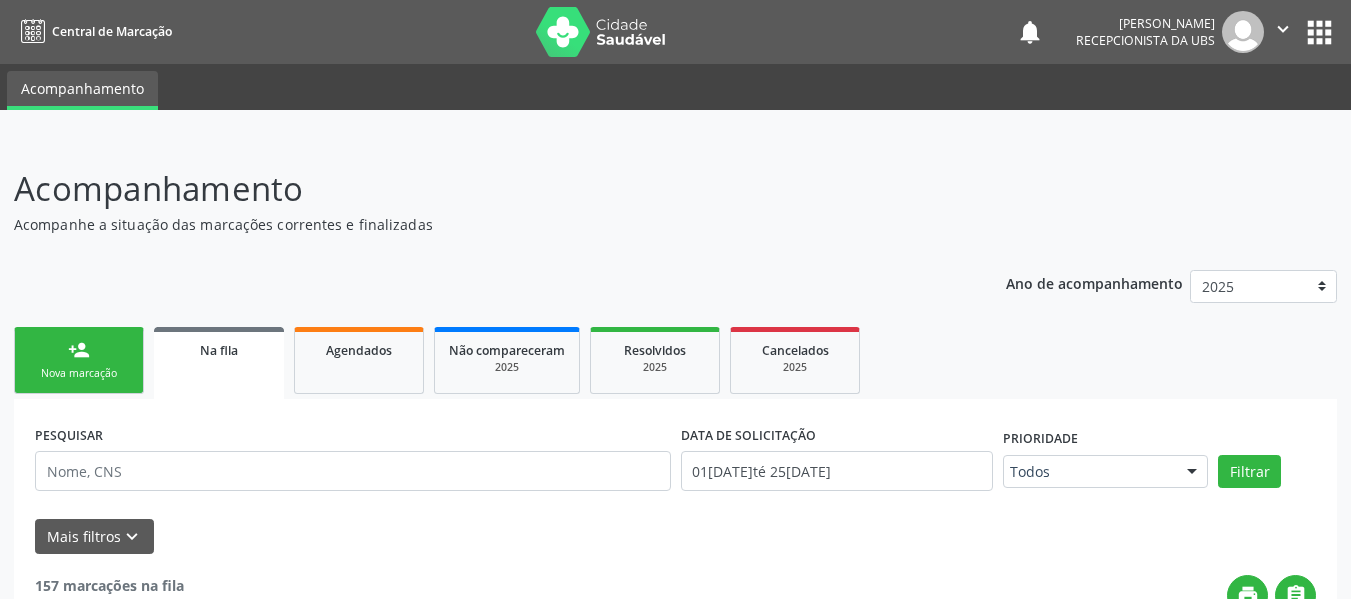 click on "Na fila" at bounding box center (219, 350) 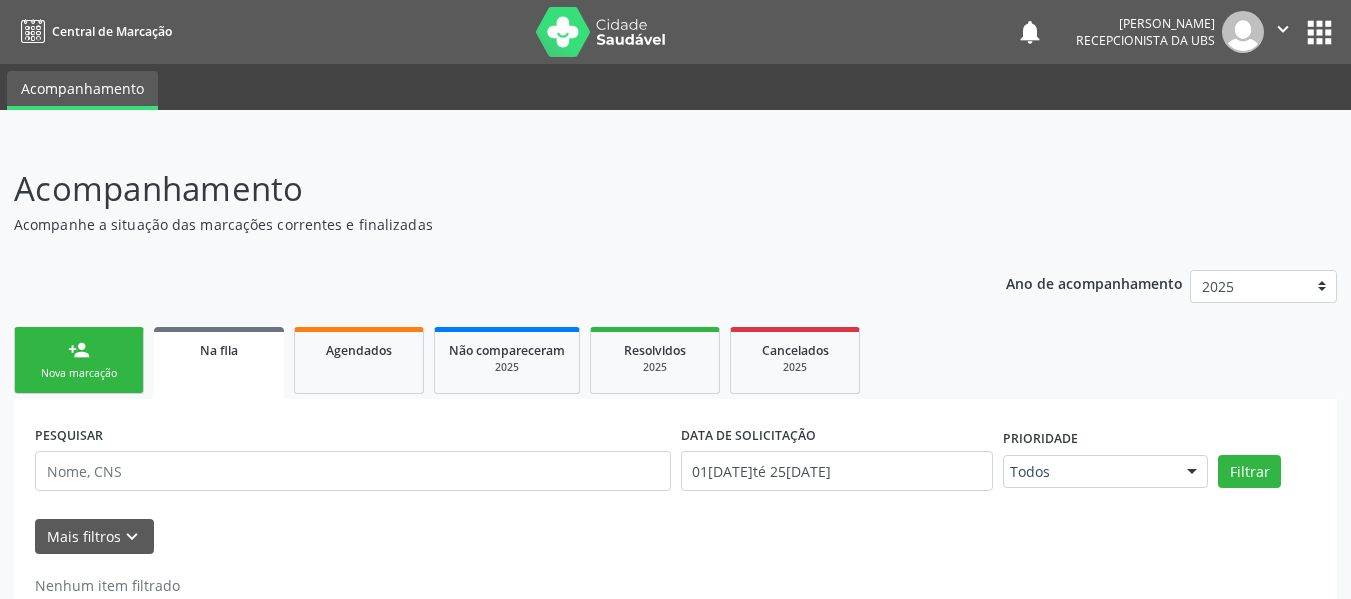 click on "Na fila" at bounding box center [219, 350] 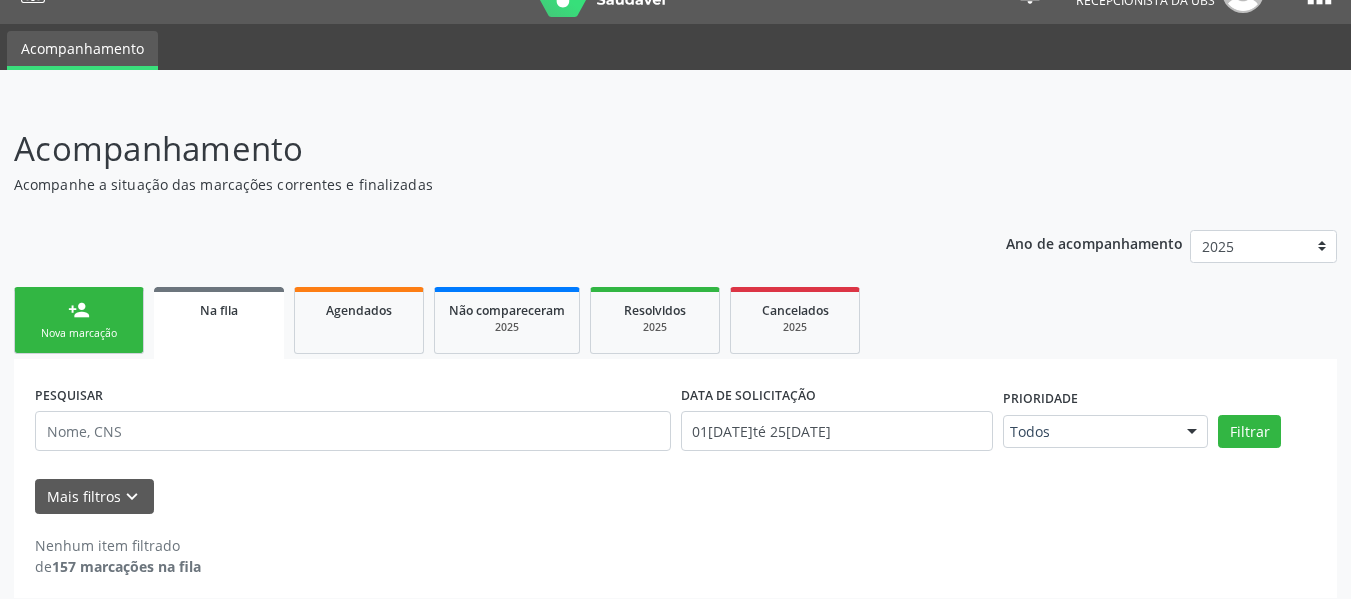 scroll, scrollTop: 53, scrollLeft: 0, axis: vertical 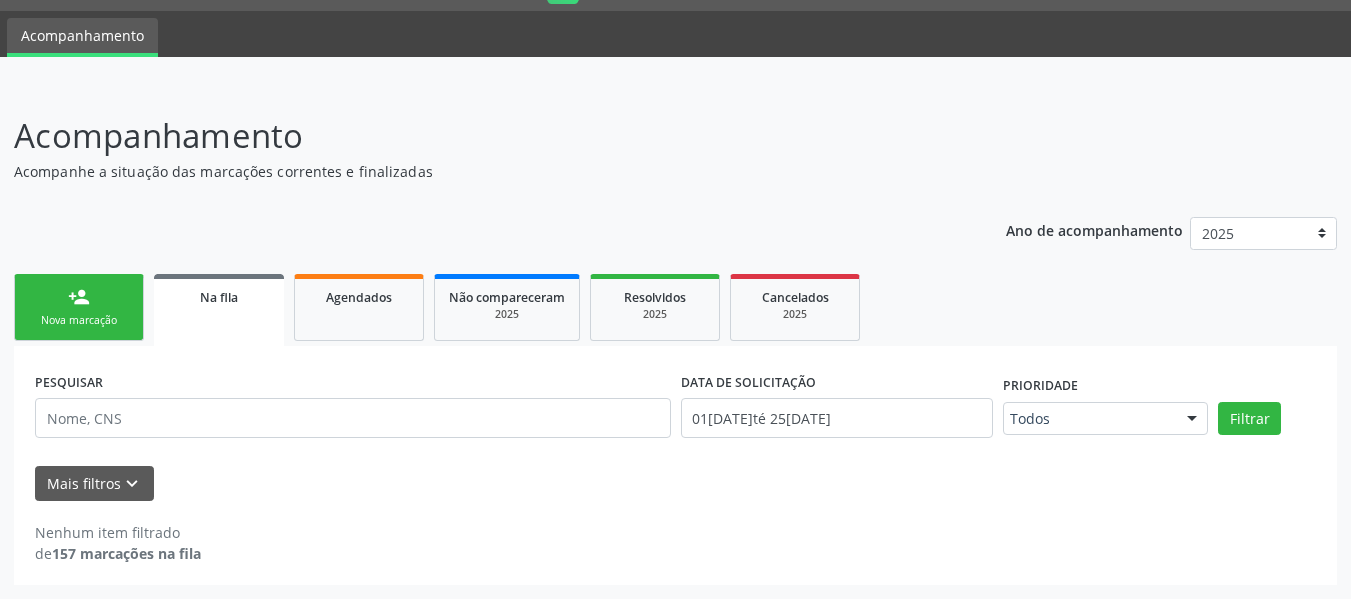 click on "Na fila" at bounding box center [219, 296] 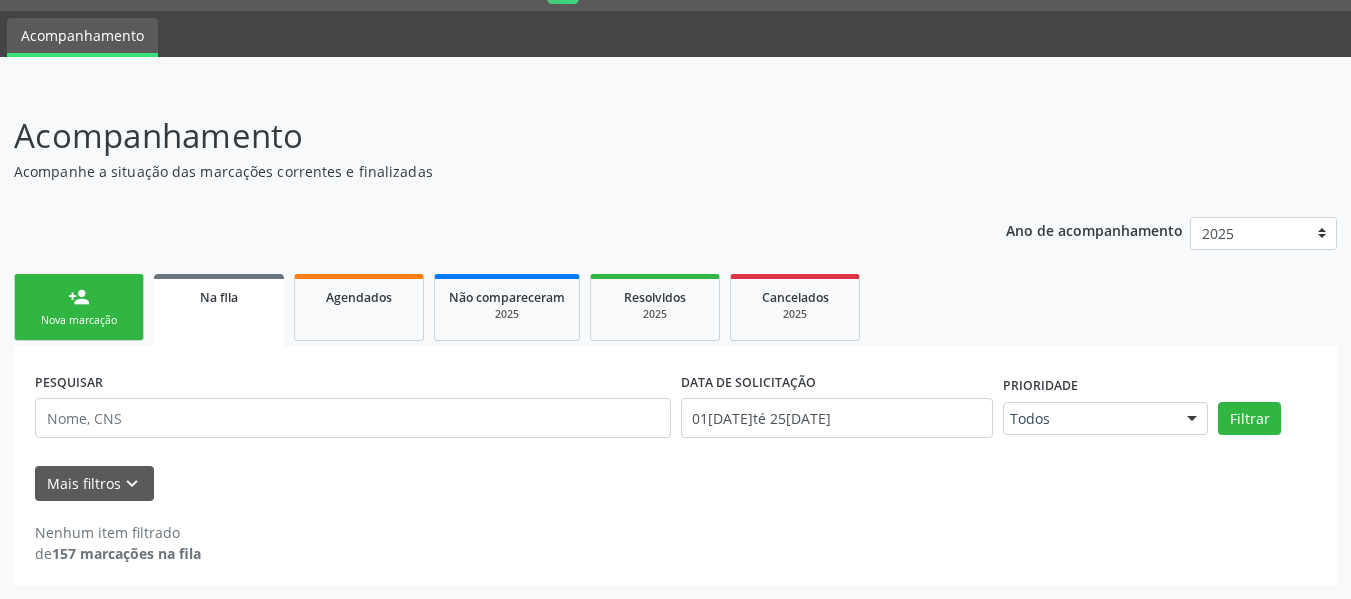 click on "person_add
Nova marcação" at bounding box center (79, 307) 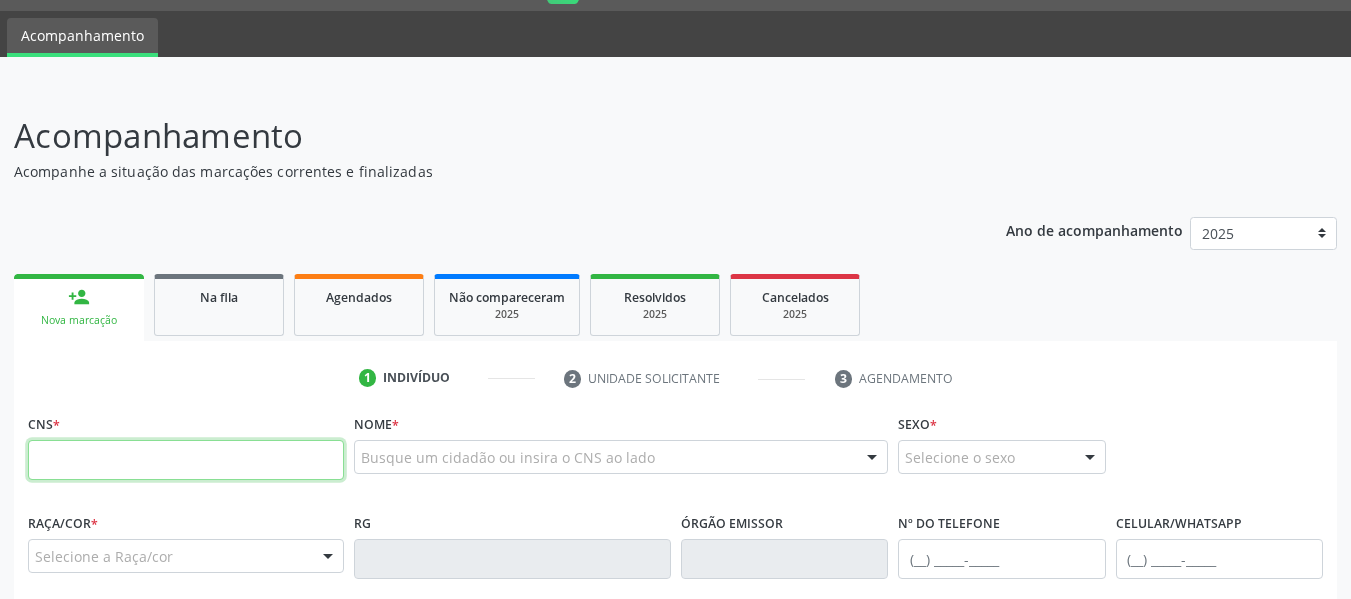 click at bounding box center (186, 460) 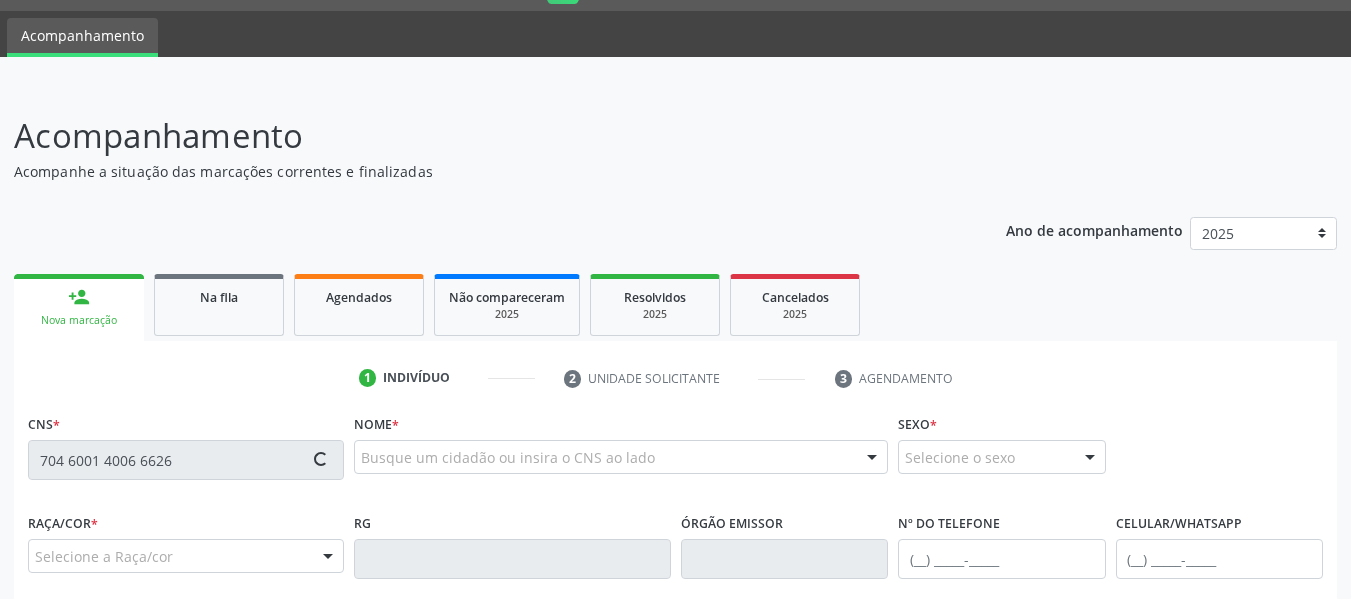 type on "704 6001 4006 6626" 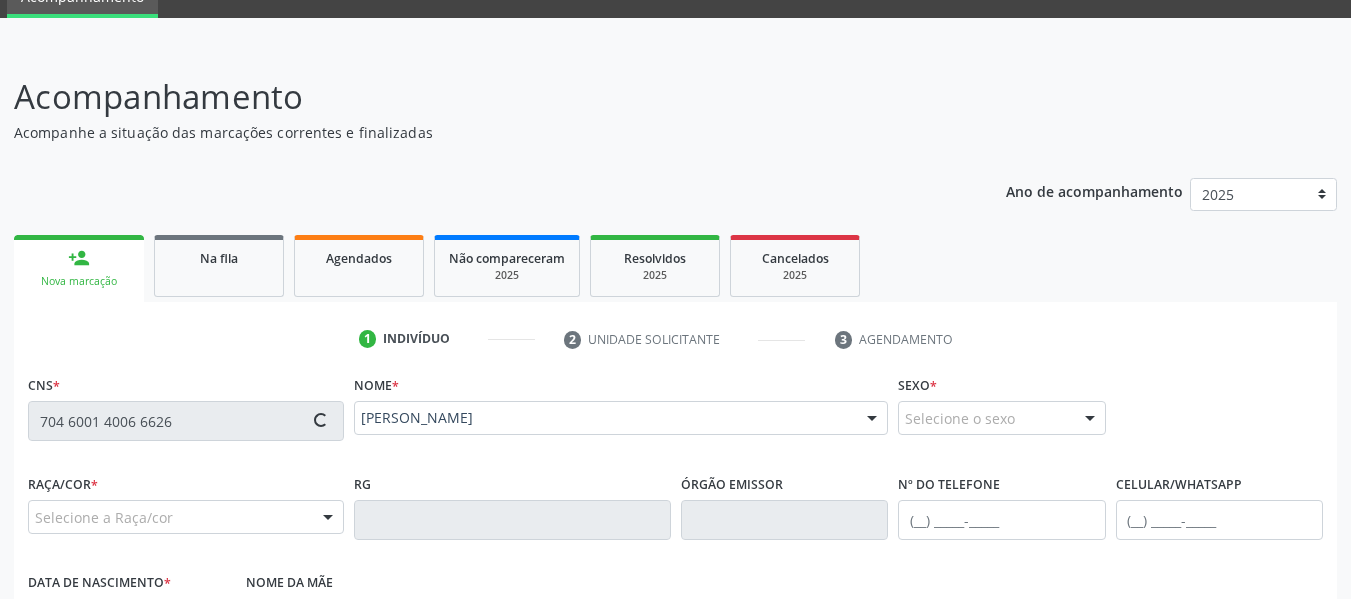 type on "[PHONE_NUMBER]" 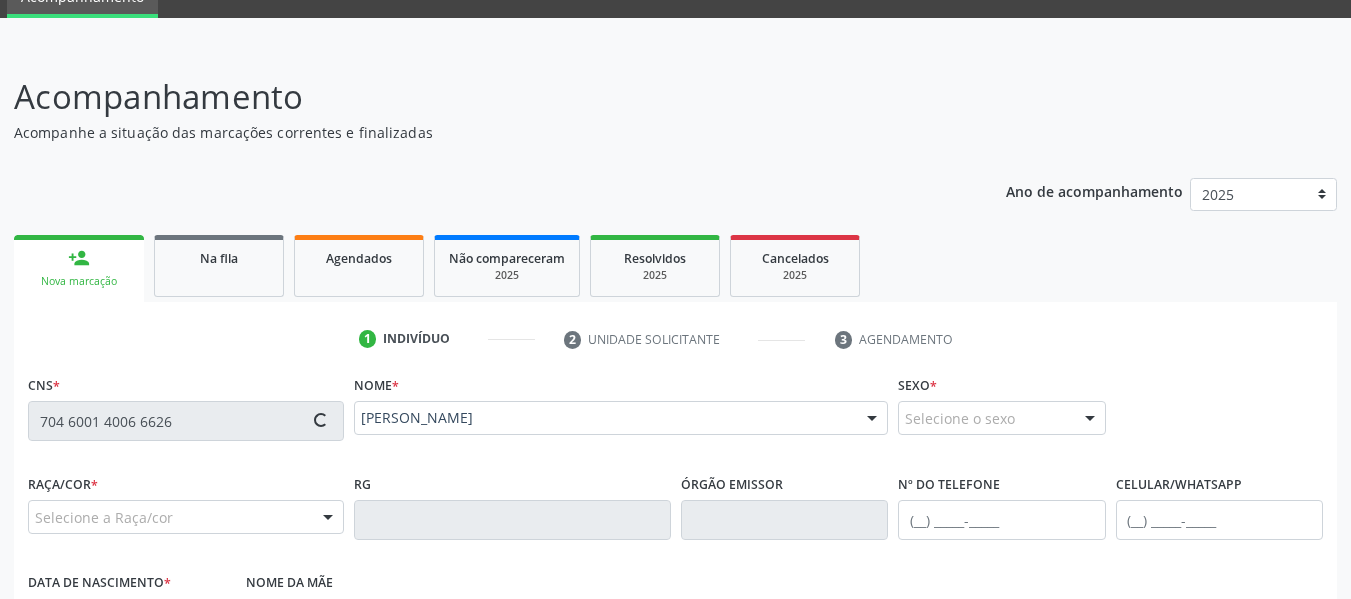 type on "[DATE]" 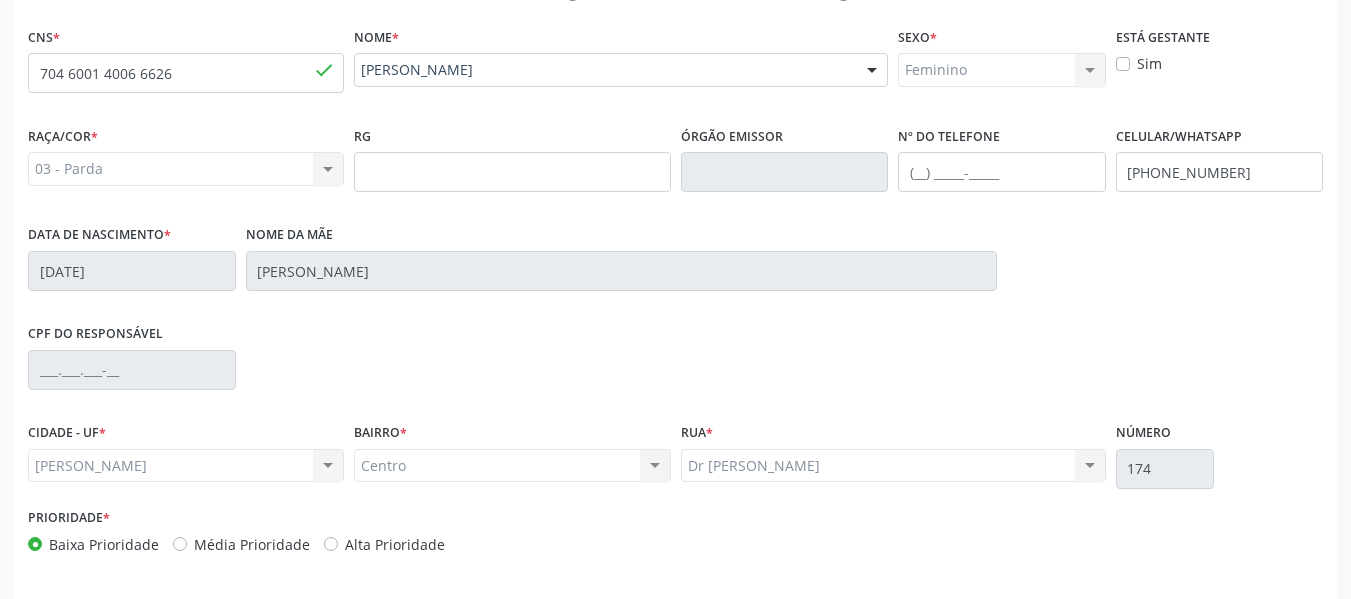 scroll, scrollTop: 513, scrollLeft: 0, axis: vertical 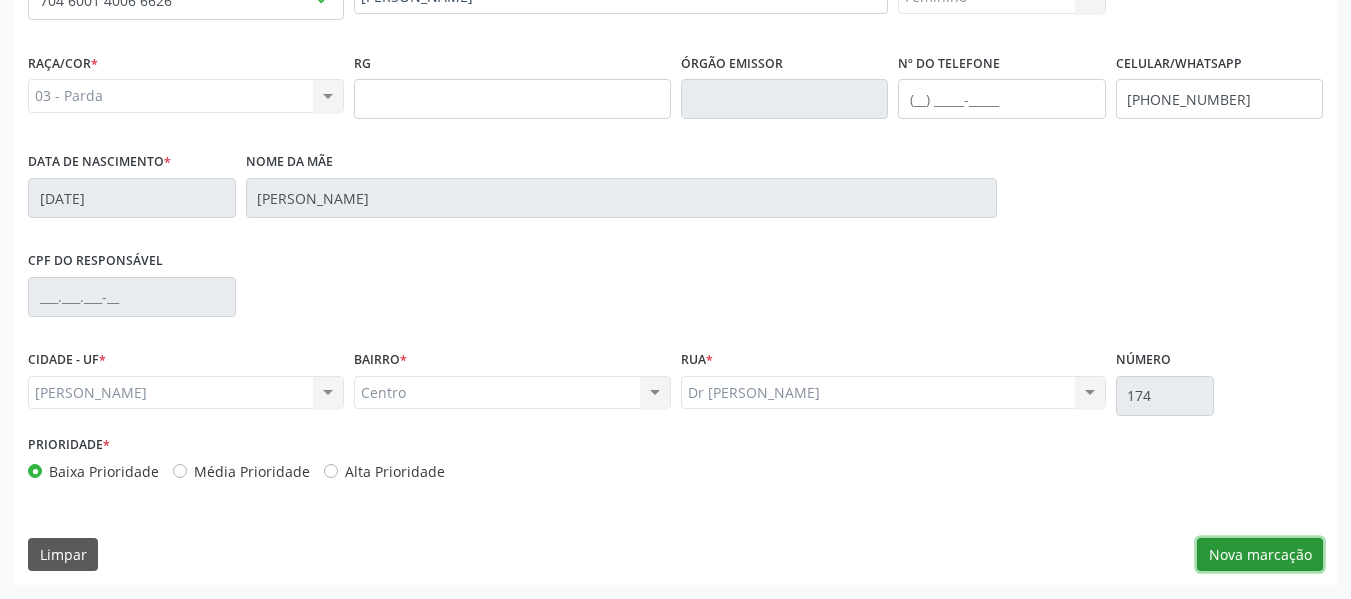 click on "Nova marcação" at bounding box center [1260, 555] 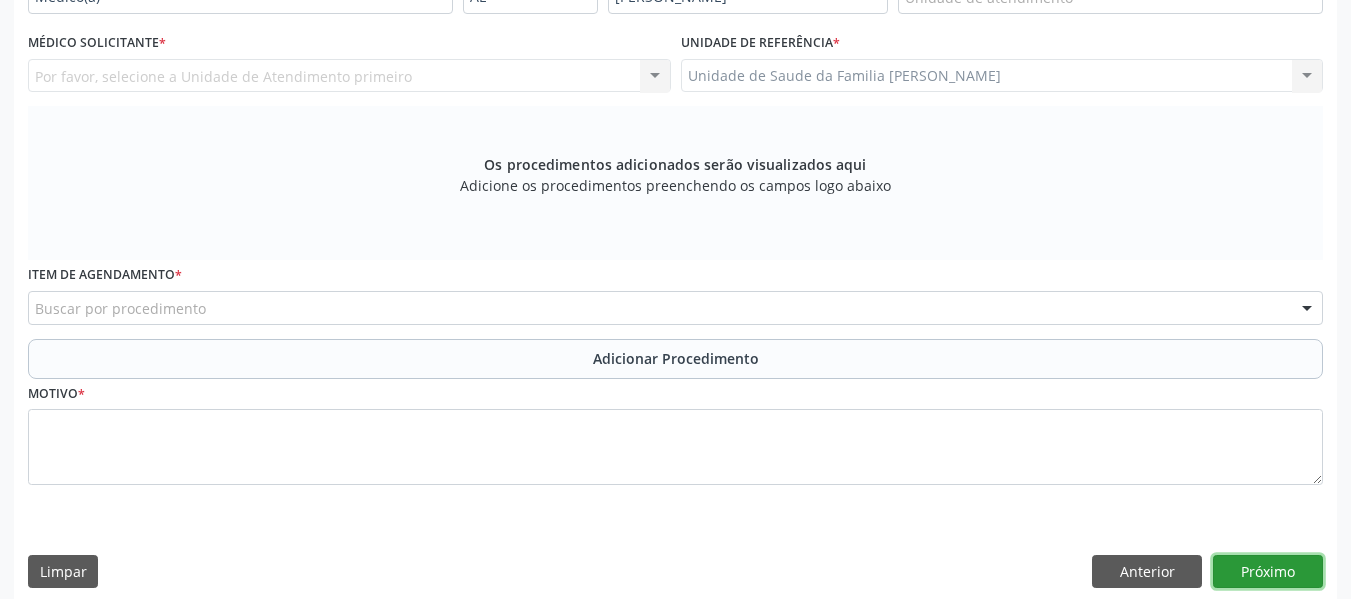 click on "Próximo" at bounding box center (1268, 572) 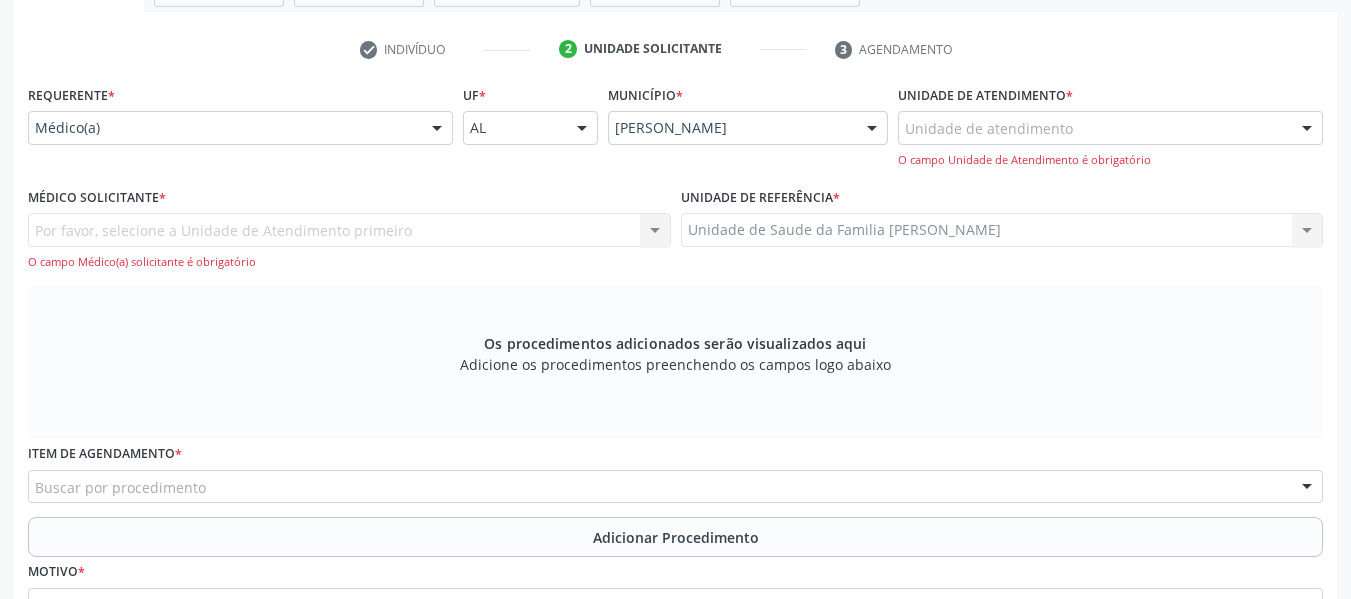scroll, scrollTop: 366, scrollLeft: 0, axis: vertical 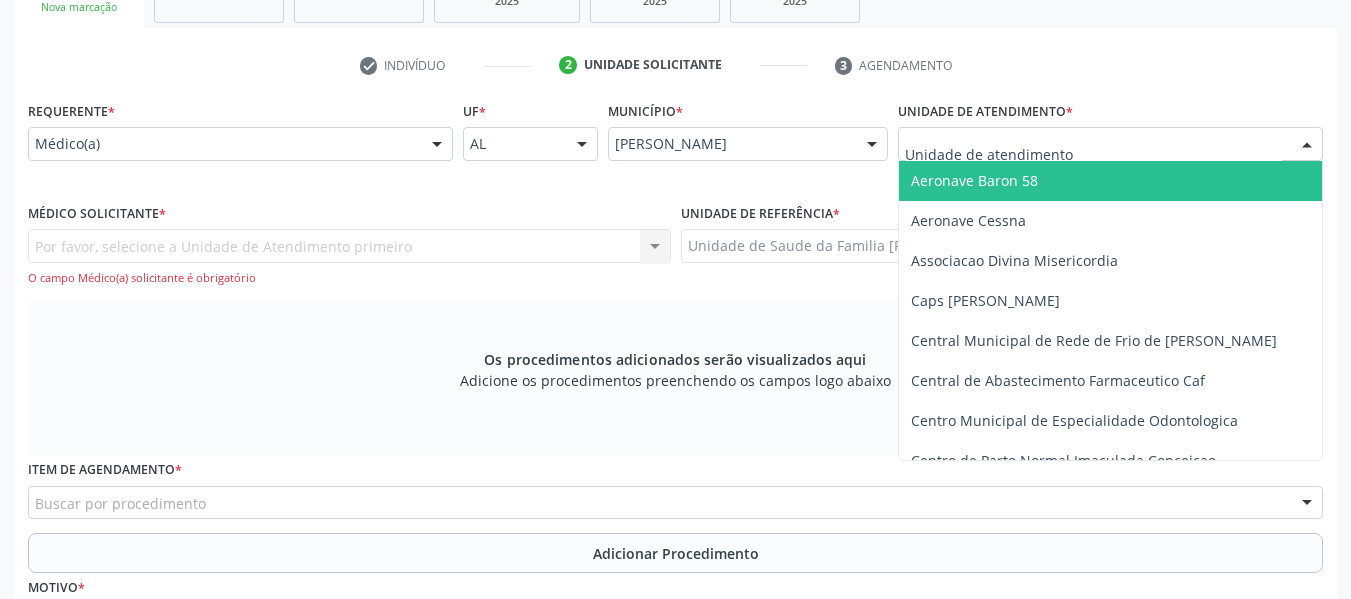 click at bounding box center (1307, 145) 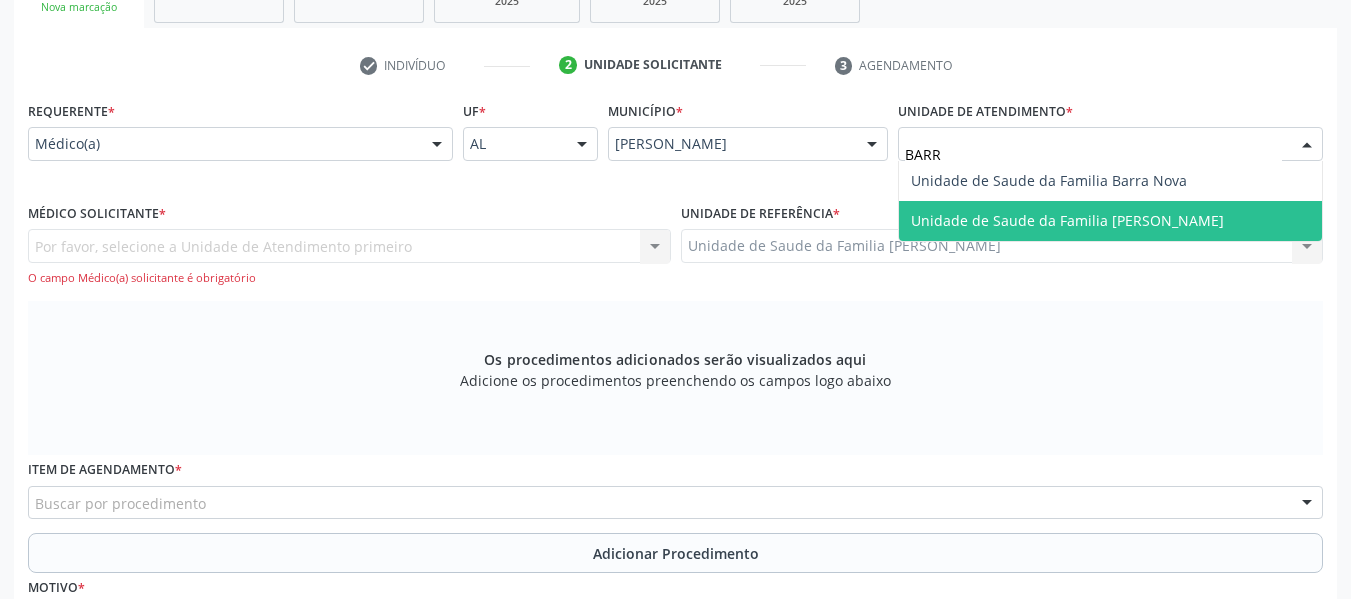 type on "BARRO" 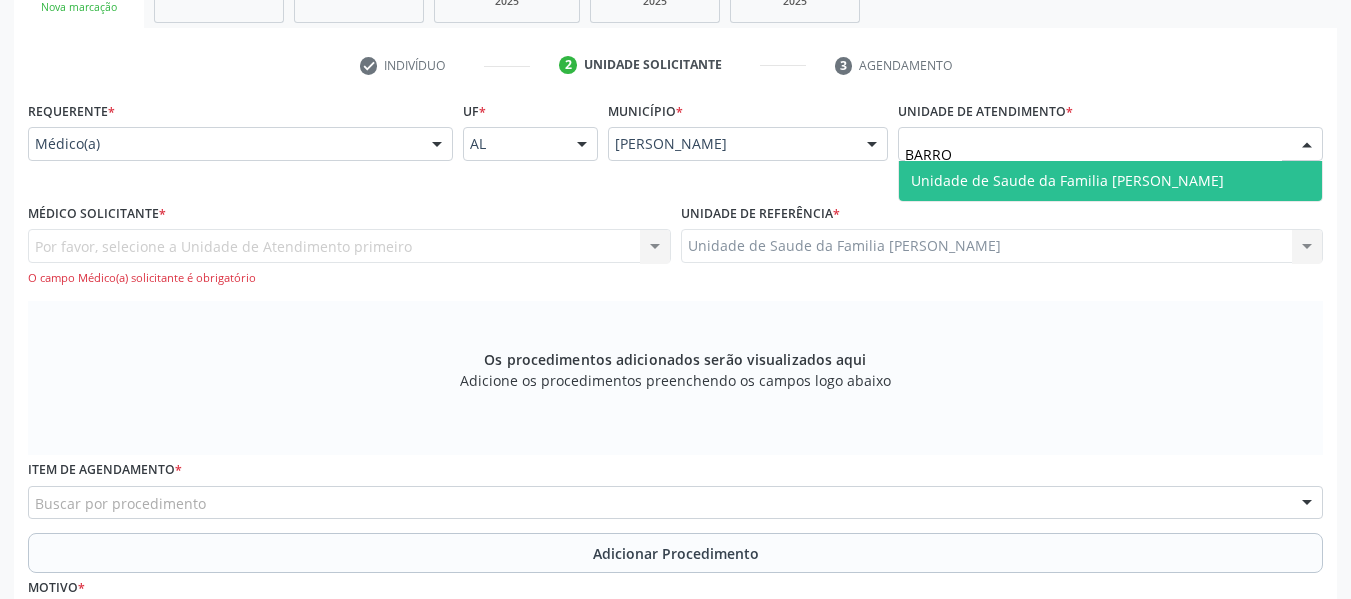 click on "Unidade de Saude da Familia [PERSON_NAME]" at bounding box center (1067, 180) 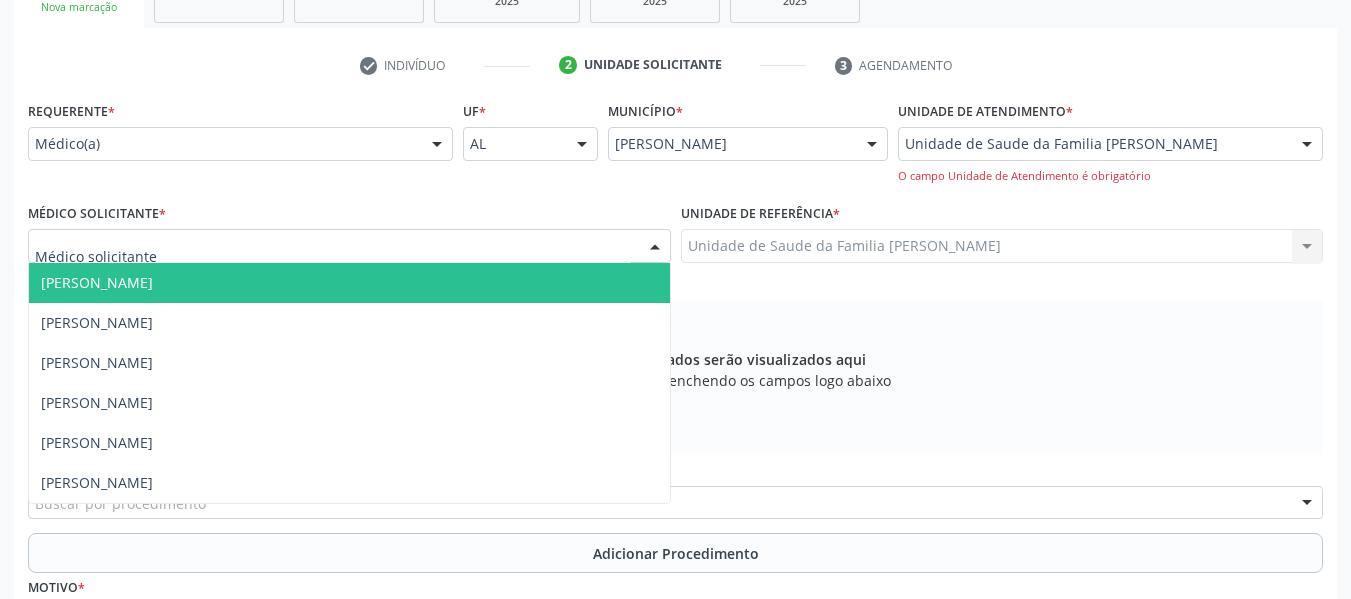 click at bounding box center [655, 247] 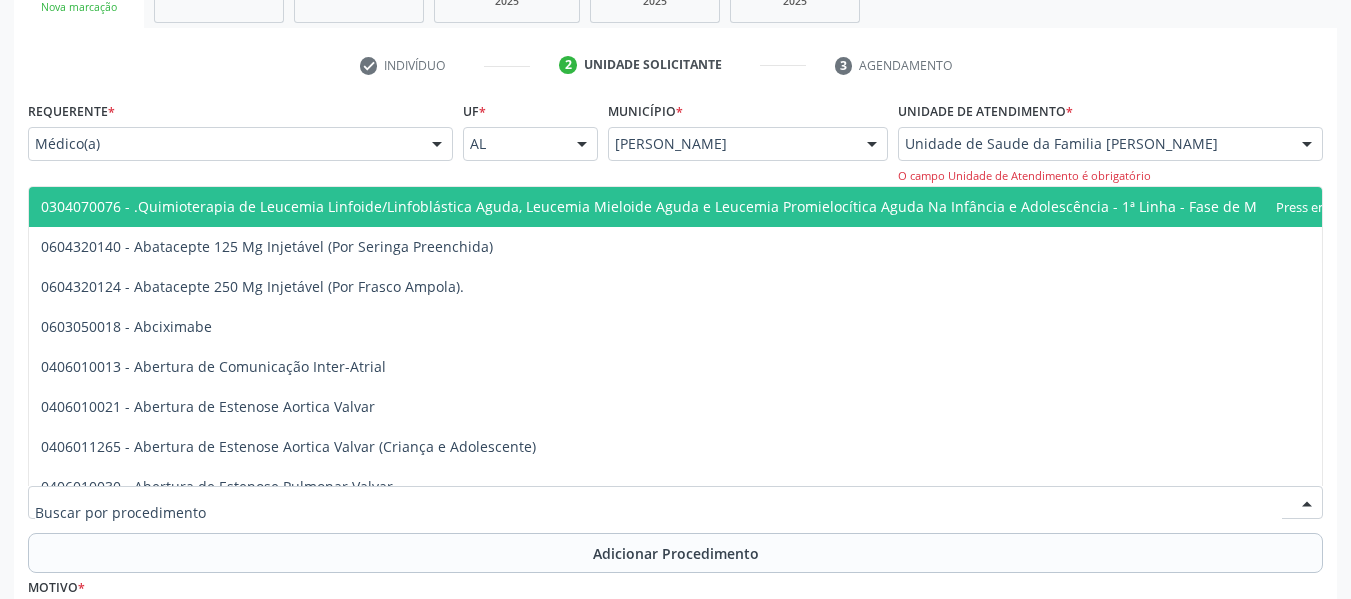 click at bounding box center (675, 503) 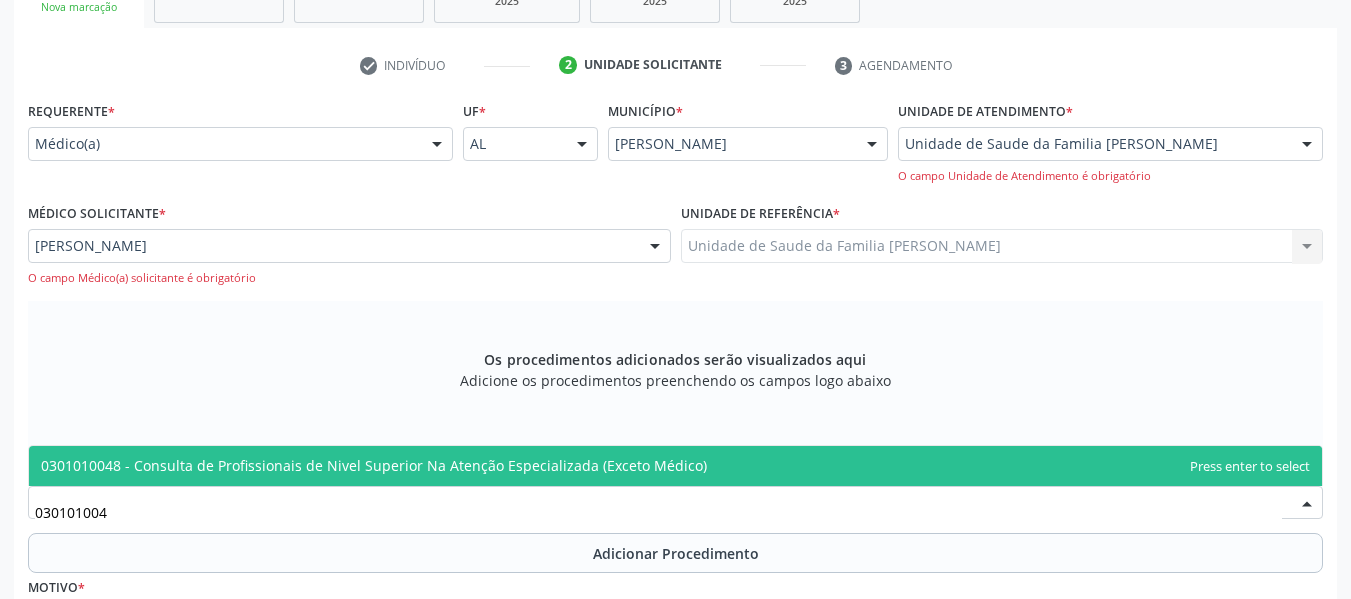 type on "0301010048" 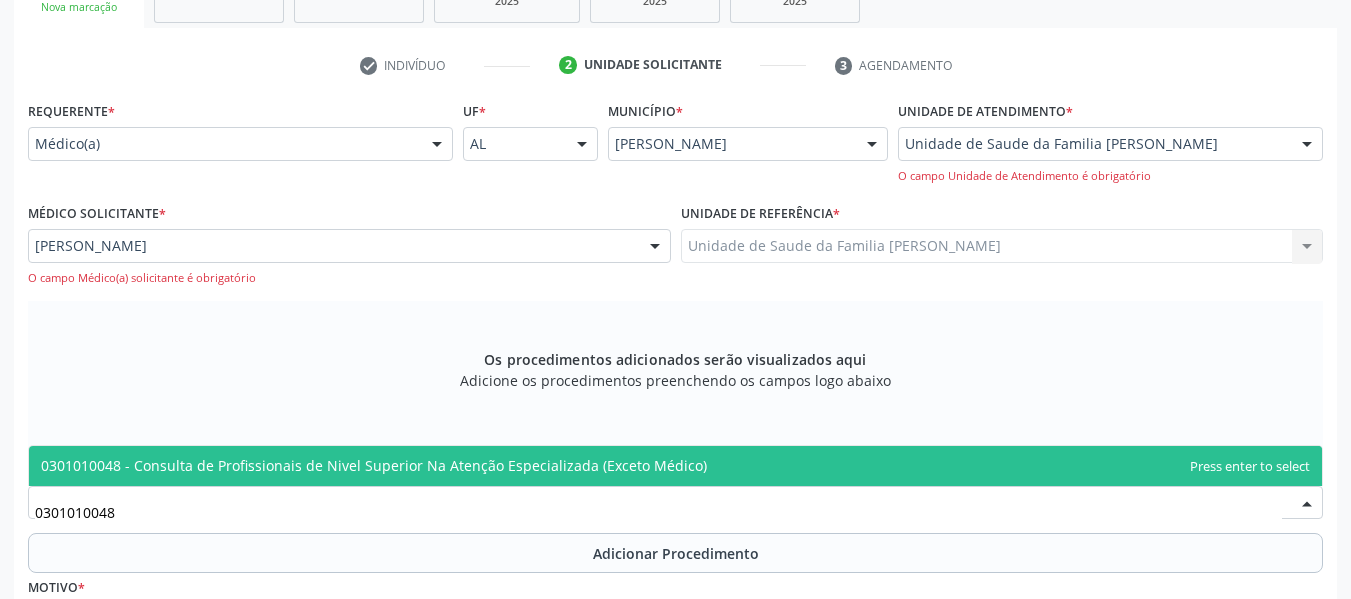 click on "0301010048 - Consulta de Profissionais de Nivel Superior Na Atenção Especializada (Exceto Médico)" at bounding box center [374, 465] 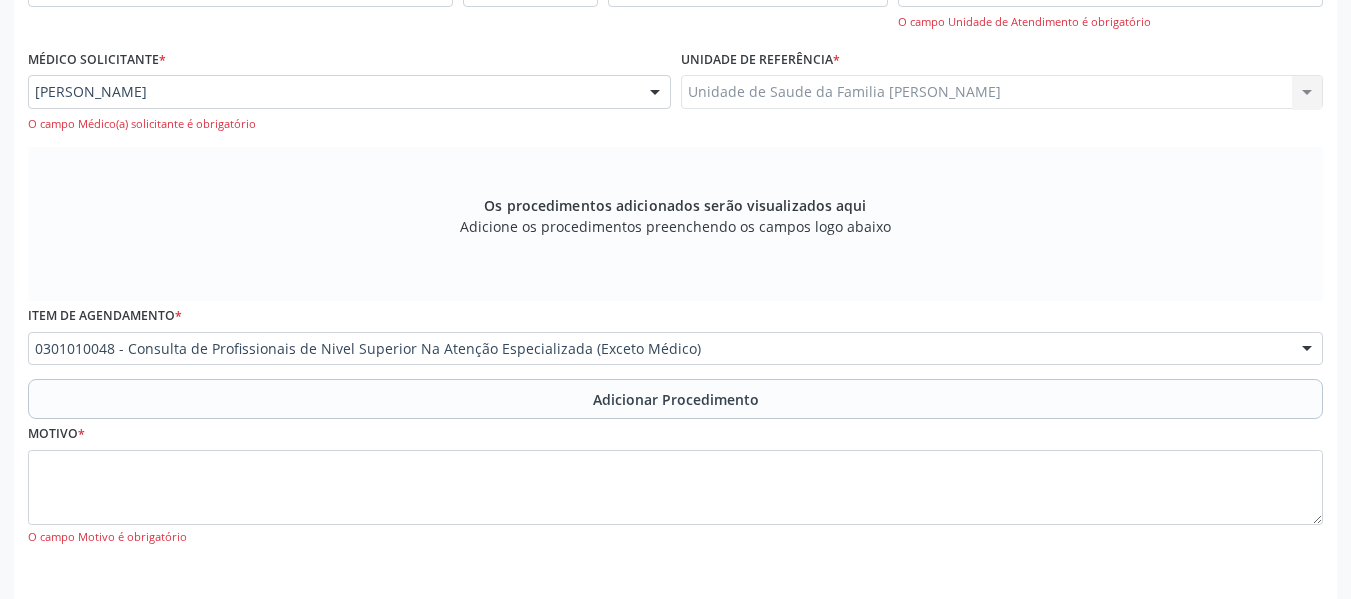 scroll, scrollTop: 526, scrollLeft: 0, axis: vertical 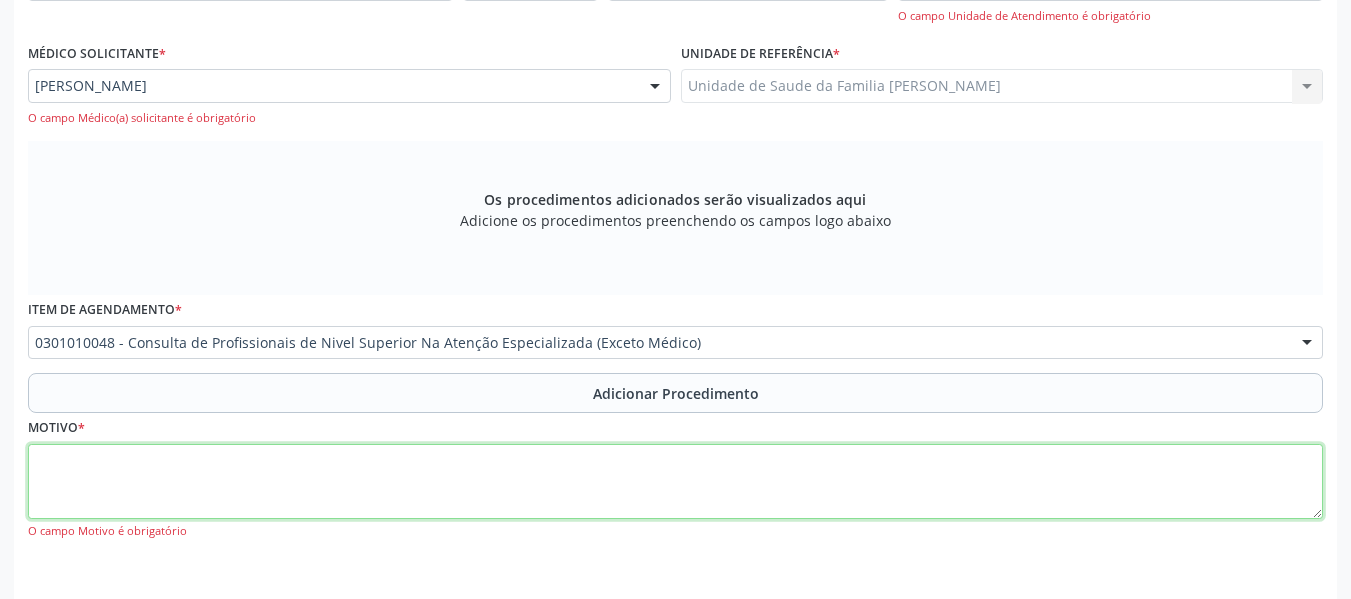 click at bounding box center [675, 482] 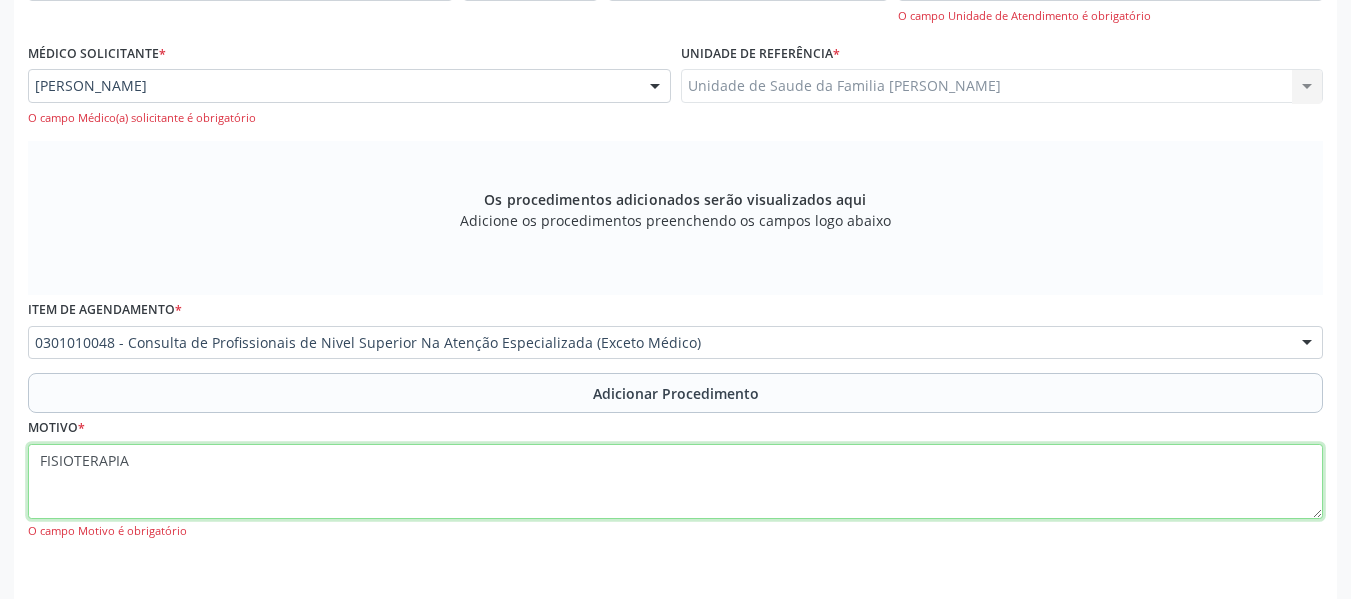click on "FISIOTERAPIA" at bounding box center [675, 482] 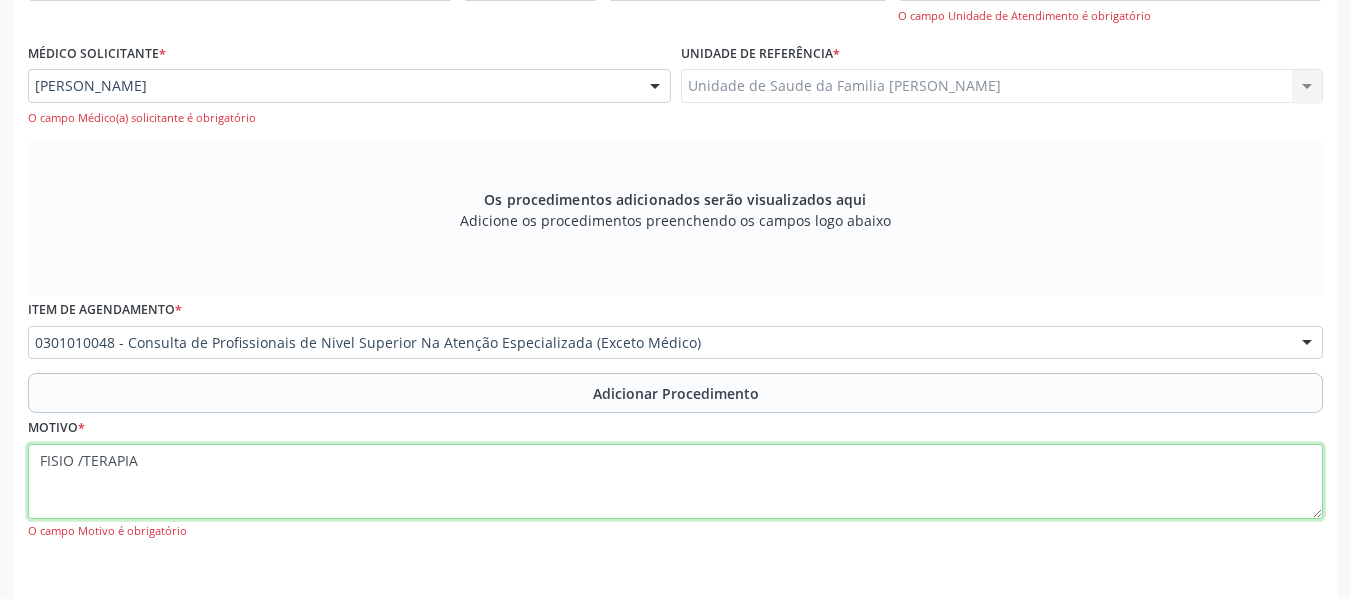click on "FISIO /TERAPIA" at bounding box center [675, 482] 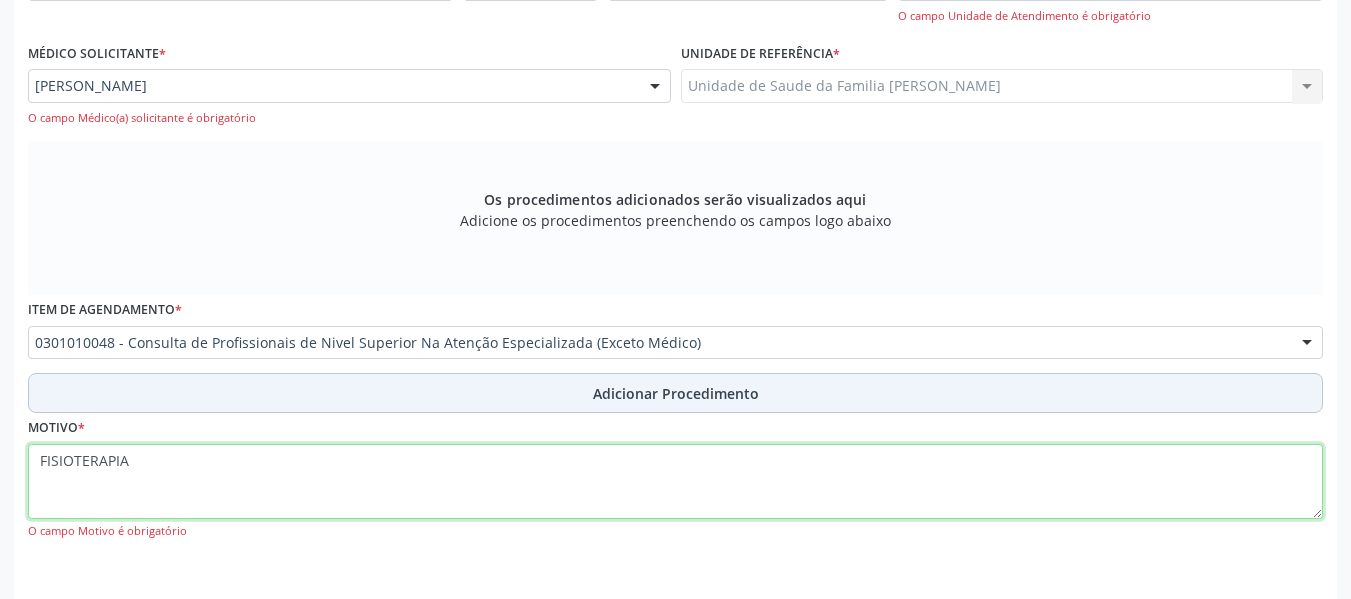 type on "FISIOTERAPIA" 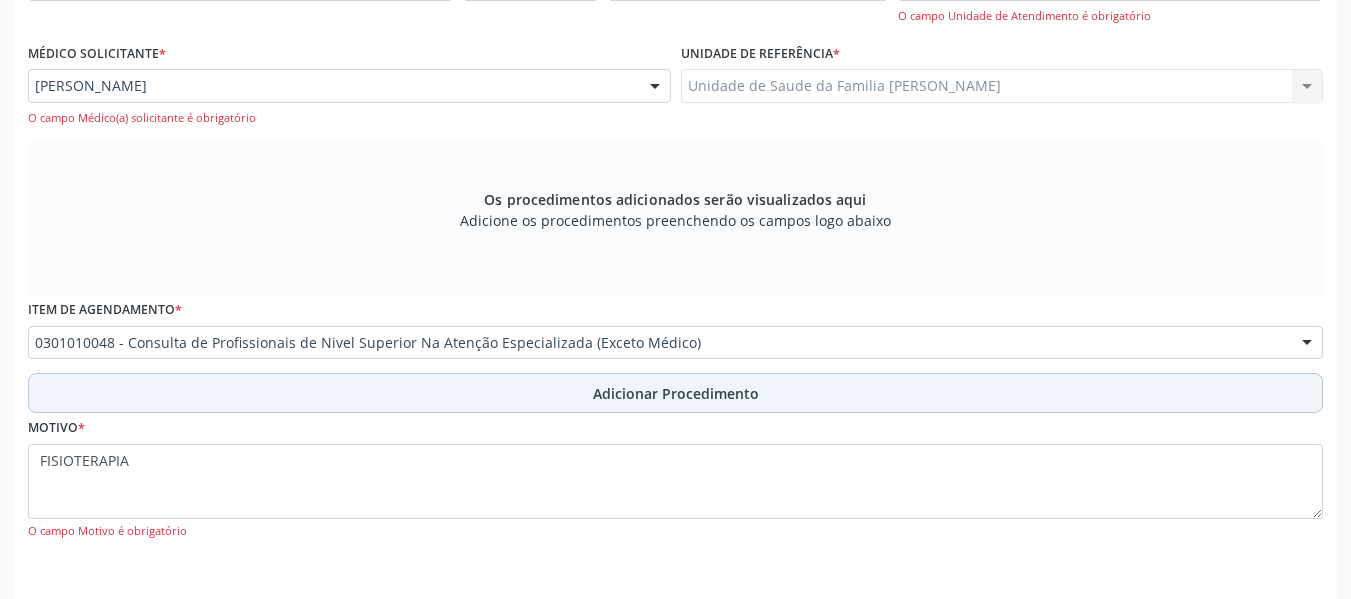 click on "Adicionar Procedimento" at bounding box center (676, 393) 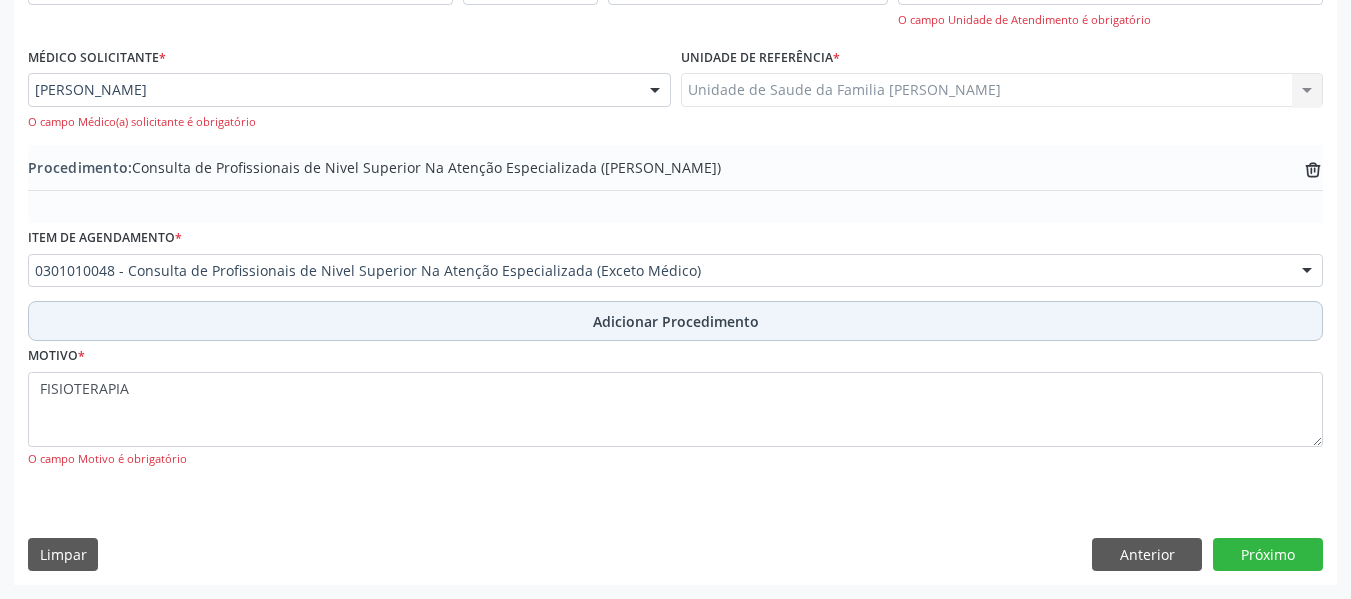 scroll, scrollTop: 522, scrollLeft: 0, axis: vertical 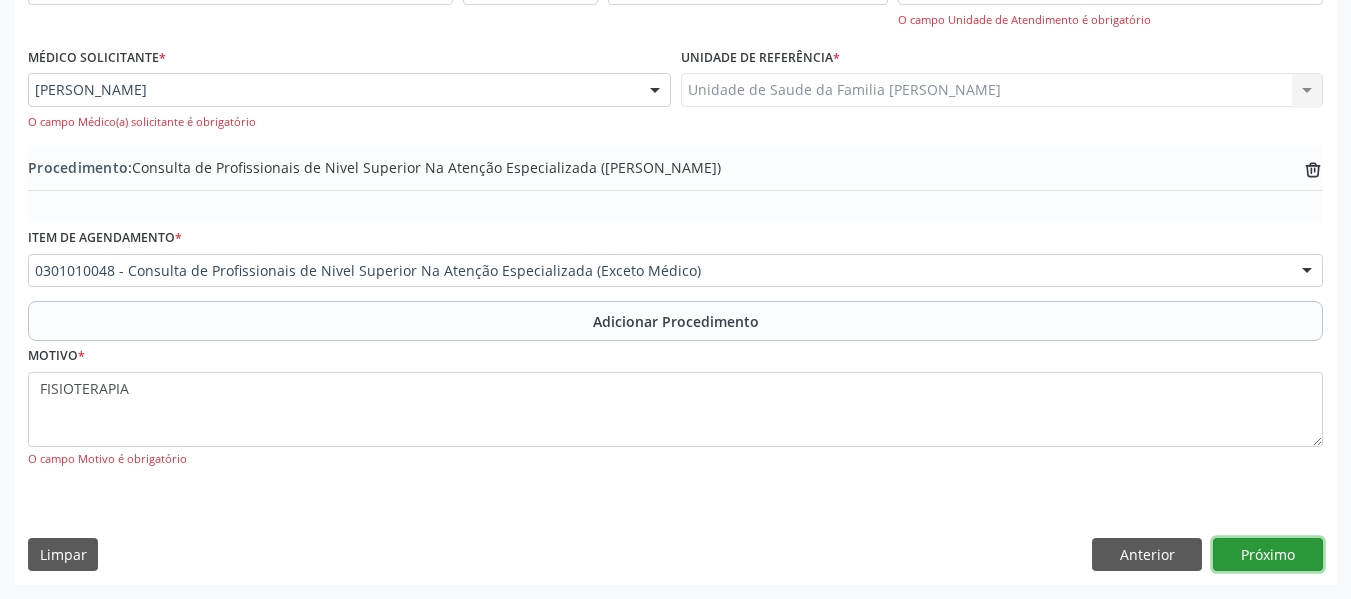 click on "Próximo" at bounding box center (1268, 555) 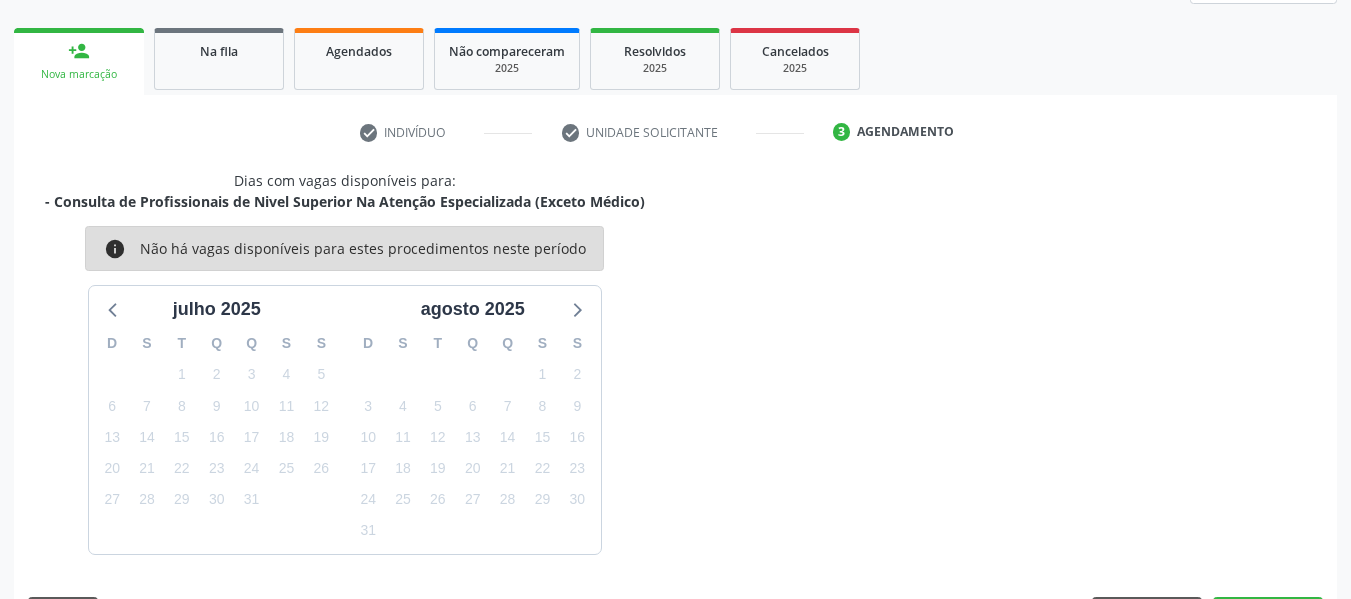 scroll, scrollTop: 358, scrollLeft: 0, axis: vertical 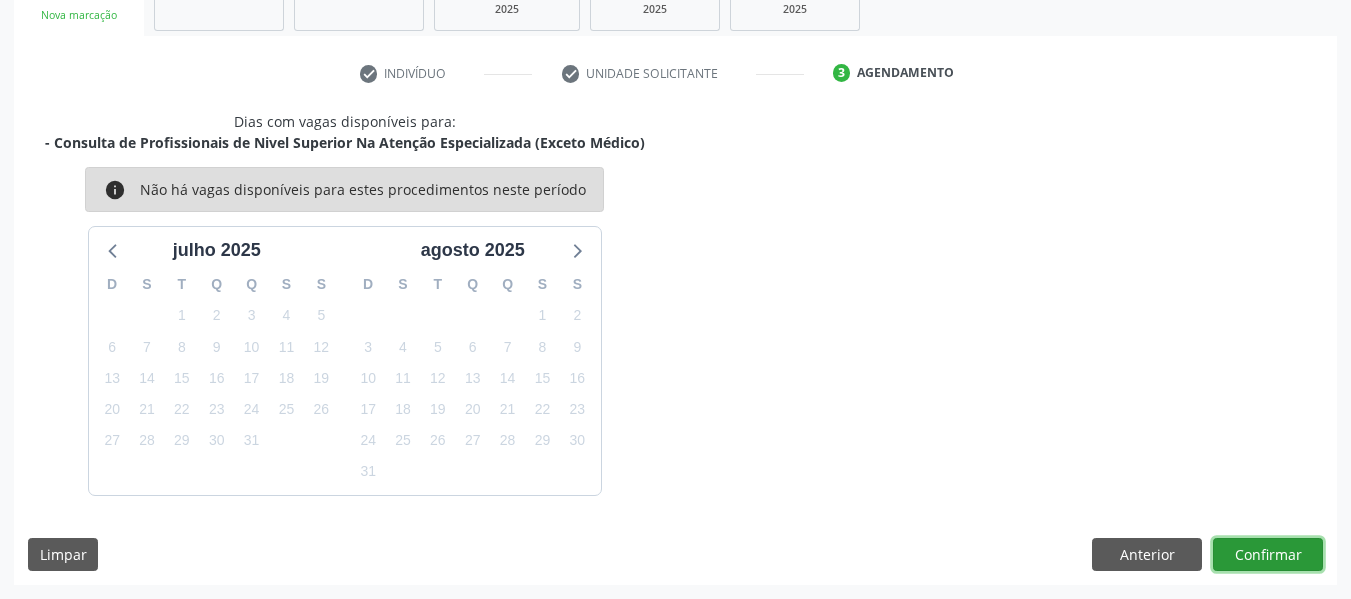 click on "Confirmar" at bounding box center (1268, 555) 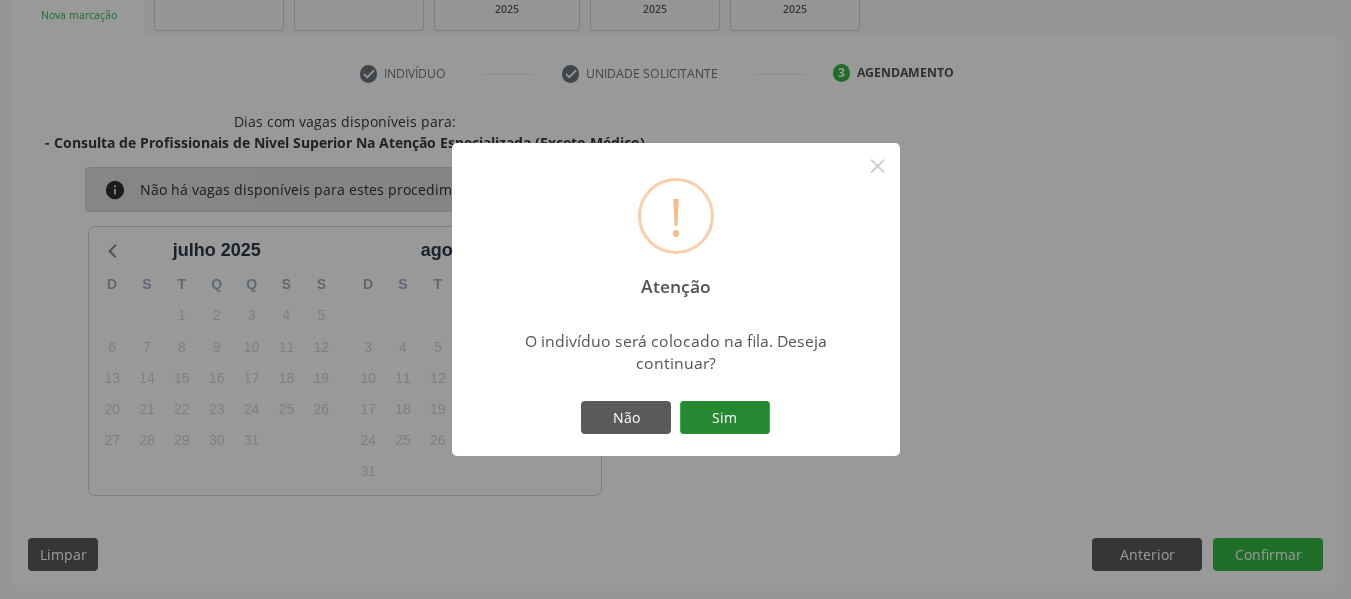 click on "Sim" at bounding box center (725, 418) 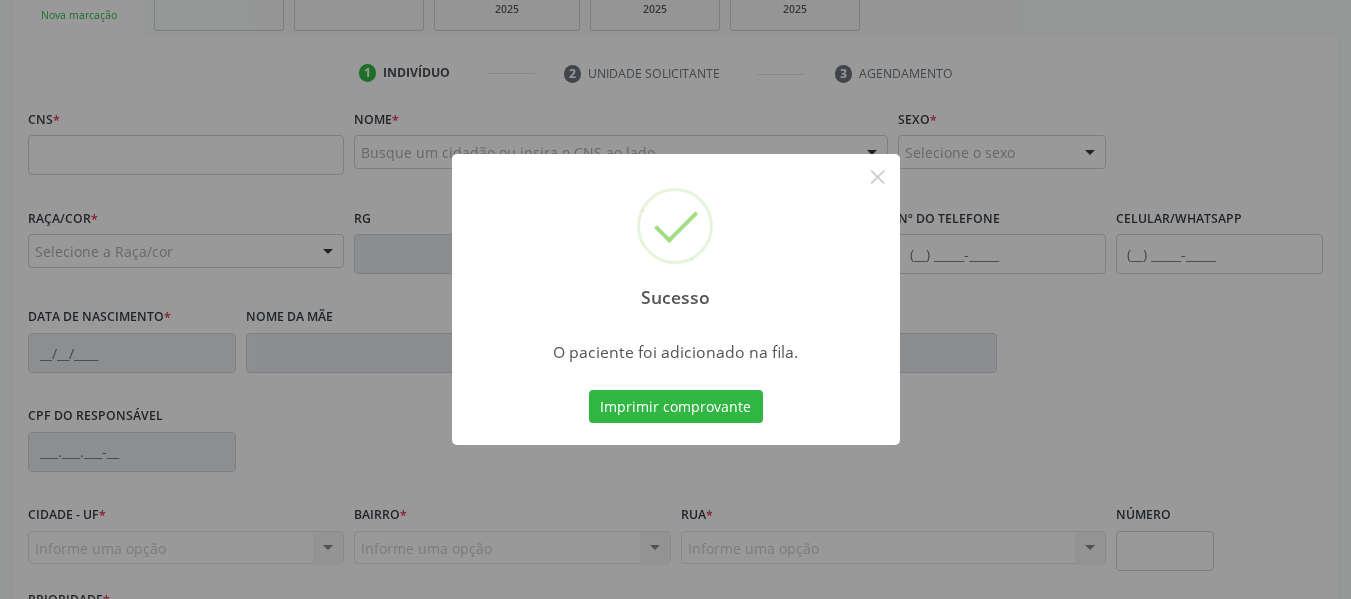 click on "Sucesso × O paciente foi adicionado na fila. Imprimir comprovante Cancel" at bounding box center [675, 299] 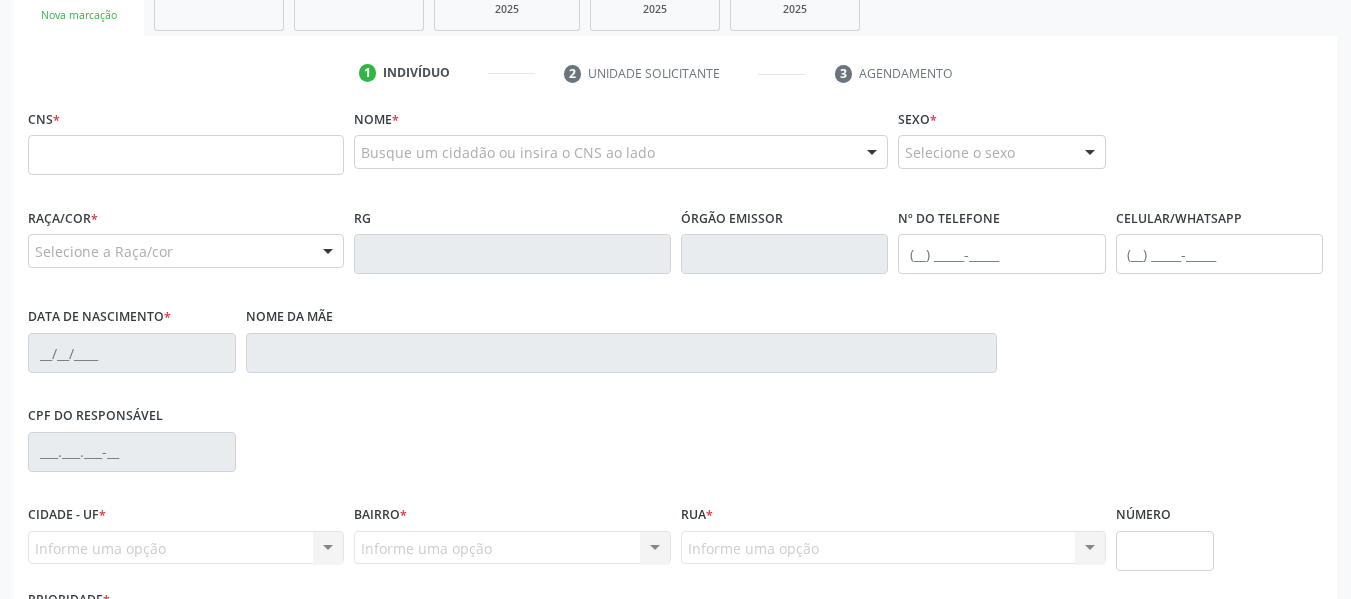 click on "CPF do responsável" at bounding box center [675, 450] 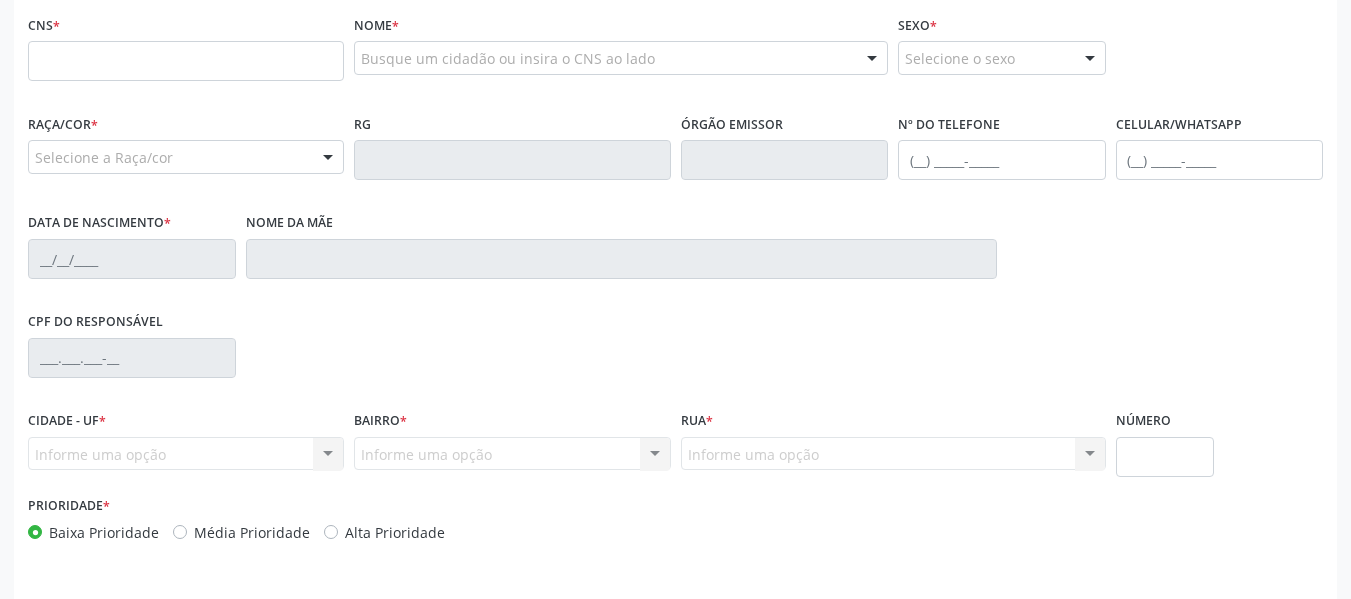 scroll, scrollTop: 513, scrollLeft: 0, axis: vertical 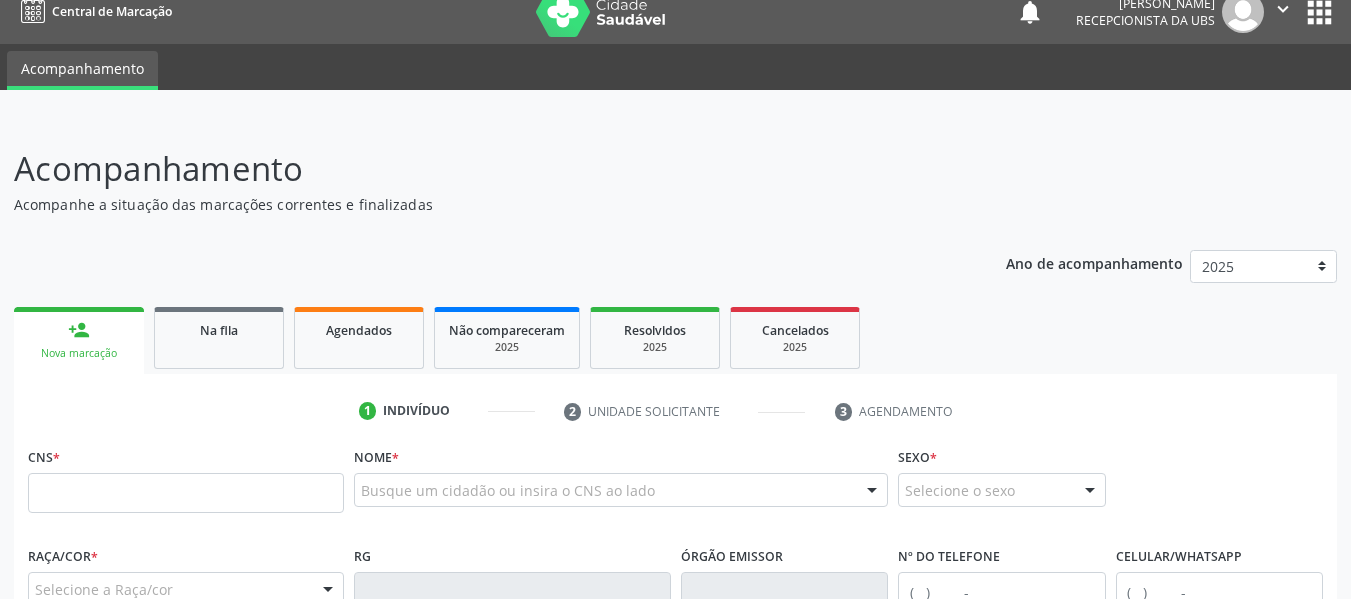 click on "person_add
Nova marcação" at bounding box center [79, 340] 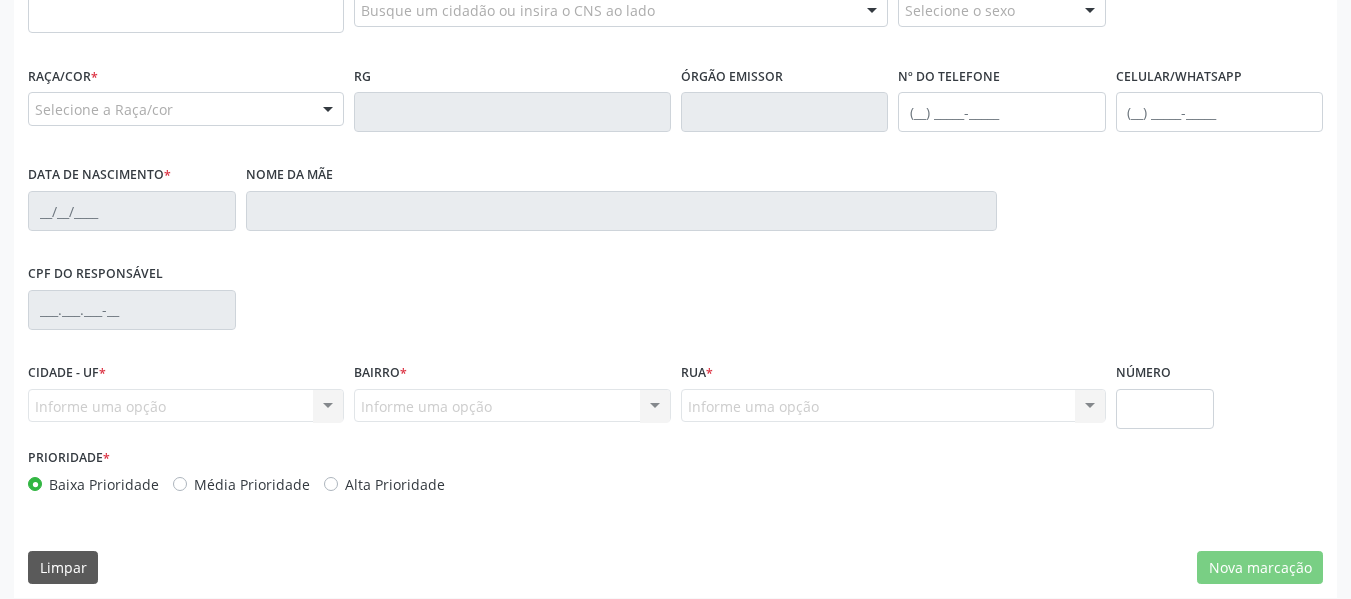 scroll, scrollTop: 513, scrollLeft: 0, axis: vertical 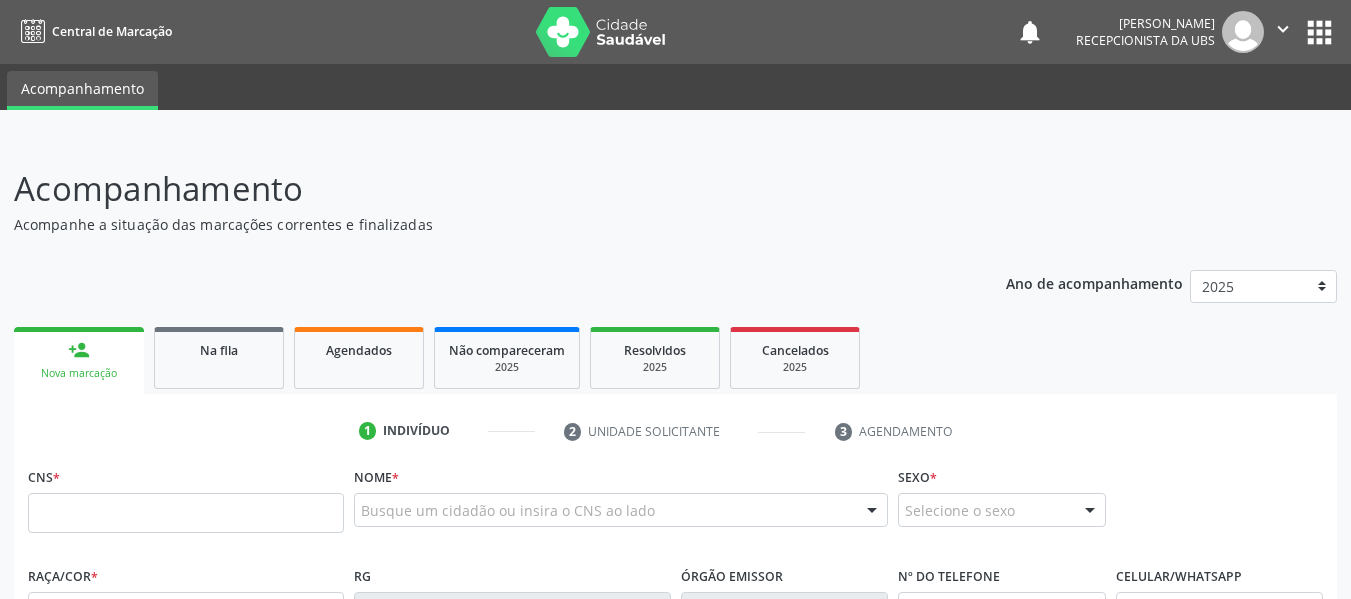 click on "person_add" at bounding box center (79, 350) 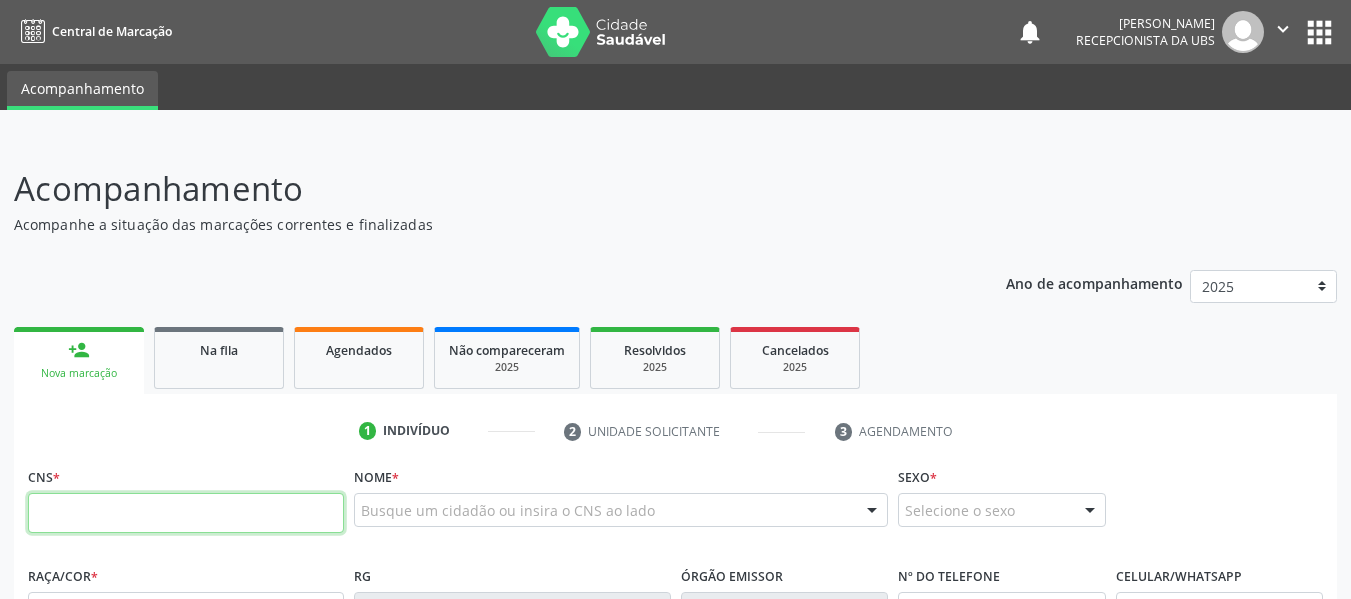 click at bounding box center [186, 513] 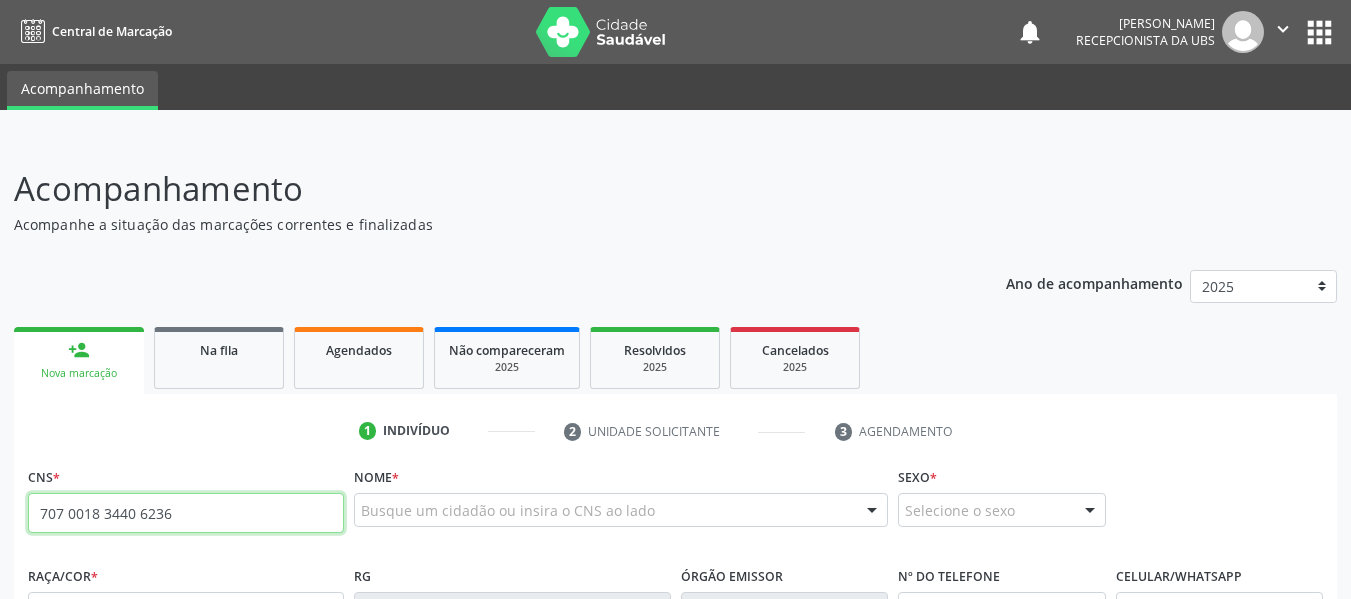 type on "707 0018 3440 6236" 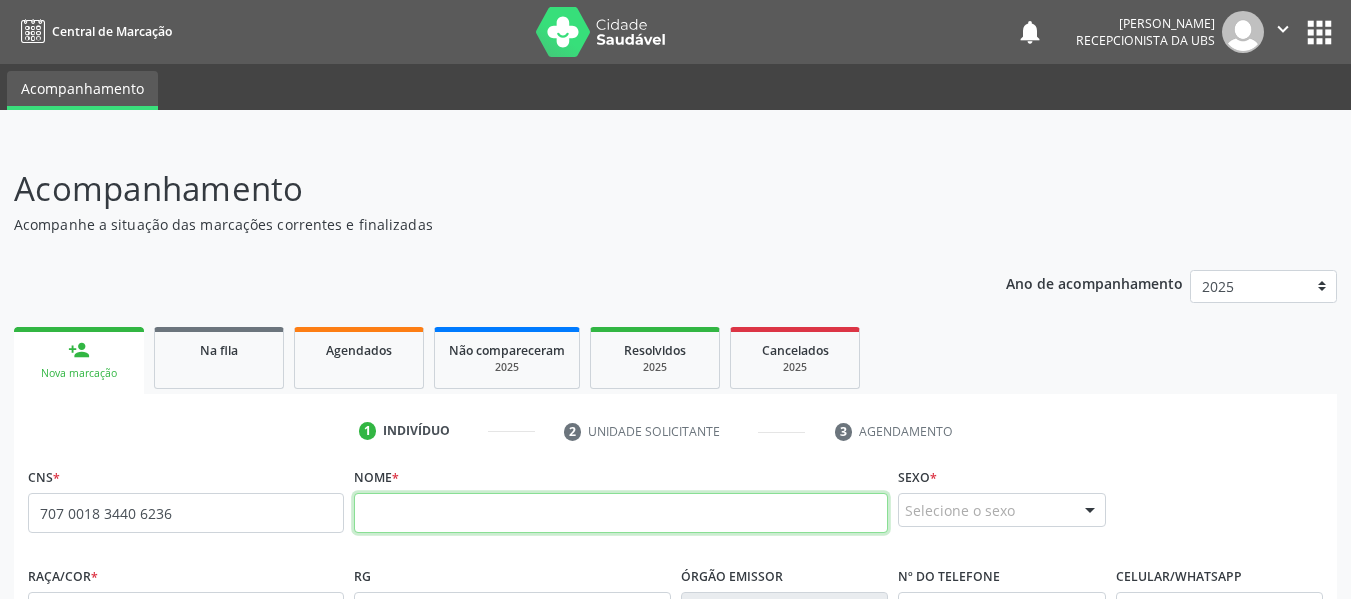 click at bounding box center [621, 513] 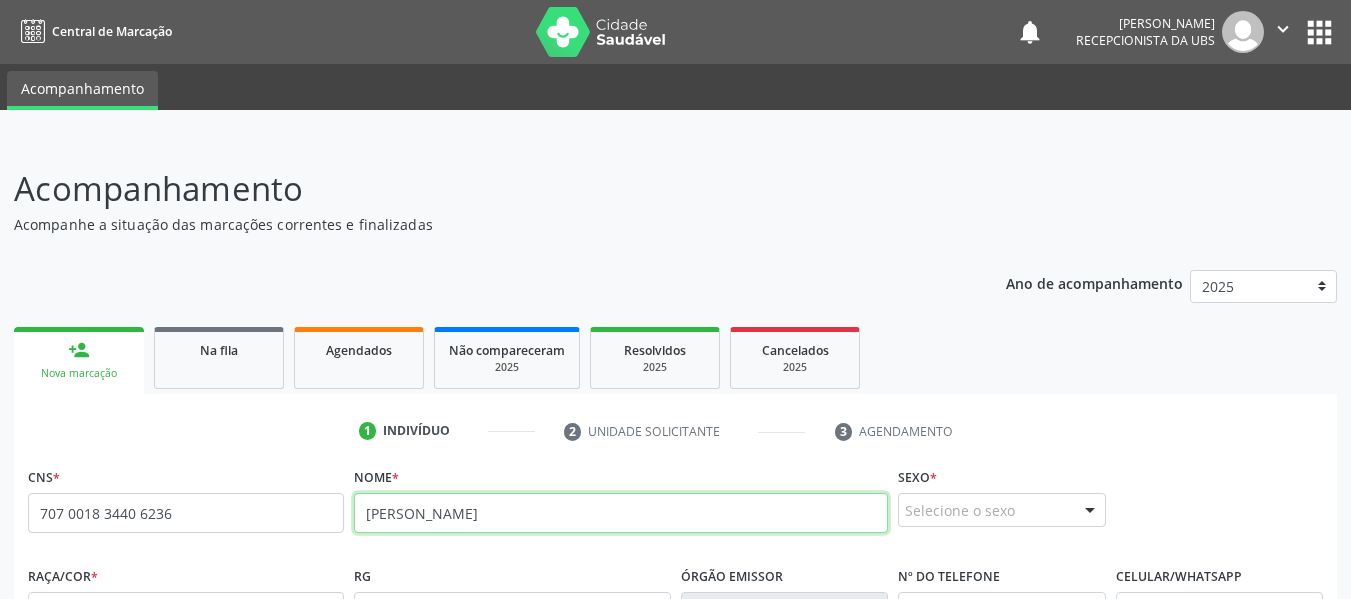 type on "[PERSON_NAME]" 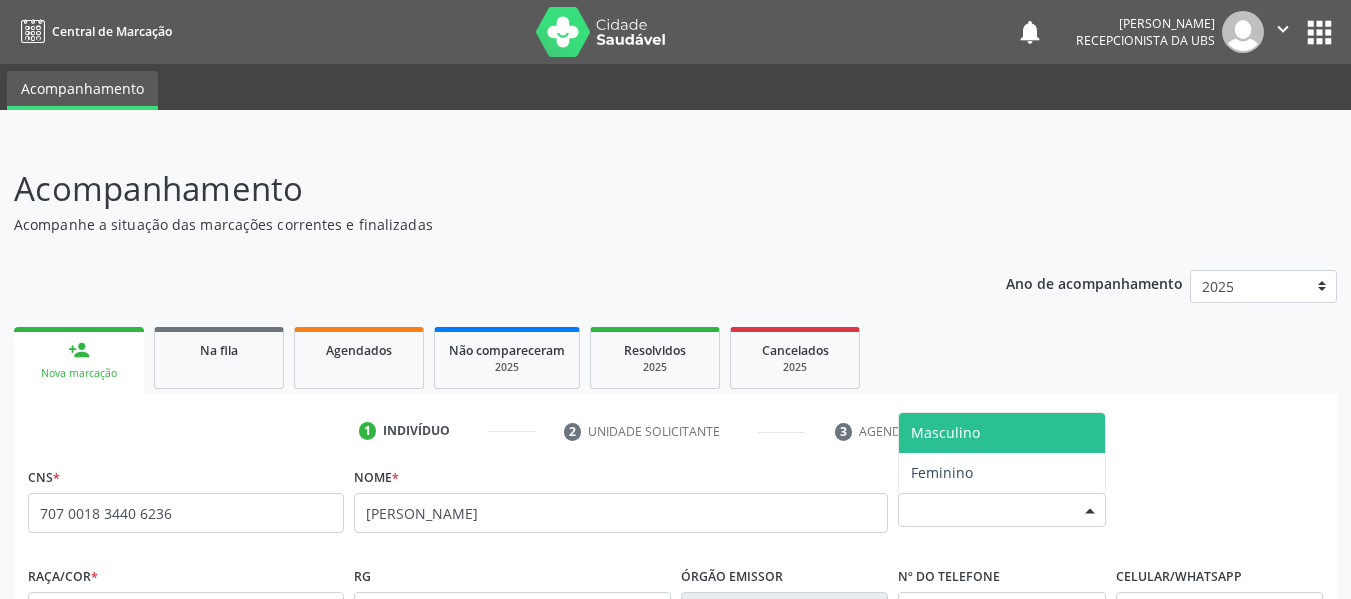 click at bounding box center [1090, 511] 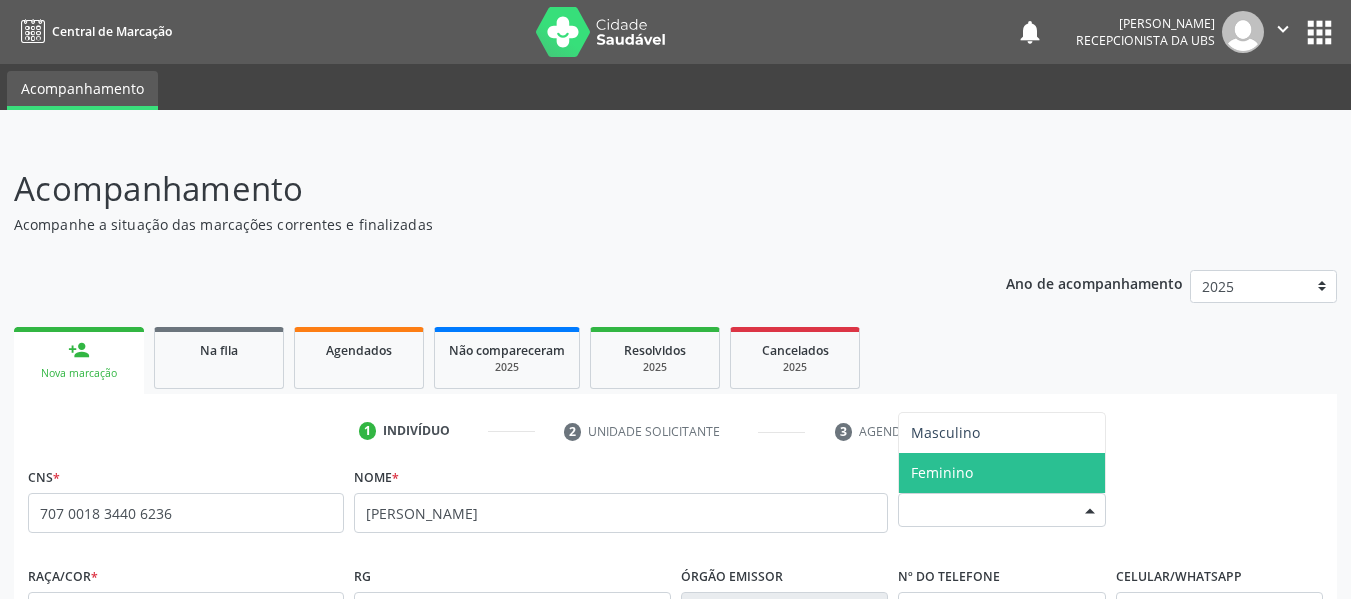 click on "Feminino" at bounding box center (1002, 473) 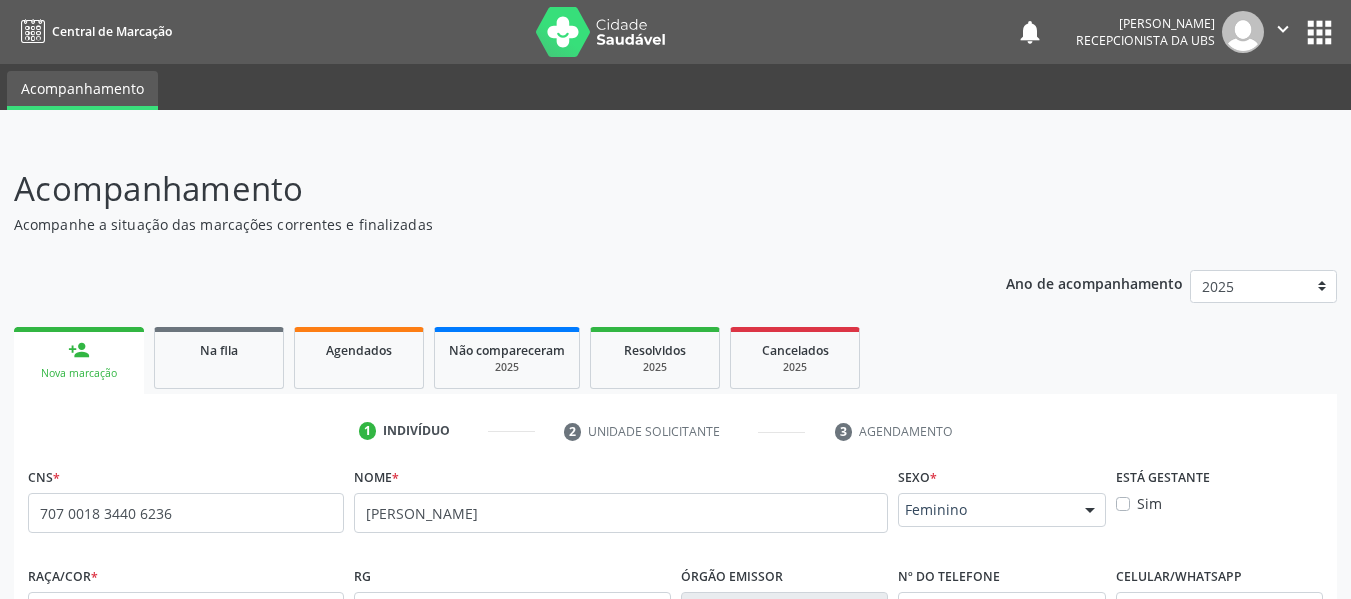 click on "Sim" at bounding box center [1149, 503] 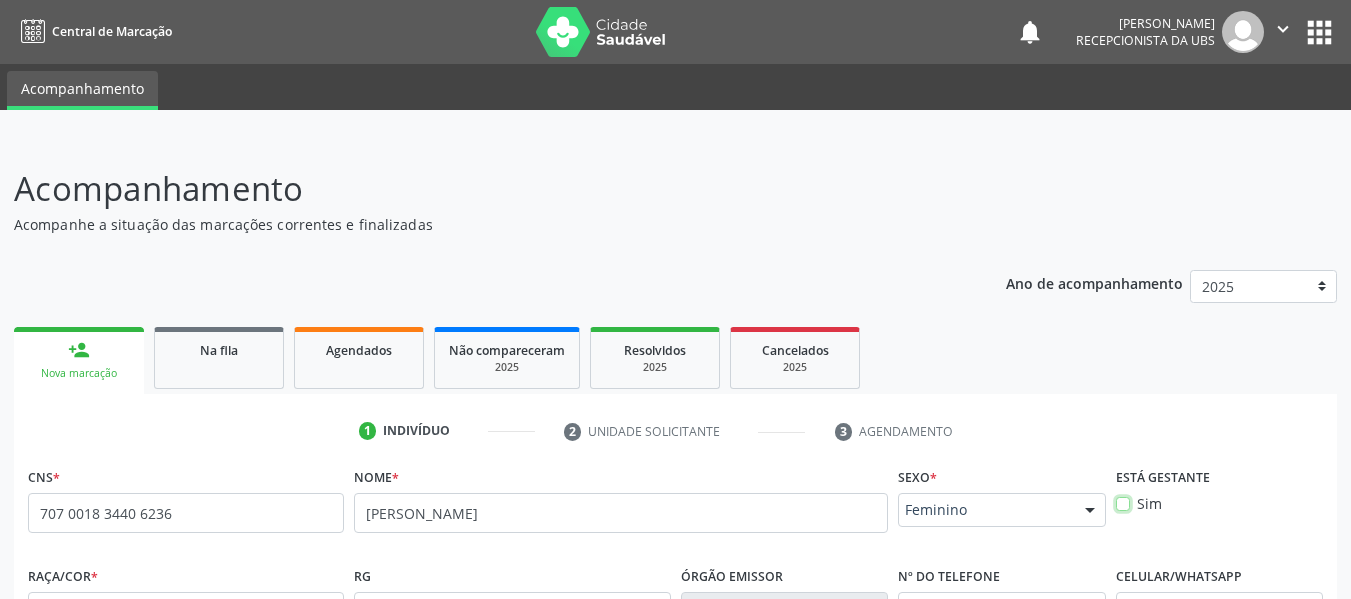 click on "Sim" at bounding box center [1123, 502] 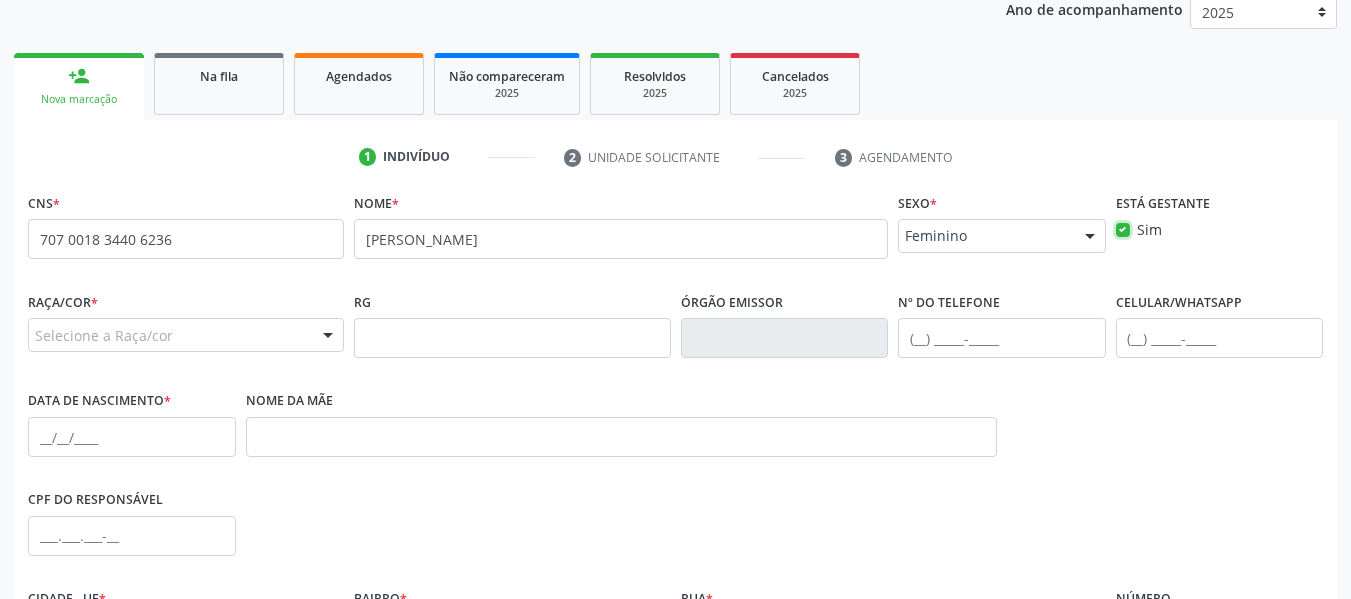scroll, scrollTop: 280, scrollLeft: 0, axis: vertical 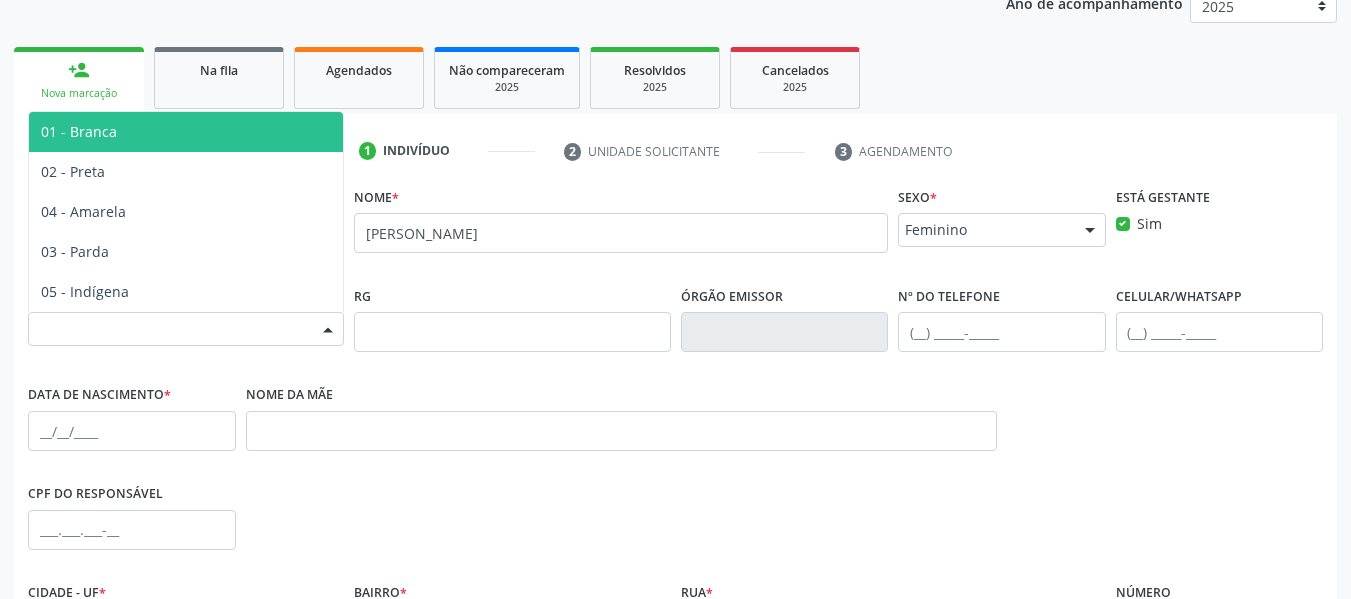 click at bounding box center [328, 330] 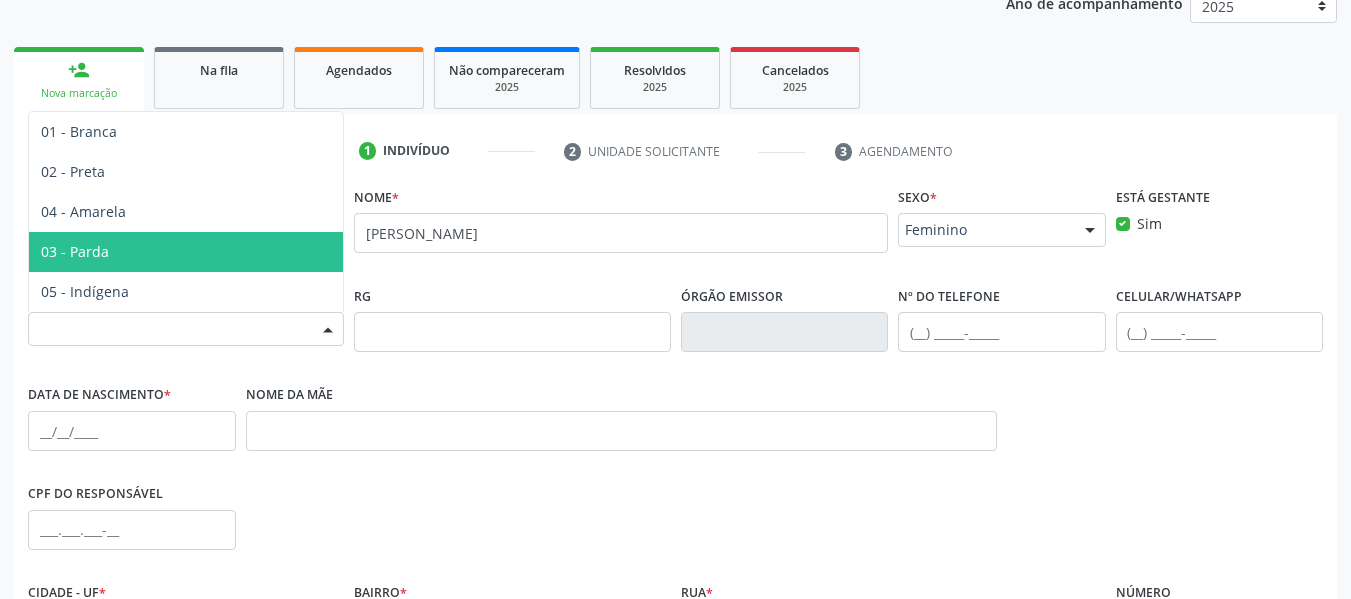 click on "03 - Parda" at bounding box center [186, 252] 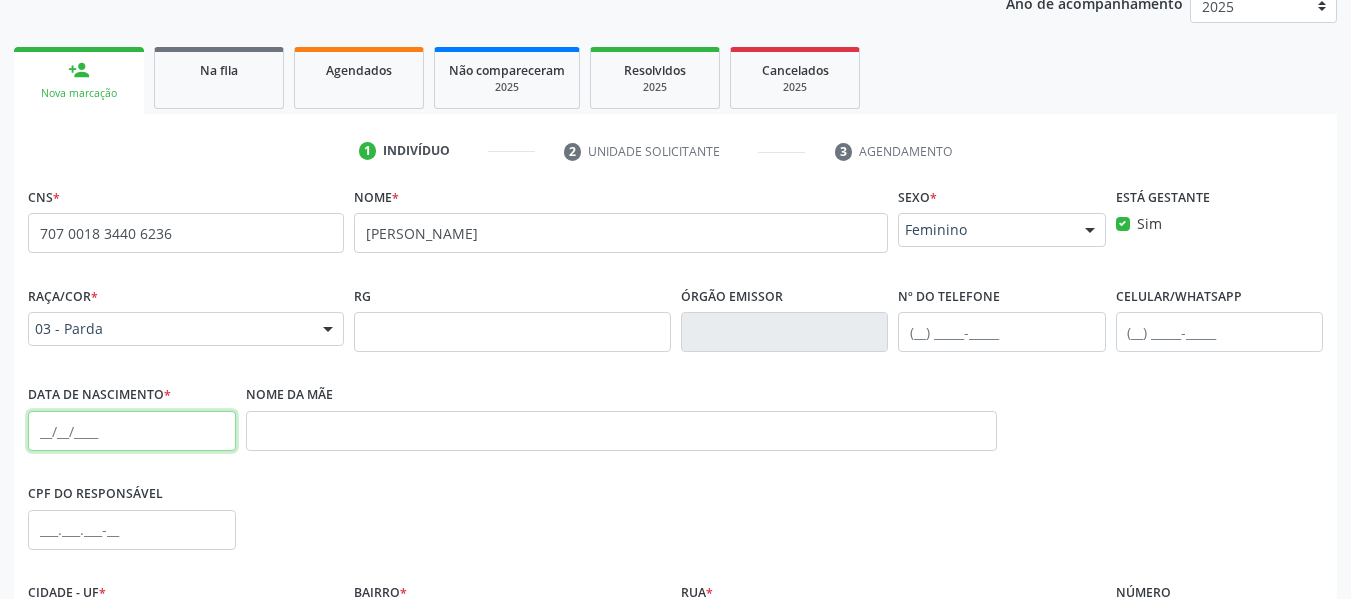 click at bounding box center (132, 431) 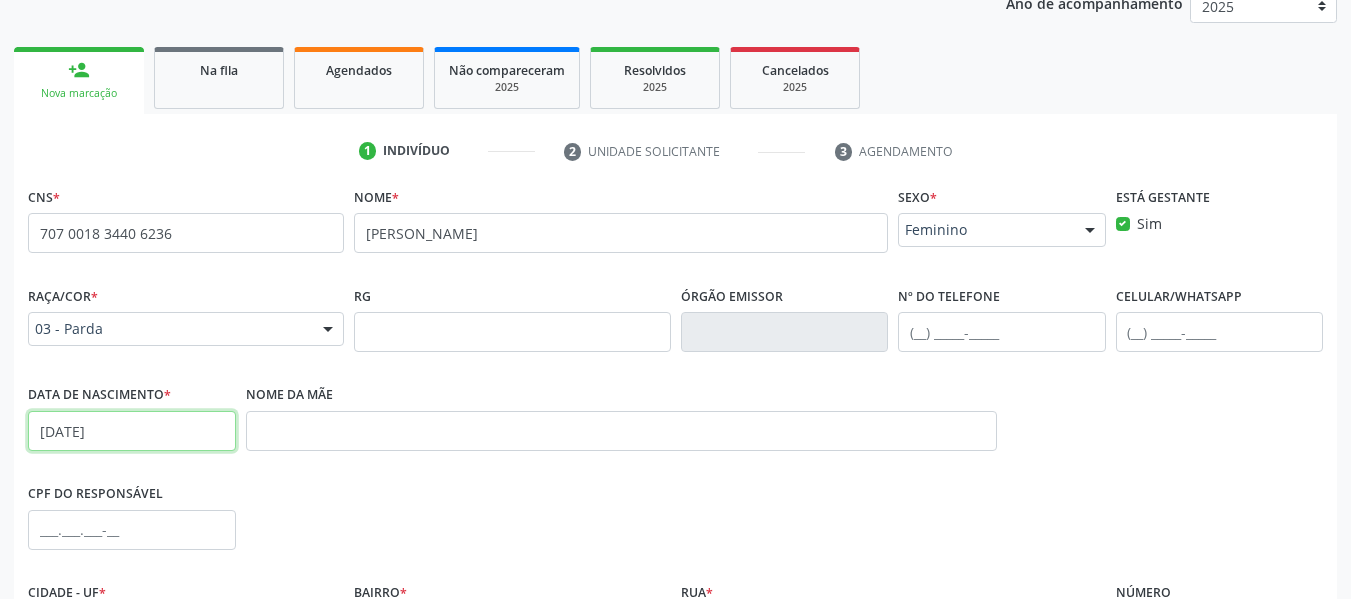 type on "[DATE]" 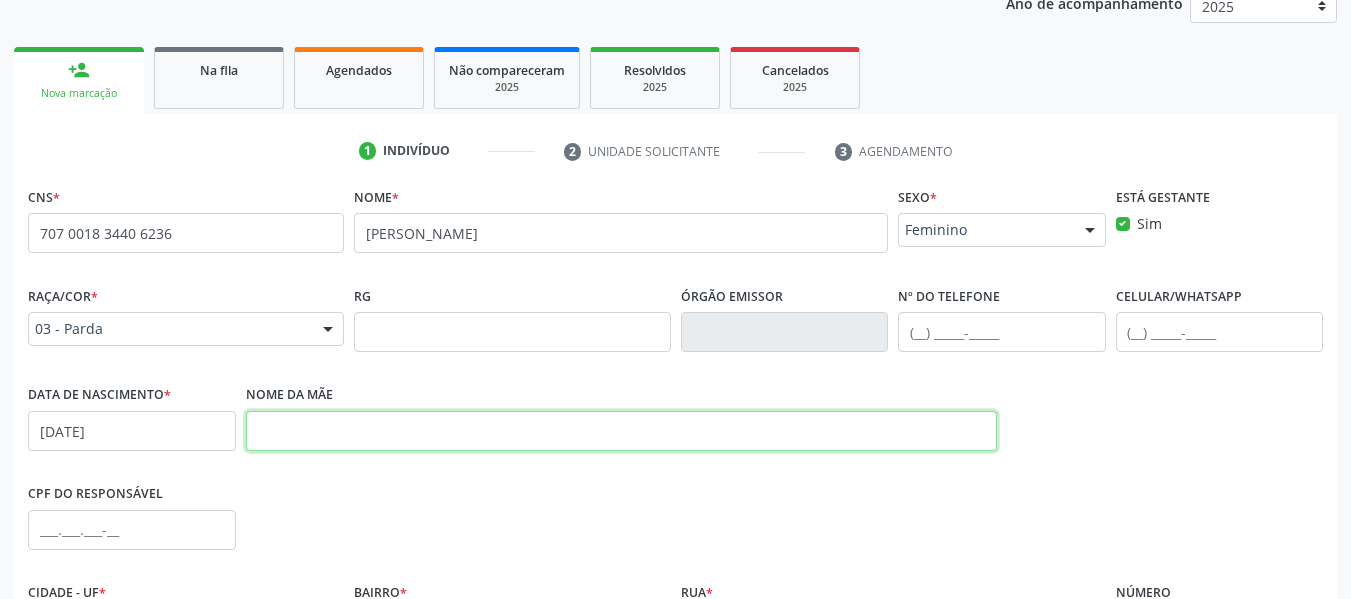 click at bounding box center [621, 431] 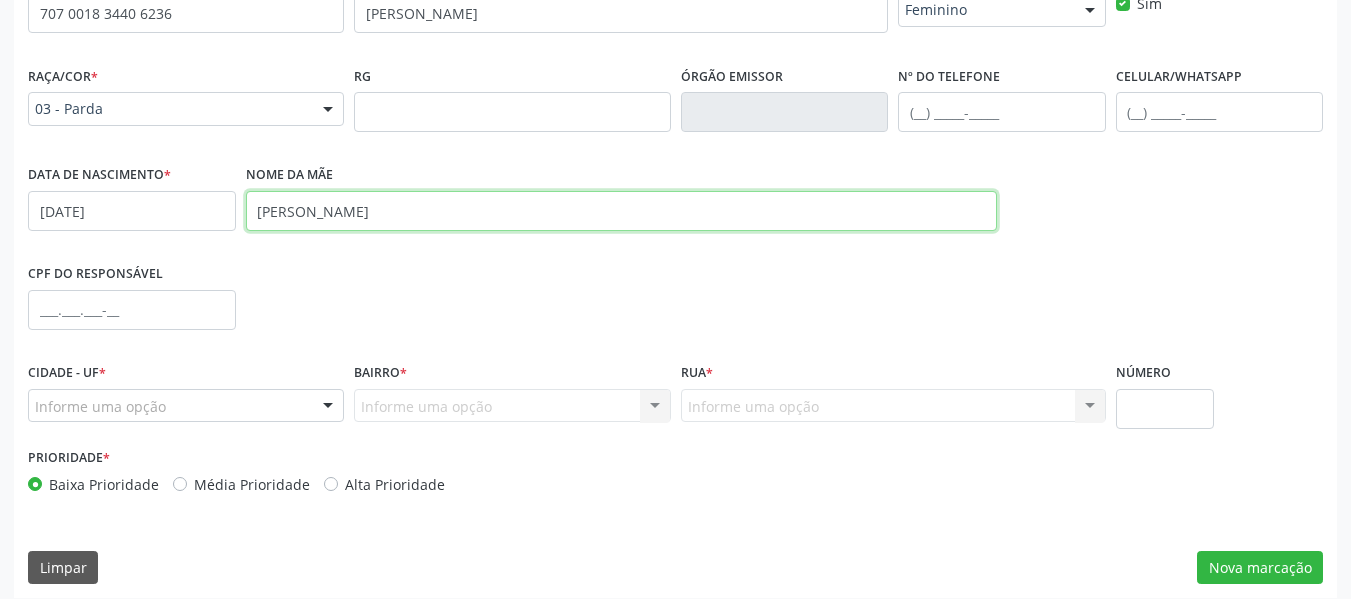 scroll, scrollTop: 513, scrollLeft: 0, axis: vertical 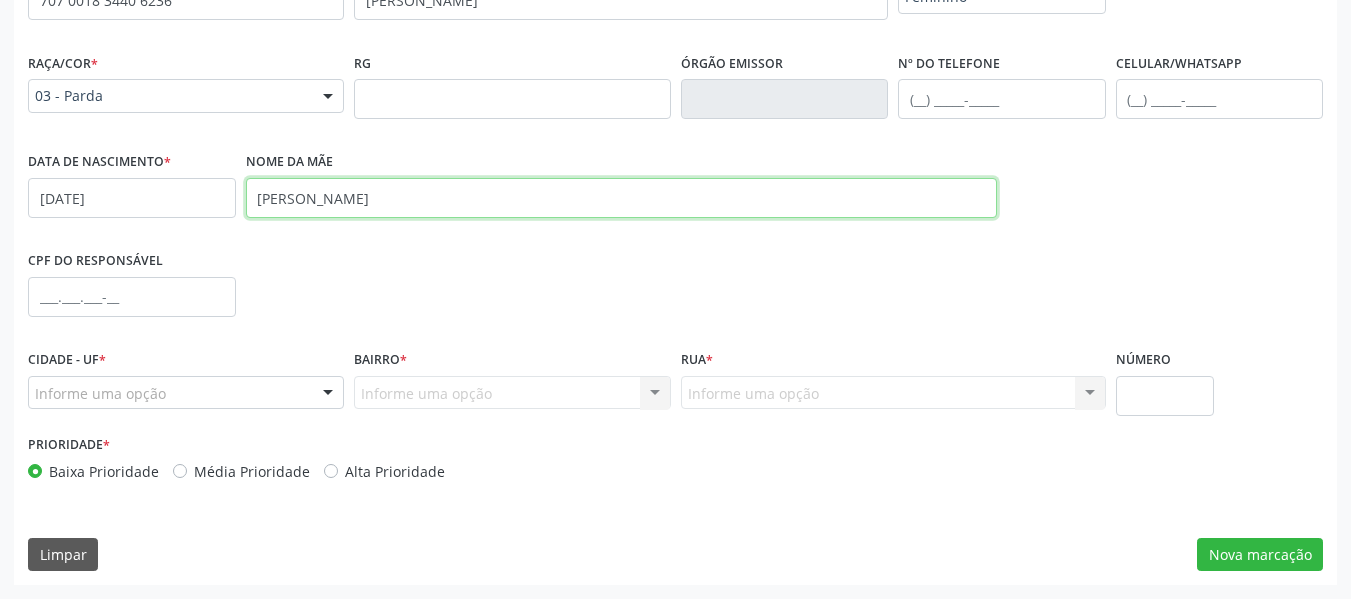 type on "[PERSON_NAME]" 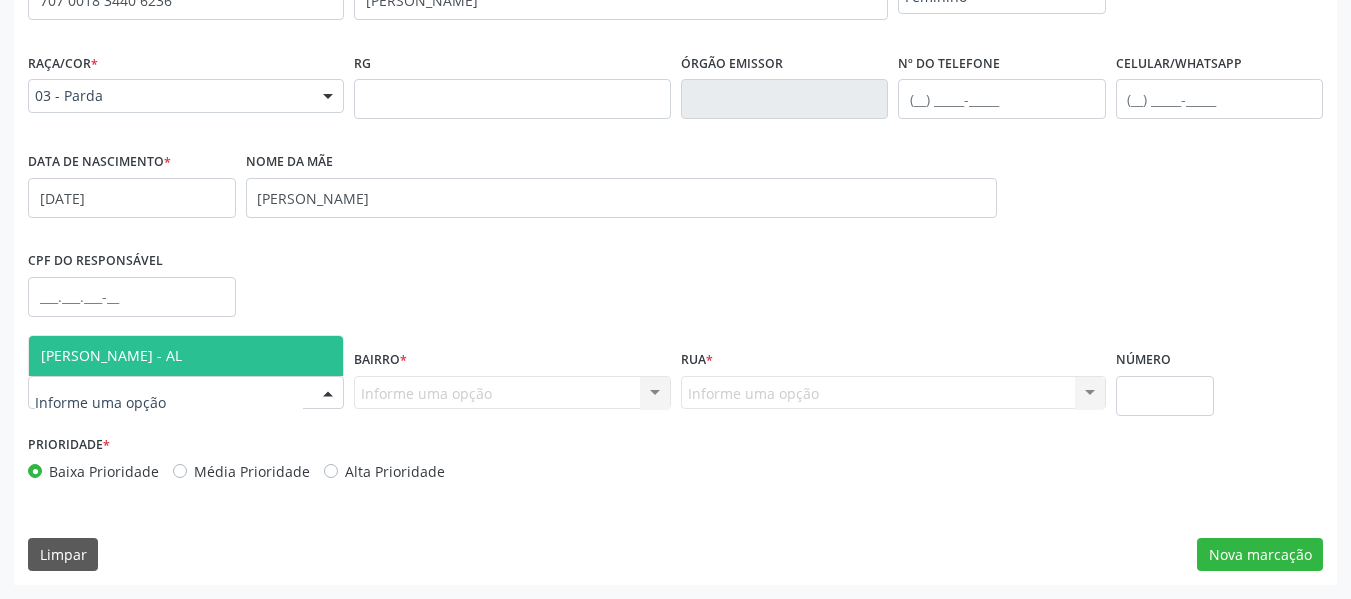 click at bounding box center (328, 394) 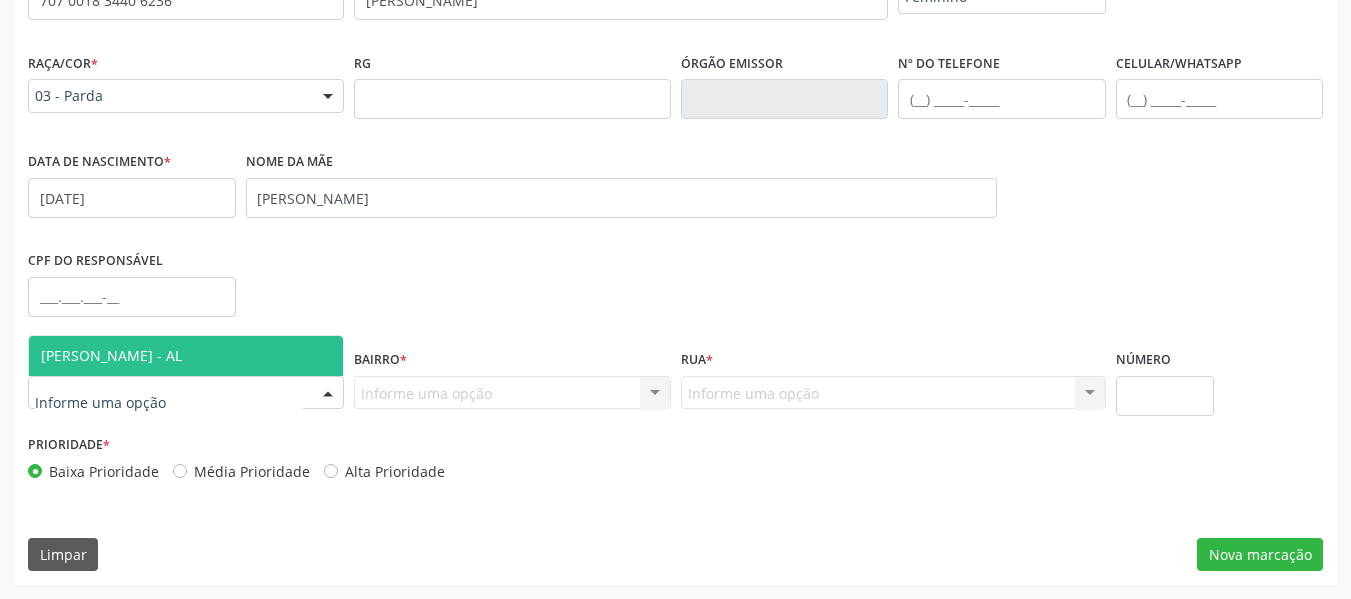 click on "[PERSON_NAME] - AL" at bounding box center (111, 355) 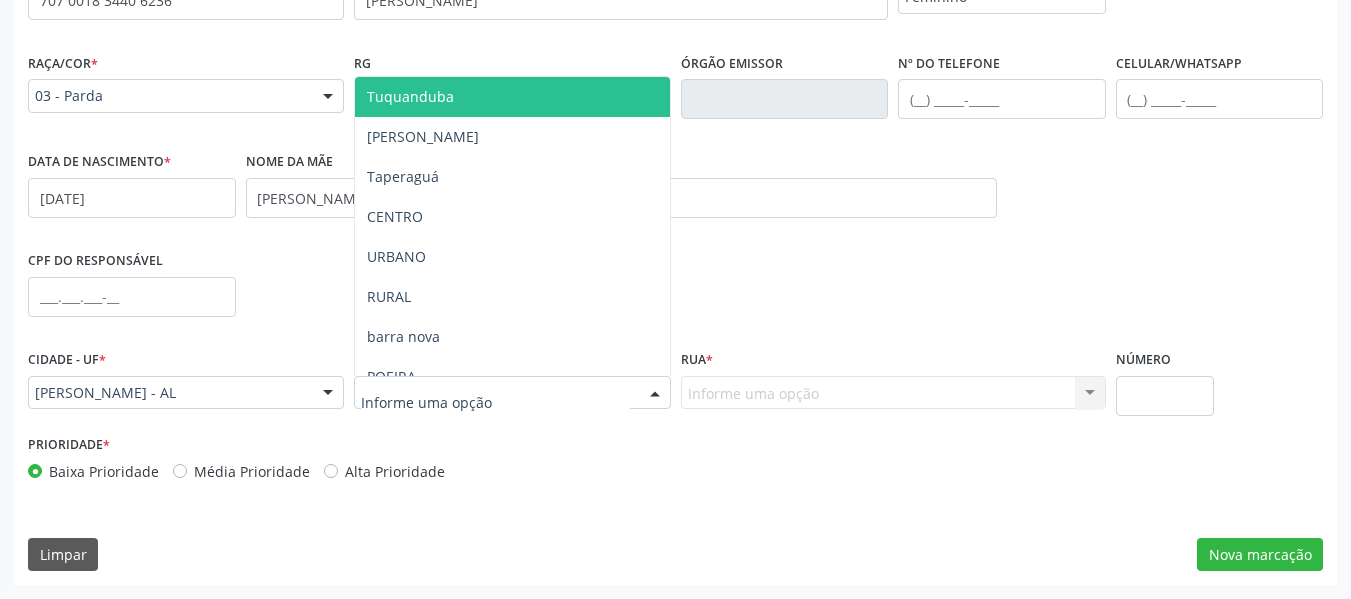 click at bounding box center (655, 394) 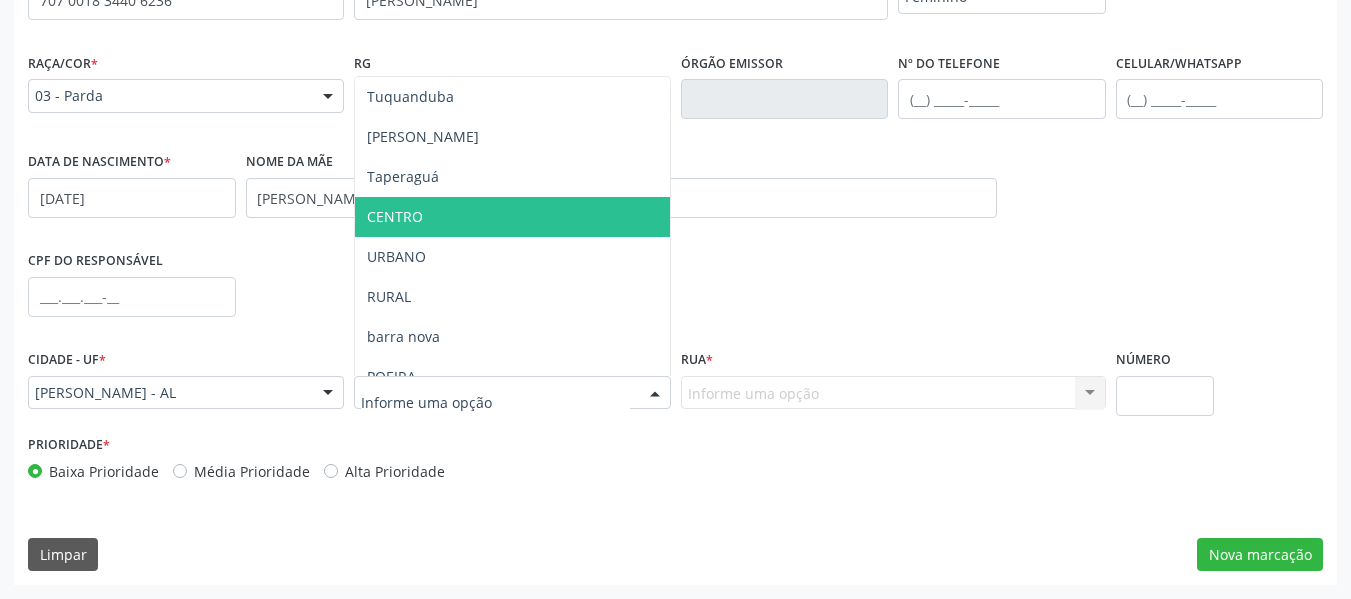 click on "CENTRO" at bounding box center (395, 216) 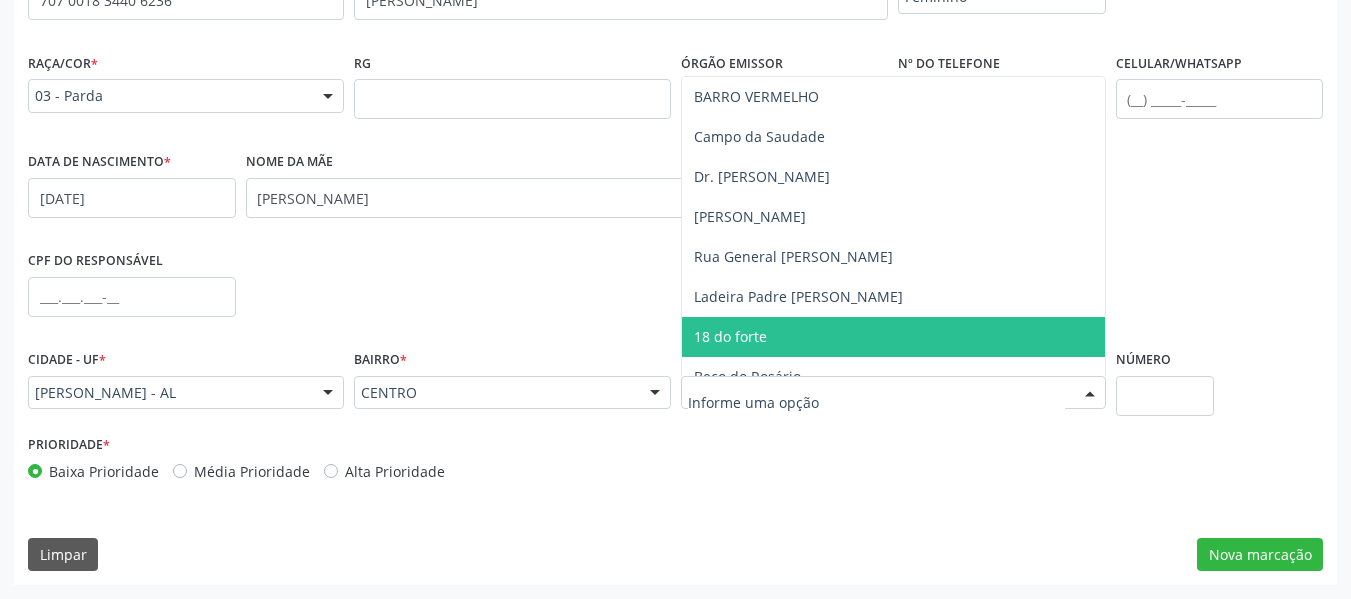 click on "18 do forte" at bounding box center (730, 336) 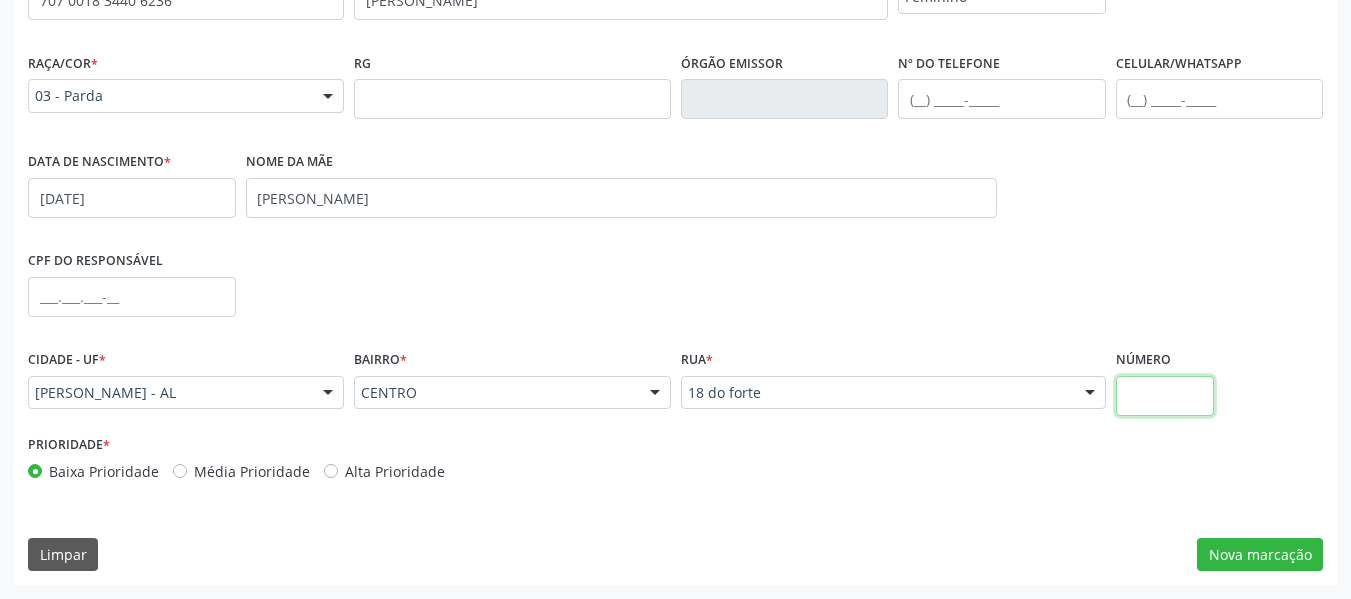 click at bounding box center [1165, 396] 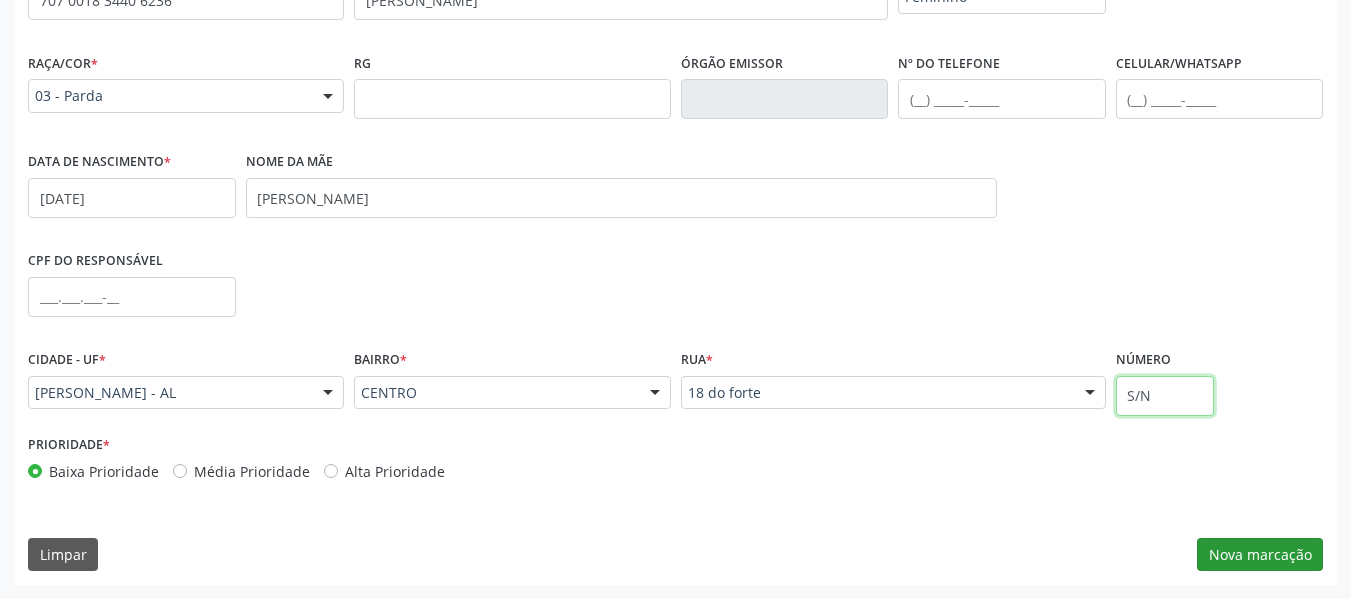 type on "S/N" 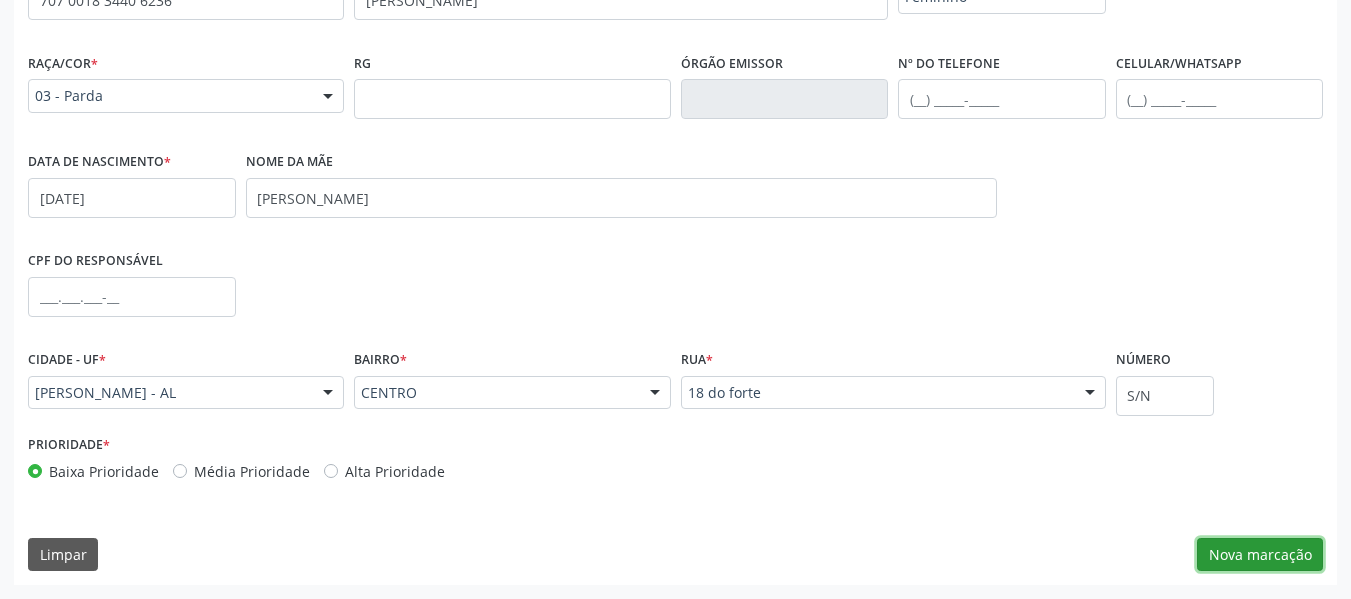 click on "Nova marcação" at bounding box center [1260, 555] 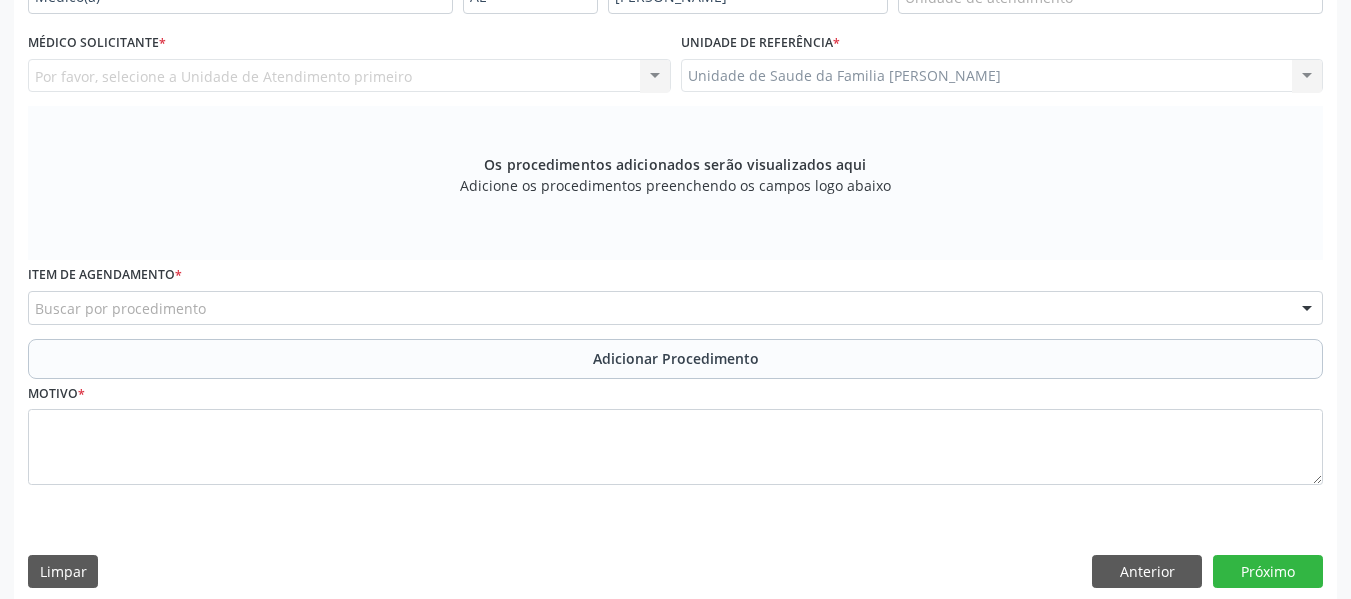 click on "Unidade de Saude da Familia Barro Vermelho         Unidade de Saude da Familia Barro Vermelho
Nenhum resultado encontrado para: "   "
Não há nenhuma opção para ser exibida." at bounding box center (1002, 76) 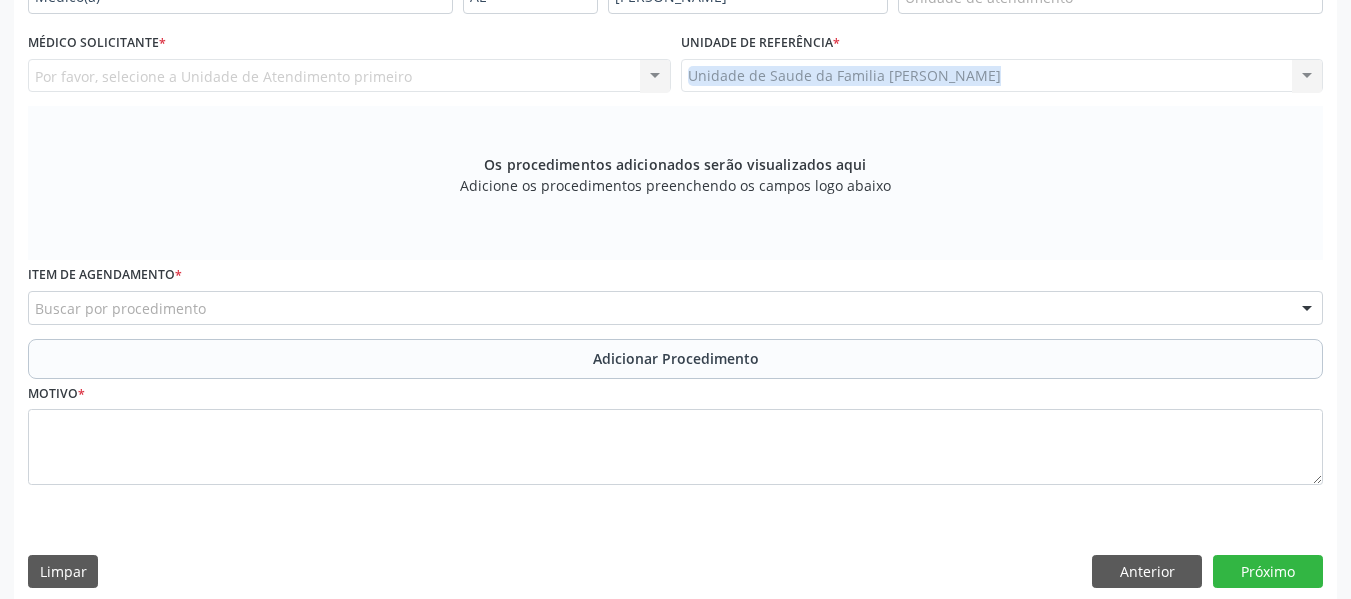 drag, startPoint x: 1315, startPoint y: 70, endPoint x: 1305, endPoint y: 75, distance: 11.18034 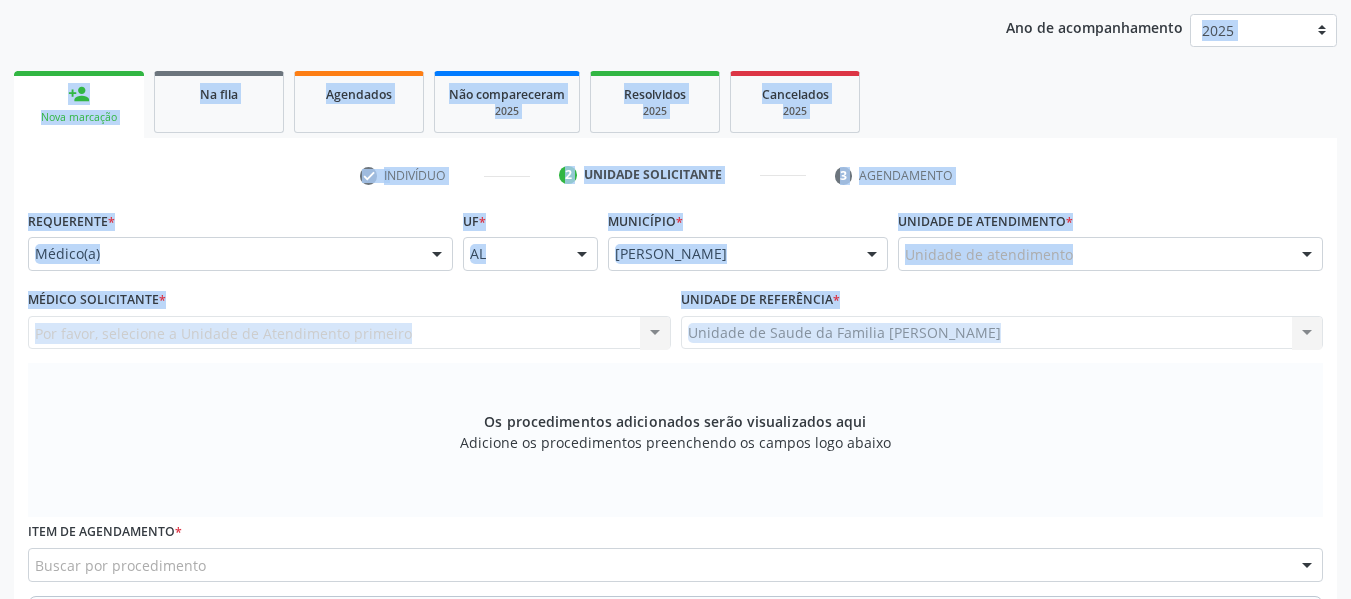 scroll, scrollTop: 243, scrollLeft: 0, axis: vertical 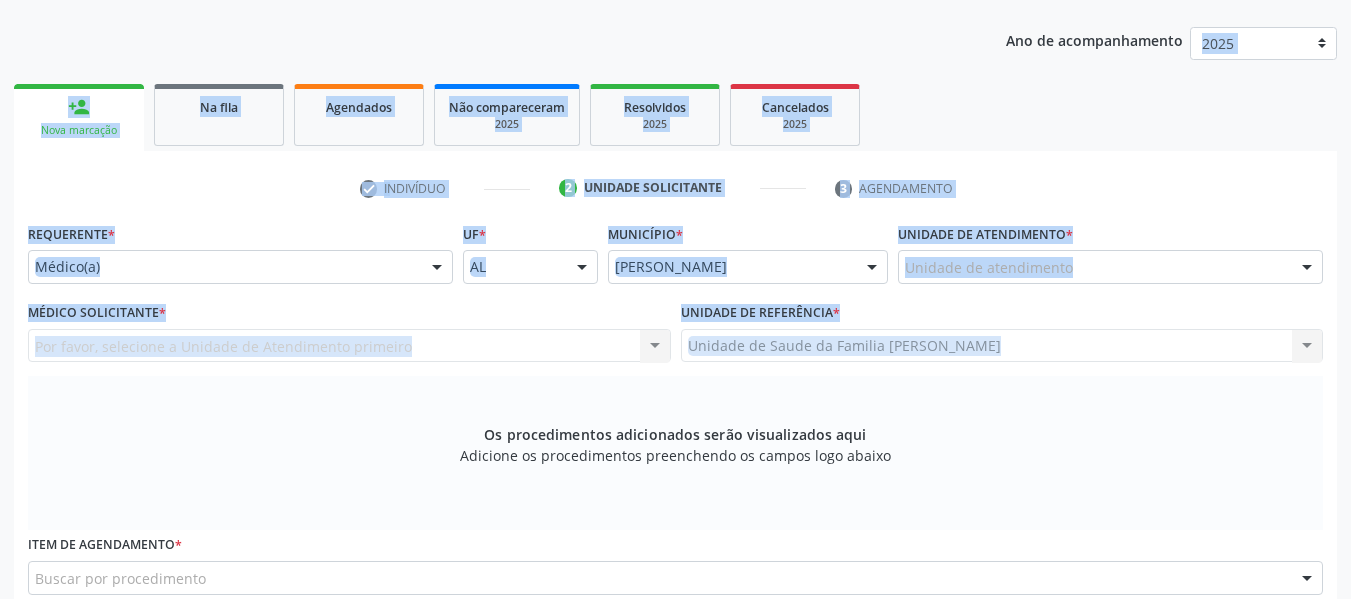 drag, startPoint x: 1305, startPoint y: 75, endPoint x: 1212, endPoint y: 270, distance: 216.04166 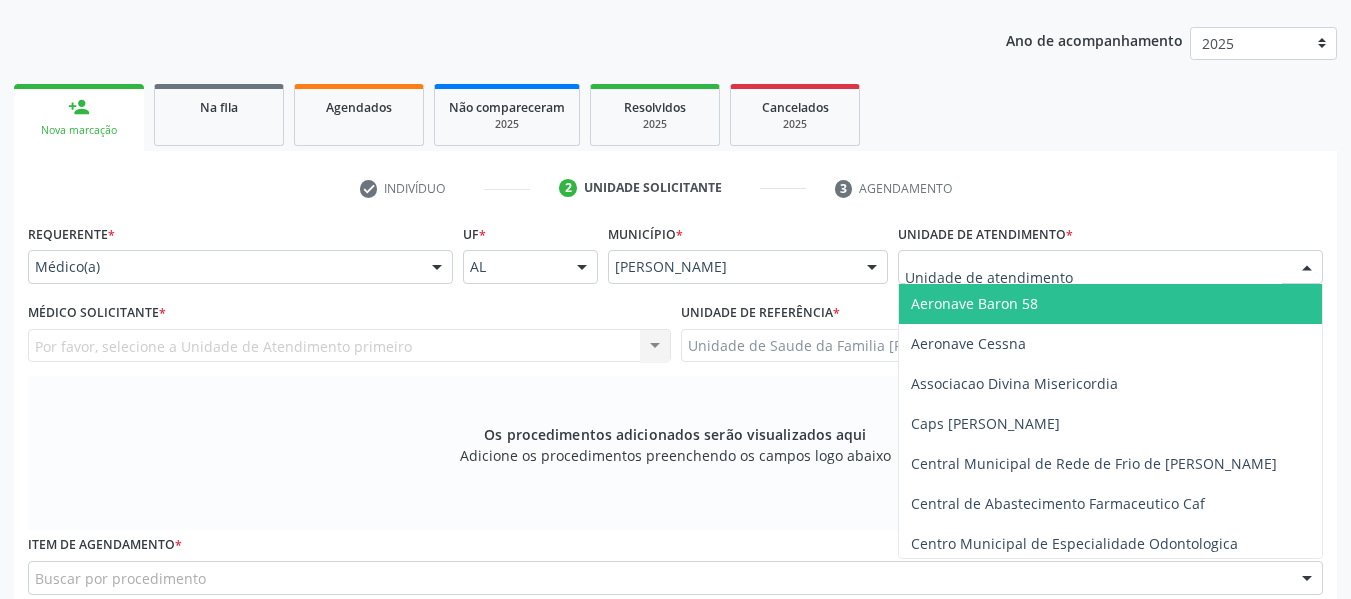click at bounding box center (1110, 267) 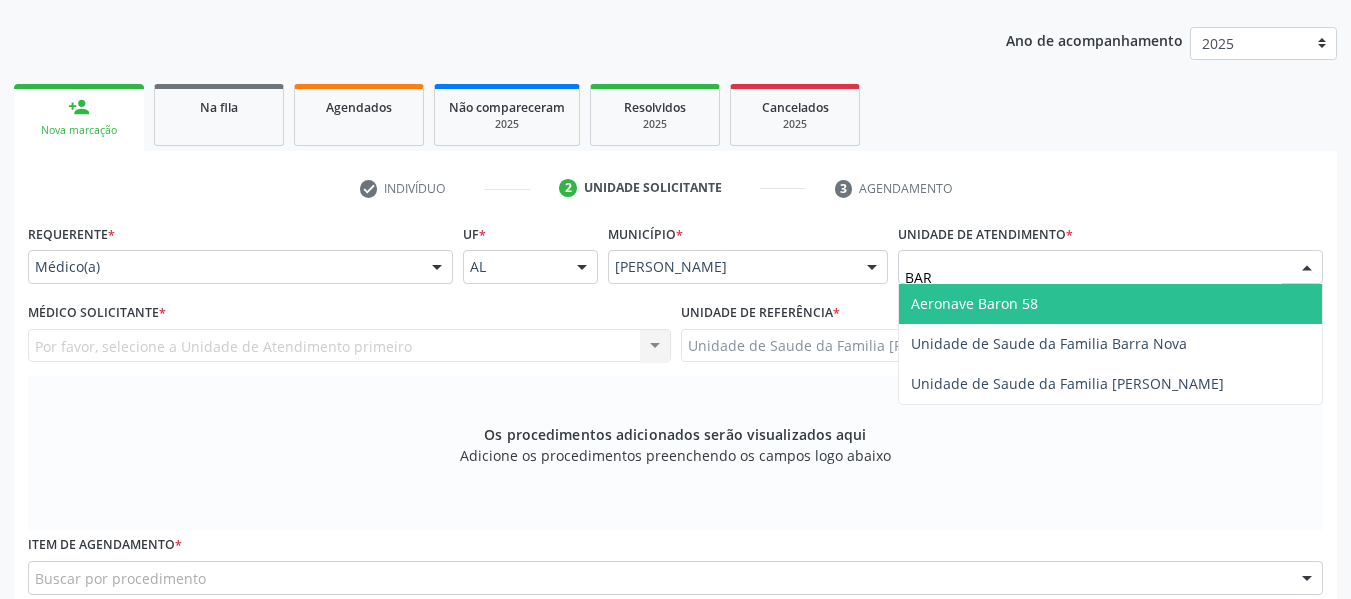 type on "BARR" 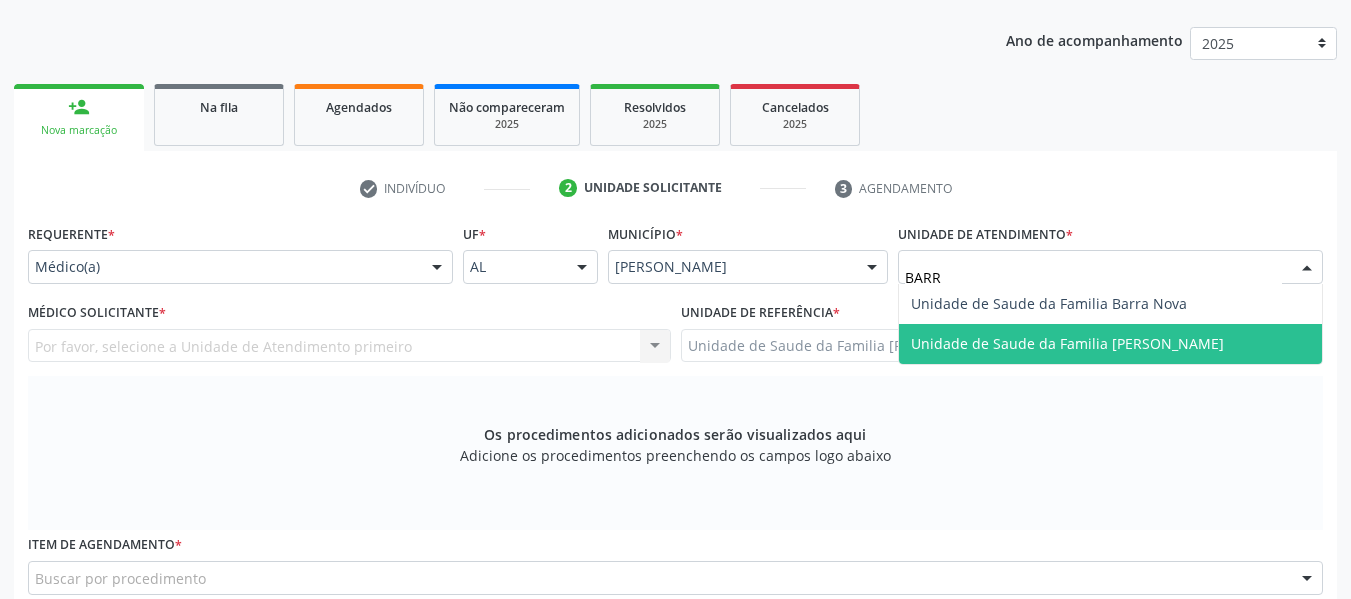 click on "Unidade de Saude da Familia [PERSON_NAME]" at bounding box center [1067, 343] 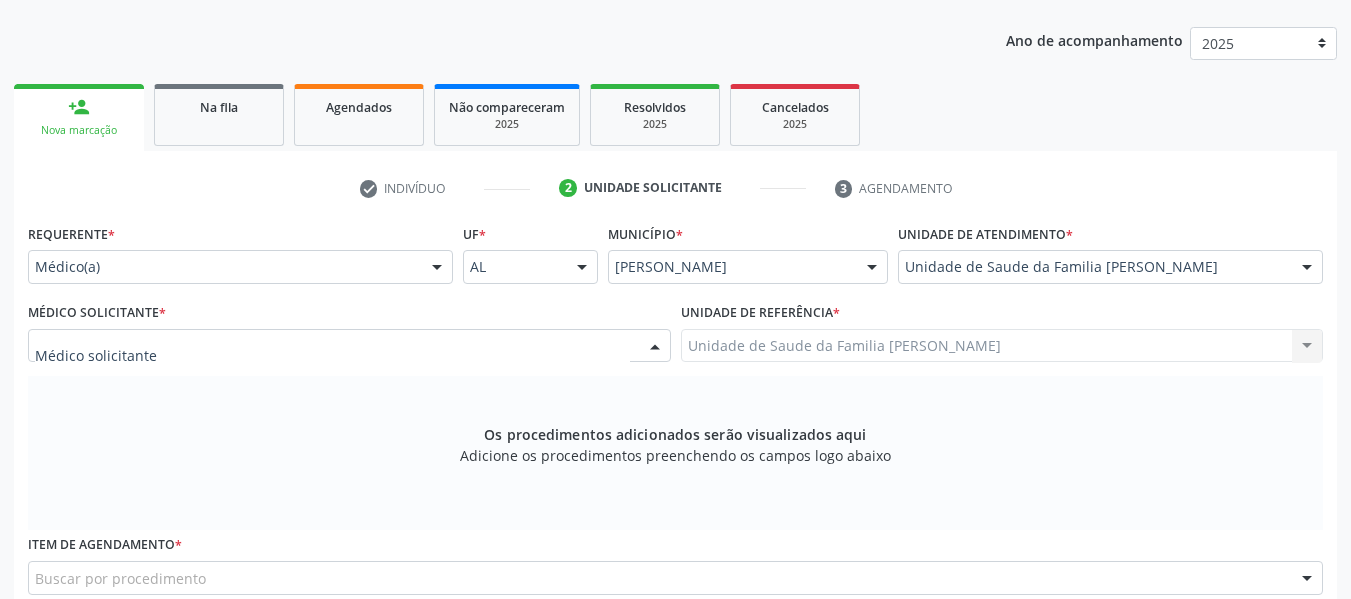 click at bounding box center [655, 347] 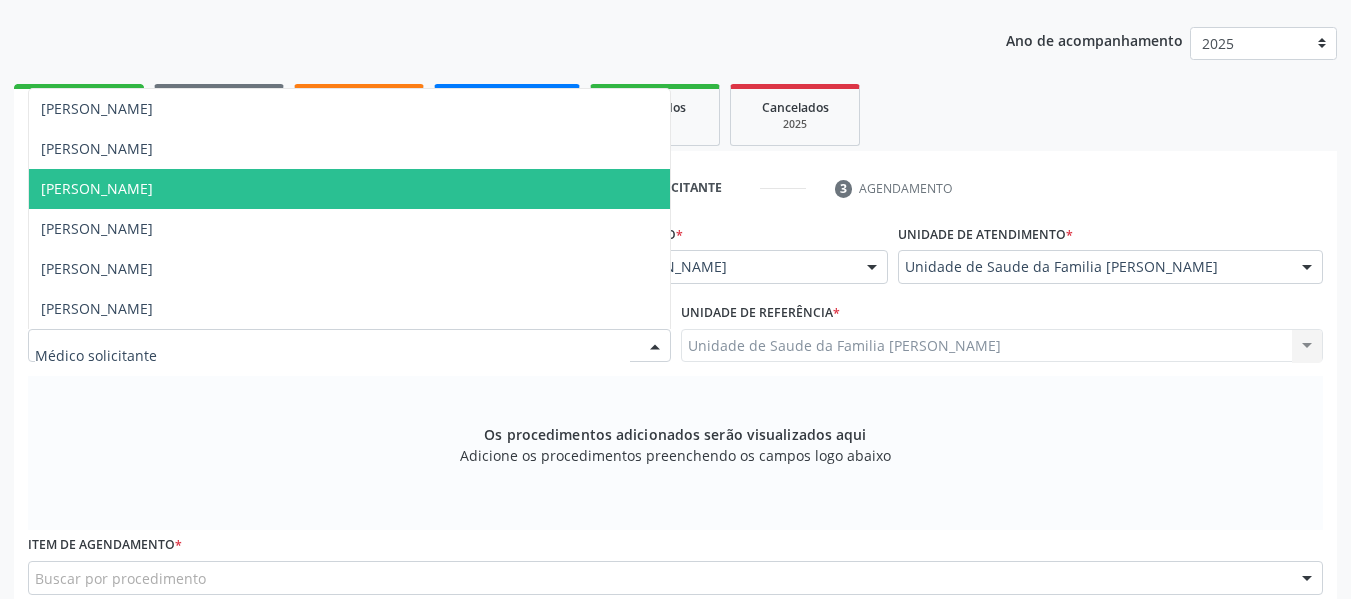 click on "[PERSON_NAME]" at bounding box center [97, 188] 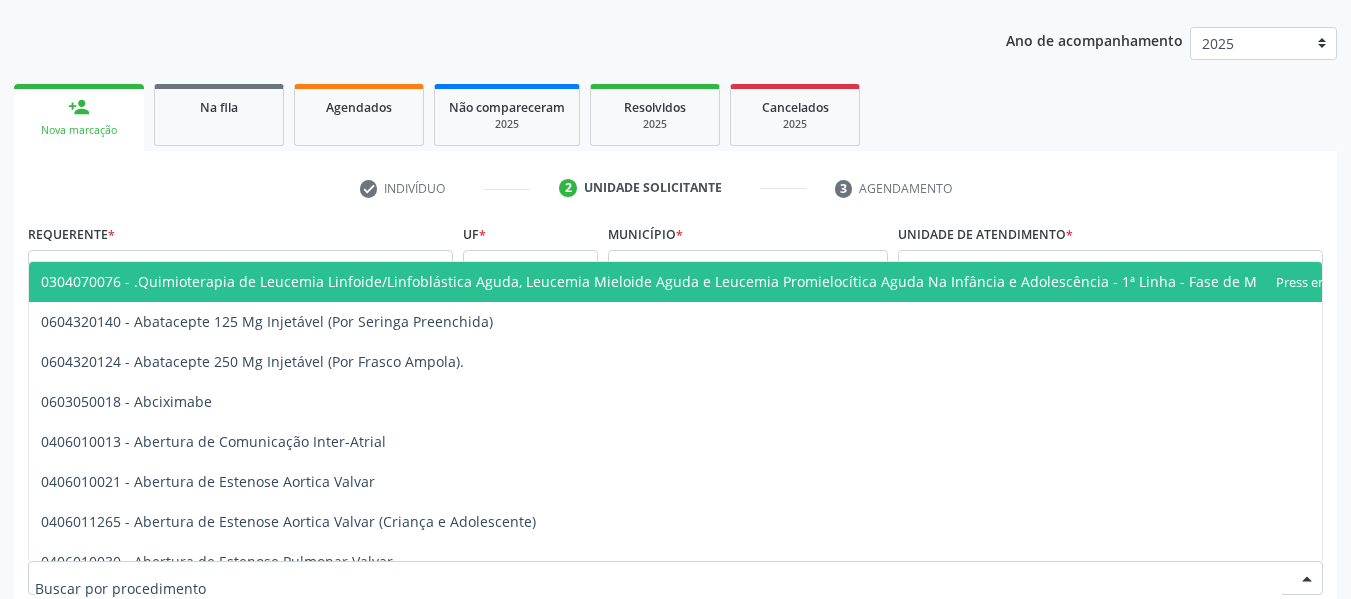 scroll, scrollTop: 252, scrollLeft: 0, axis: vertical 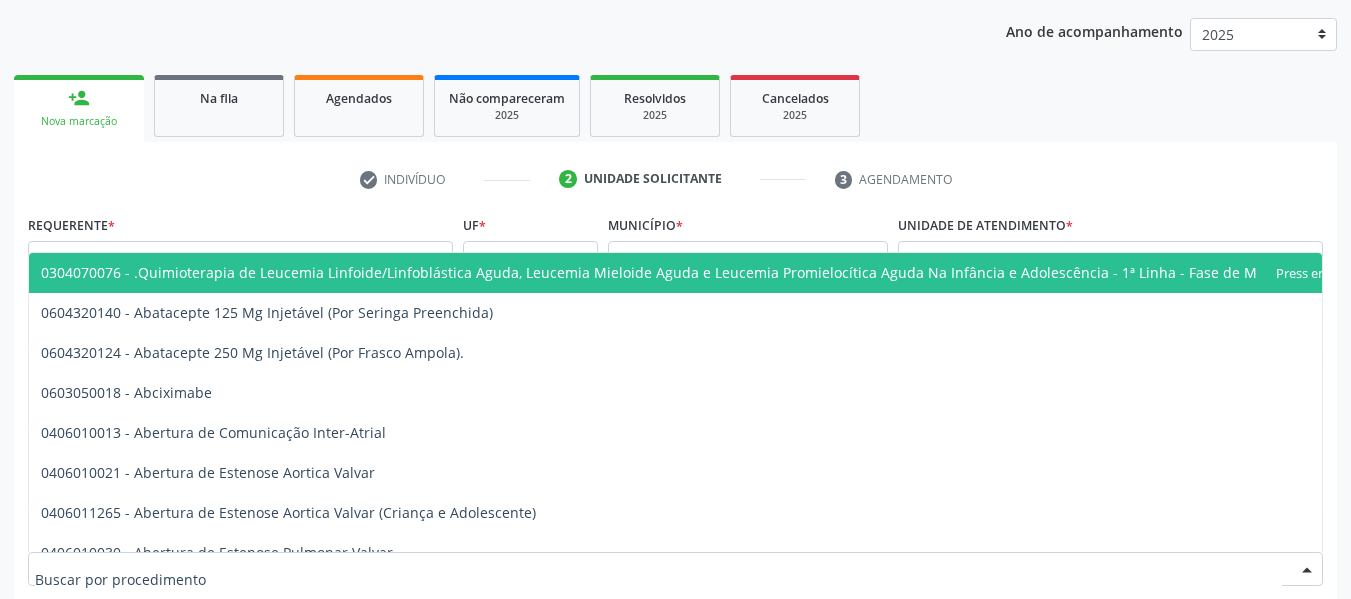 click at bounding box center [675, 569] 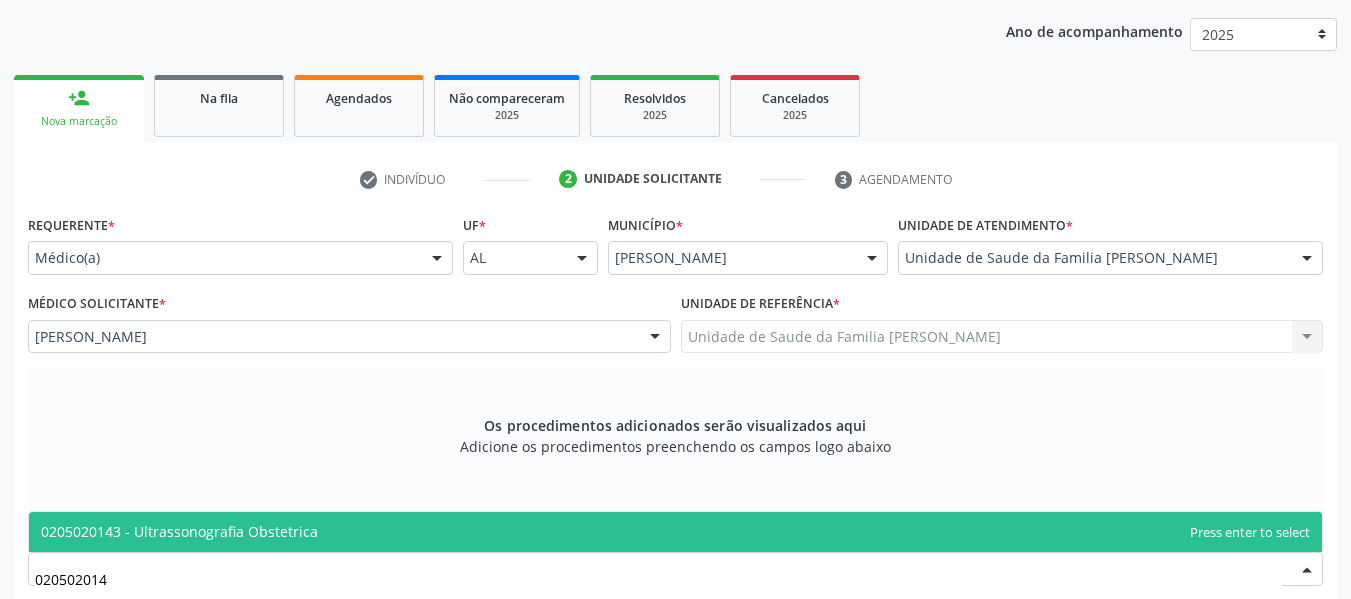 type on "0205020143" 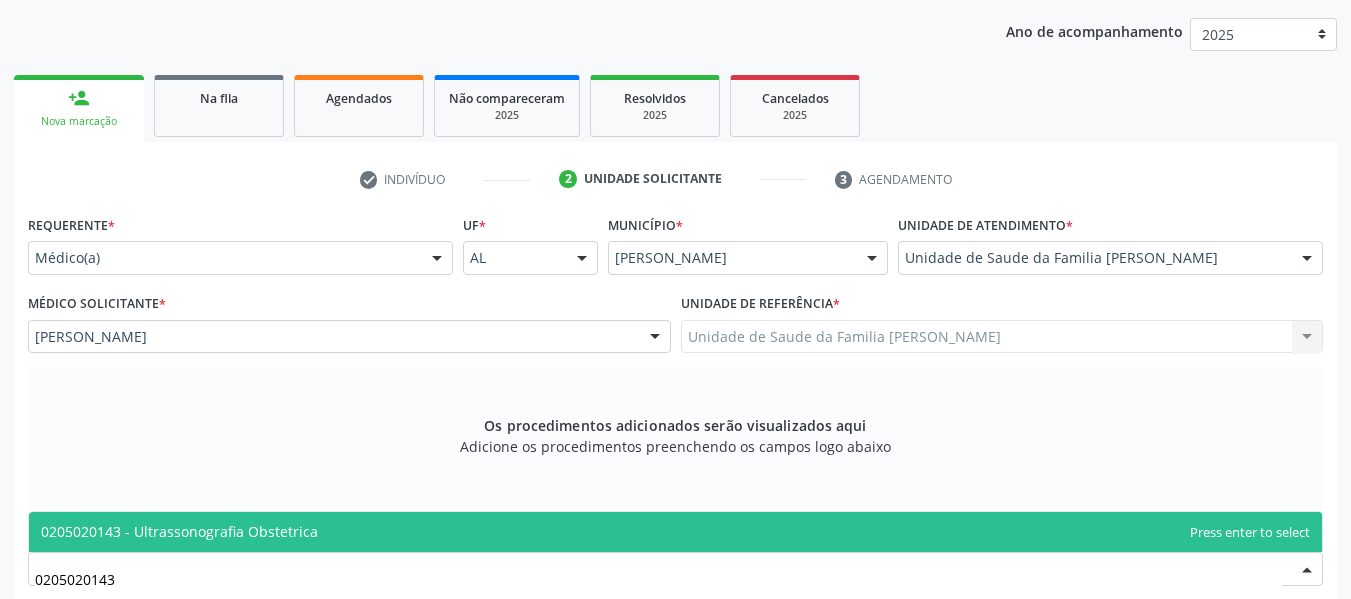 click on "0205020143 - Ultrassonografia Obstetrica" at bounding box center (179, 531) 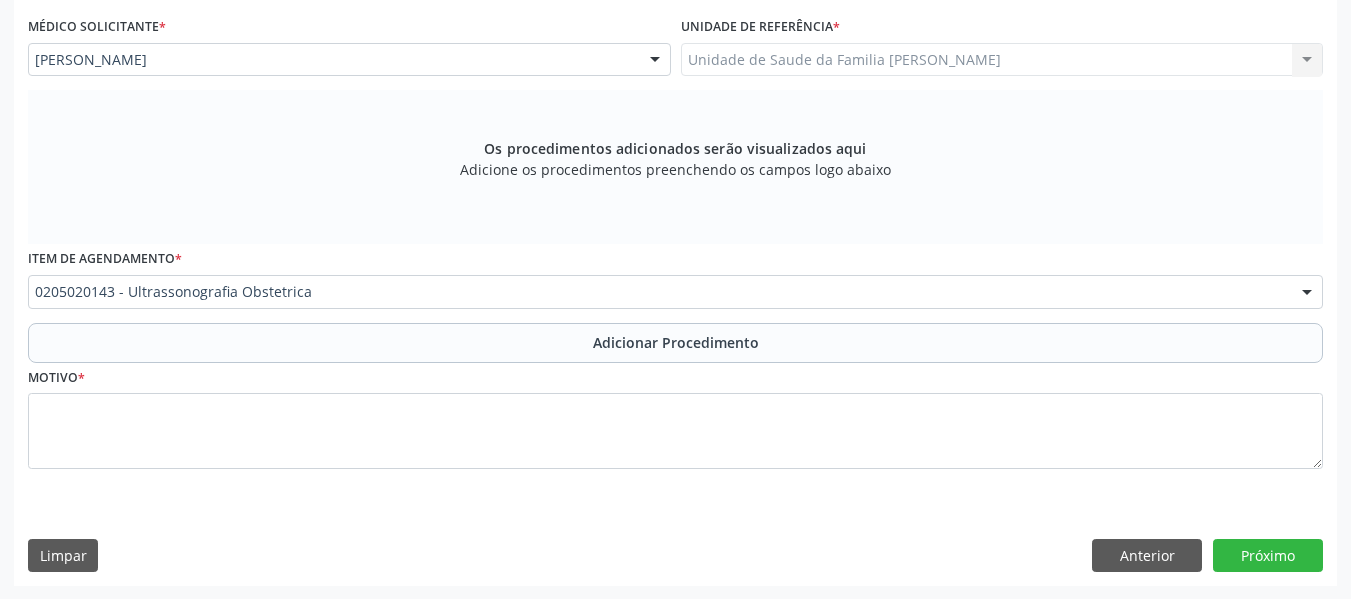scroll, scrollTop: 530, scrollLeft: 0, axis: vertical 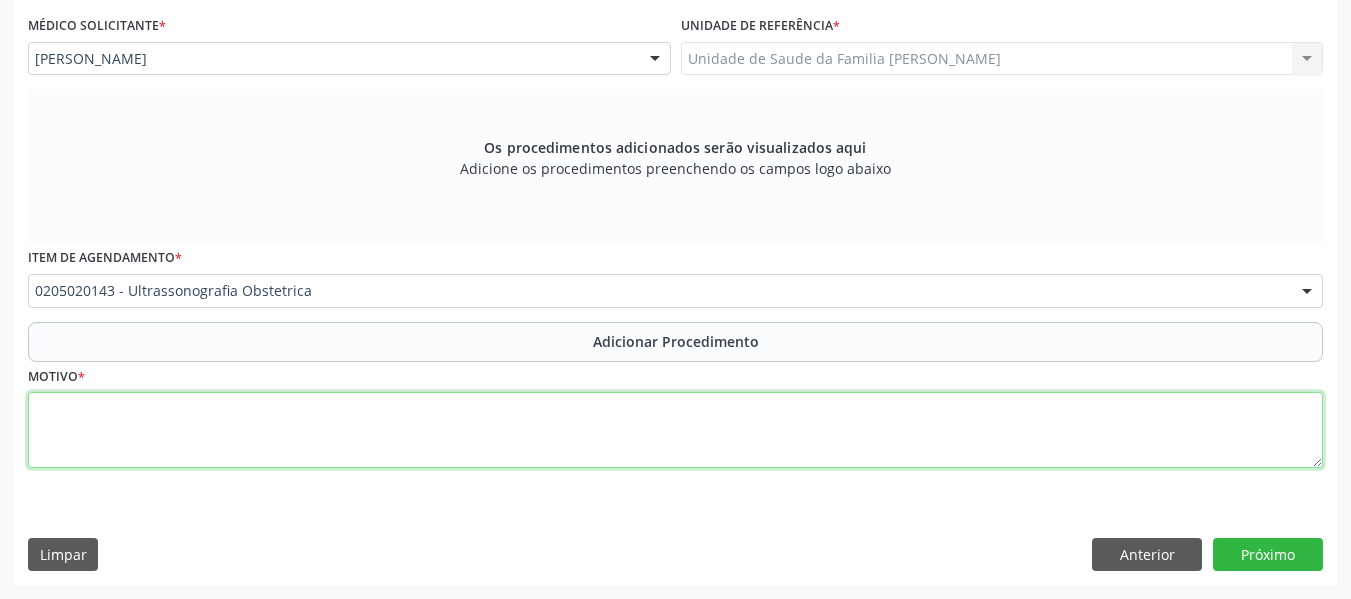 click at bounding box center (675, 430) 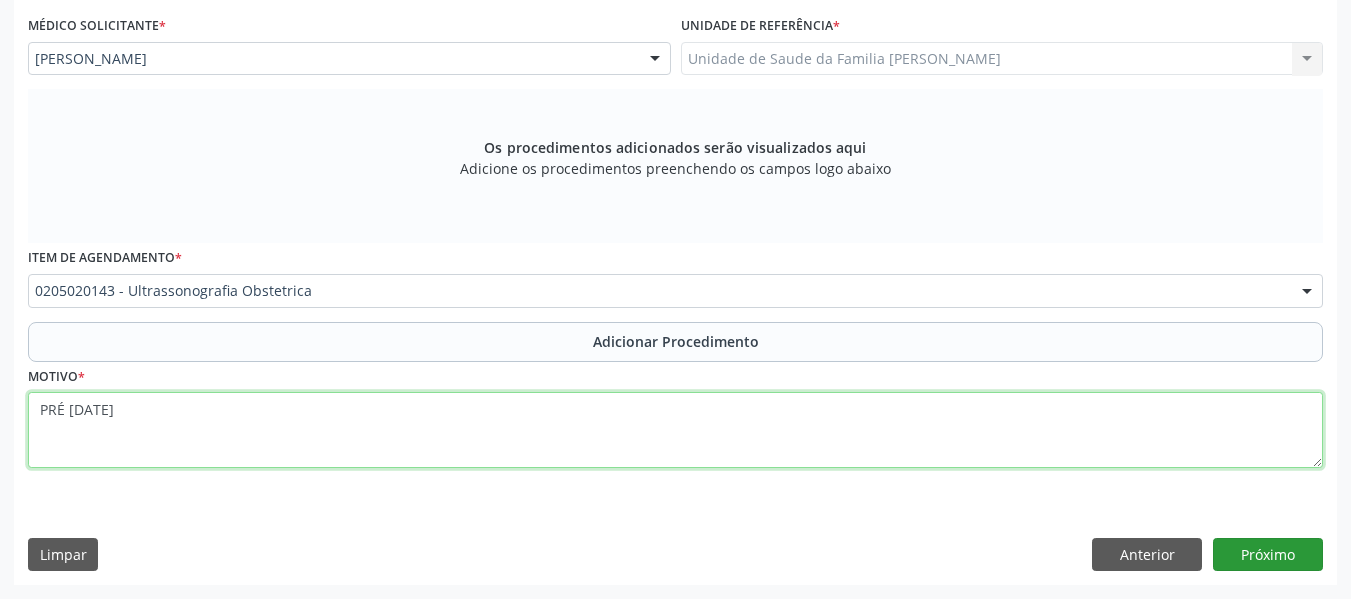type on "PRÉ [DATE]" 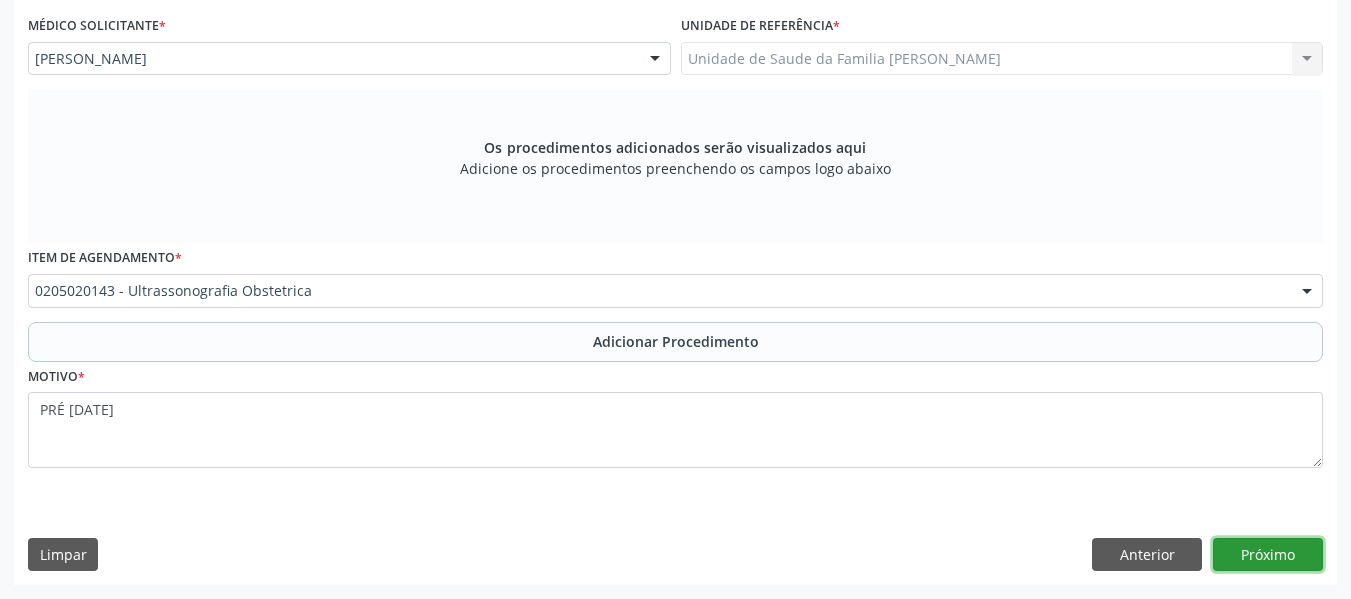 click on "Próximo" at bounding box center (1268, 555) 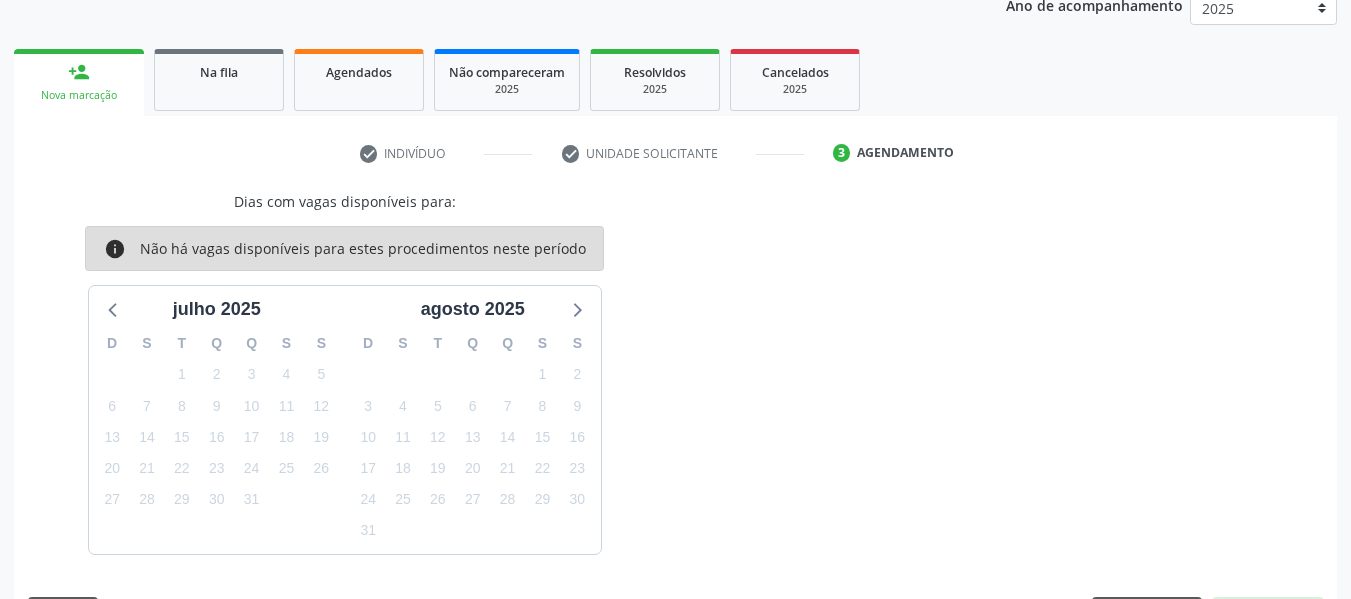 scroll, scrollTop: 337, scrollLeft: 0, axis: vertical 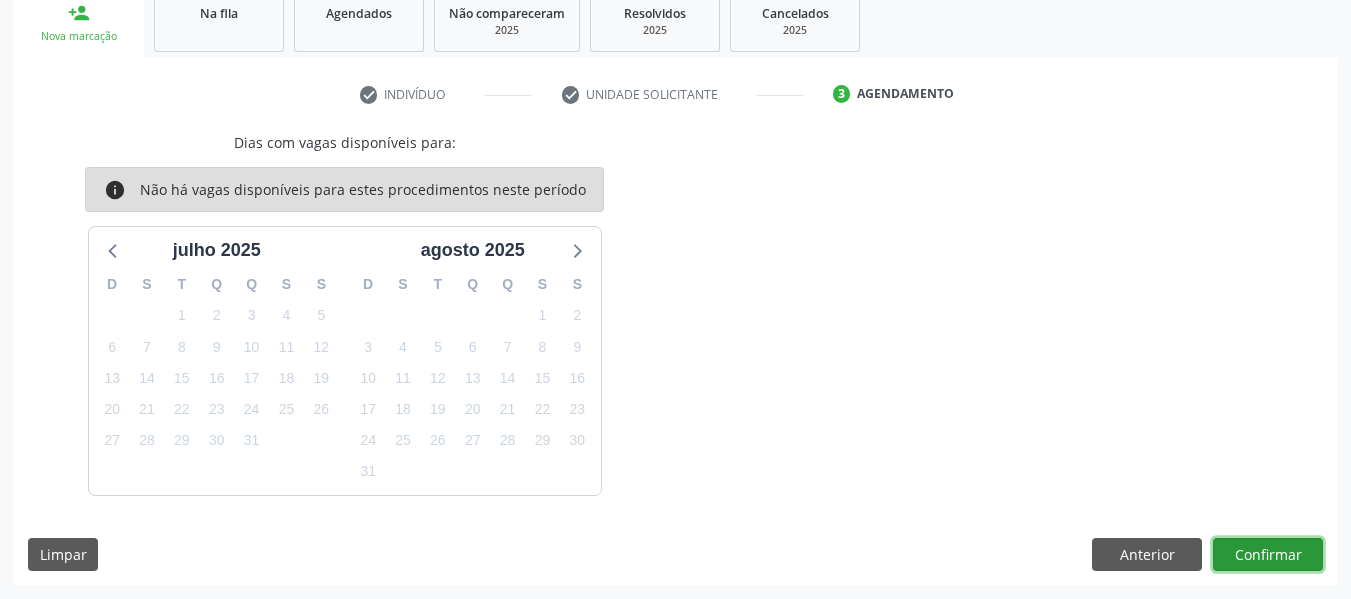 click on "Confirmar" at bounding box center (1268, 555) 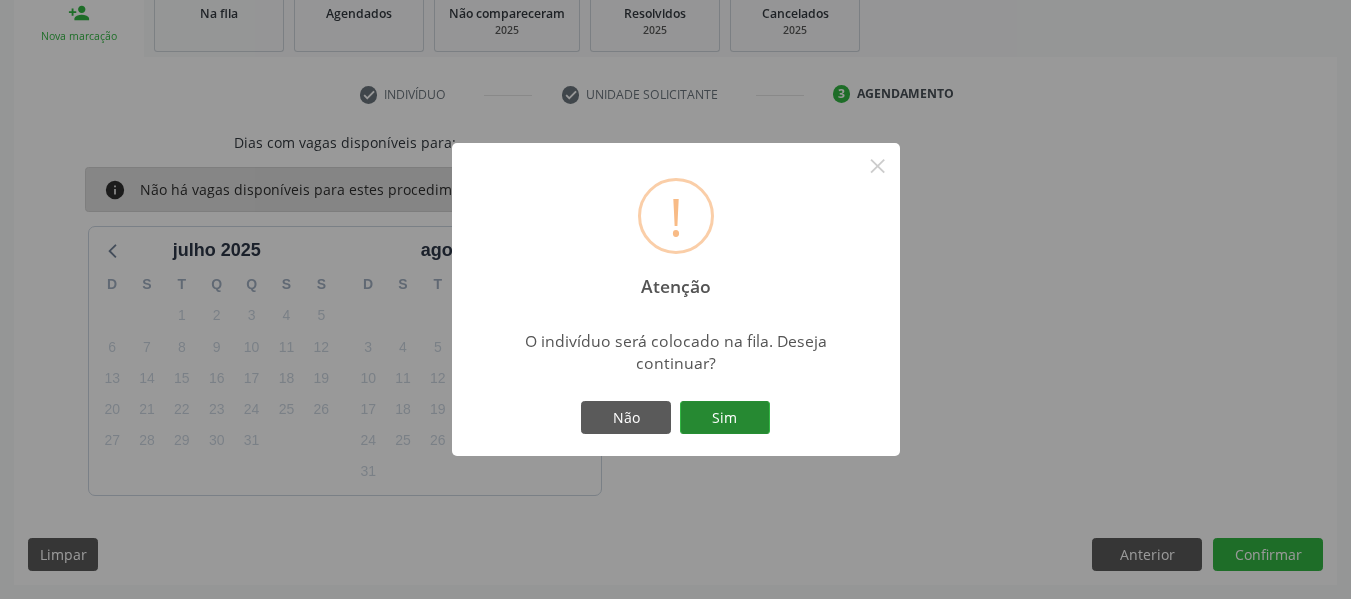 click on "Sim" at bounding box center [725, 418] 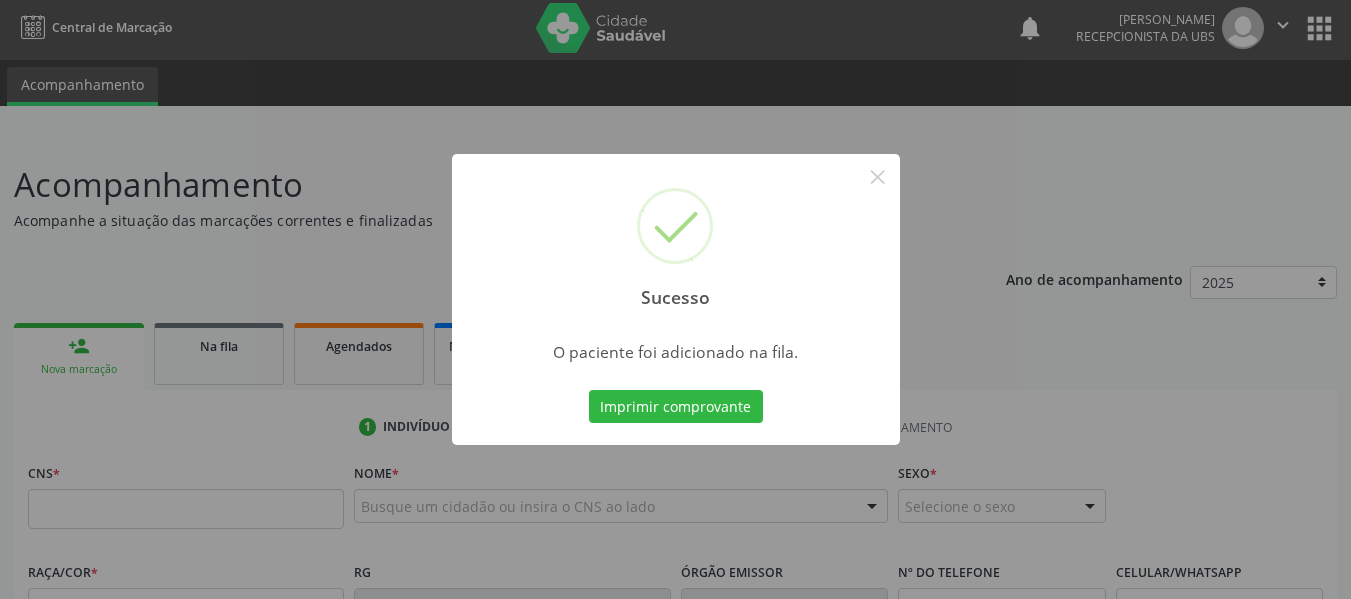 scroll, scrollTop: 0, scrollLeft: 0, axis: both 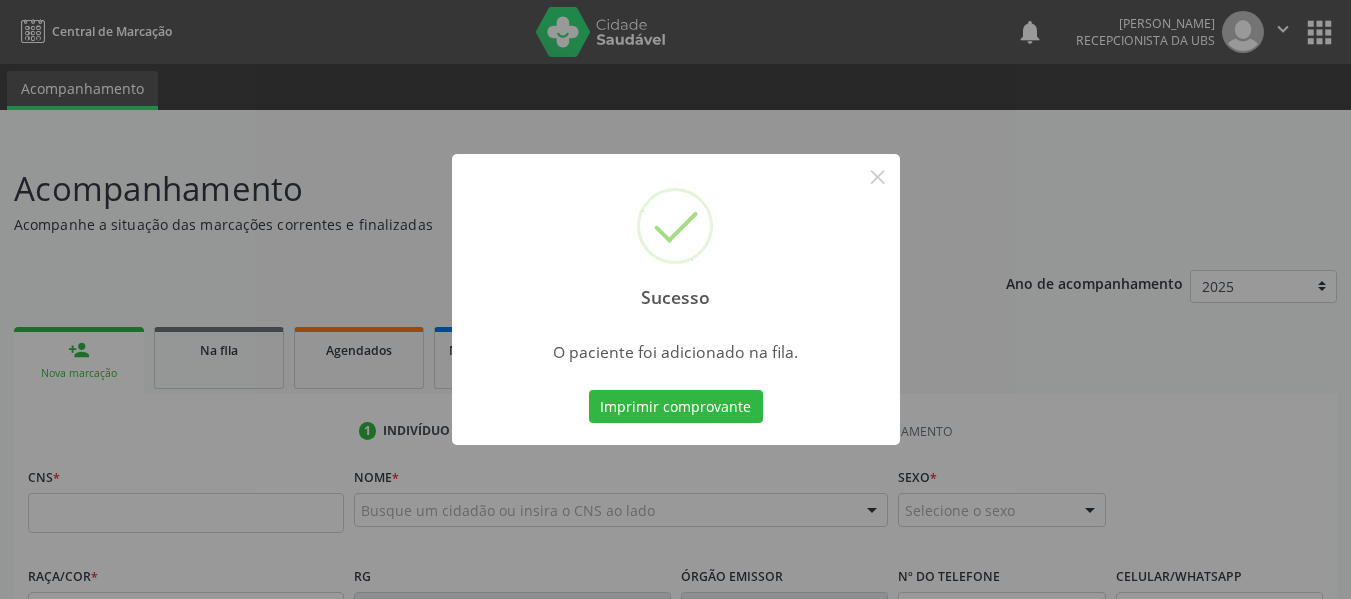 click on "Sucesso × O paciente foi adicionado na fila. Imprimir comprovante Cancel" at bounding box center [675, 299] 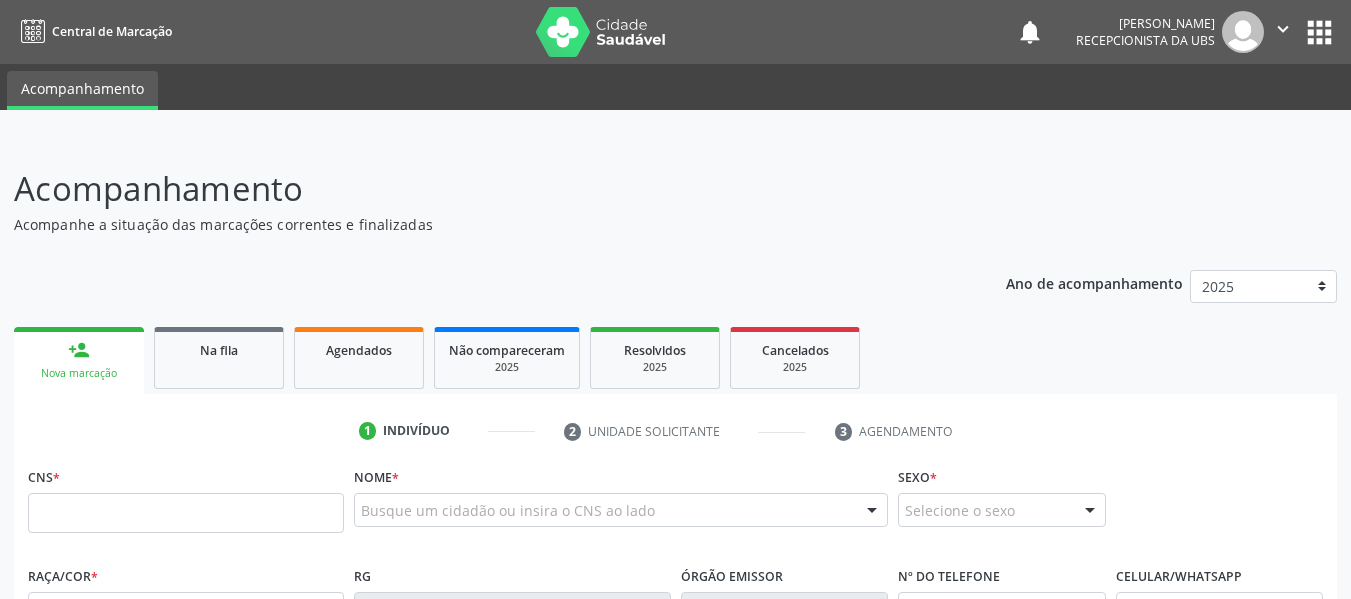 click on "person_add" at bounding box center (79, 350) 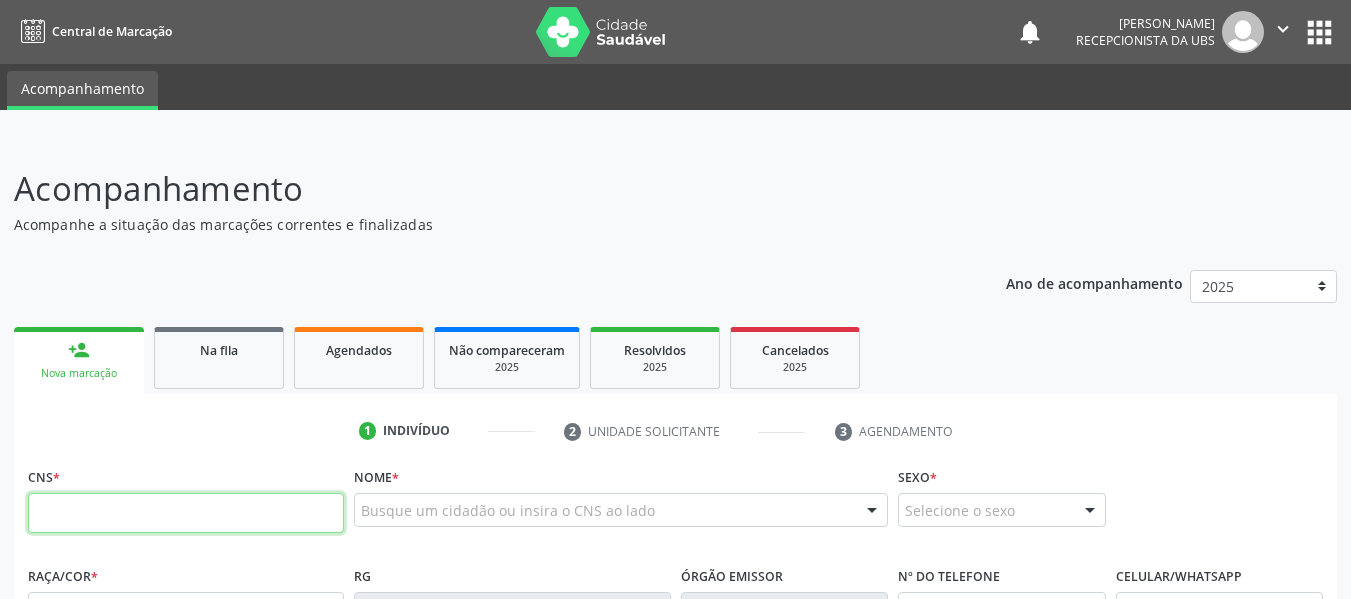 click at bounding box center (186, 513) 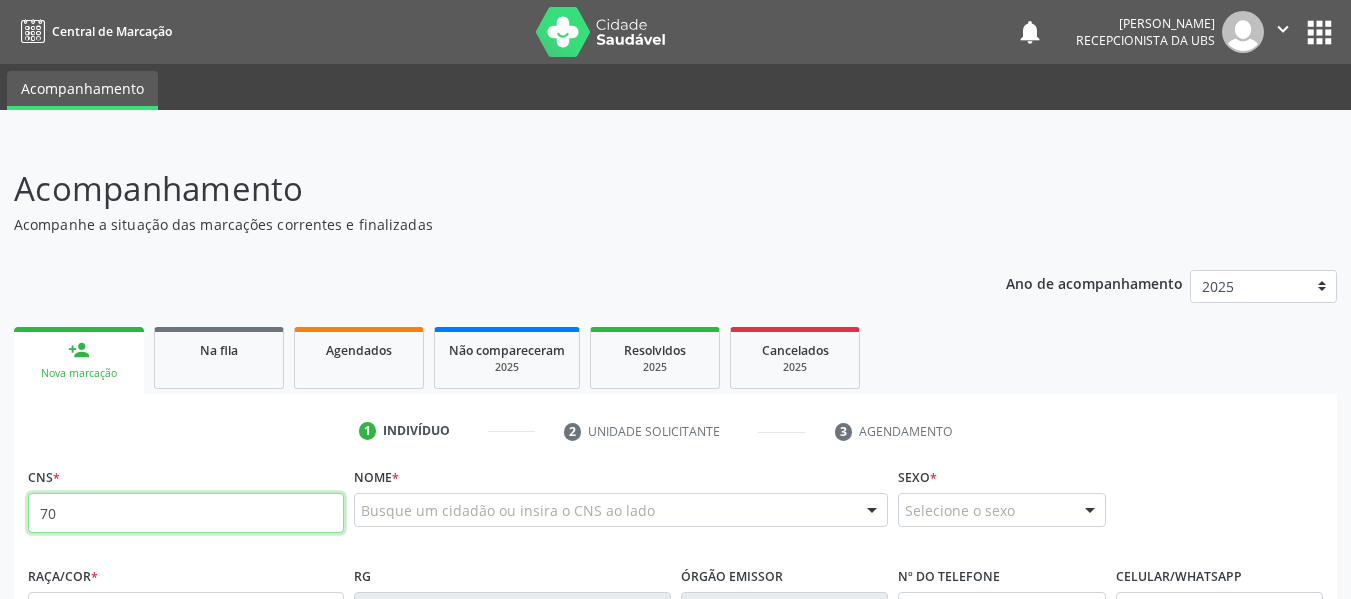 type on "7" 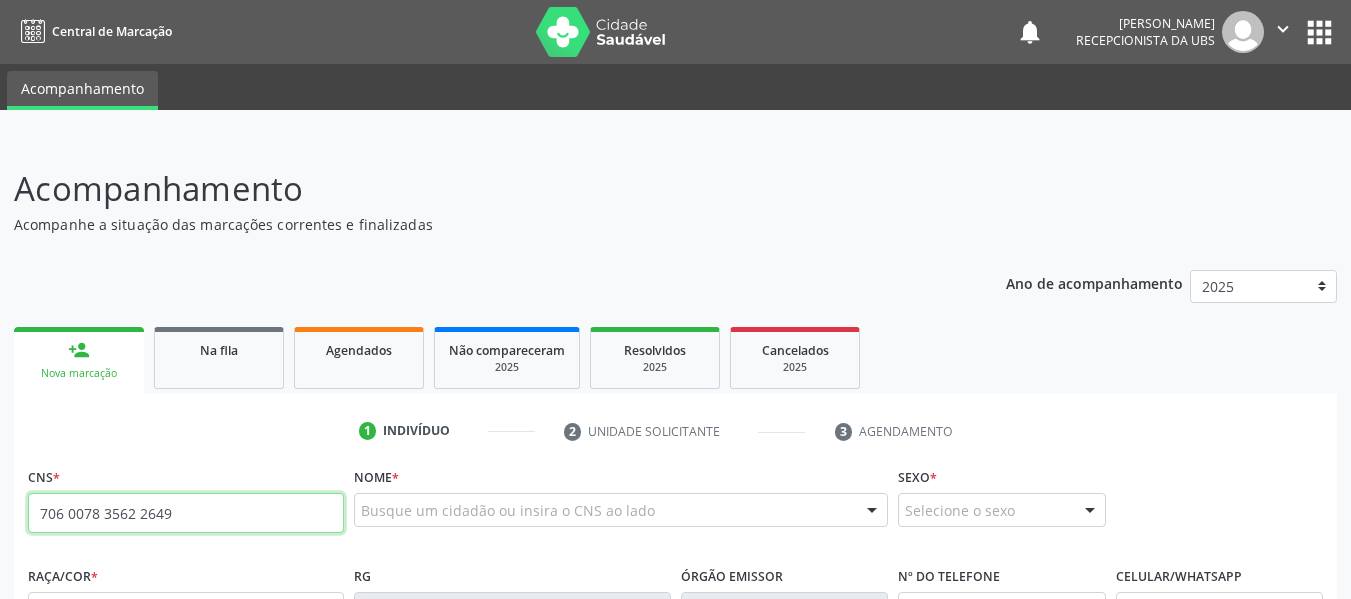 type on "706 0078 3562 2649" 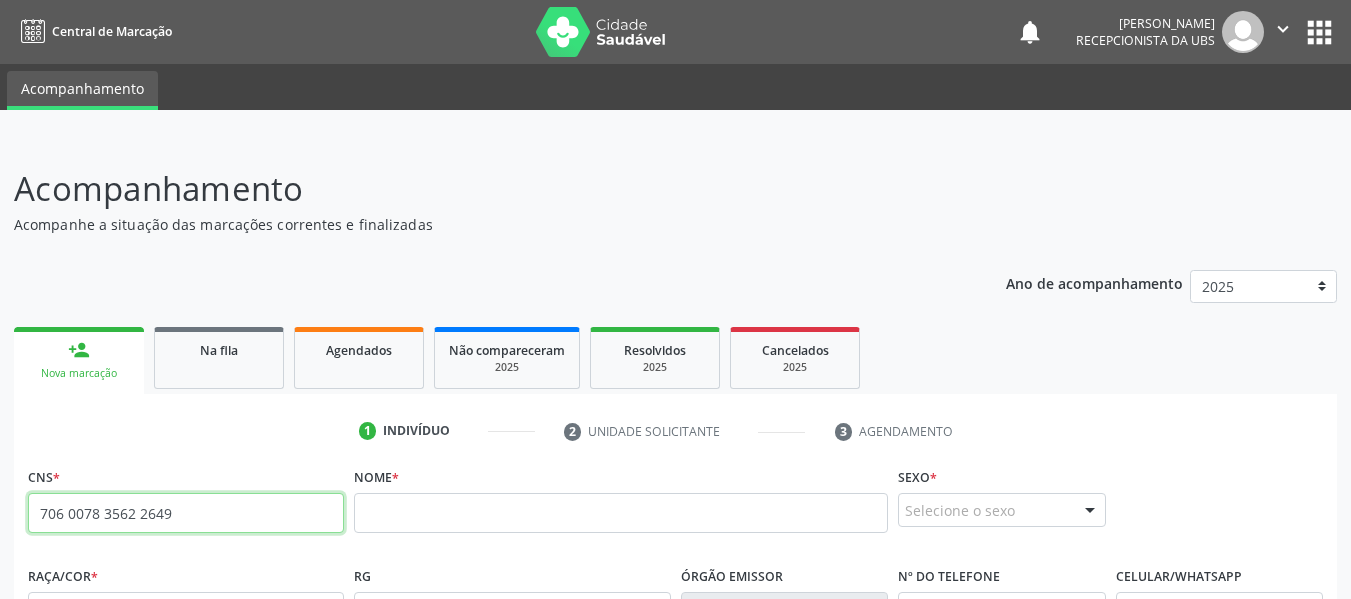 click on "706 0078 3562 2649" at bounding box center [186, 513] 